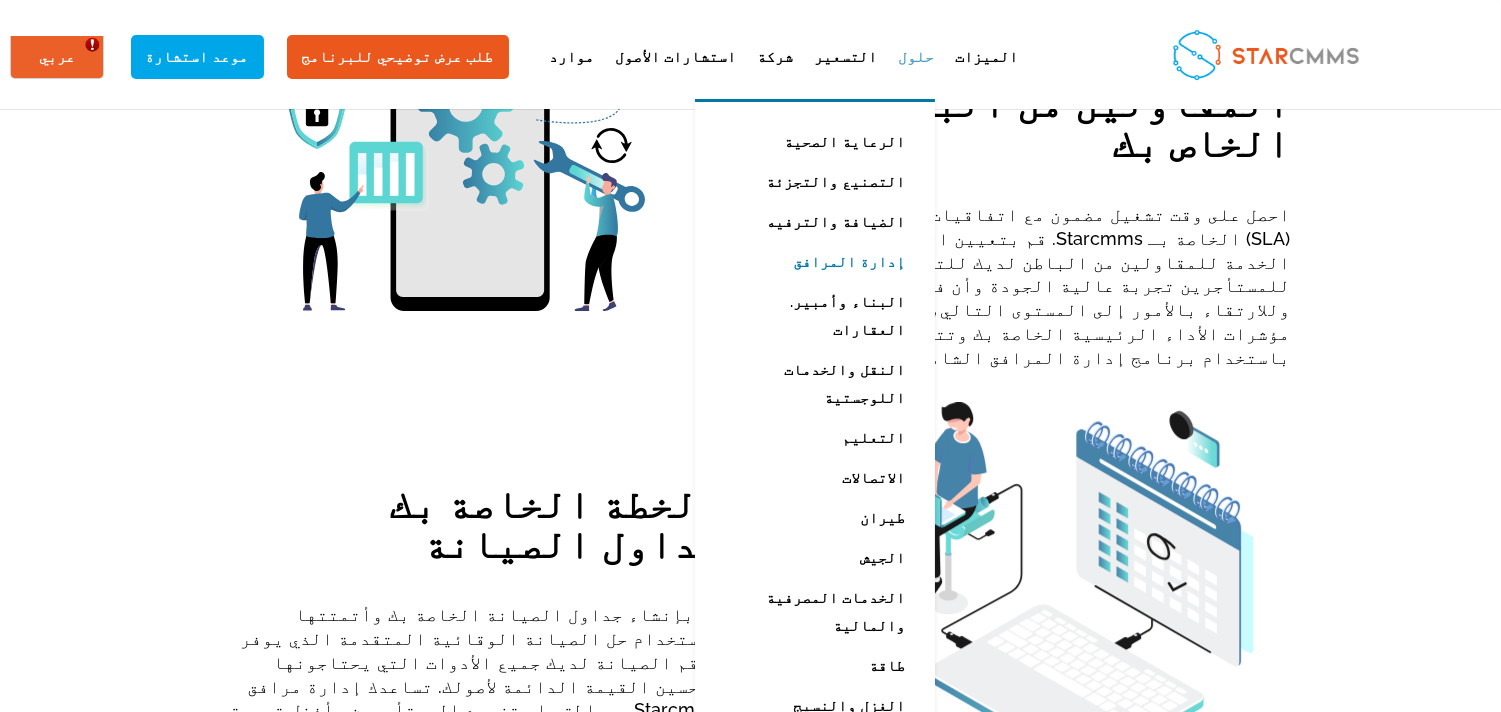 scroll, scrollTop: 776, scrollLeft: 0, axis: vertical 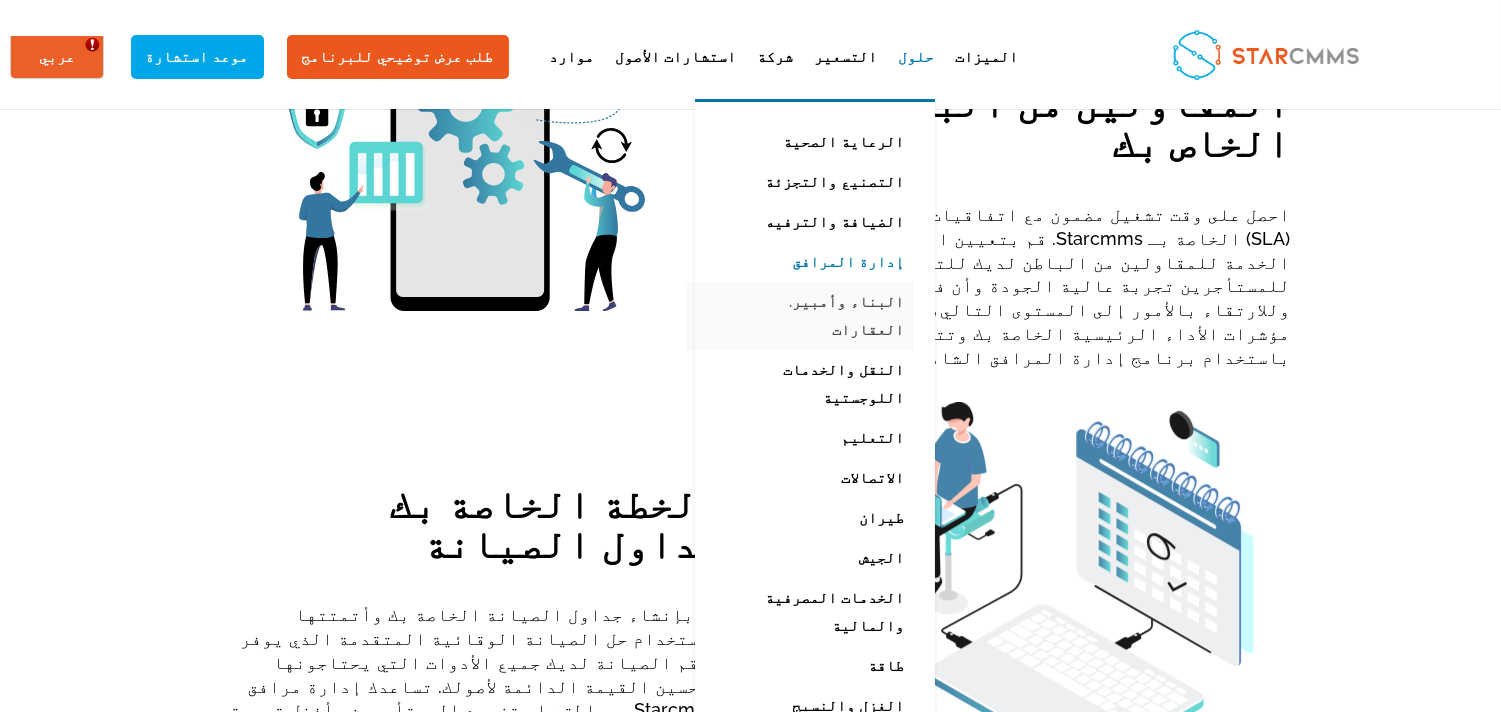 click on "البناء وأمبير. العقارات" at bounding box center [800, 316] 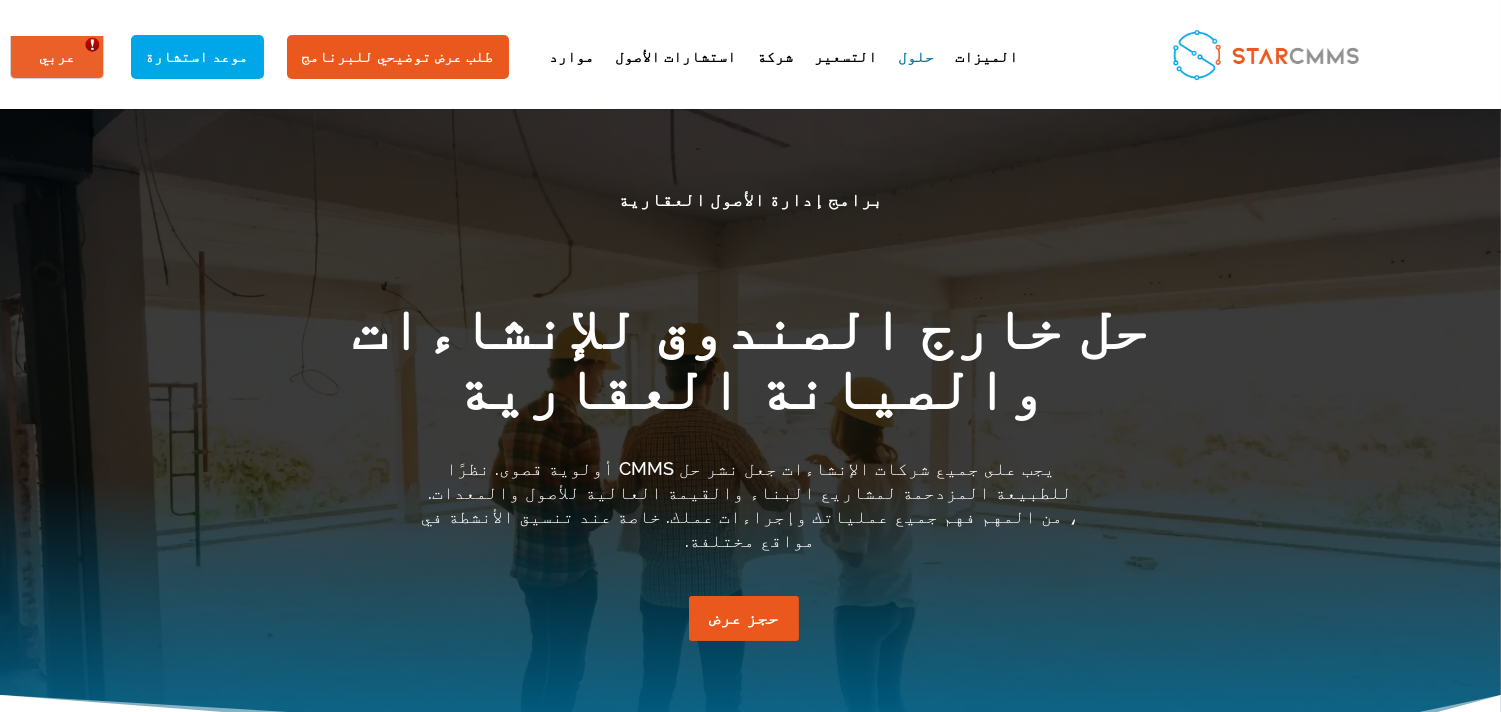 scroll, scrollTop: 0, scrollLeft: 0, axis: both 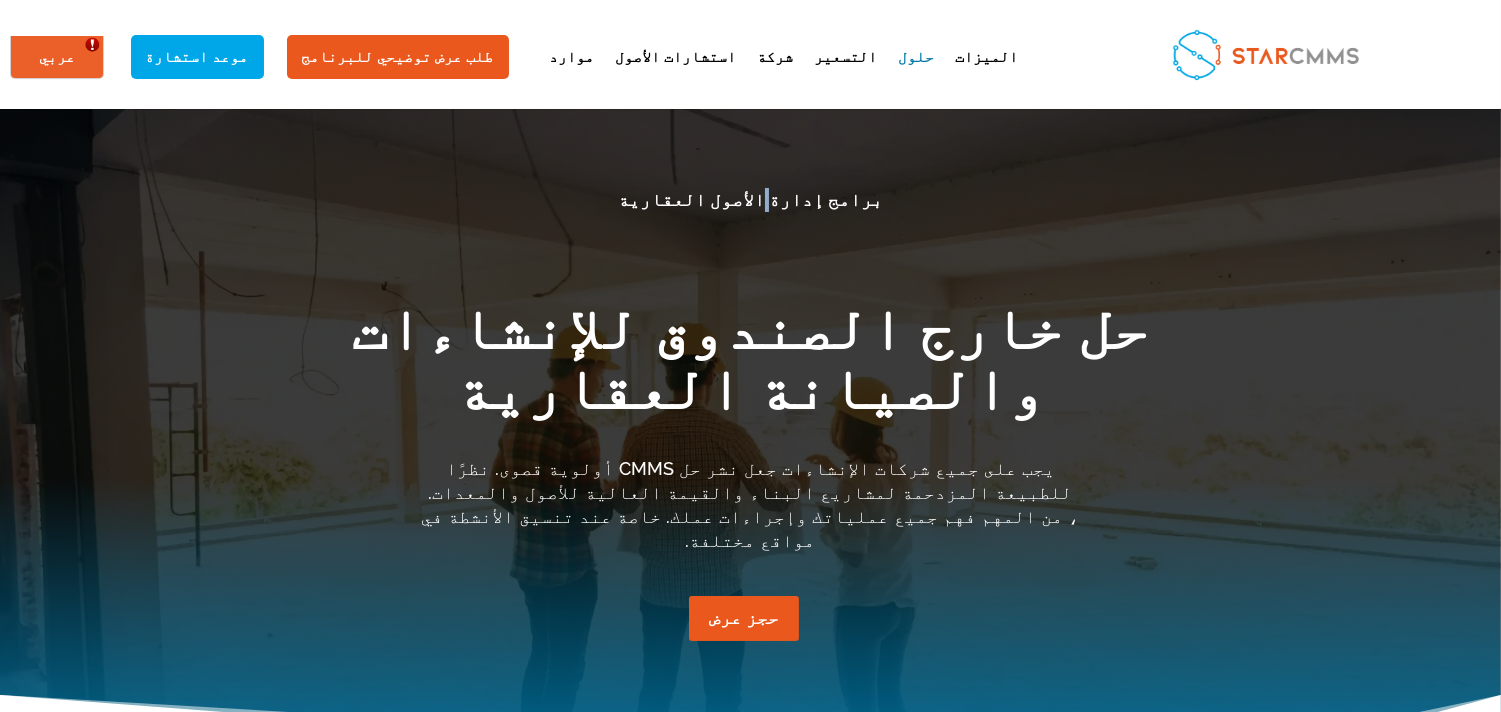 click on "برامج إدارة الأصول العقارية" at bounding box center (751, 200) 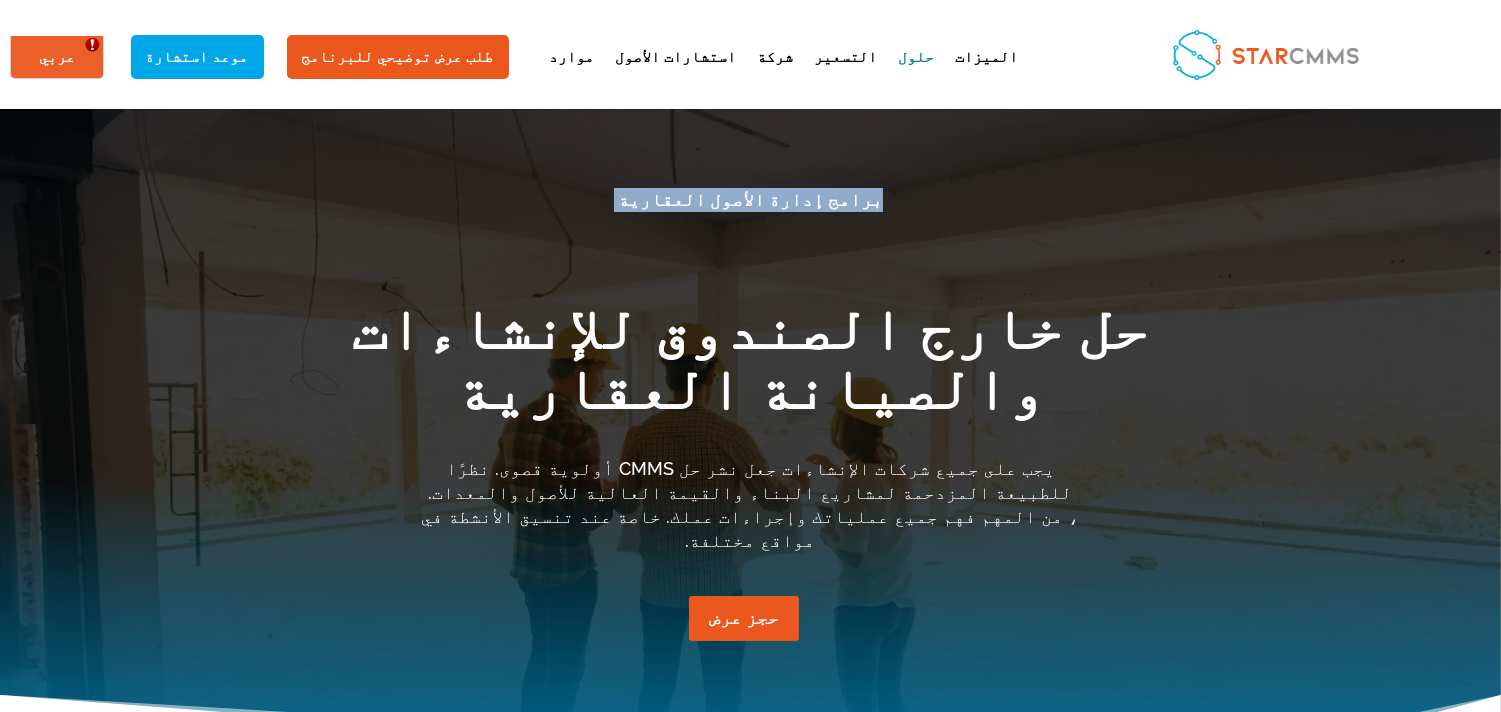 click on "برامج إدارة الأصول العقارية" at bounding box center (751, 200) 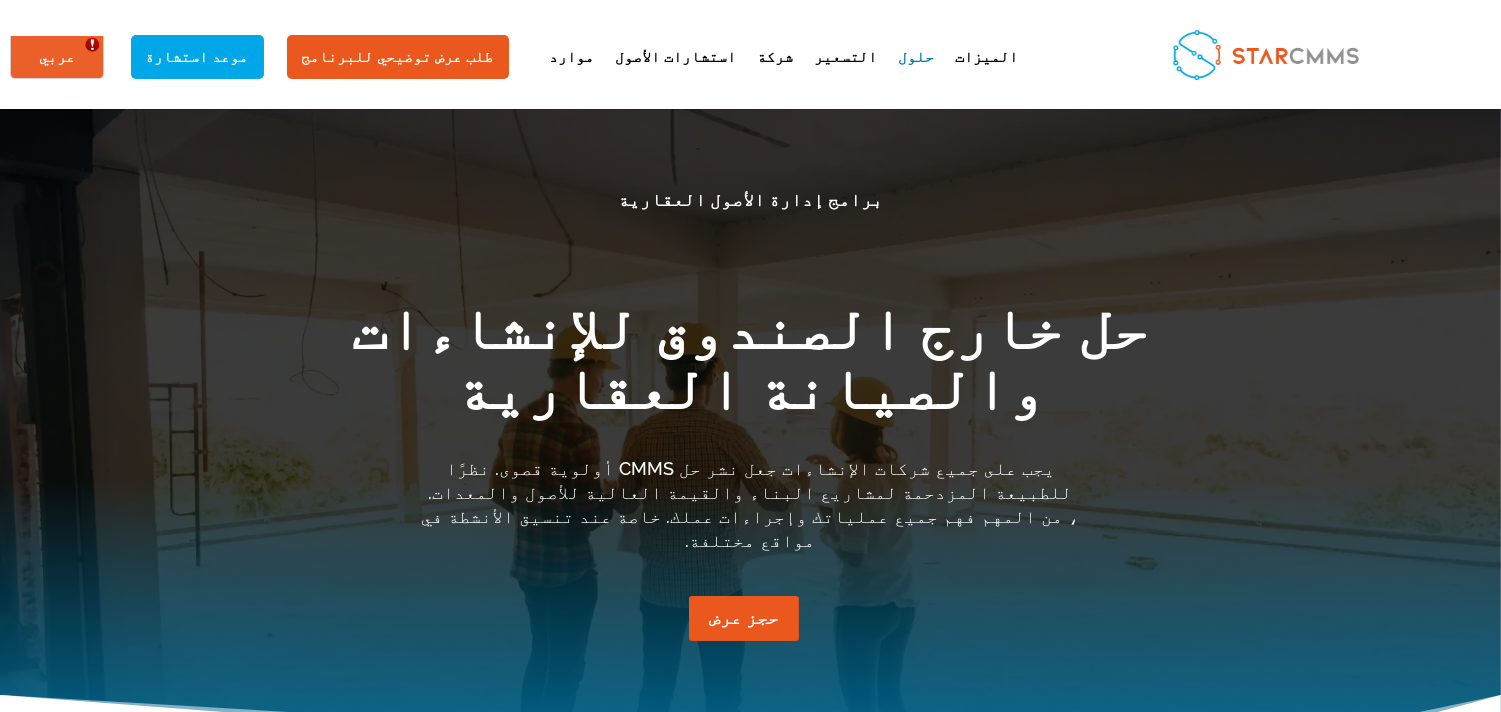 click on "حل خارج الصندوق للإنشاءات والصيانة العقارية" at bounding box center [751, 363] 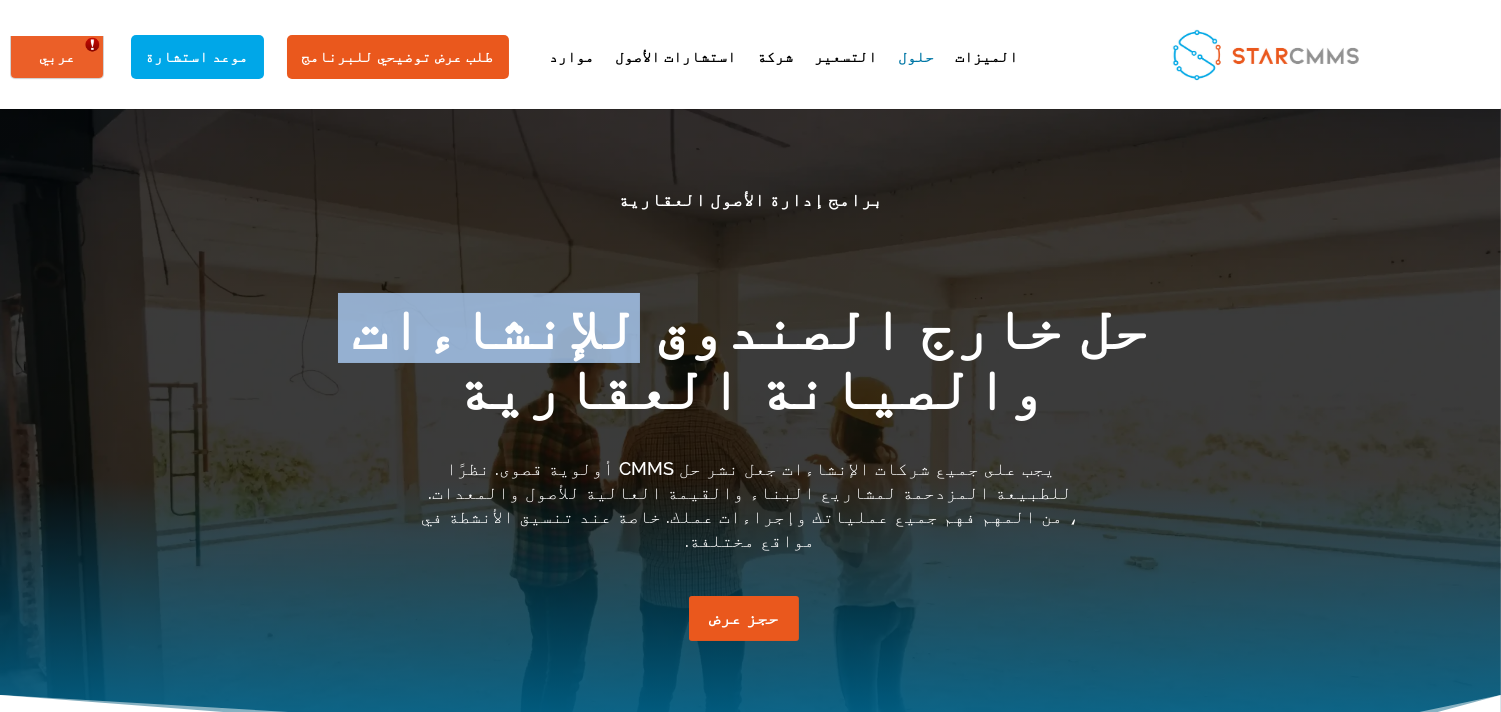 click on "حل خارج الصندوق للإنشاءات والصيانة العقارية" at bounding box center (751, 363) 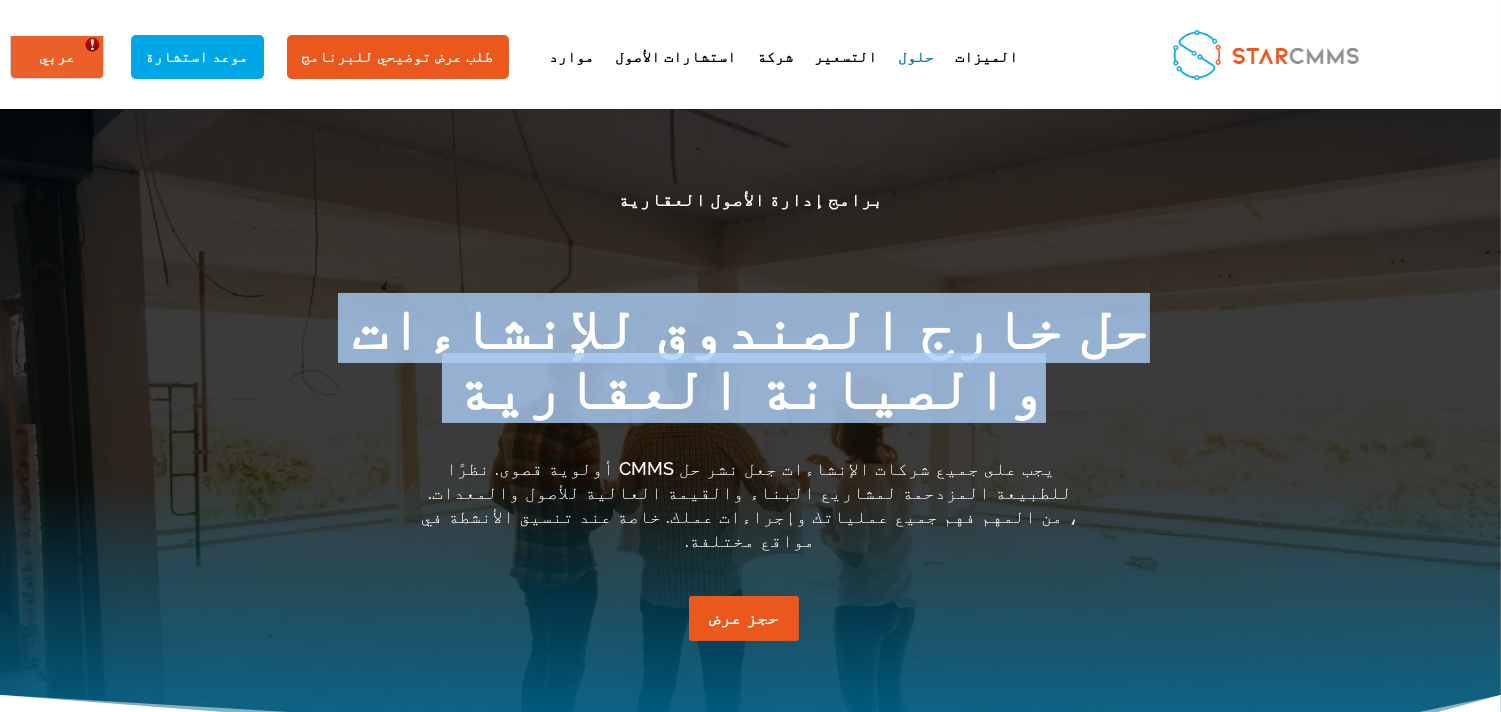 click on "حل خارج الصندوق للإنشاءات والصيانة العقارية" at bounding box center [751, 363] 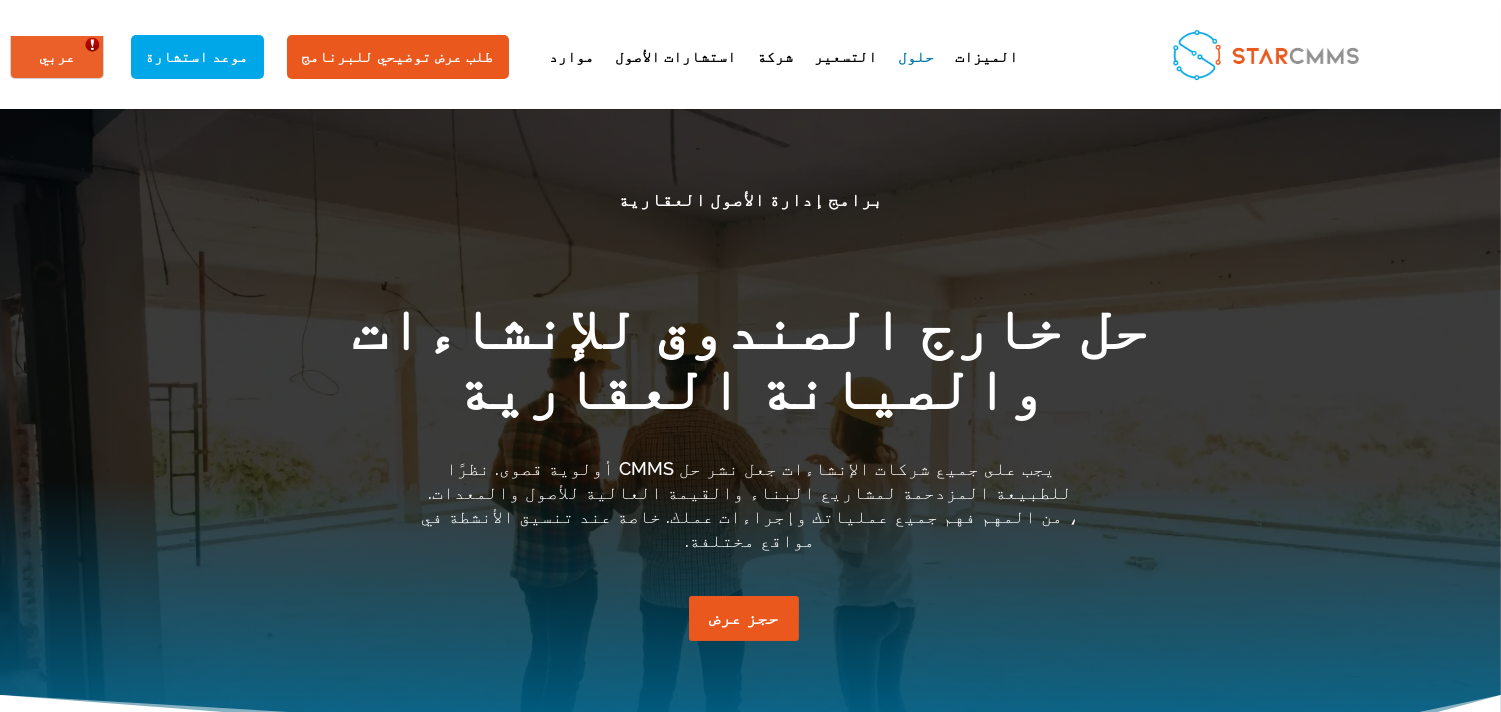 click on "يجب على جميع شركات الإنشاءات جعل نشر حل CMMS أولوية قصوى. نظرًا للطبيعة المزدحمة لمشاريع البناء والقيمة العالية للأصول والمعدات. ، من المهم فهم جميع عملياتك وإجراءات عملك. خاصة عند تنسيق الأنشطة في مواقع مختلفة." at bounding box center (750, 504) 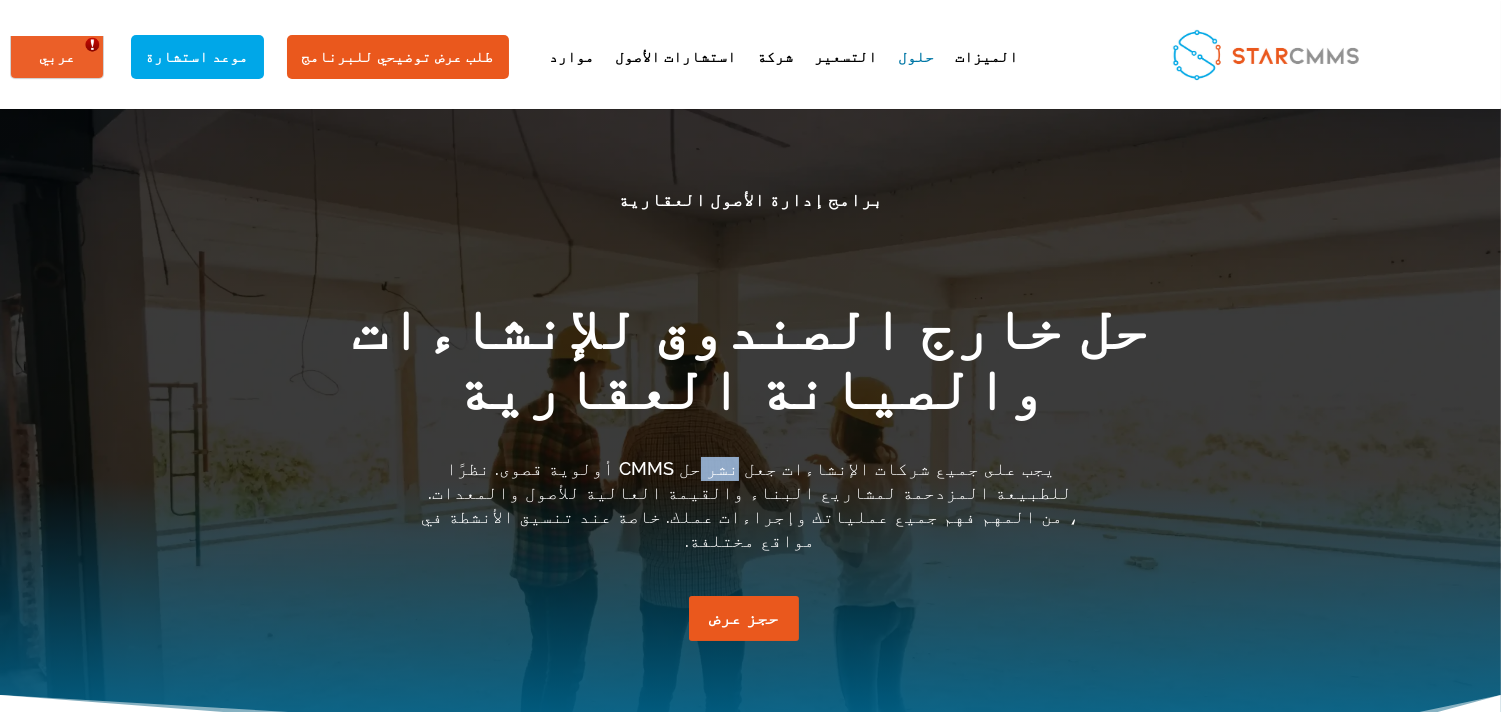 click on "يجب على جميع شركات الإنشاءات جعل نشر حل CMMS أولوية قصوى. نظرًا للطبيعة المزدحمة لمشاريع البناء والقيمة العالية للأصول والمعدات. ، من المهم فهم جميع عملياتك وإجراءات عملك. خاصة عند تنسيق الأنشطة في مواقع مختلفة." at bounding box center (750, 504) 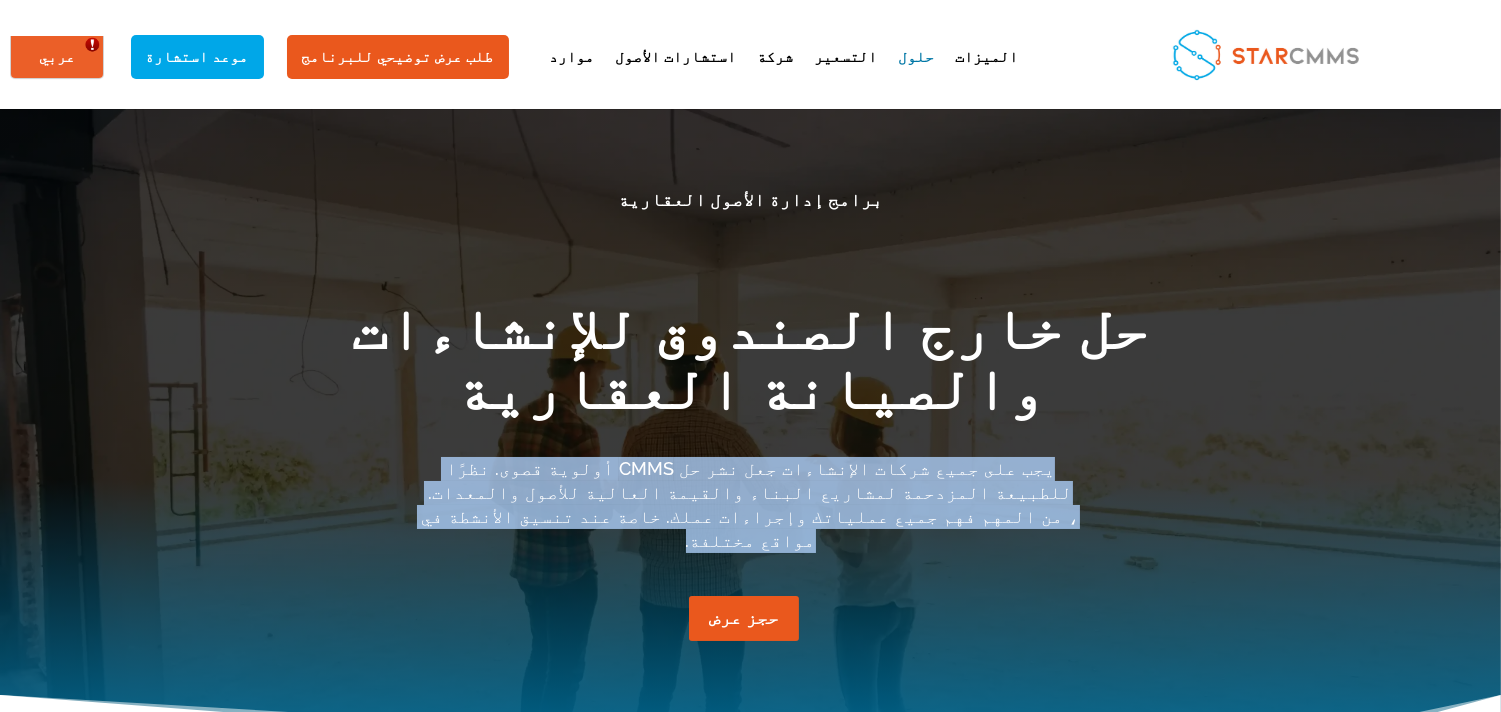 click on "يجب على جميع شركات الإنشاءات جعل نشر حل CMMS أولوية قصوى. نظرًا للطبيعة المزدحمة لمشاريع البناء والقيمة العالية للأصول والمعدات. ، من المهم فهم جميع عملياتك وإجراءات عملك. خاصة عند تنسيق الأنشطة في مواقع مختلفة." at bounding box center (750, 504) 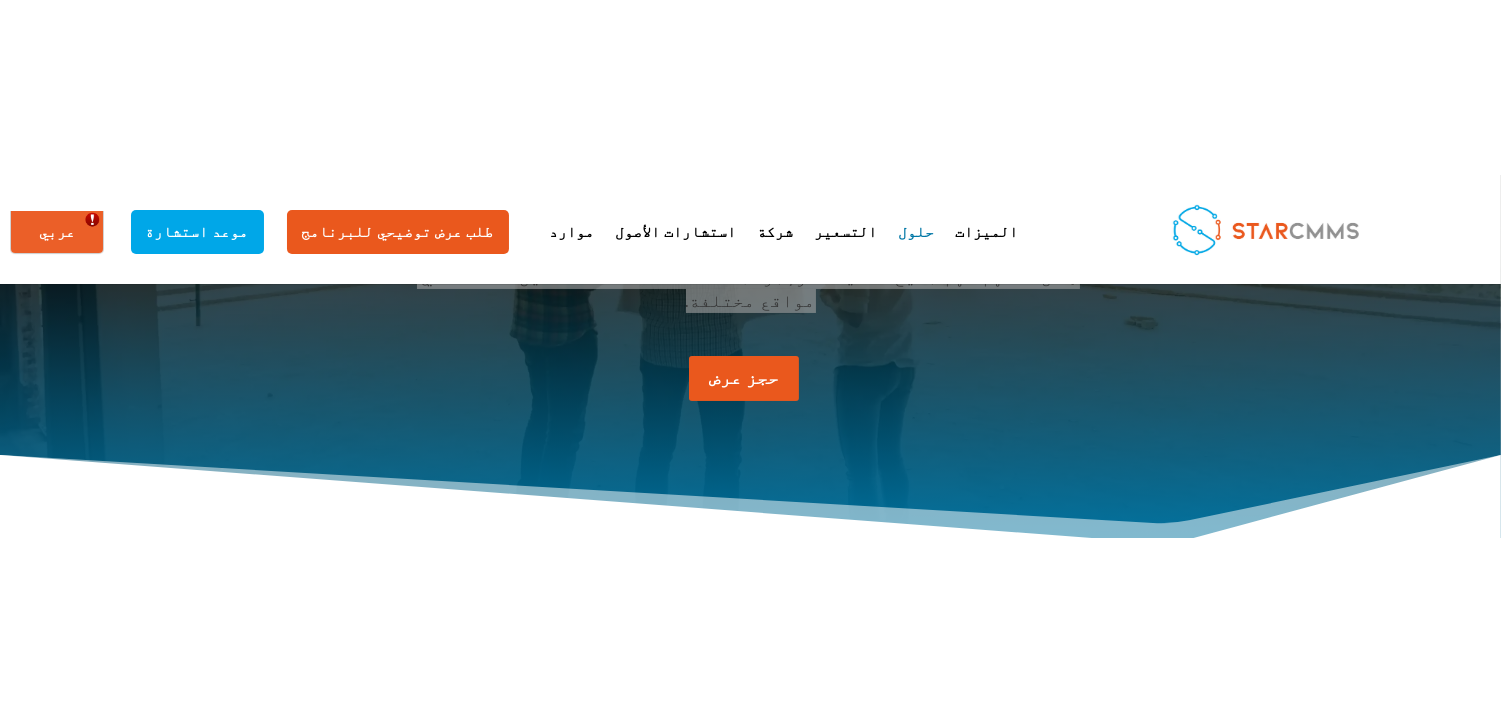 scroll, scrollTop: 370, scrollLeft: 0, axis: vertical 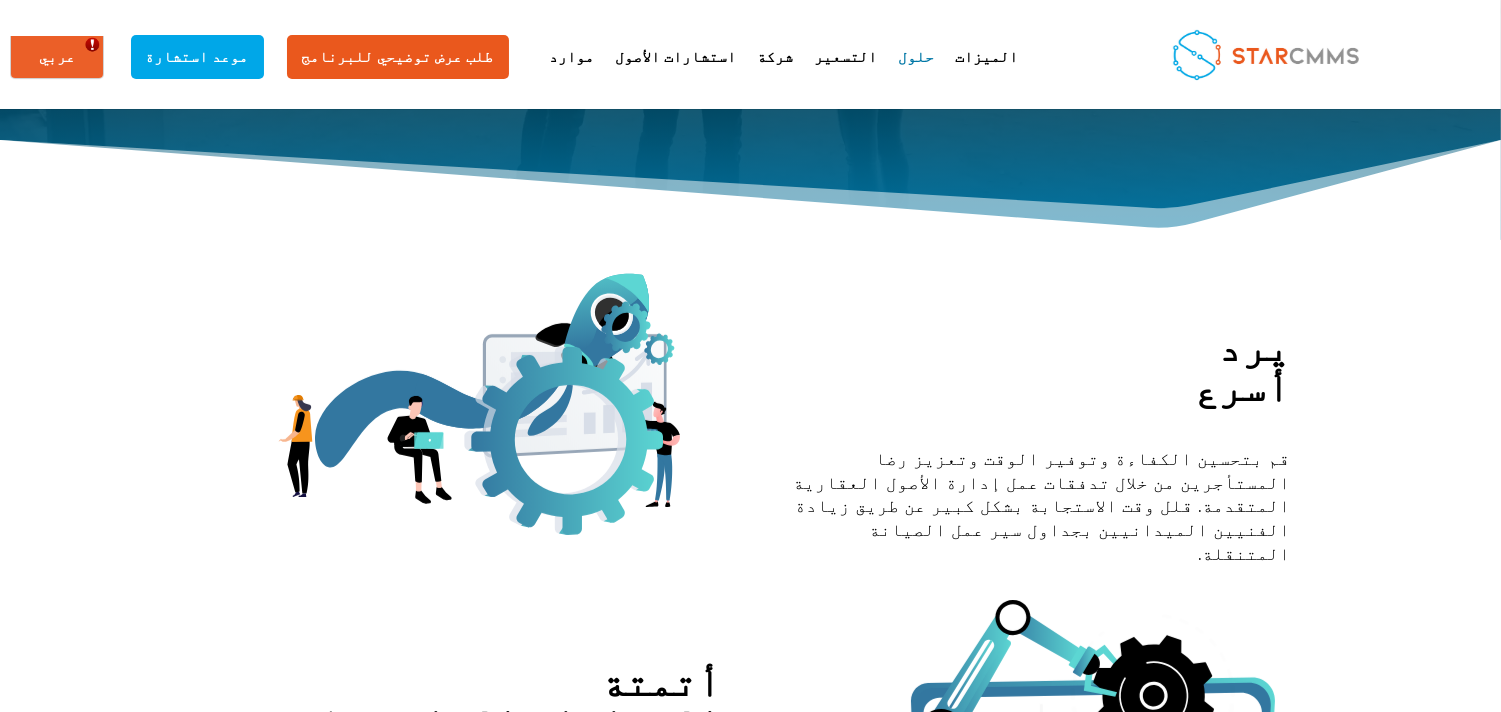 click on "يرد أسرع" at bounding box center [1243, 366] 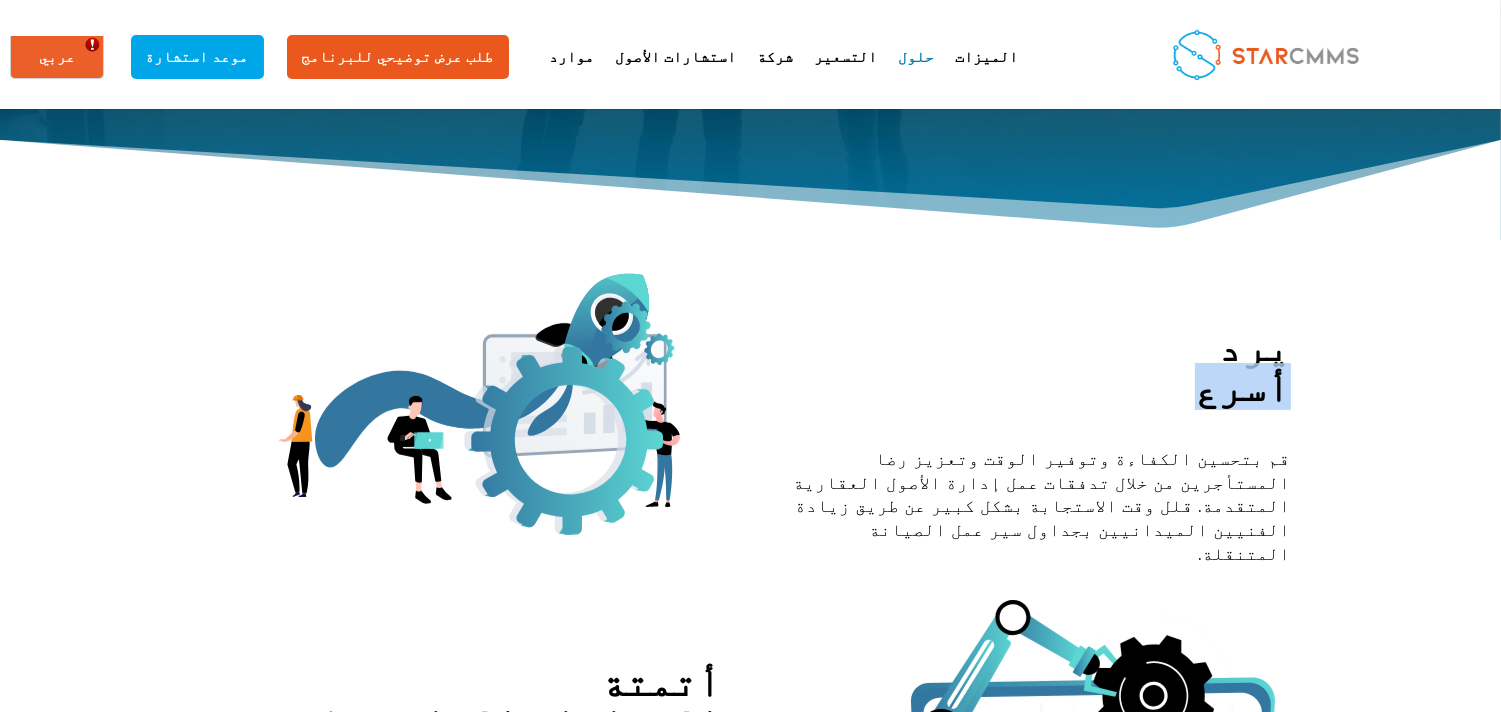 click on "يرد أسرع" at bounding box center [1243, 366] 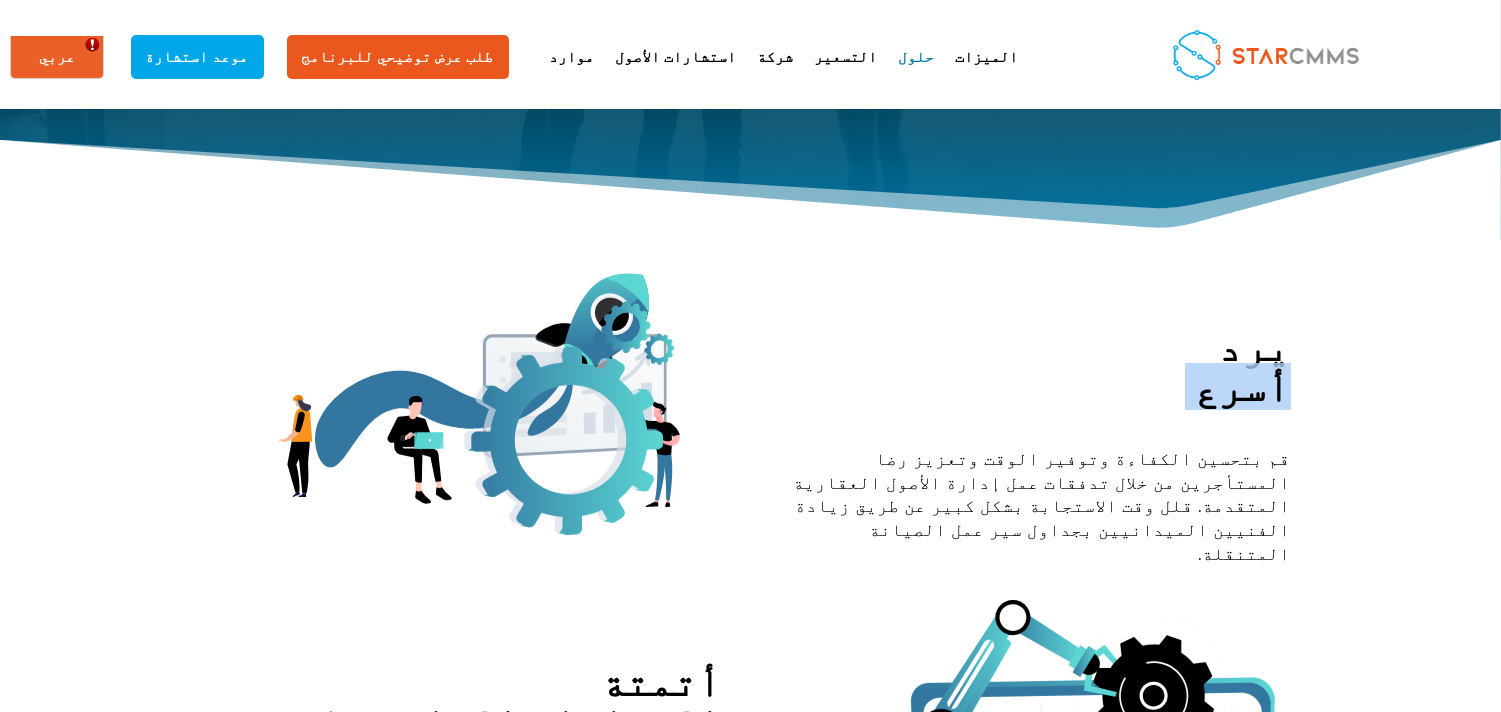 click on "يرد أسرع" at bounding box center [1243, 366] 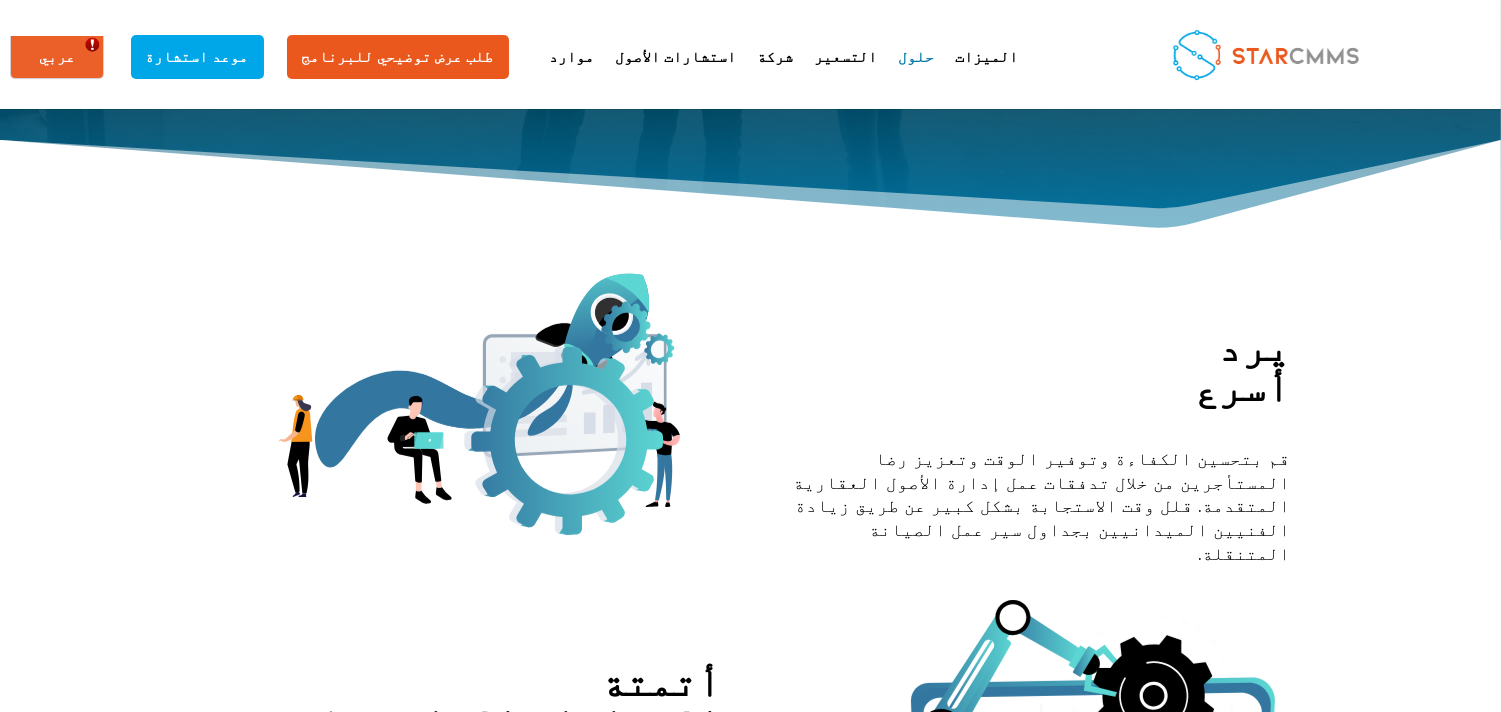 click on "يرد أسرع" at bounding box center [1243, 366] 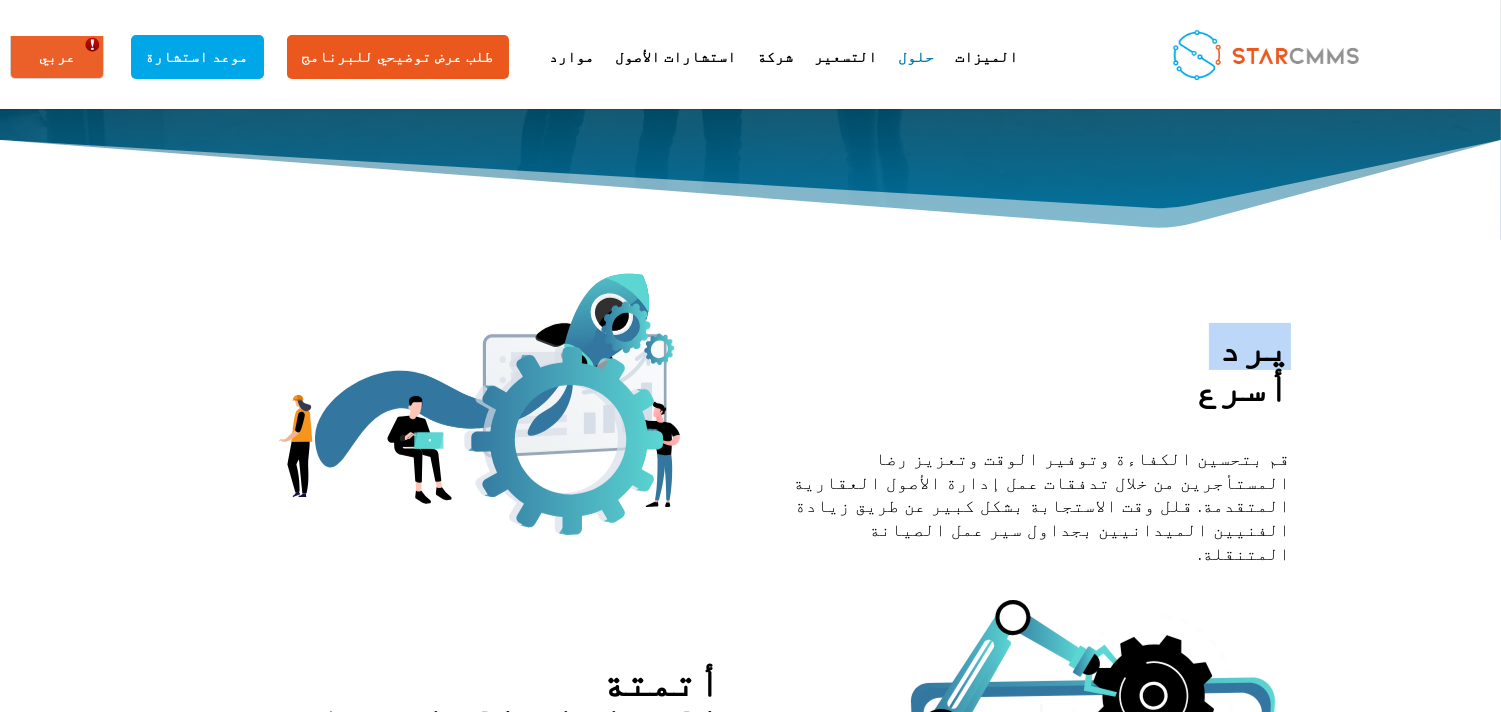 click on "يرد أسرع" at bounding box center (1243, 366) 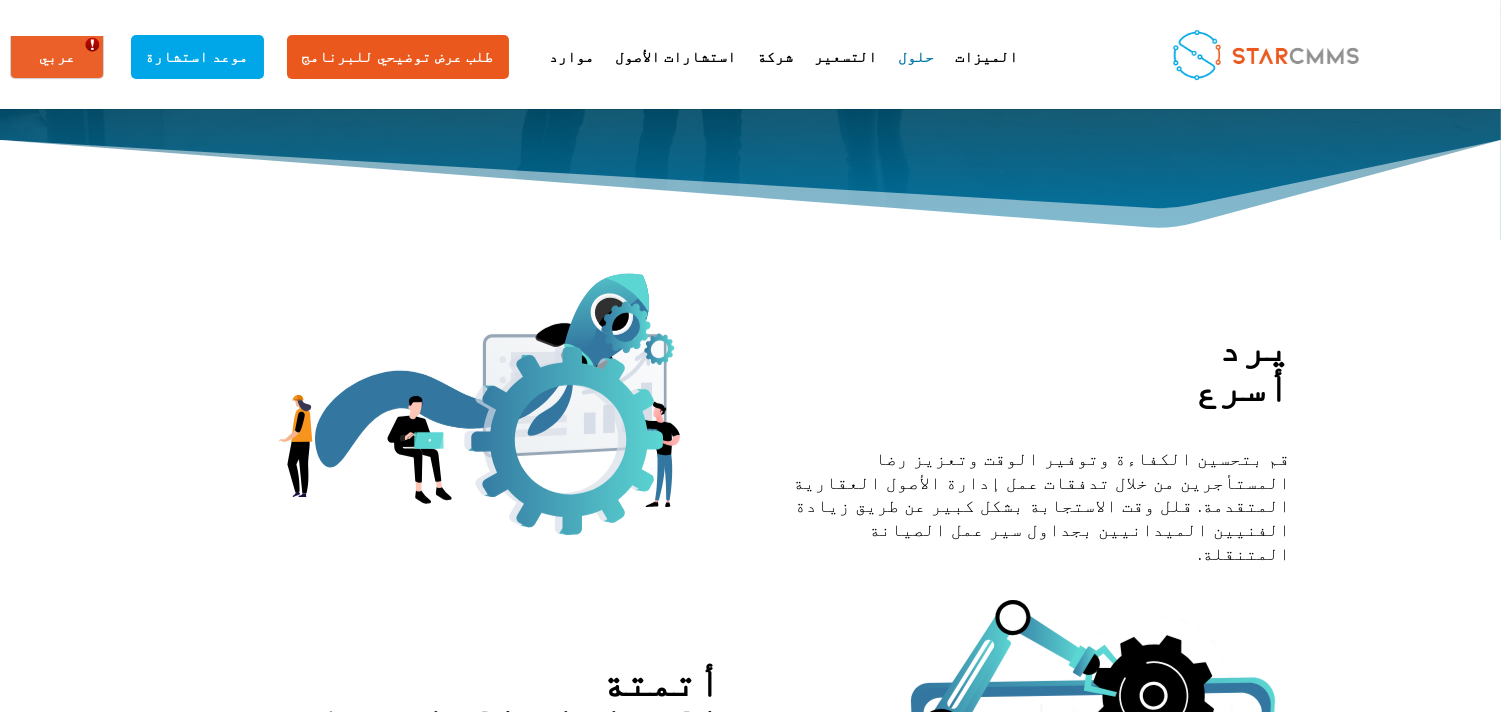 click on "يرد أسرع" at bounding box center (1243, 366) 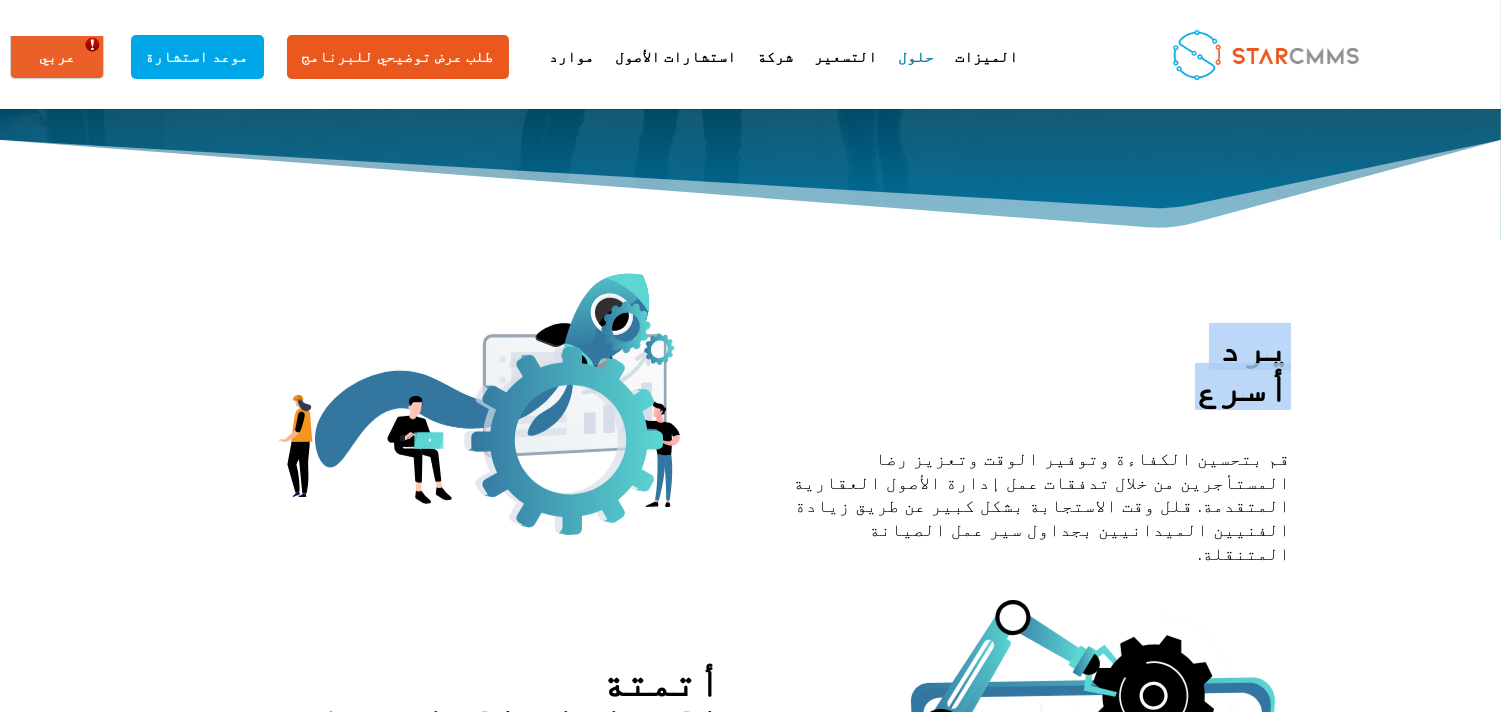 drag, startPoint x: 317, startPoint y: 308, endPoint x: 199, endPoint y: 253, distance: 130.18832 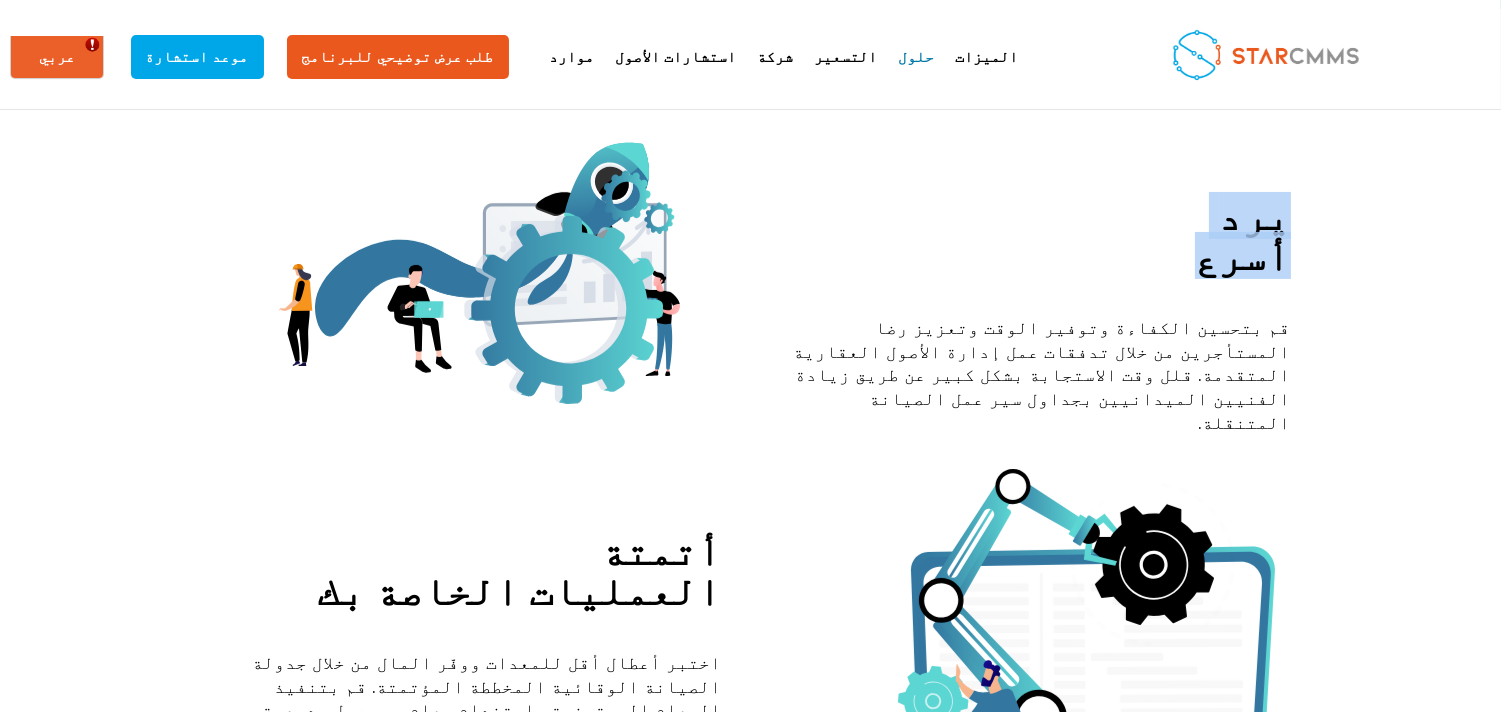 scroll, scrollTop: 741, scrollLeft: 0, axis: vertical 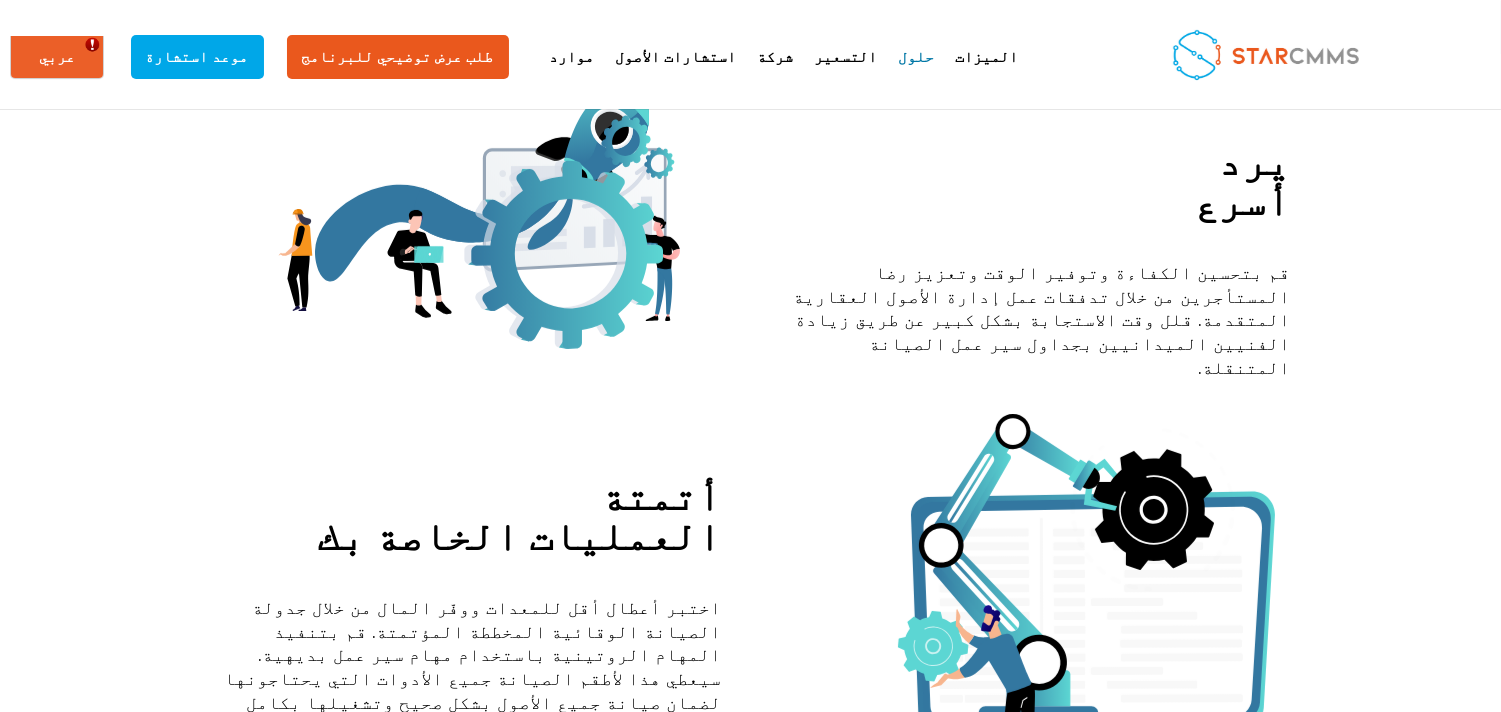 click on "قم بتحسين الكفاءة وتوفير الوقت وتعزيز رضا المستأجرين من خلال تدفقات عمل إدارة الأصول العقارية المتقدمة. قلل وقت الاستجابة بشكل كبير عن طريق زيادة الفنيين الميدانيين بجداول سير عمل الصيانة المتنقلة." at bounding box center [1035, 320] 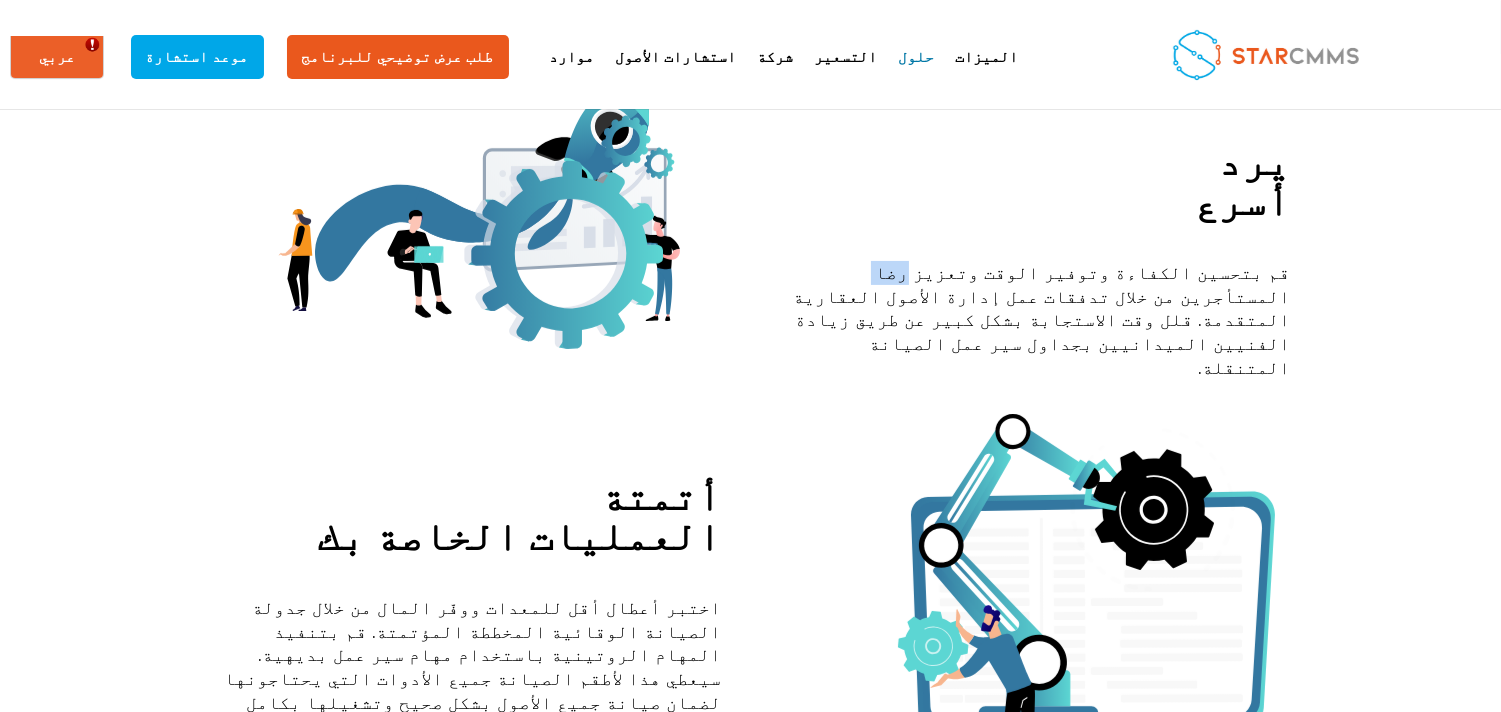 click on "قم بتحسين الكفاءة وتوفير الوقت وتعزيز رضا المستأجرين من خلال تدفقات عمل إدارة الأصول العقارية المتقدمة. قلل وقت الاستجابة بشكل كبير عن طريق زيادة الفنيين الميدانيين بجداول سير عمل الصيانة المتنقلة." at bounding box center (1035, 320) 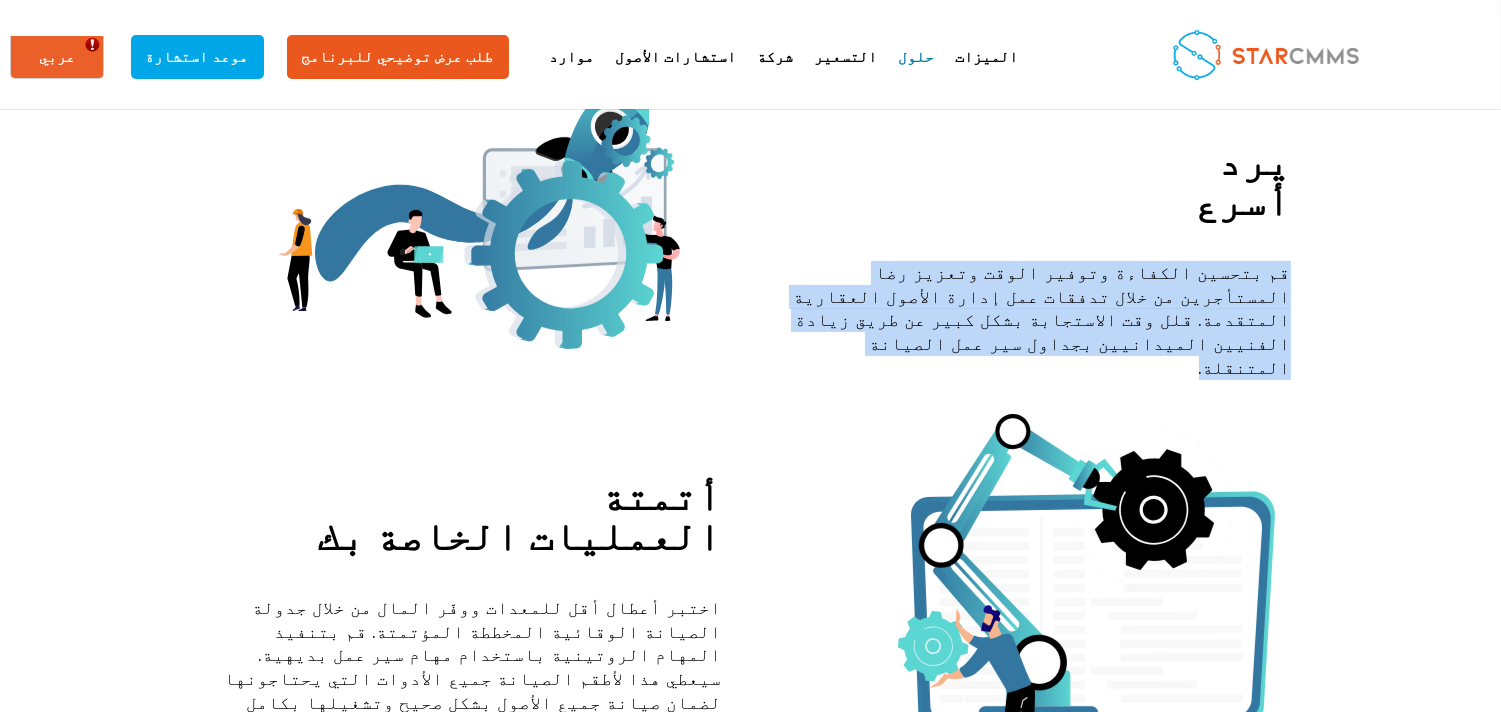click on "قم بتحسين الكفاءة وتوفير الوقت وتعزيز رضا المستأجرين من خلال تدفقات عمل إدارة الأصول العقارية المتقدمة. قلل وقت الاستجابة بشكل كبير عن طريق زيادة الفنيين الميدانيين بجداول سير عمل الصيانة المتنقلة." at bounding box center [1035, 320] 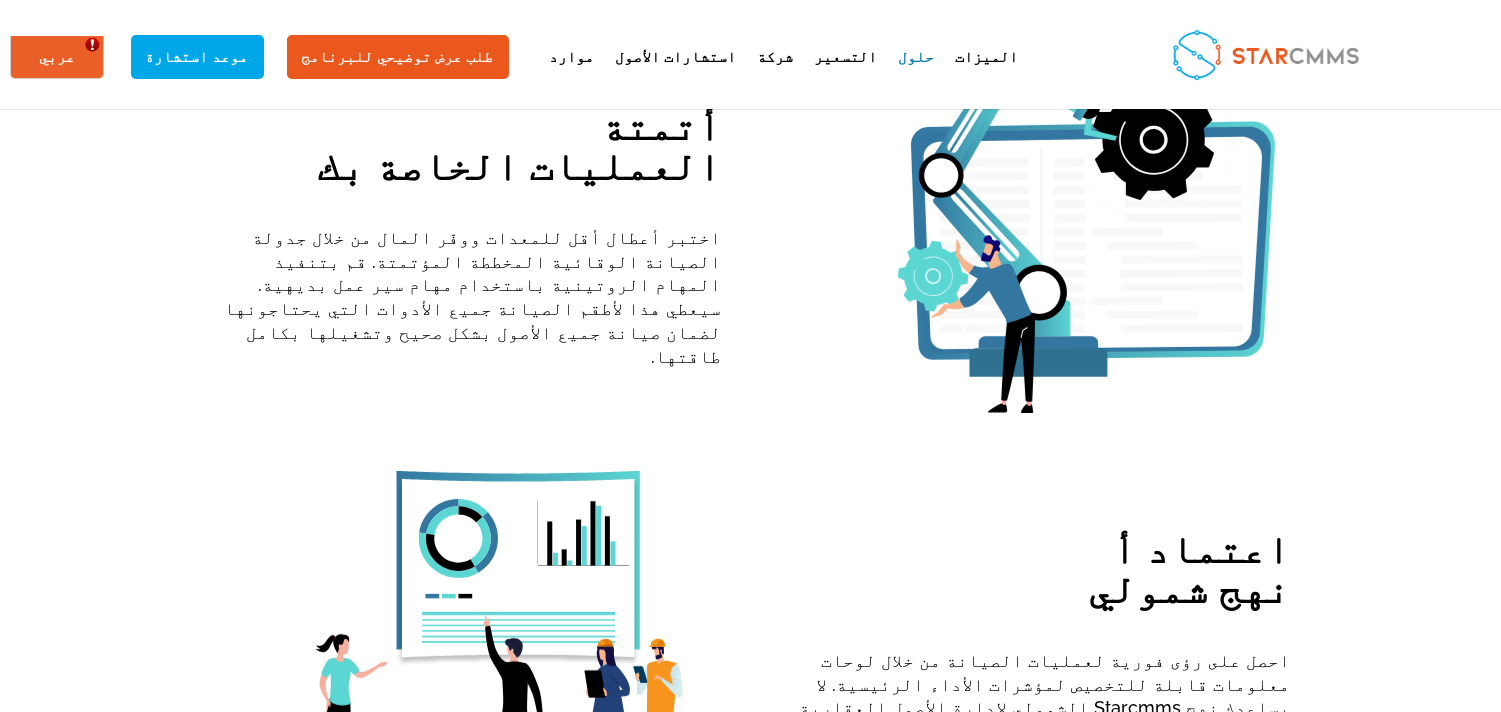 scroll, scrollTop: 925, scrollLeft: 0, axis: vertical 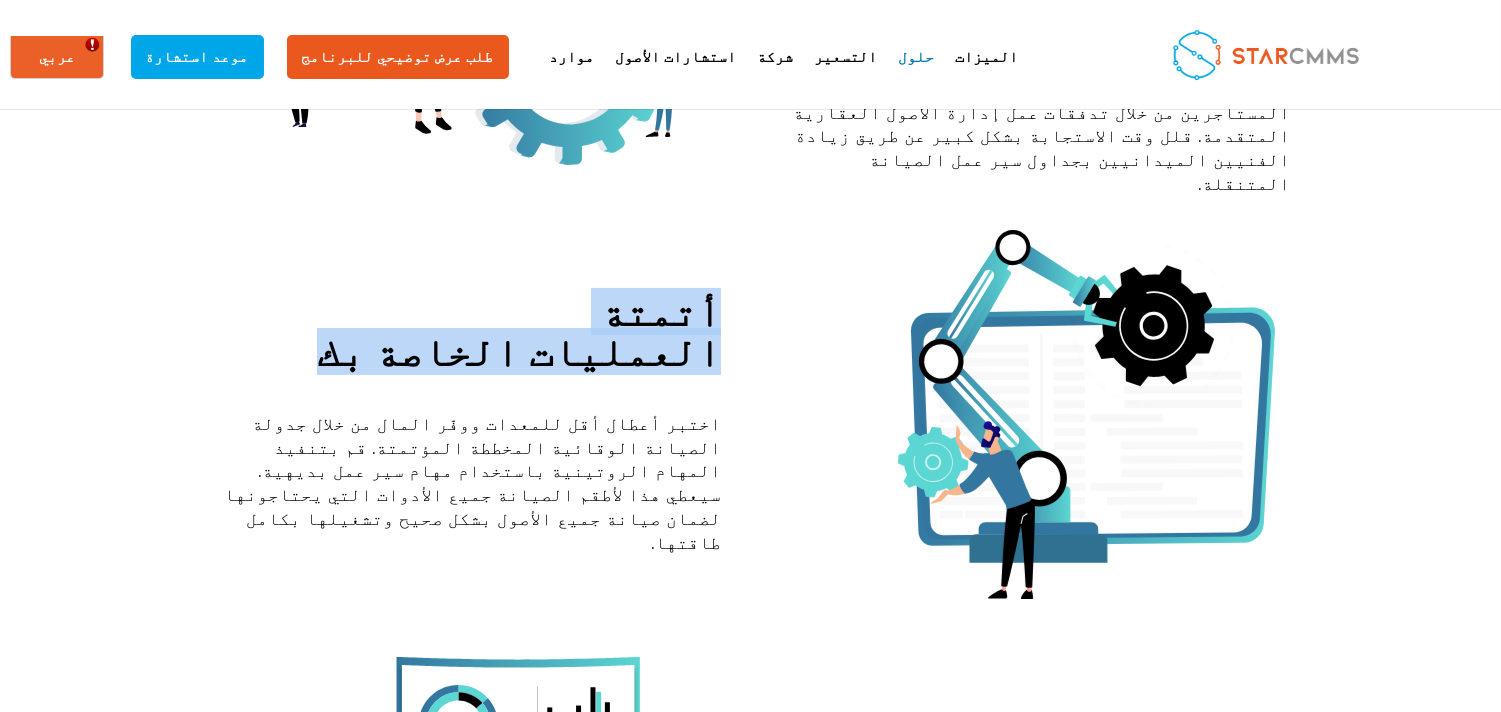 drag, startPoint x: 1023, startPoint y: 255, endPoint x: 769, endPoint y: 196, distance: 260.76233 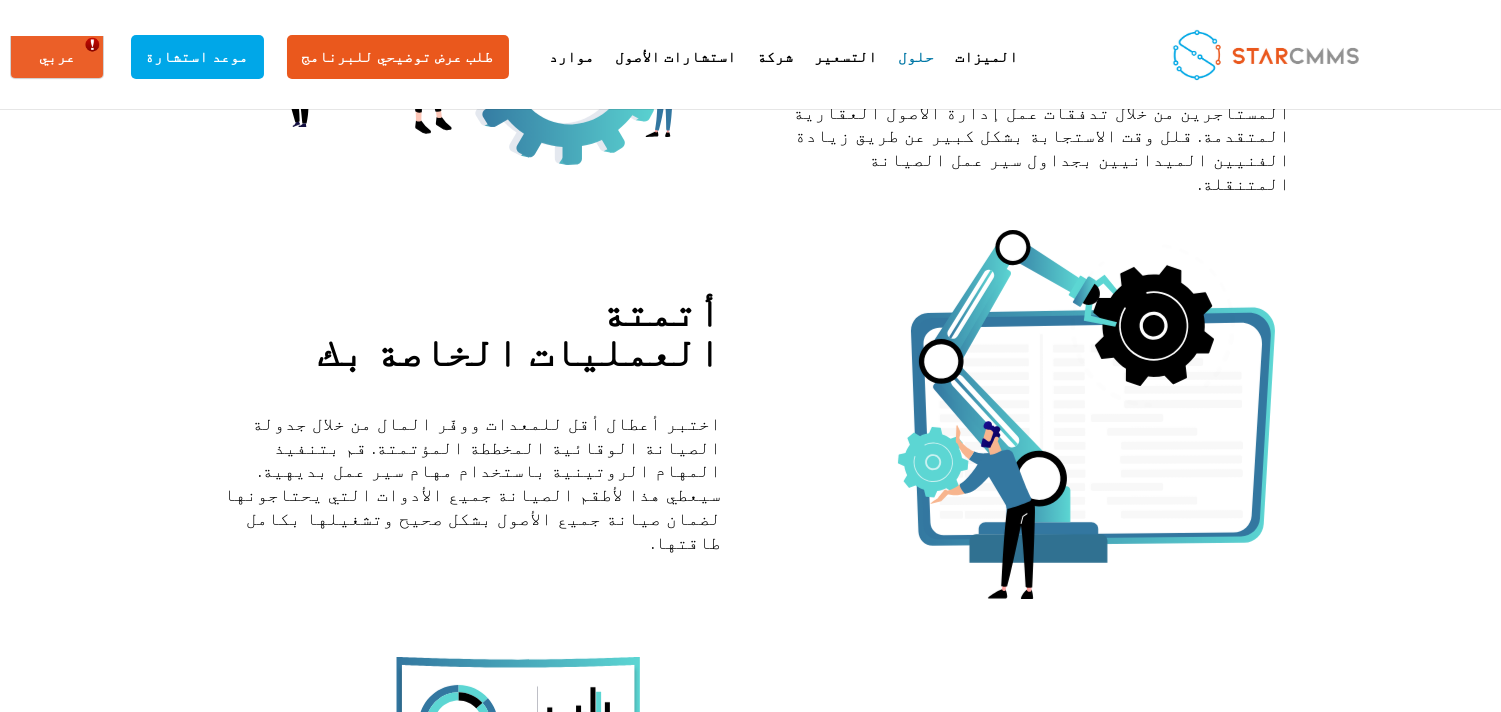 click on "اختبر أعطال أقل للمعدات ووفّر المال من خلال جدولة الصيانة الوقائية المخططة المؤتمتة. قم بتنفيذ المهام الروتينية باستخدام مهام سير عمل بديهية. سيعطي هذا لأطقم الصيانة جميع الأدوات التي يحتاجونها لضمان صيانة جميع الأصول بشكل صحيح وتشغيلها بكامل طاقتها." at bounding box center [466, 483] 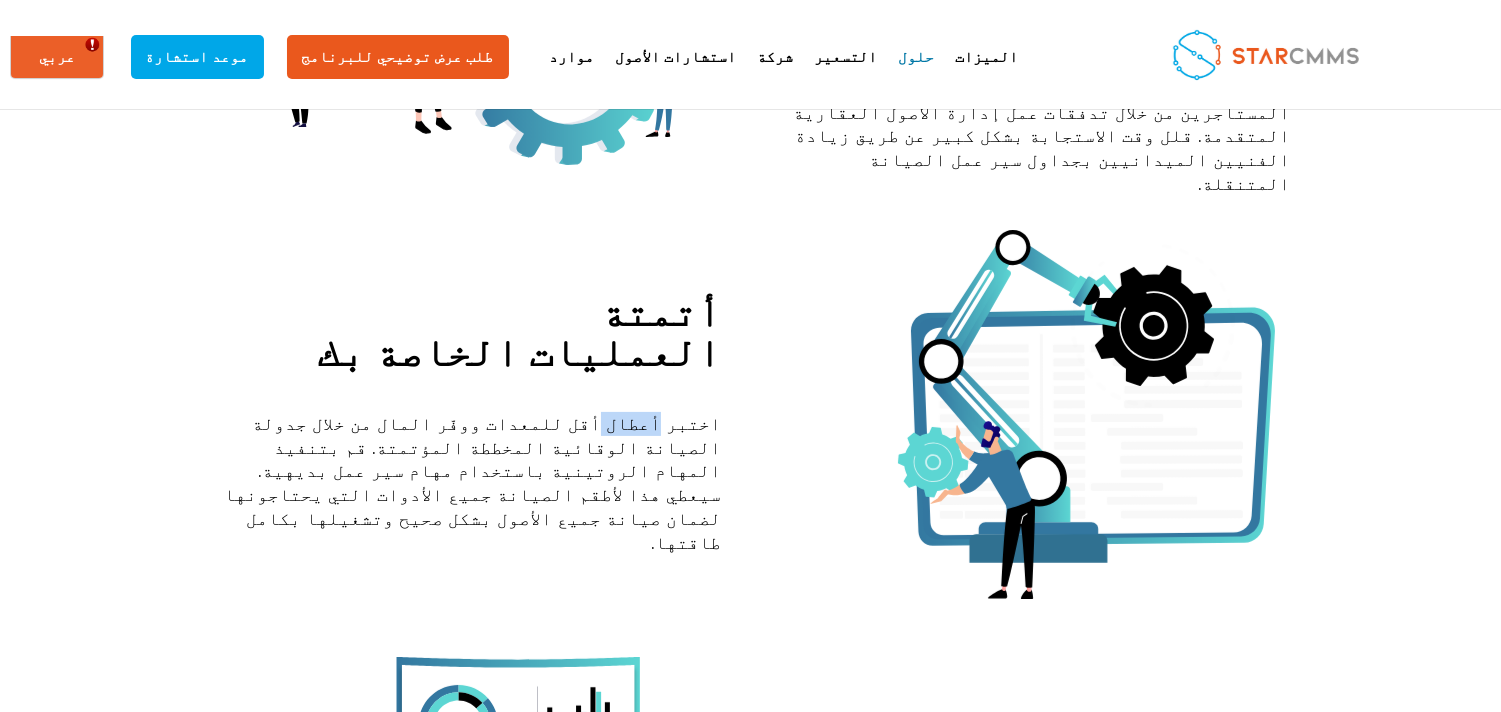 click on "اختبر أعطال أقل للمعدات ووفّر المال من خلال جدولة الصيانة الوقائية المخططة المؤتمتة. قم بتنفيذ المهام الروتينية باستخدام مهام سير عمل بديهية. سيعطي هذا لأطقم الصيانة جميع الأدوات التي يحتاجونها لضمان صيانة جميع الأصول بشكل صحيح وتشغيلها بكامل طاقتها." at bounding box center (466, 483) 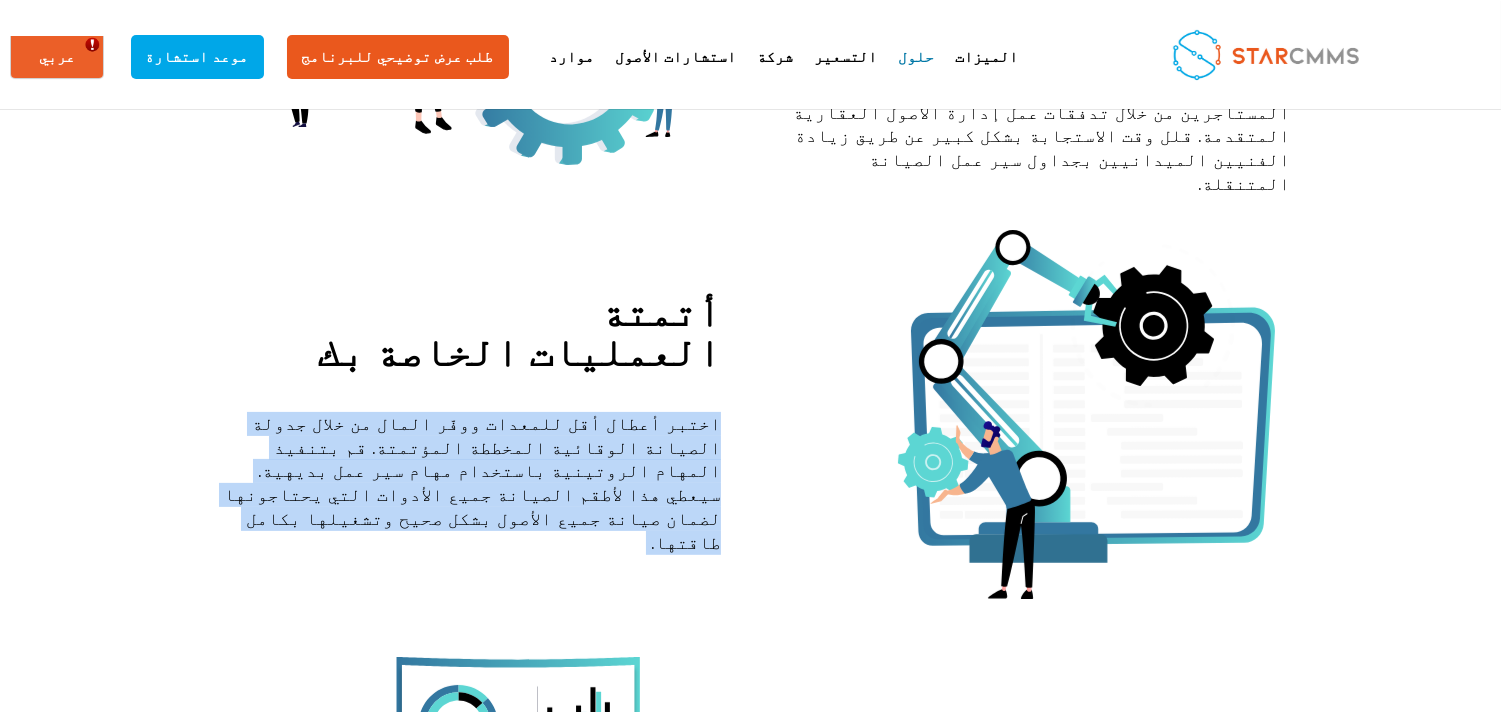 click on "اختبر أعطال أقل للمعدات ووفّر المال من خلال جدولة الصيانة الوقائية المخططة المؤتمتة. قم بتنفيذ المهام الروتينية باستخدام مهام سير عمل بديهية. سيعطي هذا لأطقم الصيانة جميع الأدوات التي يحتاجونها لضمان صيانة جميع الأصول بشكل صحيح وتشغيلها بكامل طاقتها." at bounding box center [466, 483] 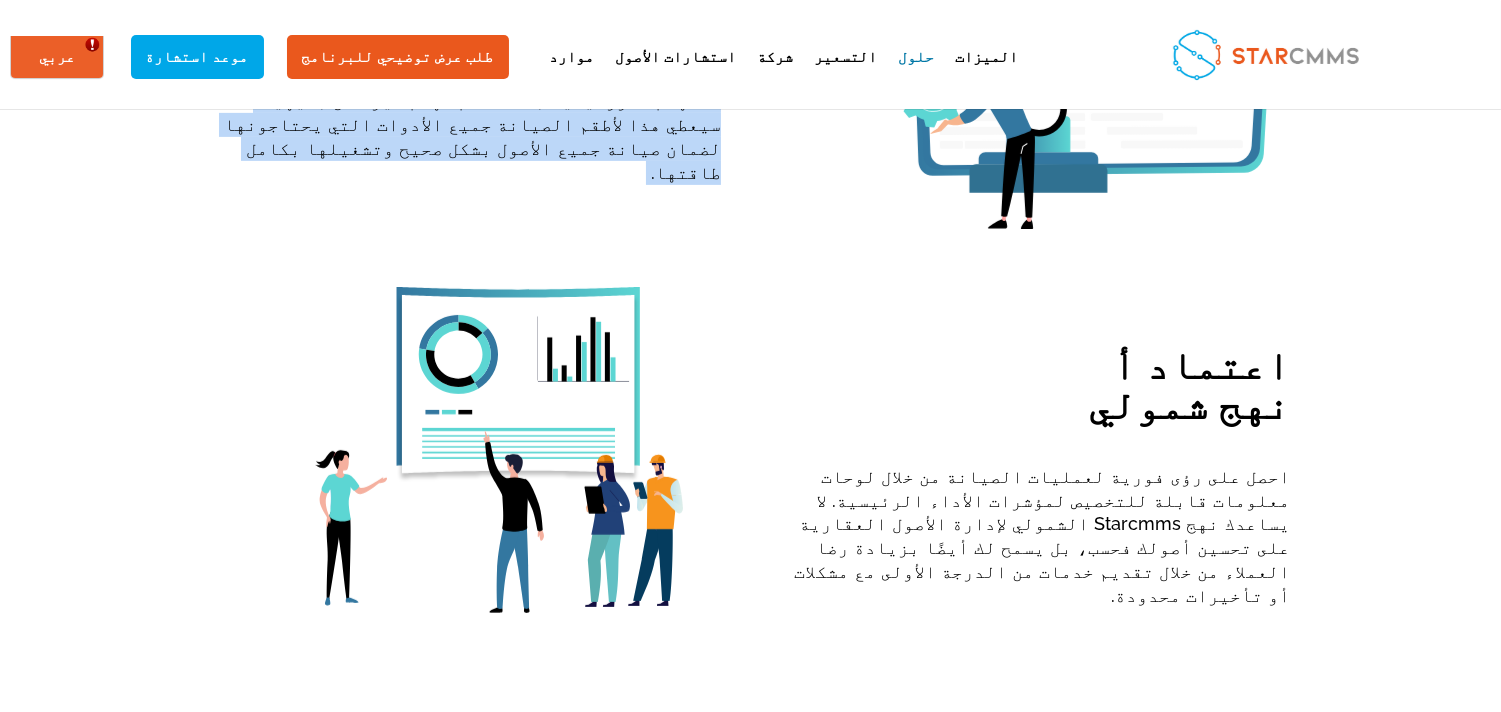scroll, scrollTop: 1296, scrollLeft: 0, axis: vertical 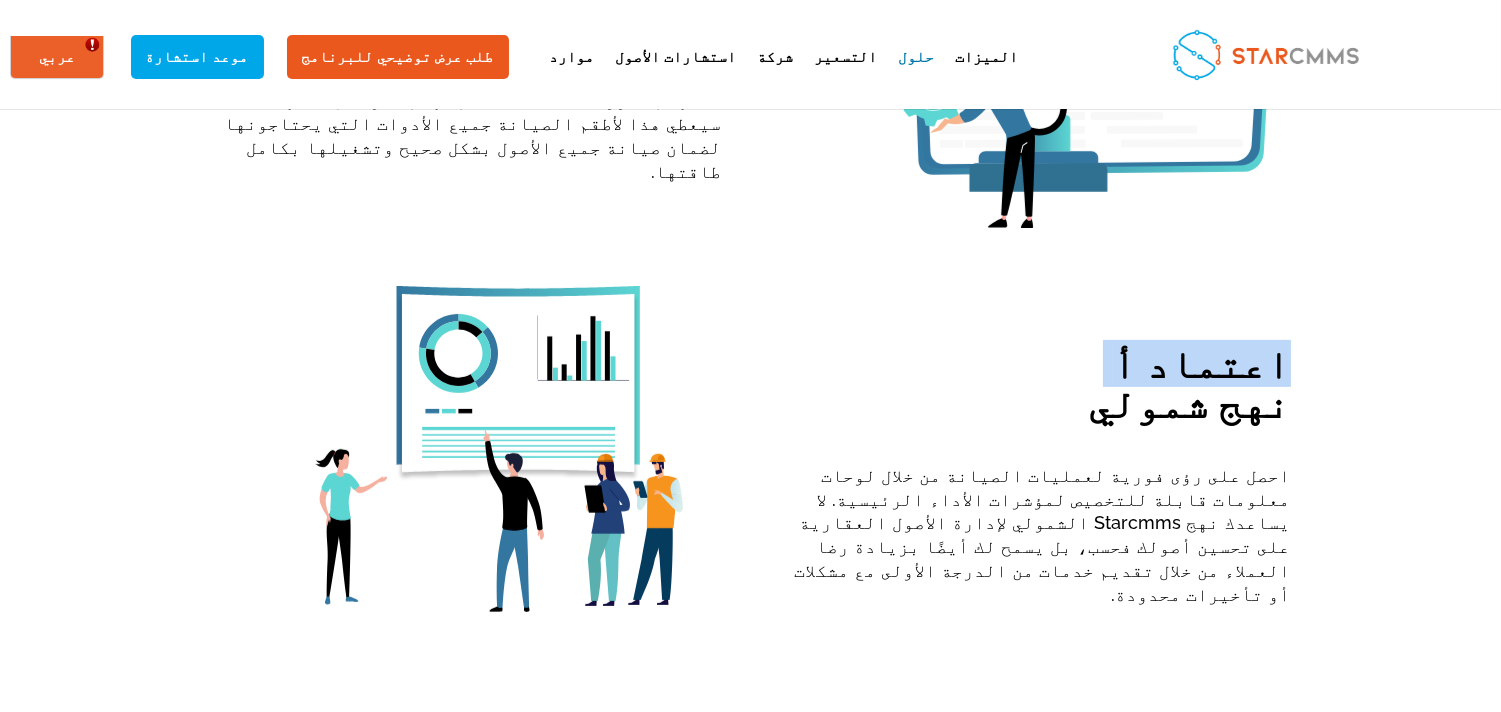 drag, startPoint x: 421, startPoint y: 285, endPoint x: 196, endPoint y: 301, distance: 225.56818 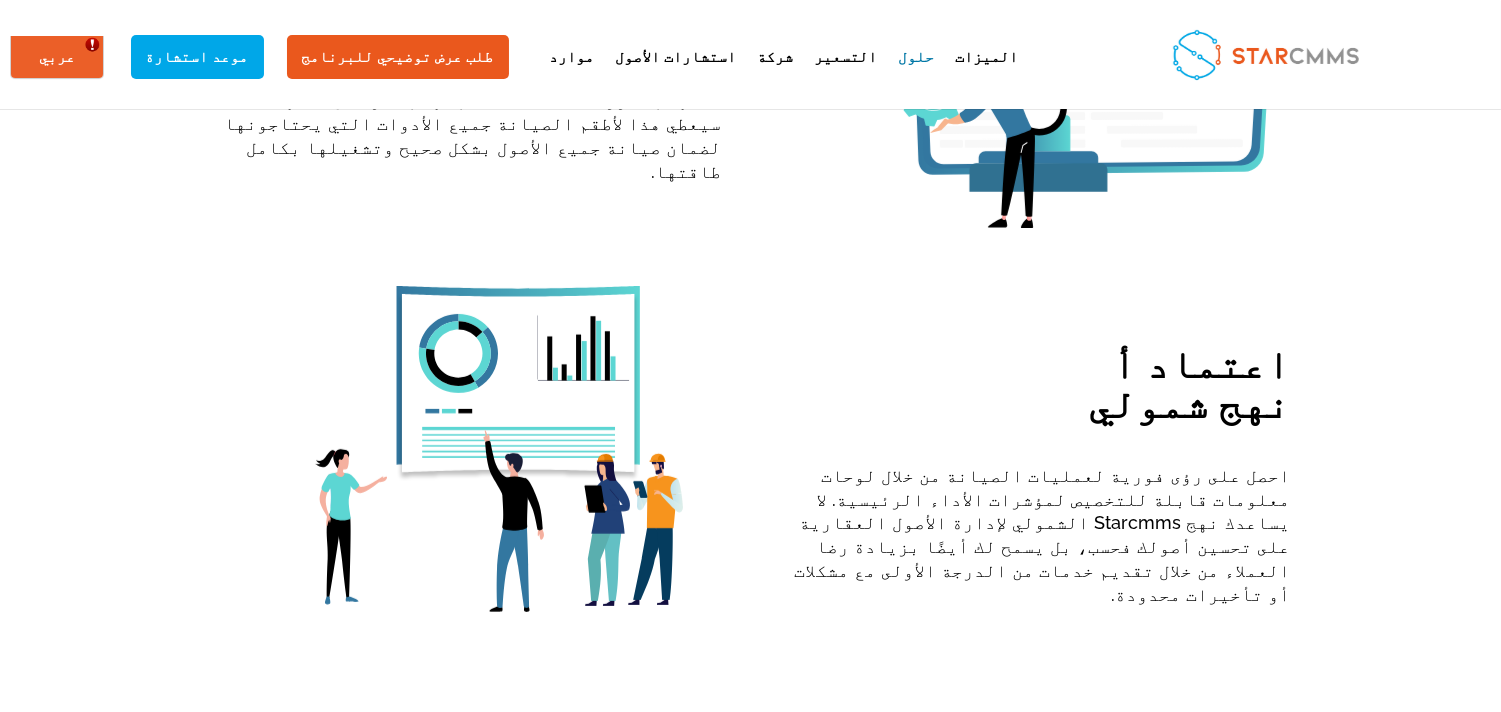 click on "اعتماد أ نهج شمولي" at bounding box center [1035, 389] 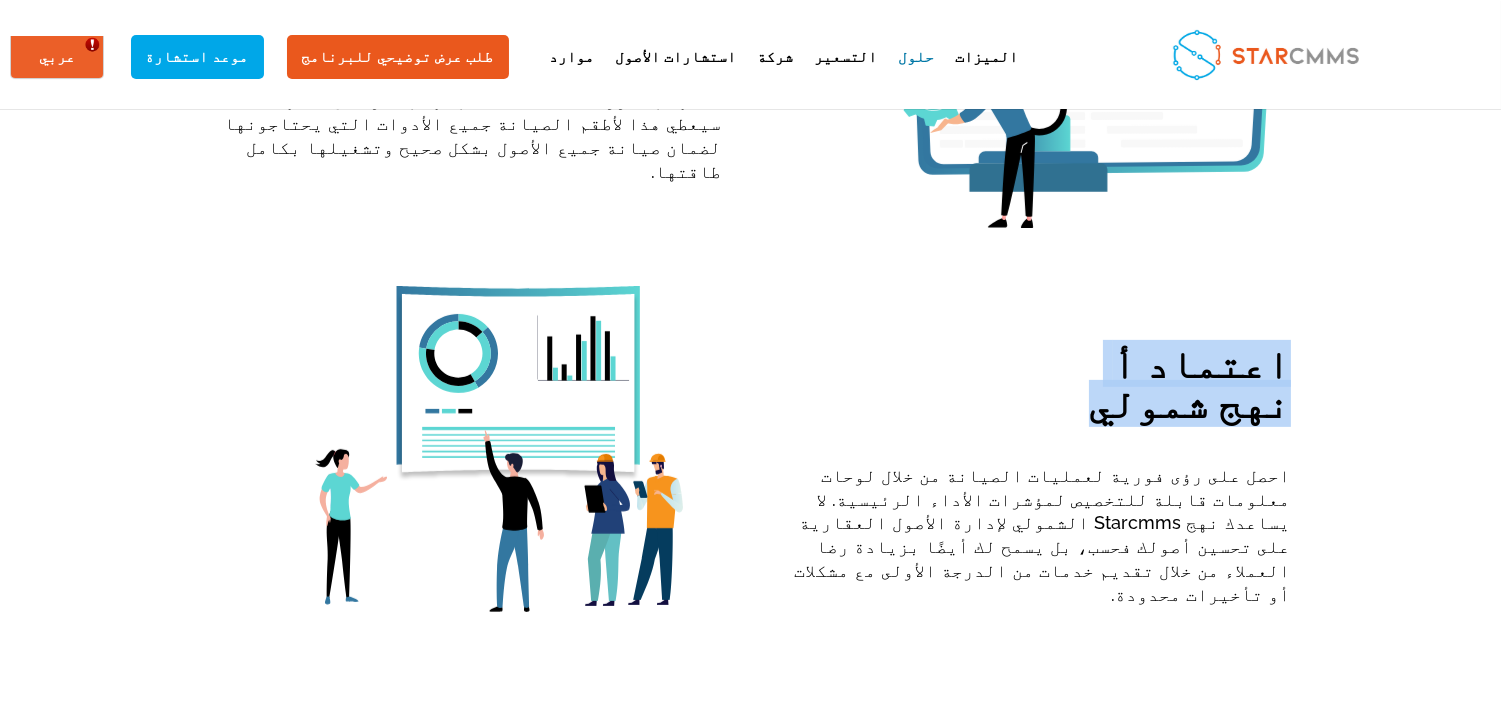 drag, startPoint x: 378, startPoint y: 316, endPoint x: 201, endPoint y: 274, distance: 181.91481 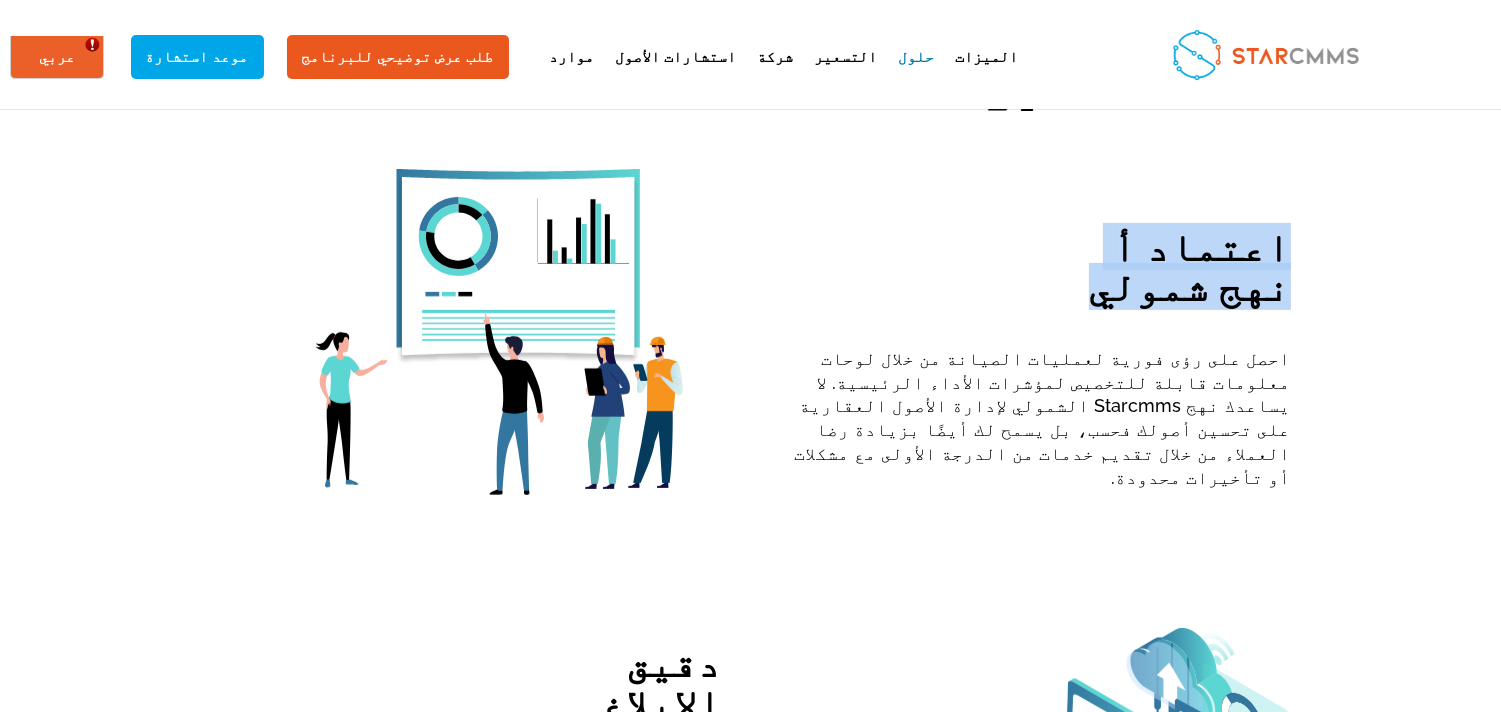 scroll, scrollTop: 1481, scrollLeft: 0, axis: vertical 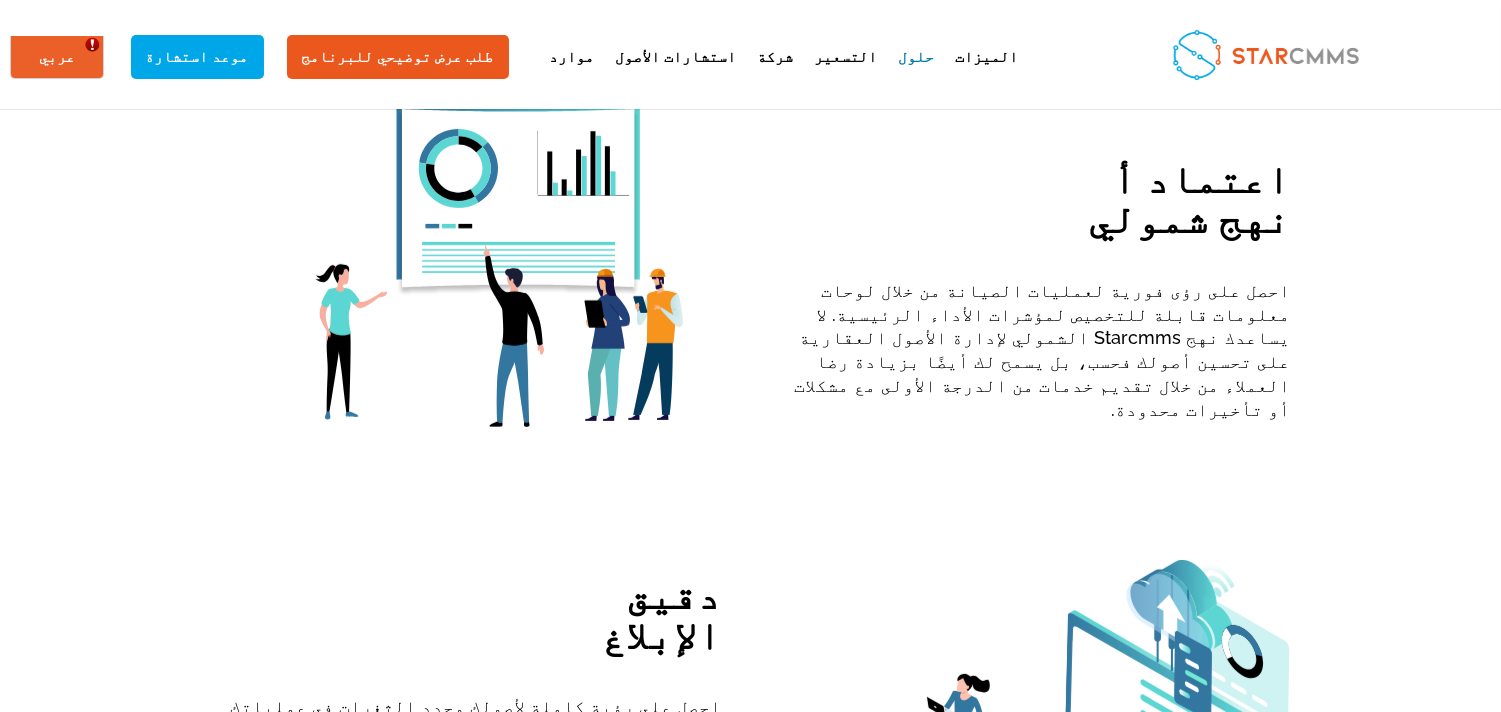 click on "احصل على رؤى فورية لعمليات الصيانة من خلال لوحات معلومات قابلة للتخصيص لمؤشرات الأداء الرئيسية. لا يساعدك نهج Starcmms الشمولي لإدارة الأصول العقارية على تحسين أصولك فحسب، بل يسمح لك أيضًا بزيادة رضا العملاء من خلال تقديم خدمات من الدرجة الأولى مع مشكلات أو تأخيرات محدودة." at bounding box center [1035, 350] 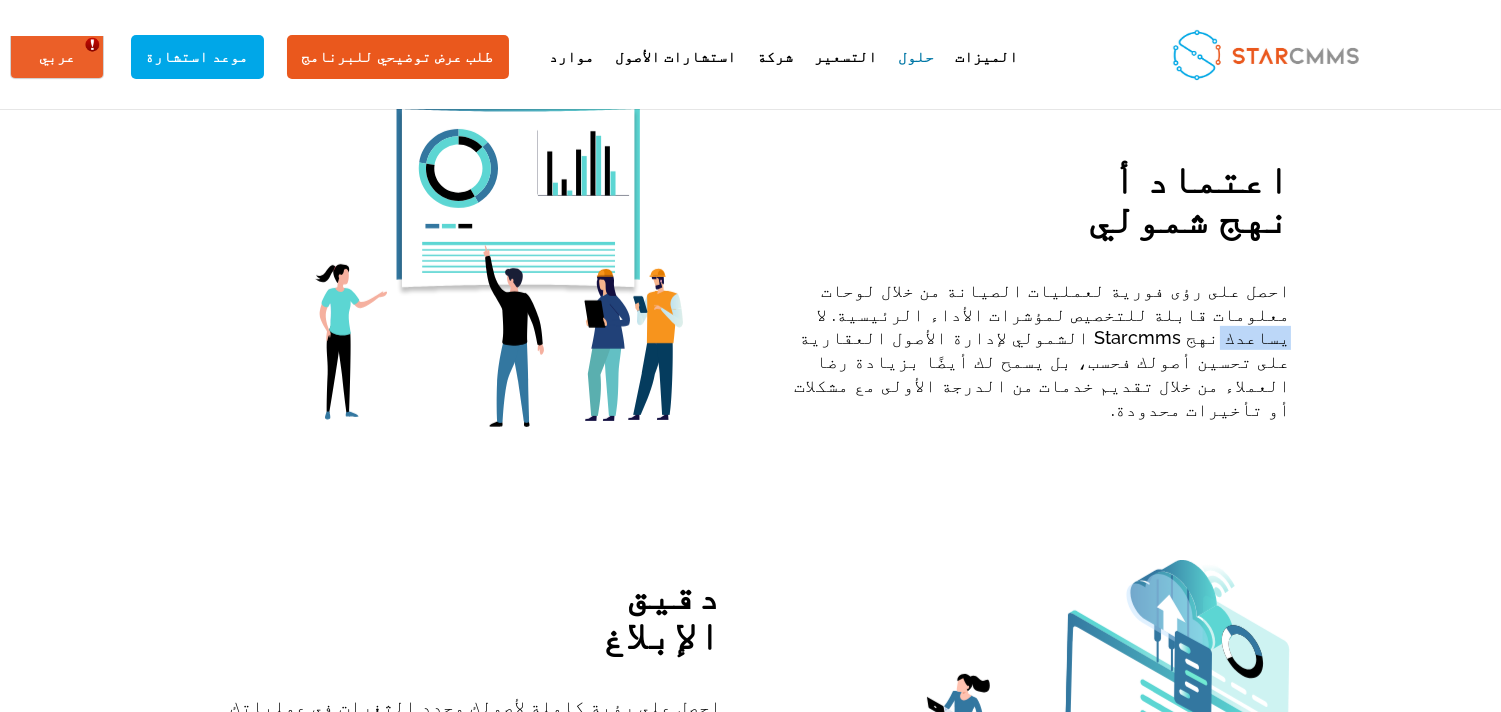 click on "احصل على رؤى فورية لعمليات الصيانة من خلال لوحات معلومات قابلة للتخصيص لمؤشرات الأداء الرئيسية. لا يساعدك نهج Starcmms الشمولي لإدارة الأصول العقارية على تحسين أصولك فحسب، بل يسمح لك أيضًا بزيادة رضا العملاء من خلال تقديم خدمات من الدرجة الأولى مع مشكلات أو تأخيرات محدودة." at bounding box center [1035, 350] 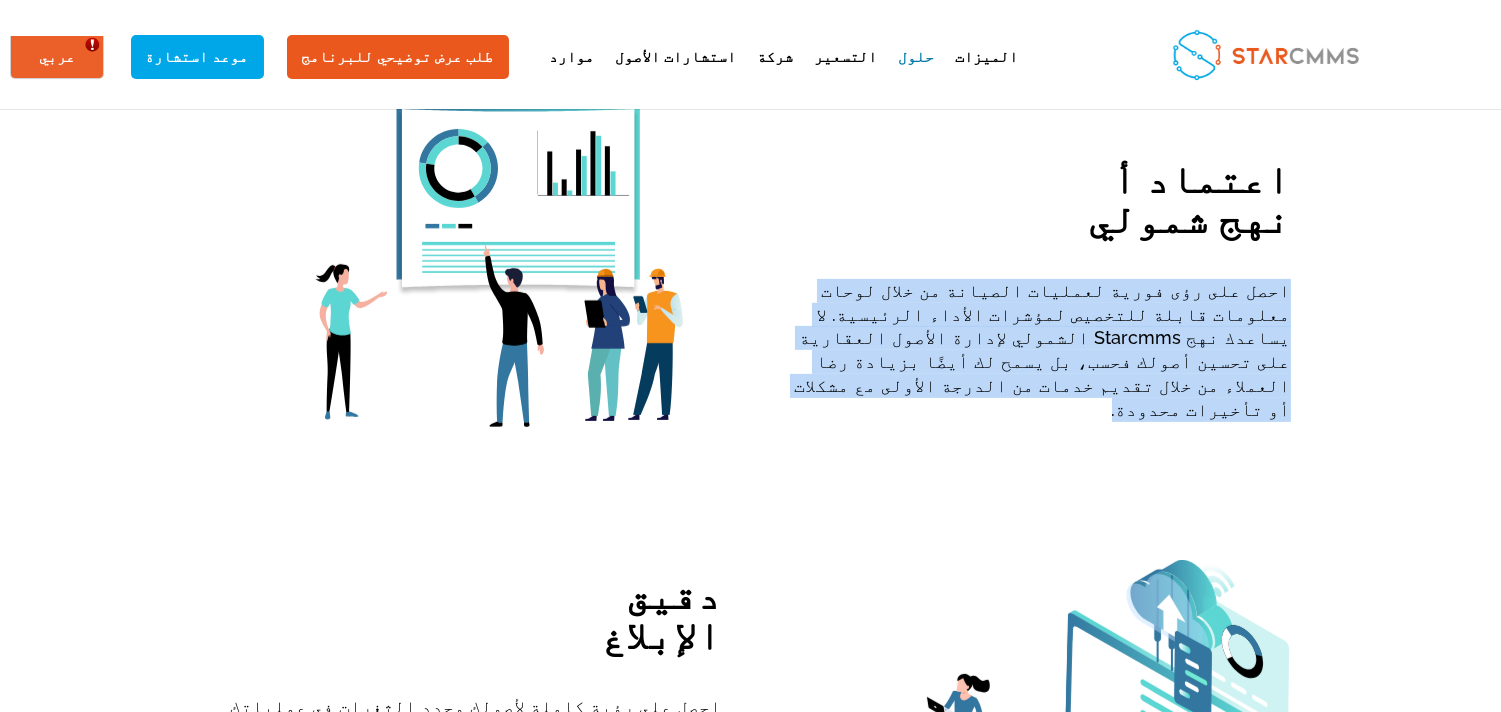 click on "احصل على رؤى فورية لعمليات الصيانة من خلال لوحات معلومات قابلة للتخصيص لمؤشرات الأداء الرئيسية. لا يساعدك نهج Starcmms الشمولي لإدارة الأصول العقارية على تحسين أصولك فحسب، بل يسمح لك أيضًا بزيادة رضا العملاء من خلال تقديم خدمات من الدرجة الأولى مع مشكلات أو تأخيرات محدودة." at bounding box center (1035, 350) 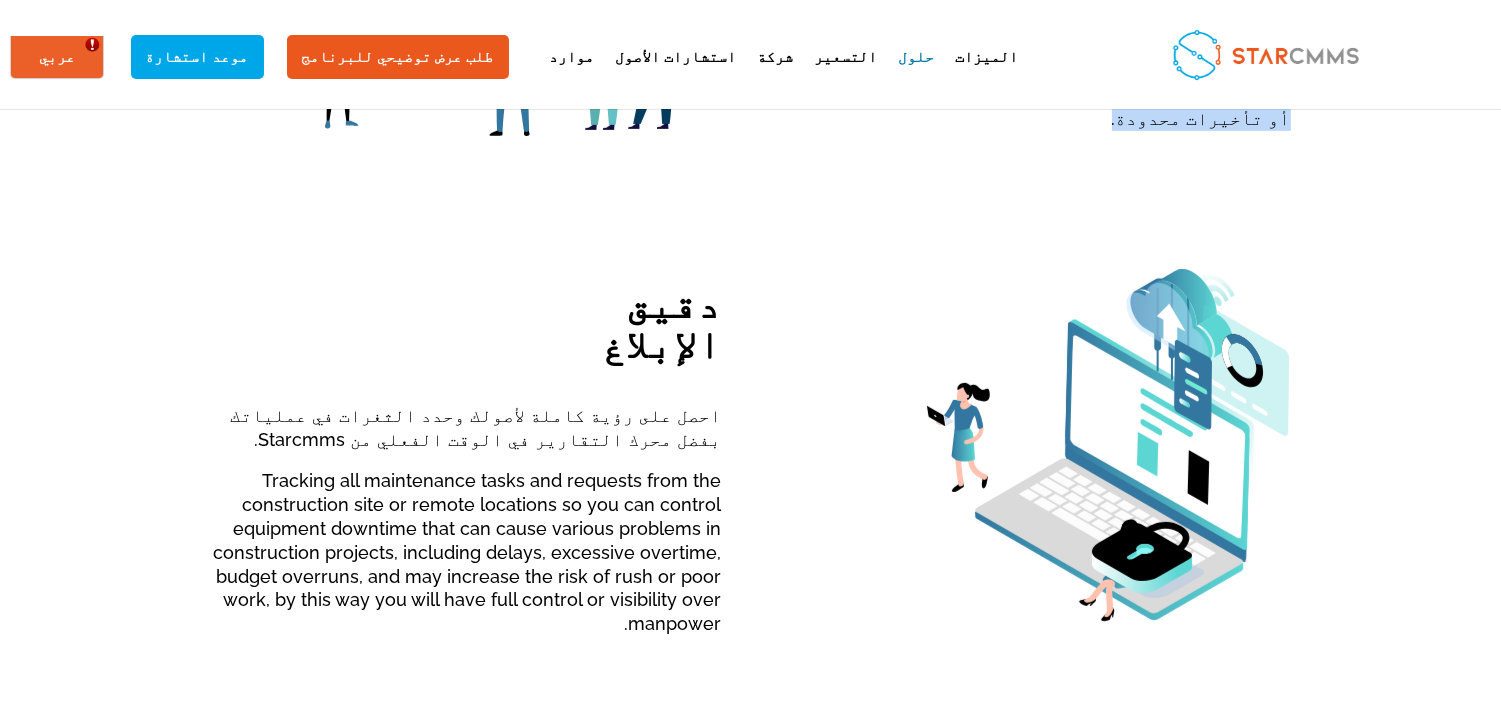 scroll, scrollTop: 1852, scrollLeft: 0, axis: vertical 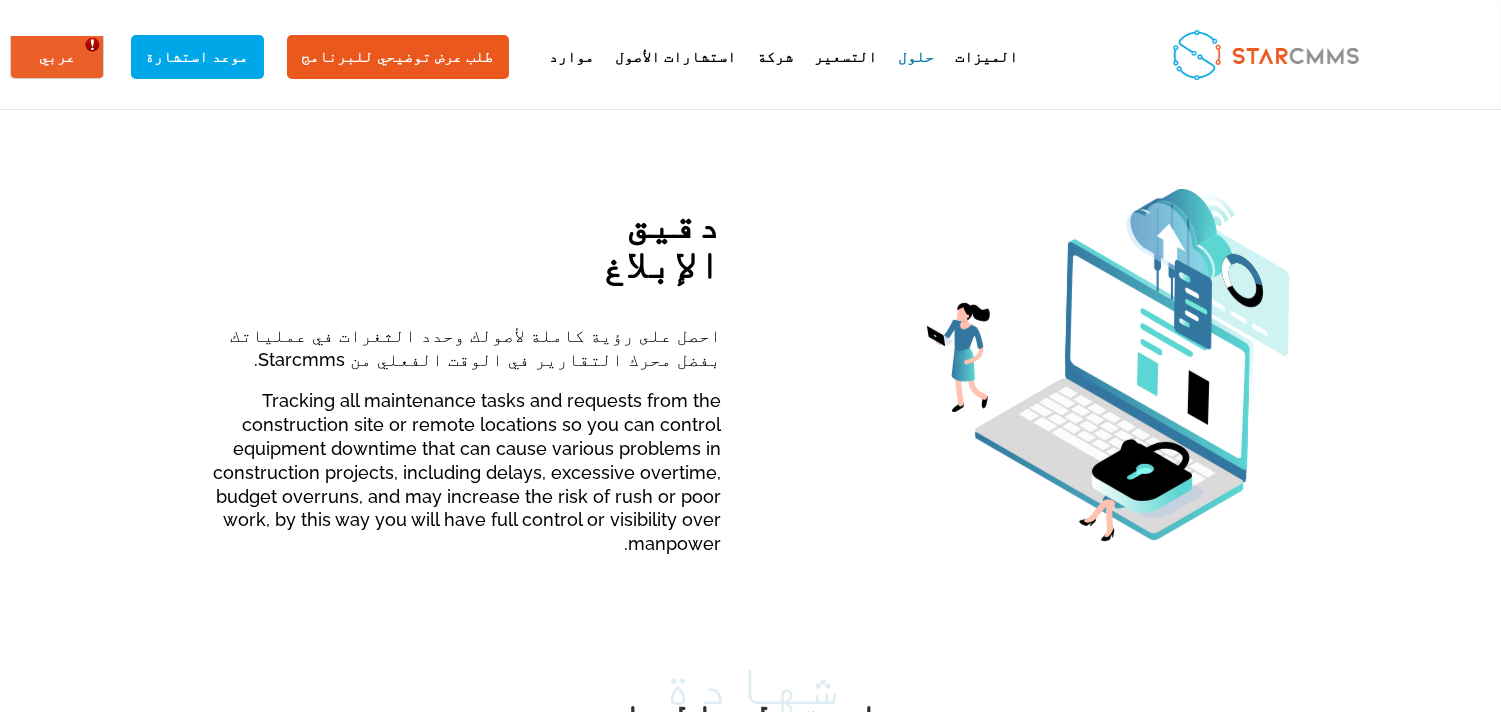 drag, startPoint x: 903, startPoint y: 132, endPoint x: 793, endPoint y: 166, distance: 115.134705 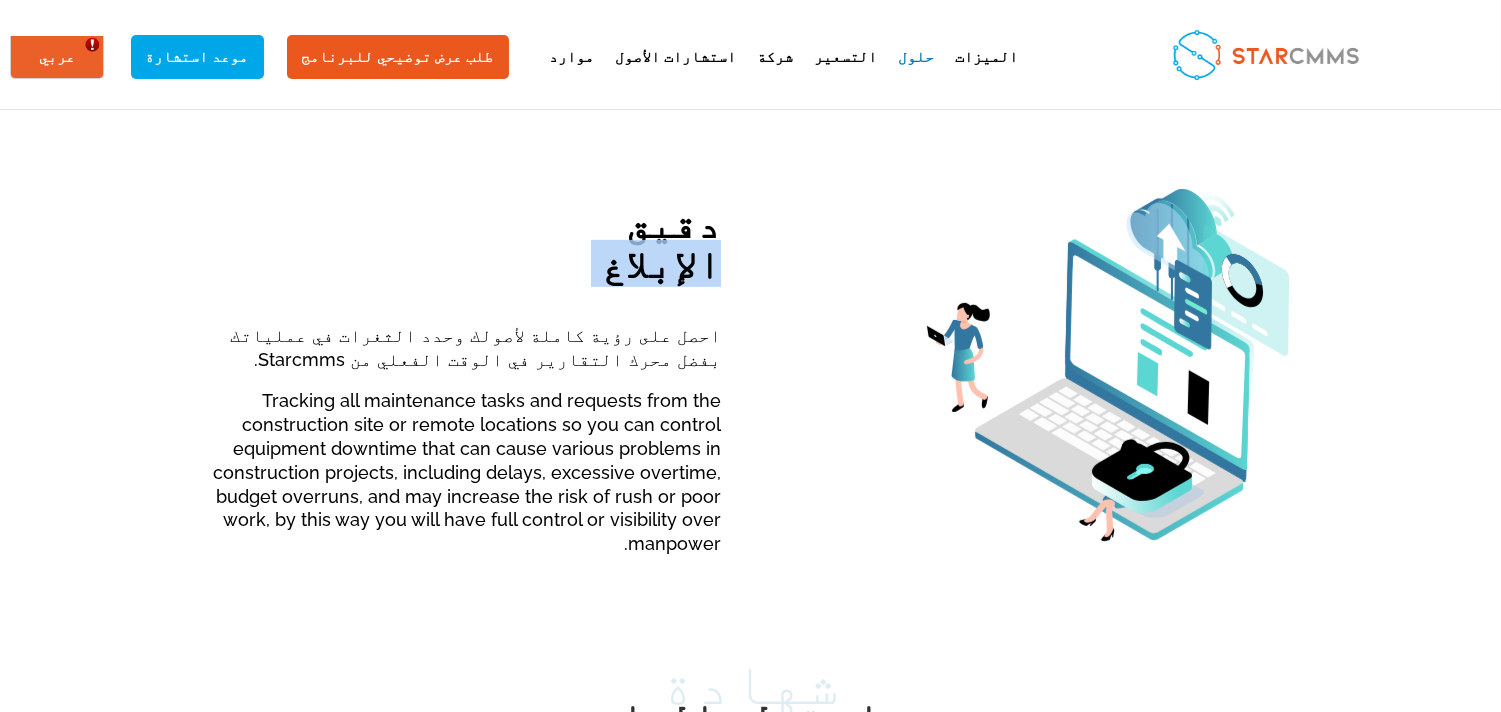 click on "دقيق الإبلاغ" at bounding box center (466, 249) 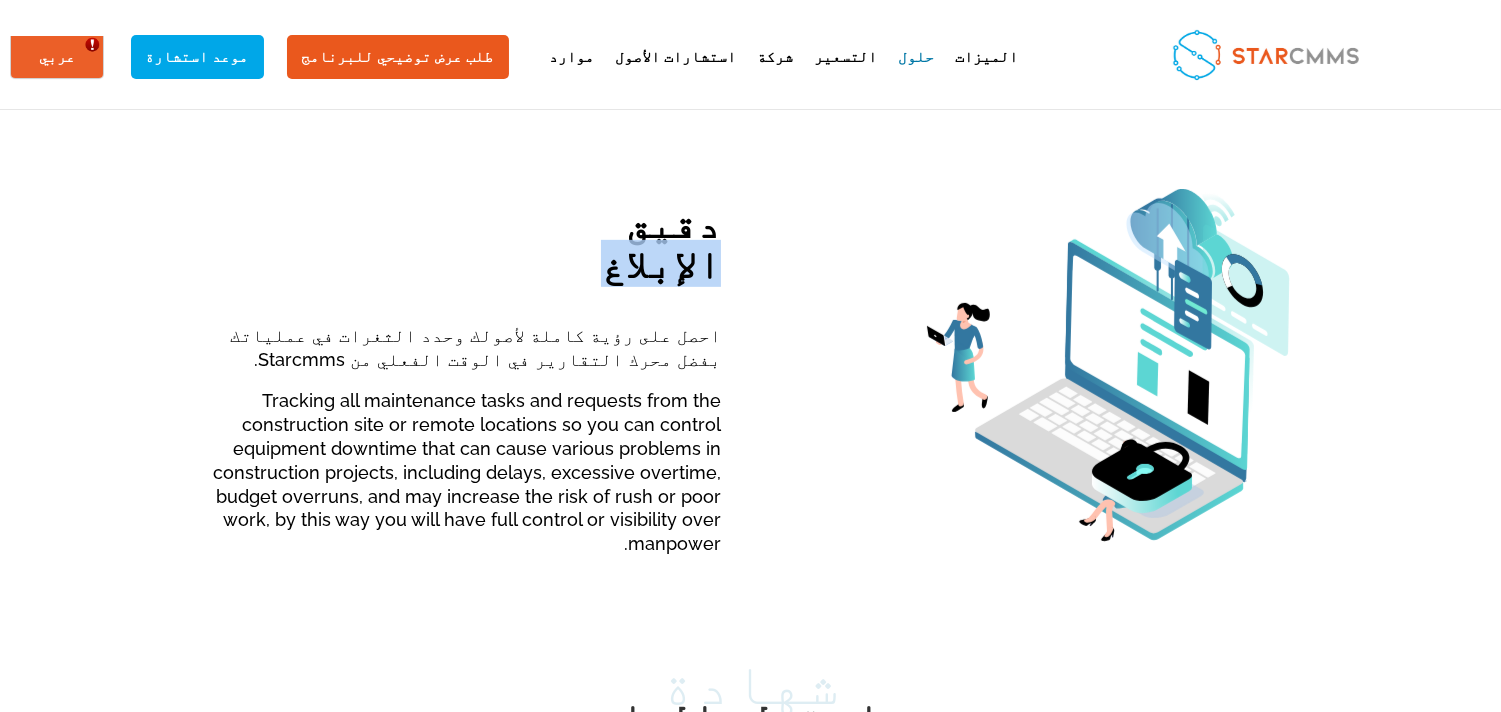 click on "دقيق الإبلاغ" at bounding box center (466, 249) 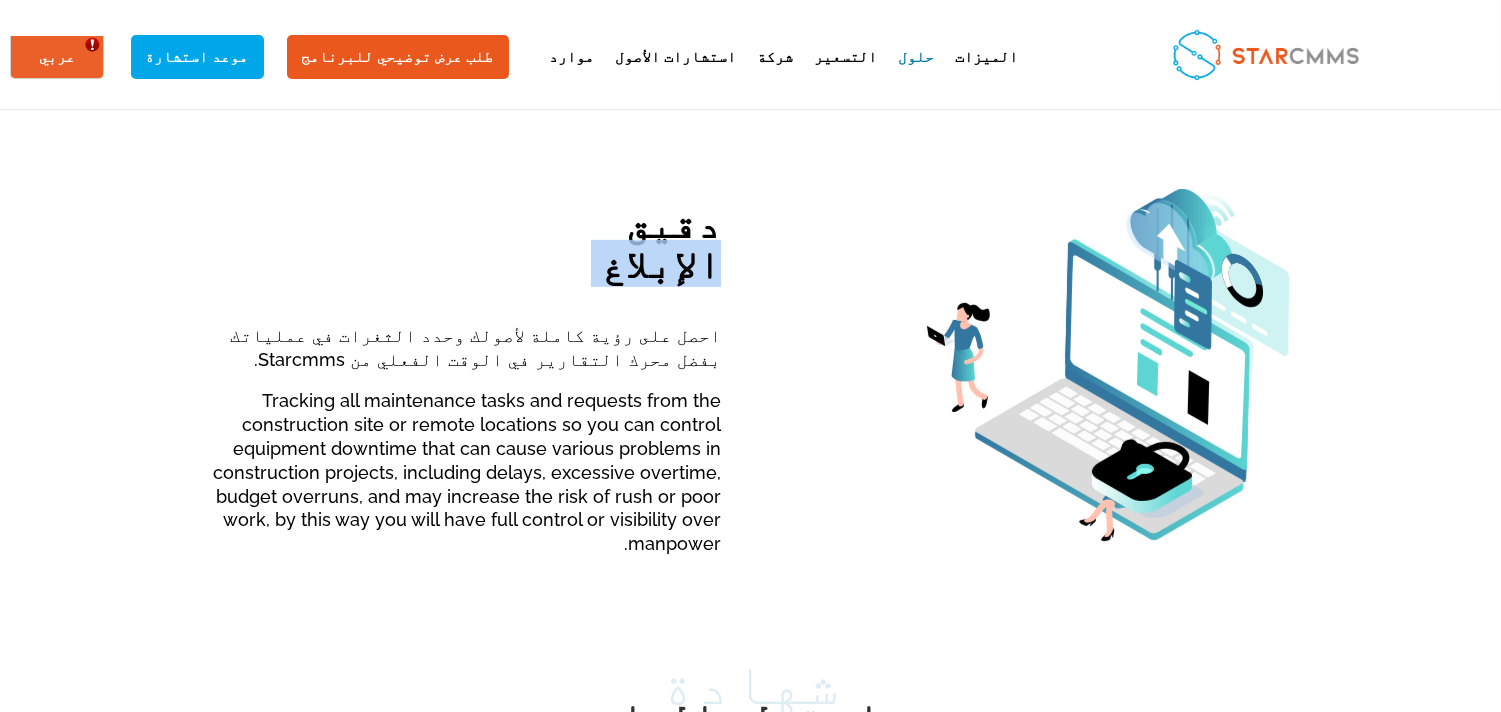 click on "دقيق الإبلاغ" at bounding box center (466, 249) 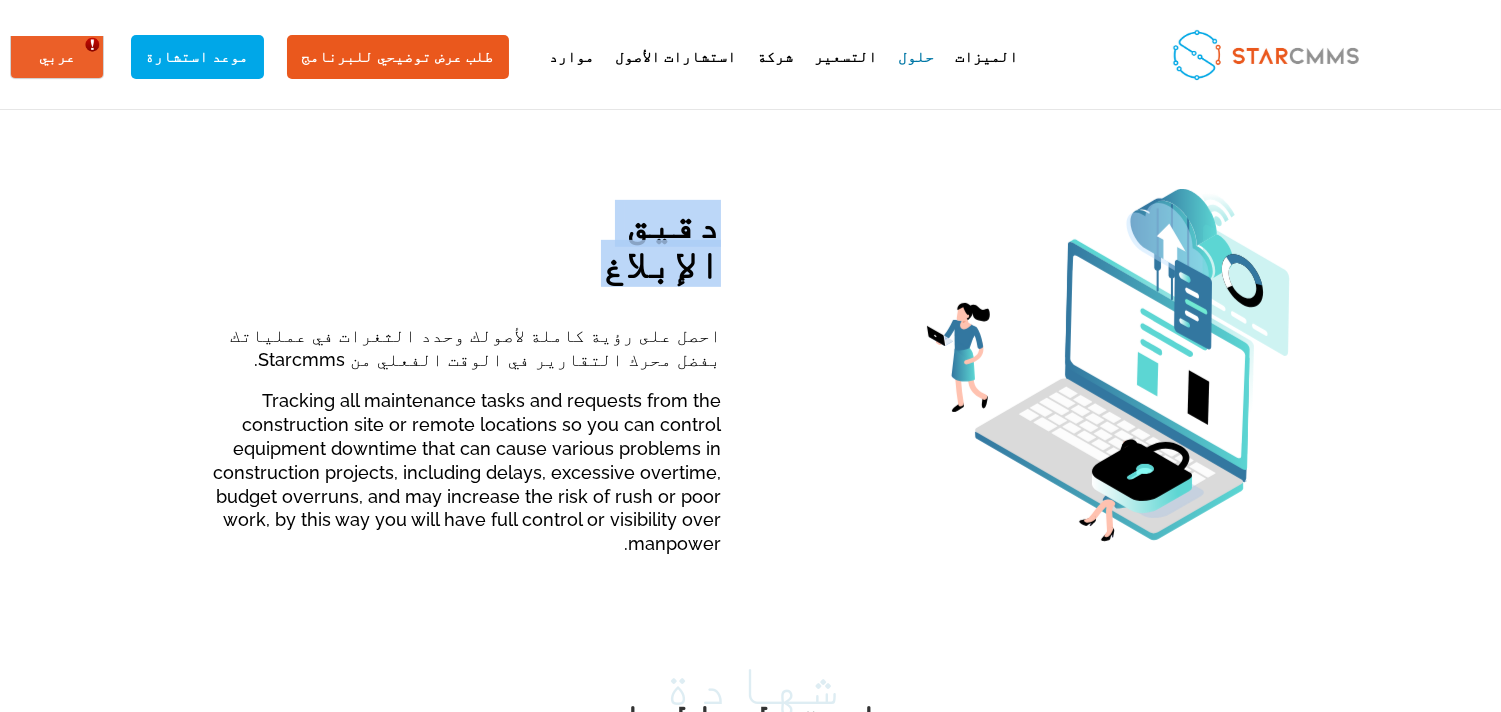 drag, startPoint x: 863, startPoint y: 176, endPoint x: 764, endPoint y: 133, distance: 107.935165 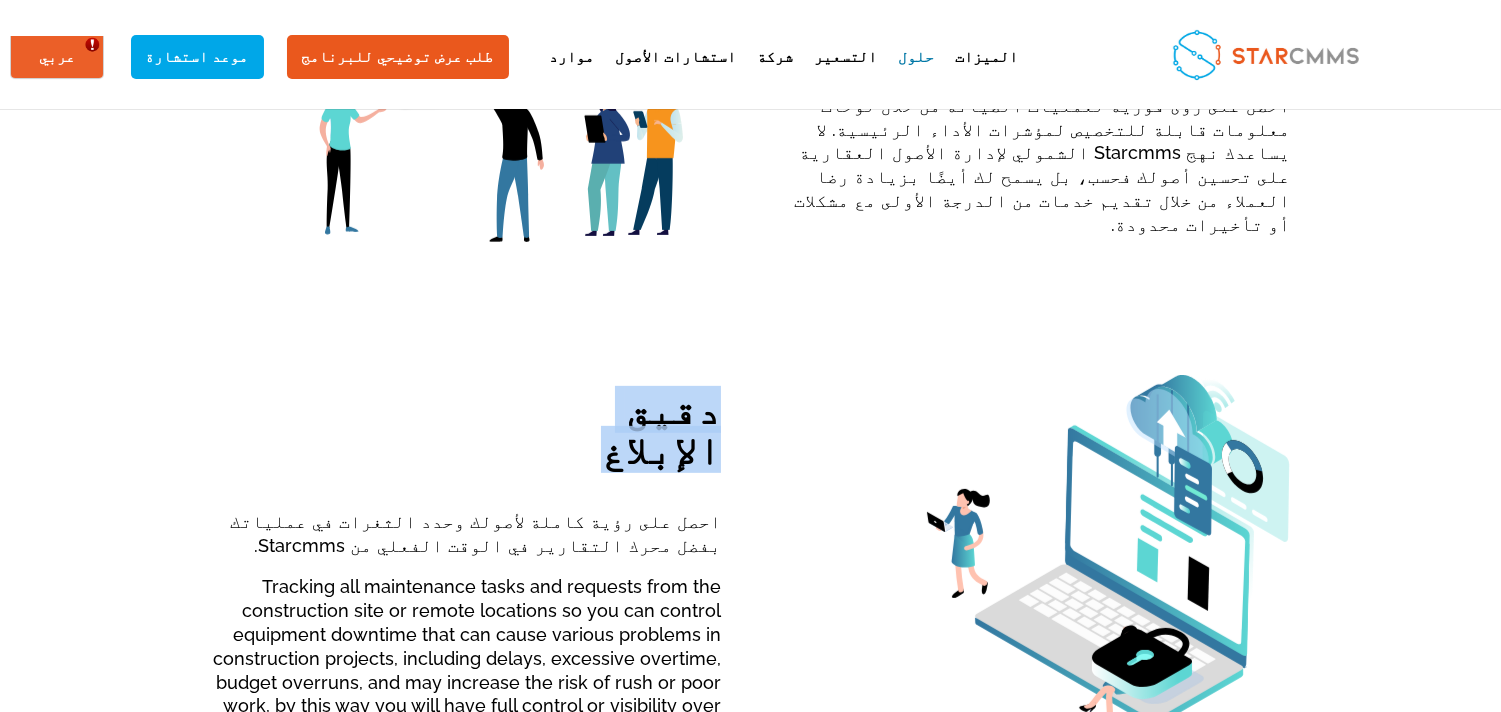 scroll, scrollTop: 1852, scrollLeft: 0, axis: vertical 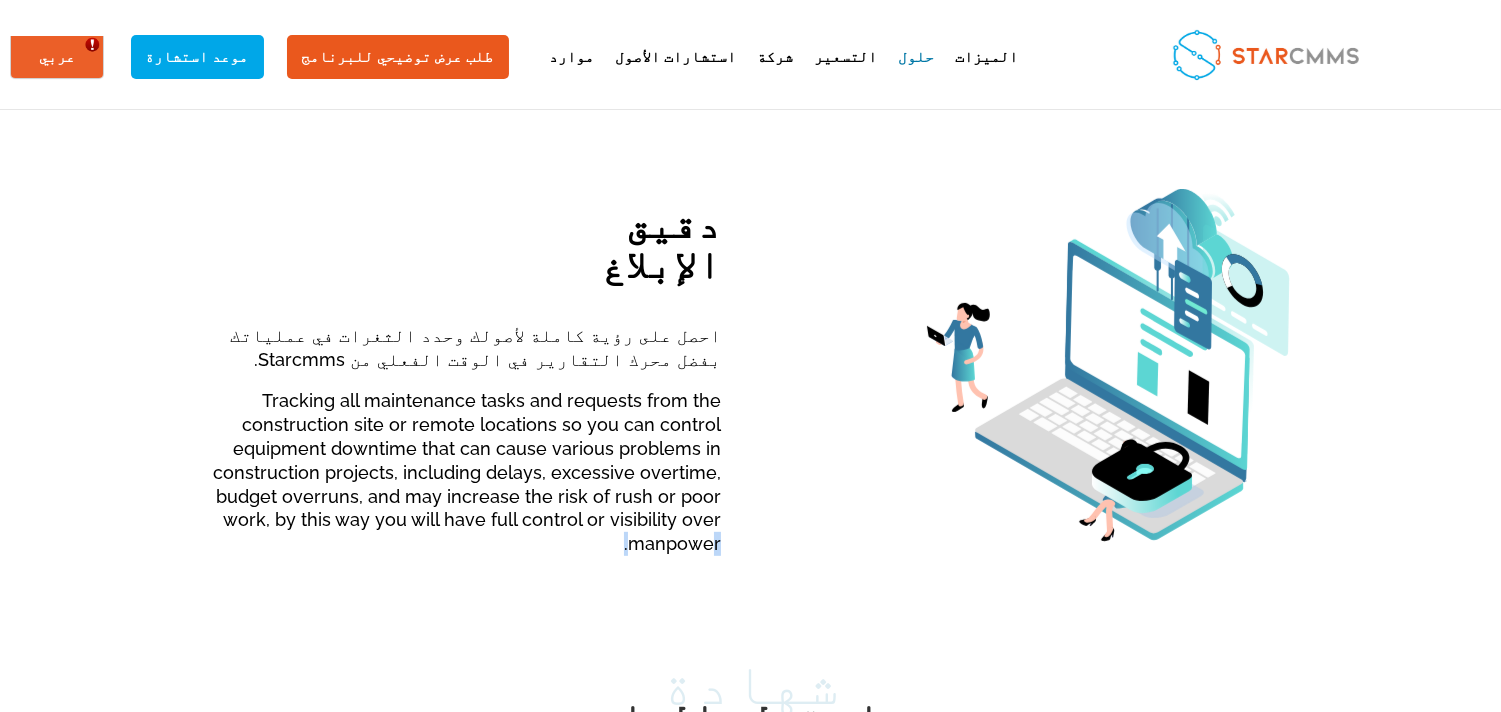 drag, startPoint x: 839, startPoint y: 466, endPoint x: 787, endPoint y: 448, distance: 55.027267 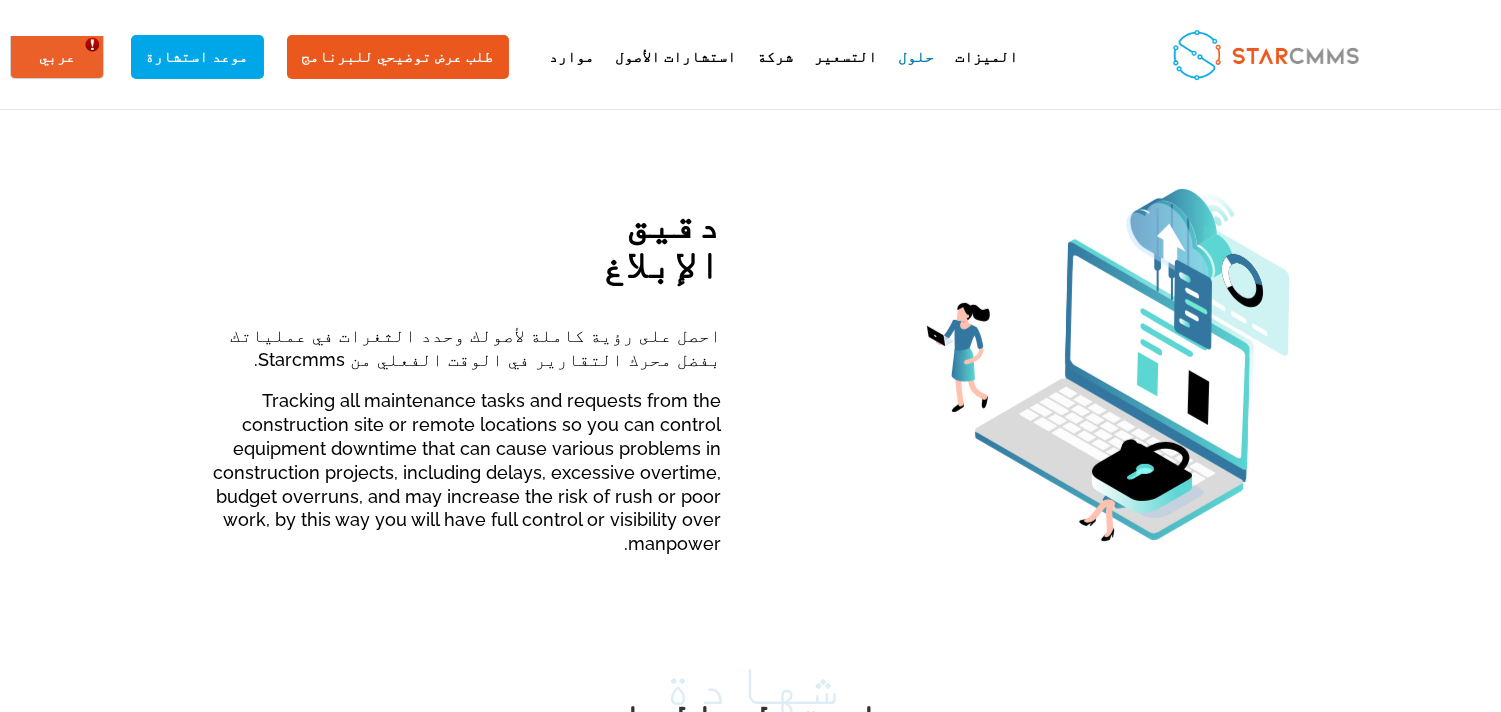 click on "Tracking all maintenance tasks and requests from the construction site or remote locations so you can control equipment downtime that can cause various problems in construction projects, including delays, excessive overtime, budget overruns, and may increase the risk of rush or poor work, by this way you will have full control or visibility over manpower." at bounding box center [466, 472] 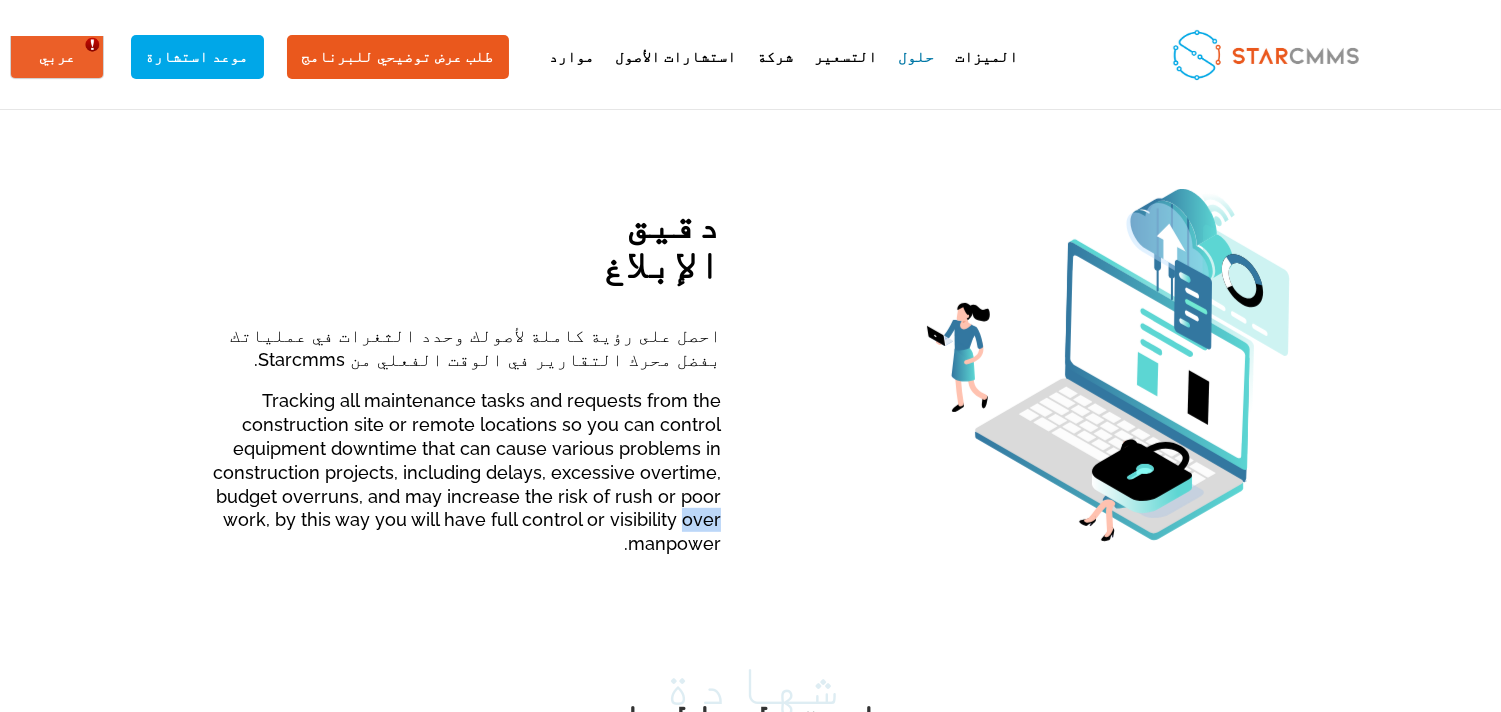 click on "Tracking all maintenance tasks and requests from the construction site or remote locations so you can control equipment downtime that can cause various problems in construction projects, including delays, excessive overtime, budget overruns, and may increase the risk of rush or poor work, by this way you will have full control or visibility over manpower." at bounding box center (466, 472) 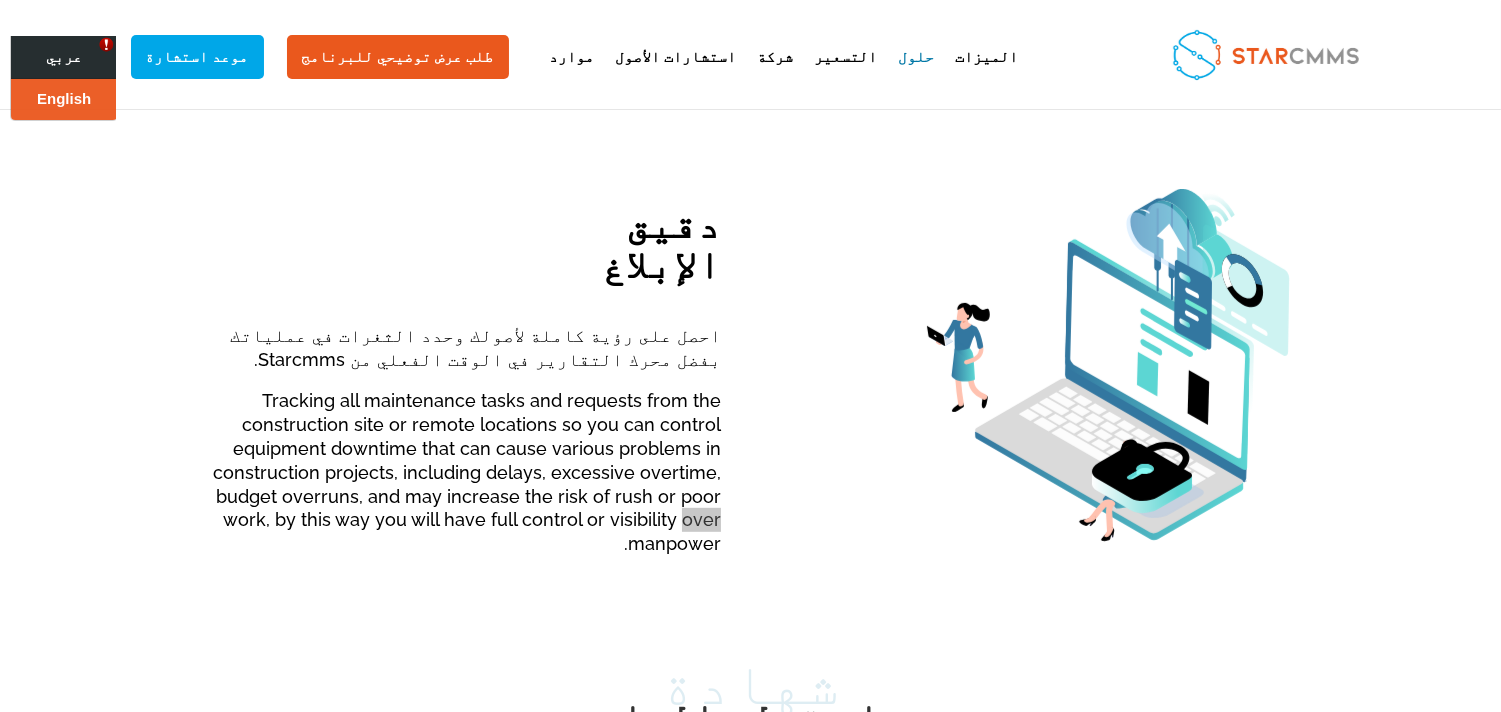 click on "عربي" at bounding box center [64, 57] 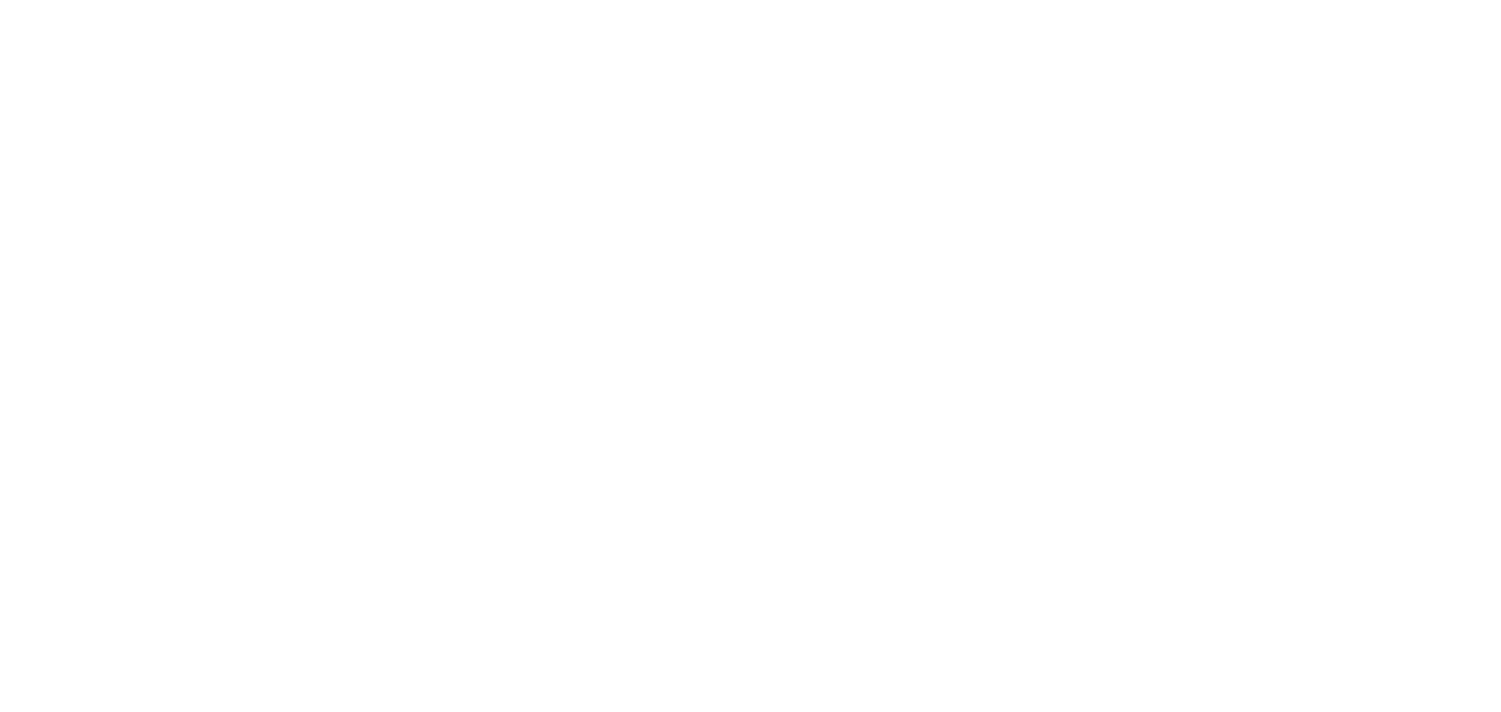 scroll, scrollTop: 0, scrollLeft: 0, axis: both 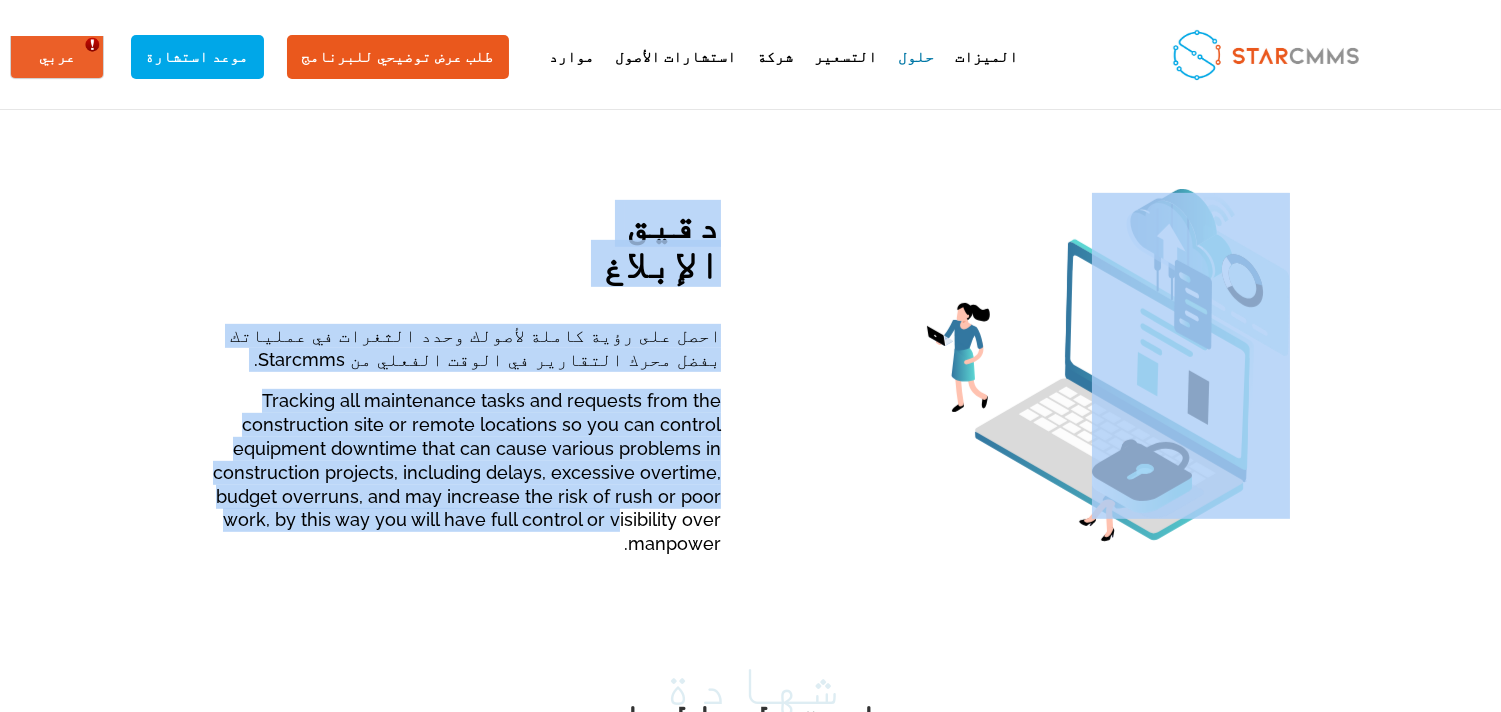 drag, startPoint x: 879, startPoint y: 437, endPoint x: 746, endPoint y: 327, distance: 172.5949 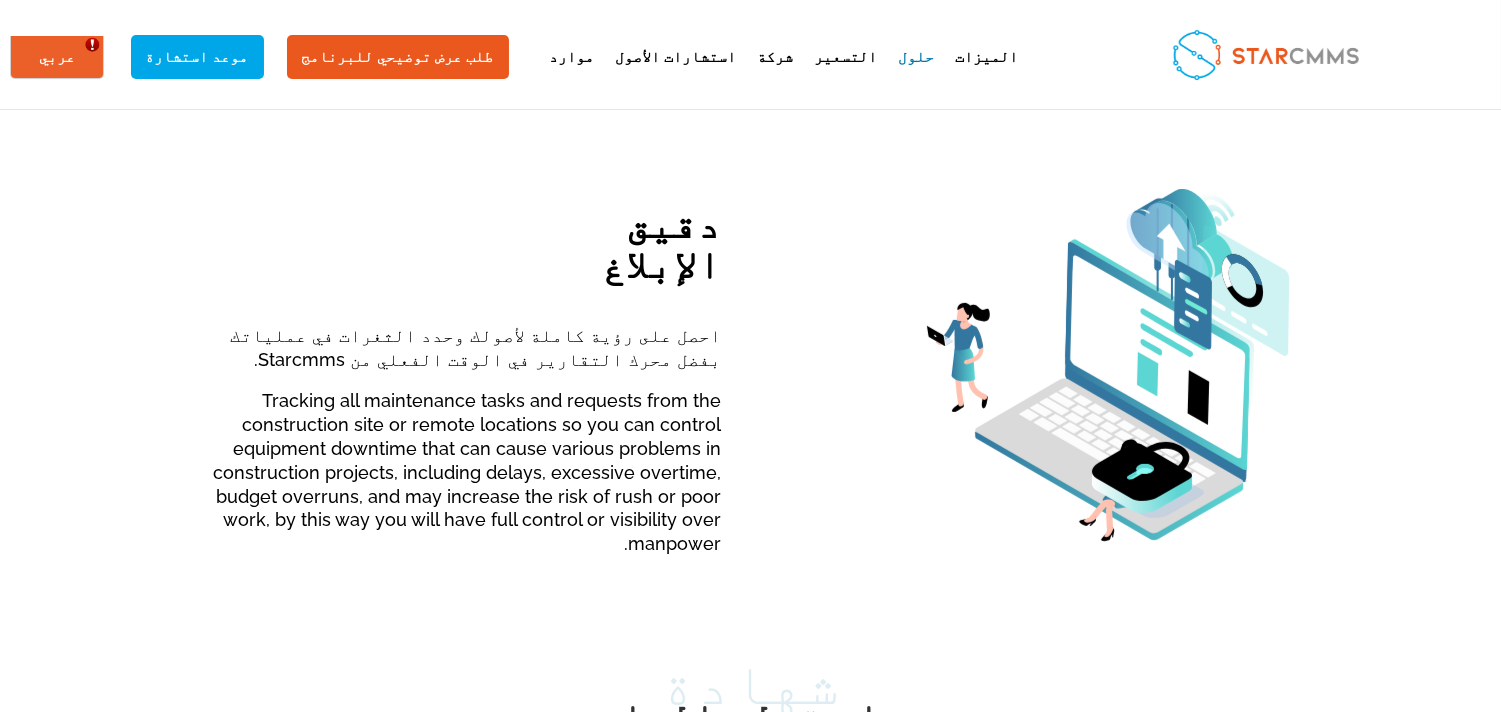 click on "Tracking all maintenance tasks and requests from the construction site or remote locations so you can control equipment downtime that can cause various problems in construction projects, including delays, excessive overtime, budget overruns, and may increase the risk of rush or poor work, by this way you will have full control or visibility over manpower." at bounding box center (466, 472) 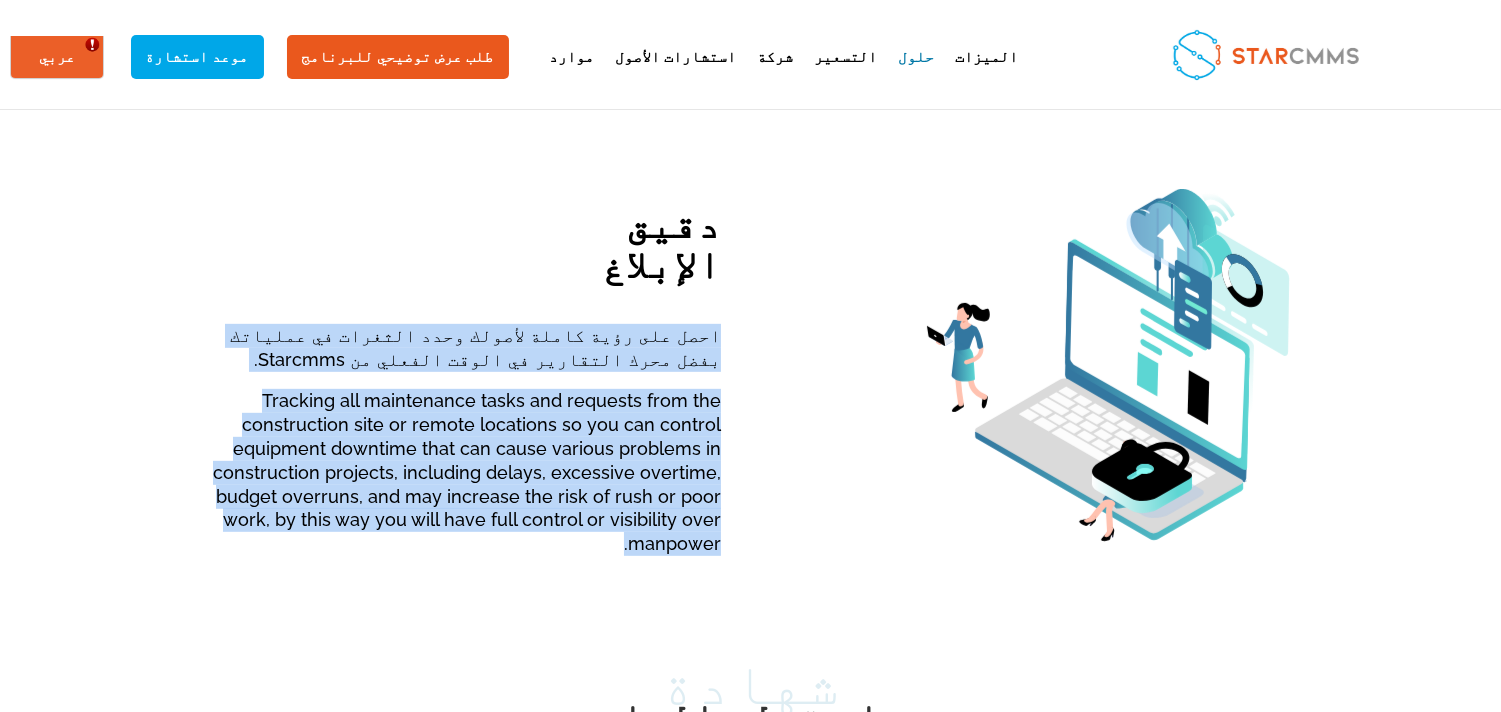 drag, startPoint x: 886, startPoint y: 452, endPoint x: 777, endPoint y: 243, distance: 235.71593 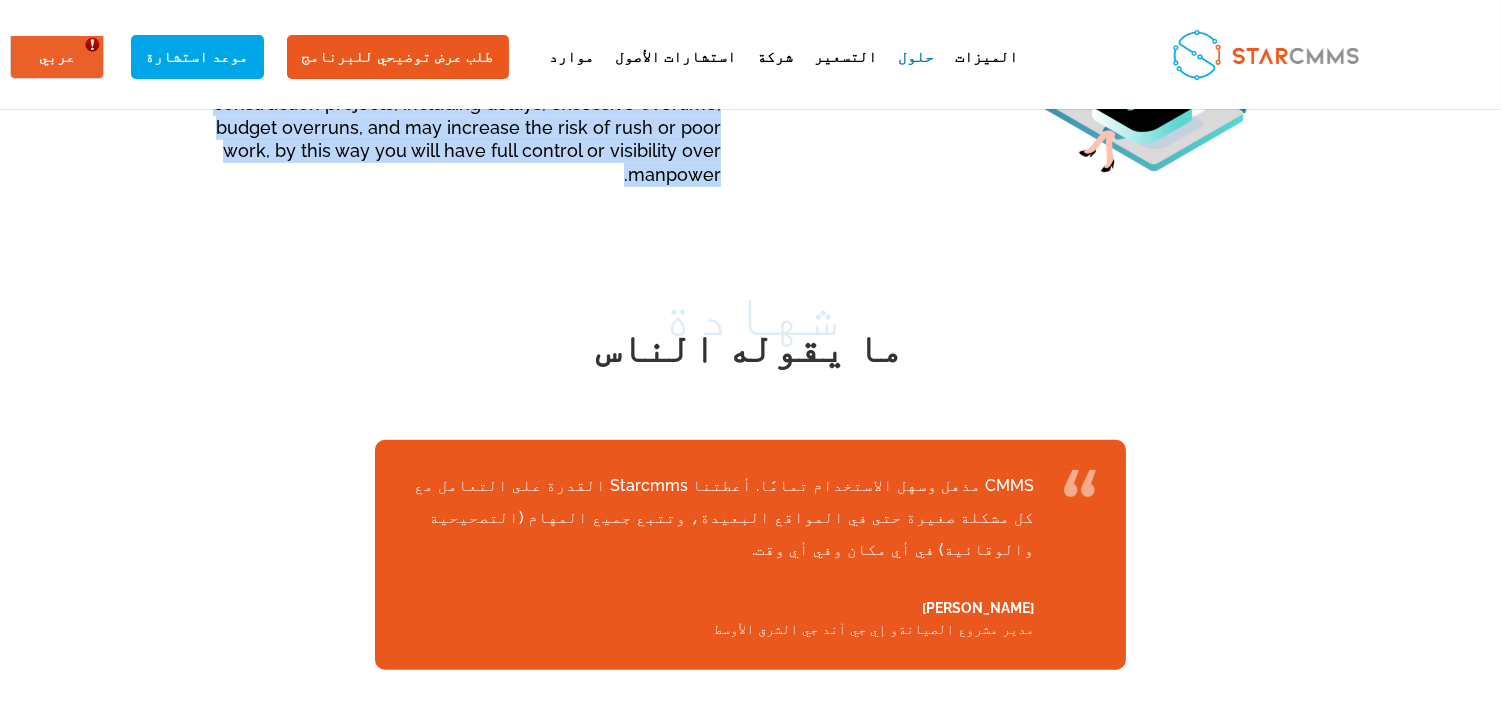 scroll, scrollTop: 2222, scrollLeft: 0, axis: vertical 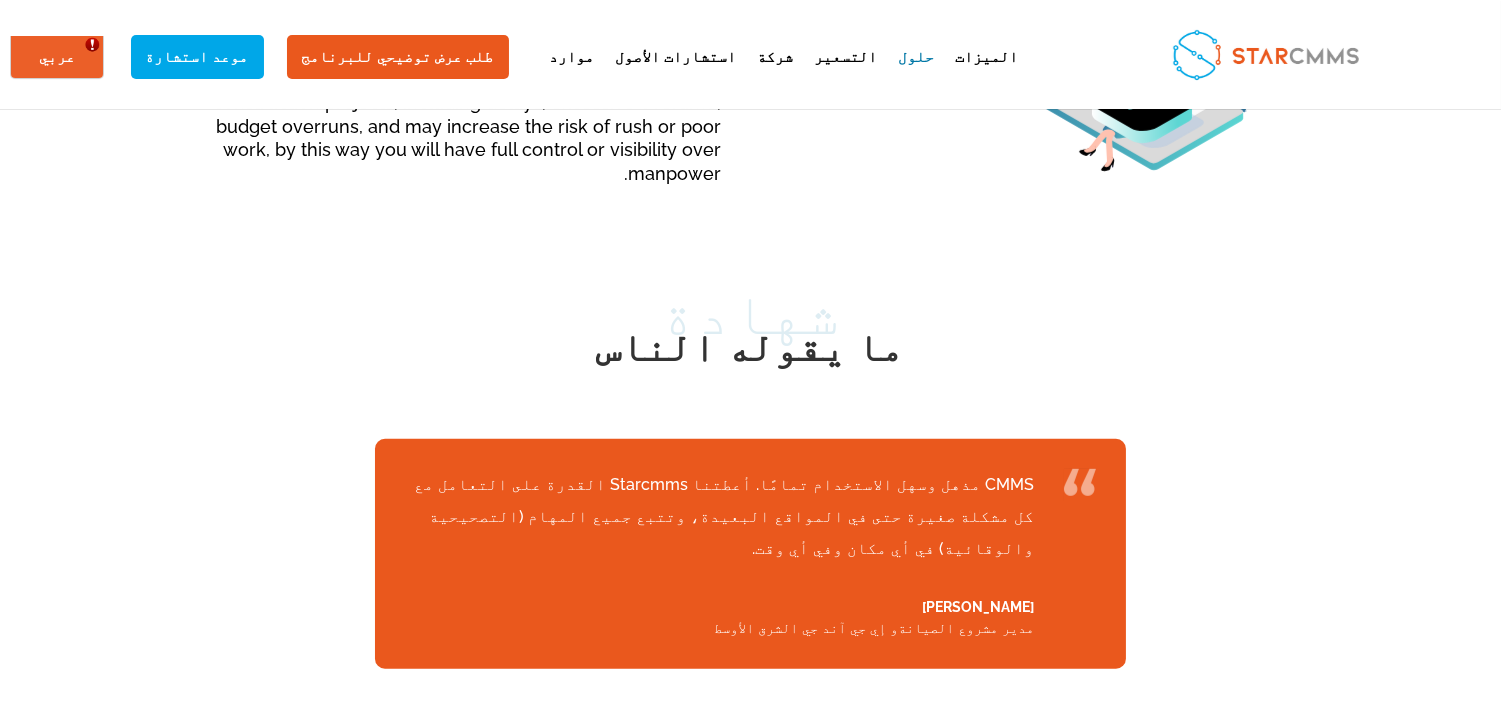 click on "شهادة" at bounding box center [751, 313] 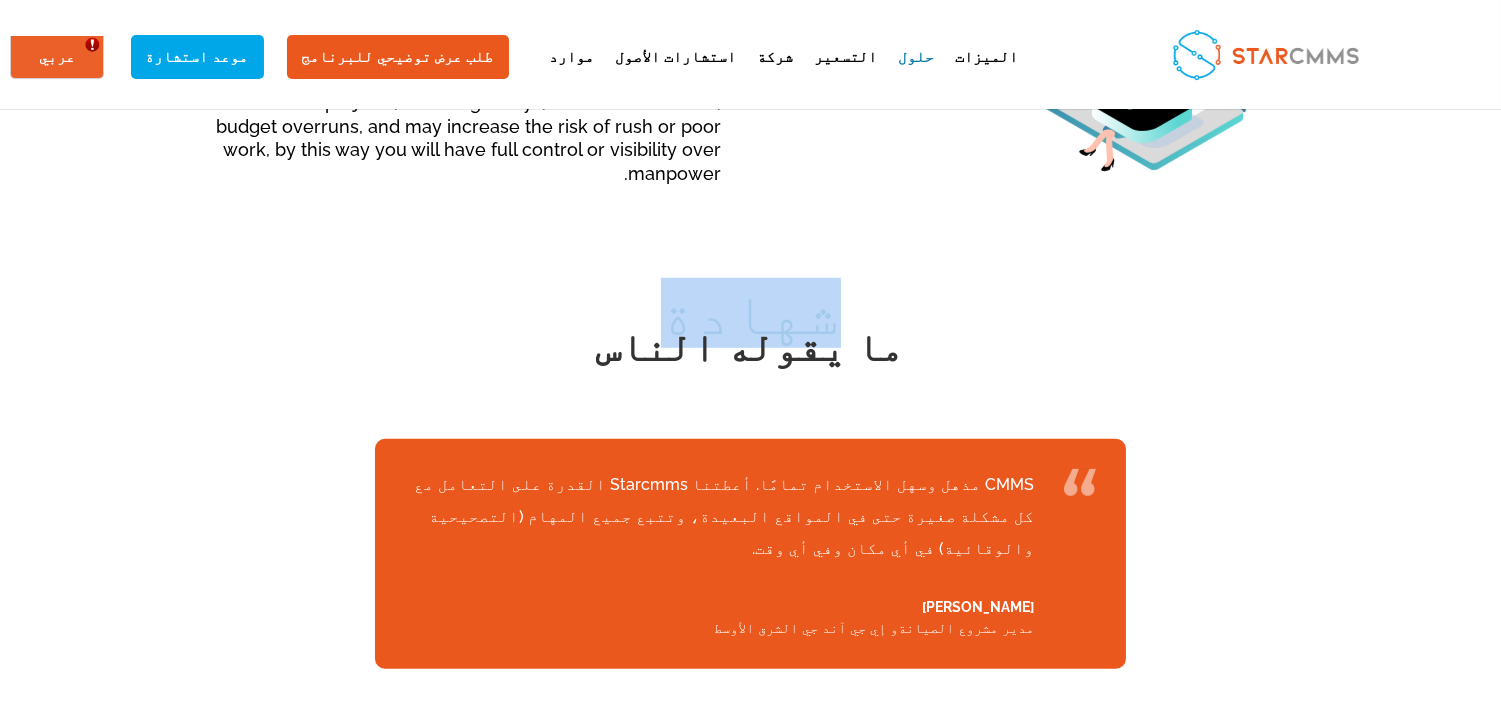 click on "شهادة" at bounding box center (751, 313) 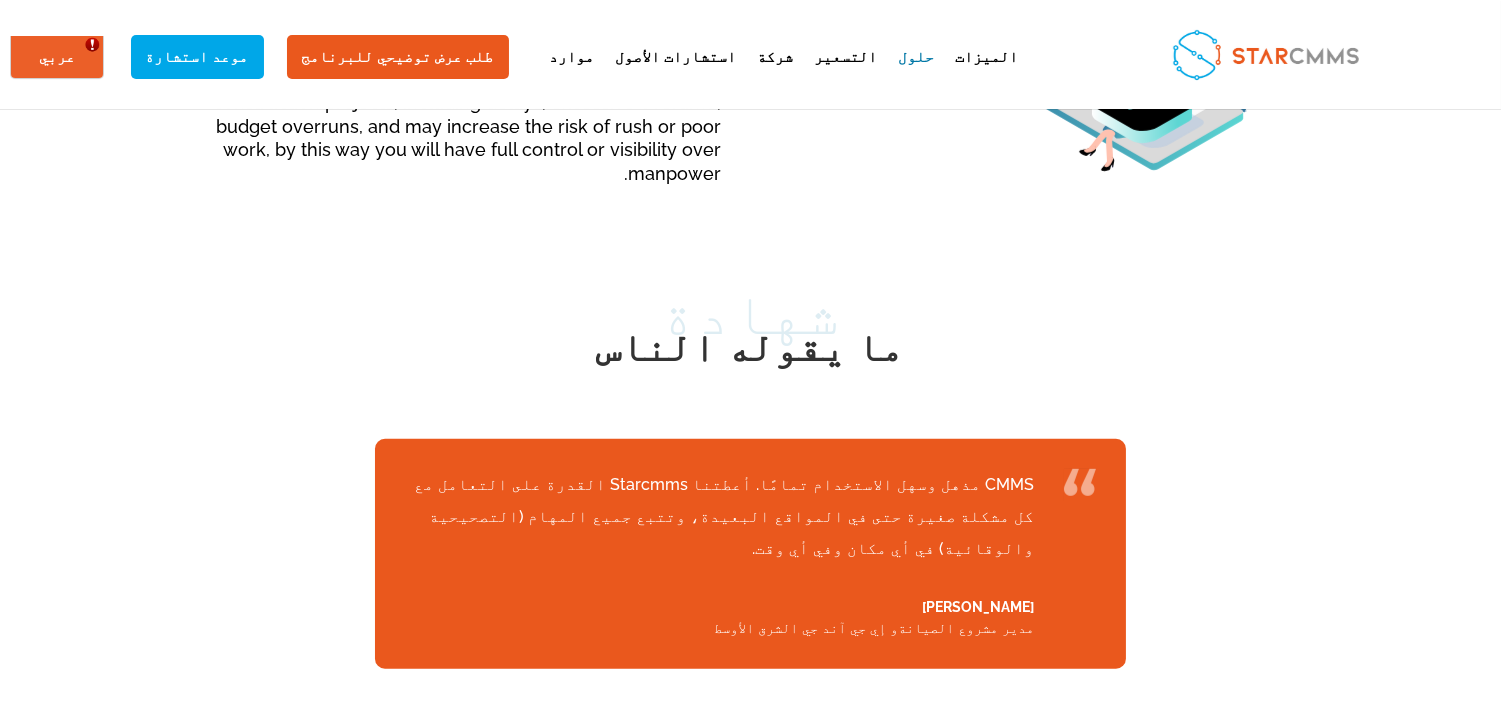 click on "ما يقوله الناس" at bounding box center (751, 352) 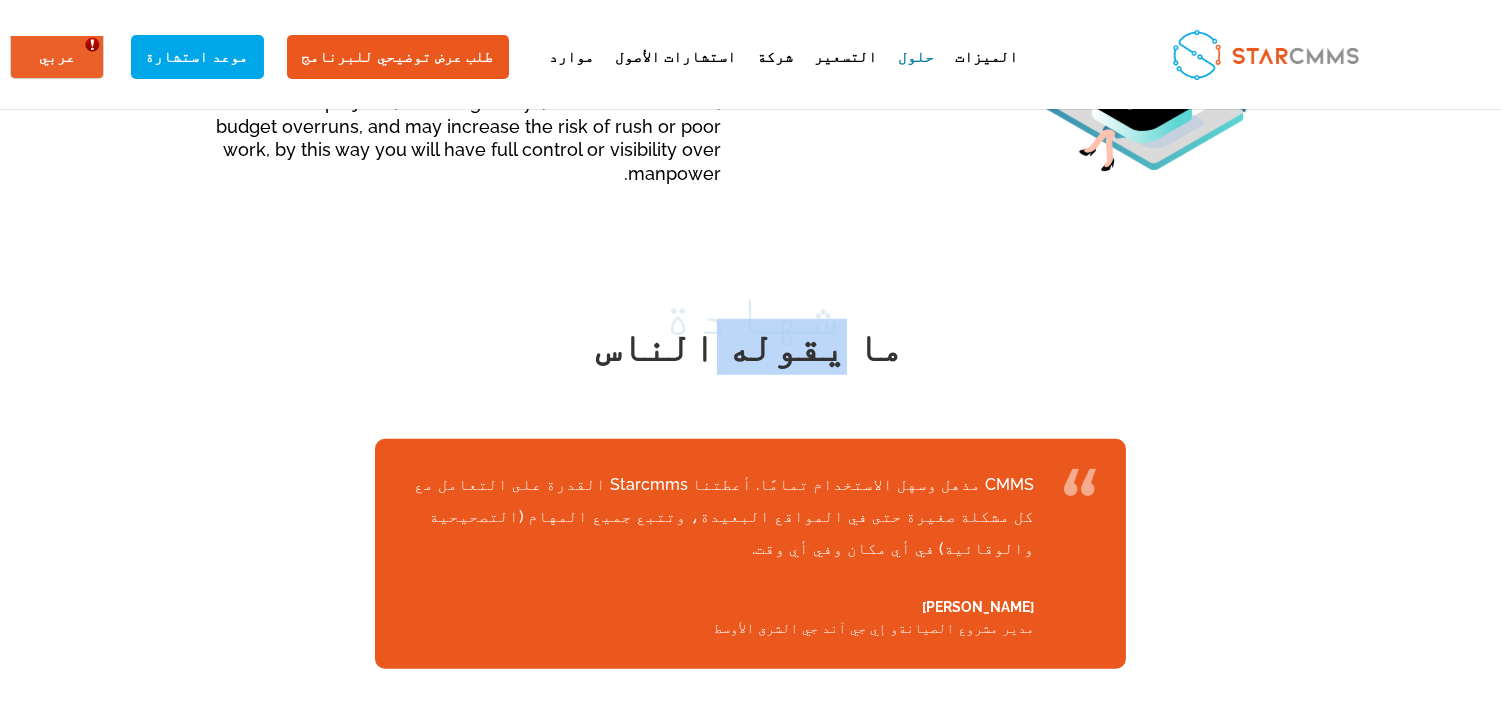 click on "ما يقوله الناس" at bounding box center [751, 352] 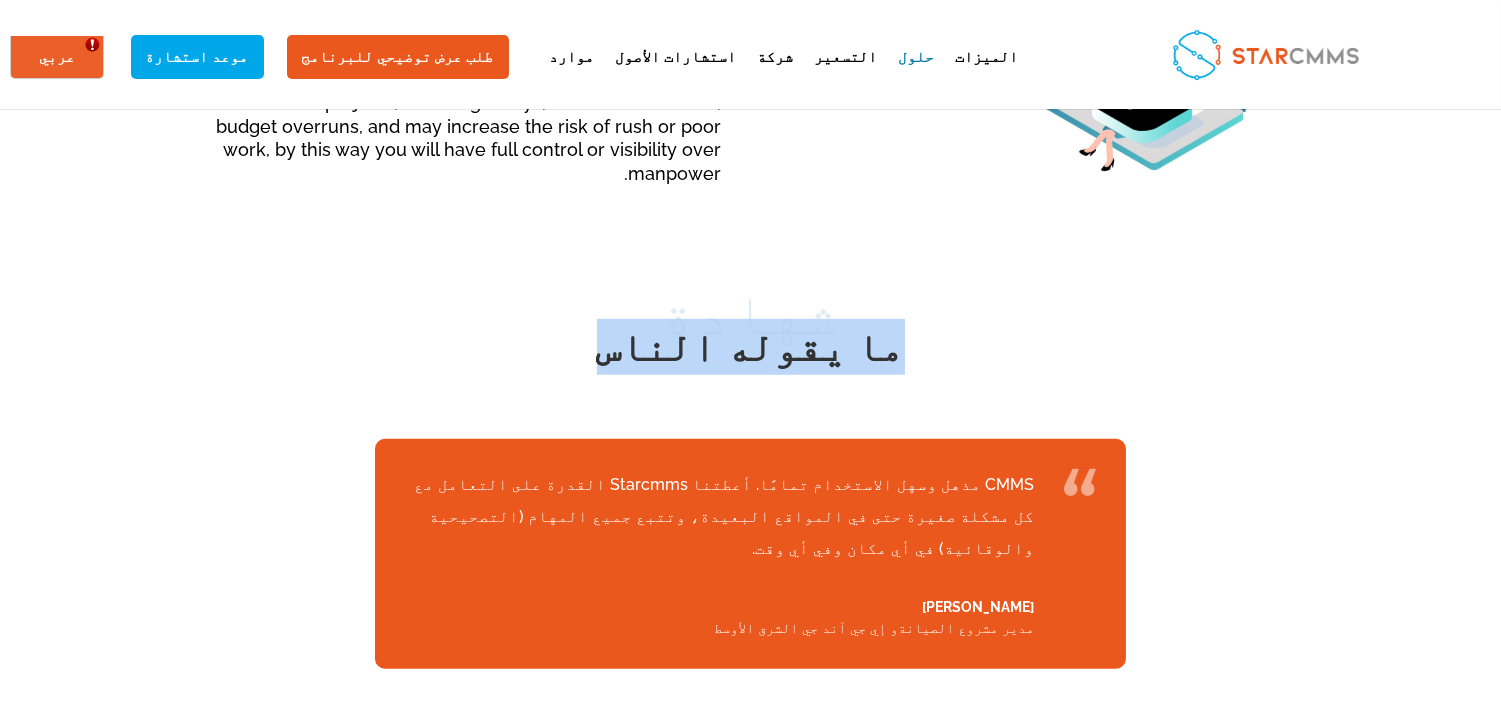 click on "ما يقوله الناس" at bounding box center (751, 352) 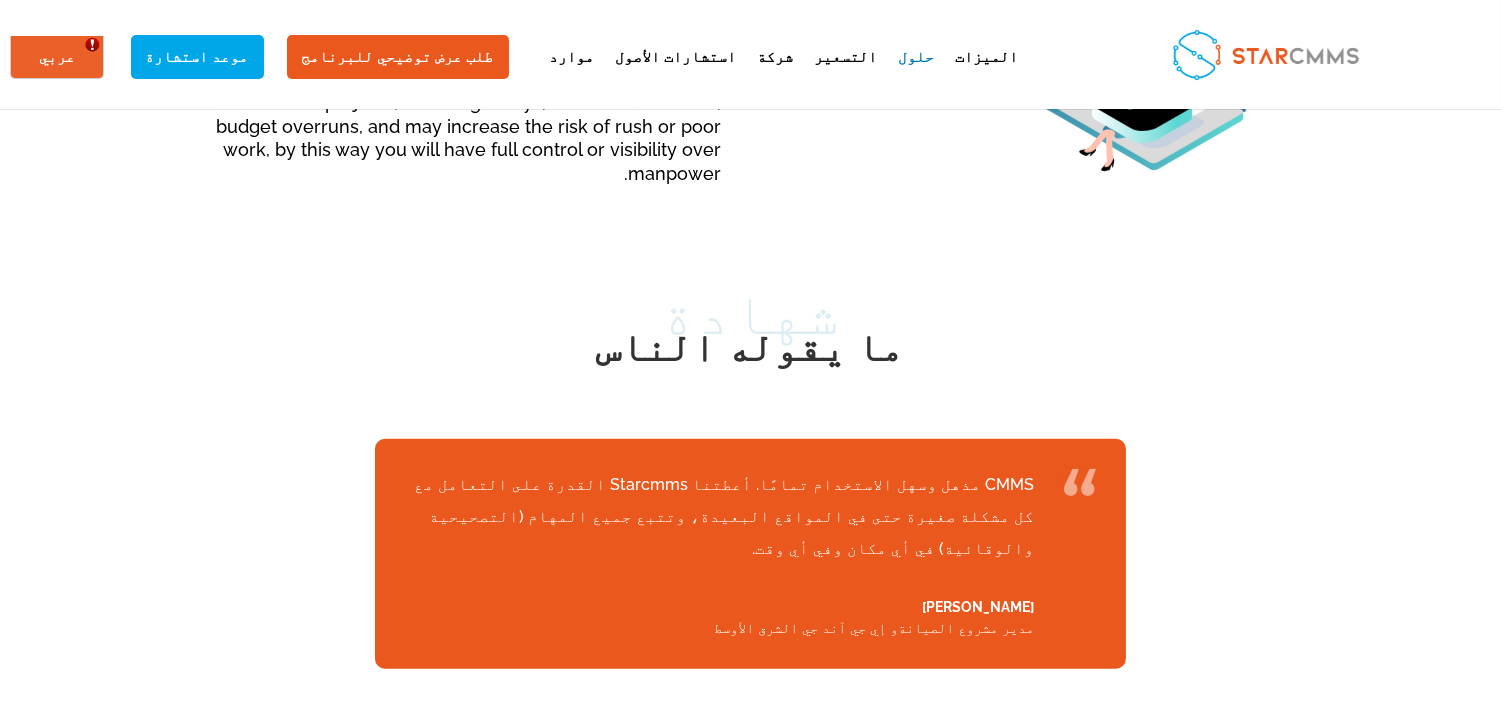 click on "CMMS مذهل وسهل الاستخدام تمامًا. أعطتنا Starcmms القدرة على التعامل مع كل مشكلة صغيرة حتى في المواقع البعيدة، وتتبع جميع المهام (التصحيحية والوقائية) في أي مكان وفي أي وقت." at bounding box center (719, 517) 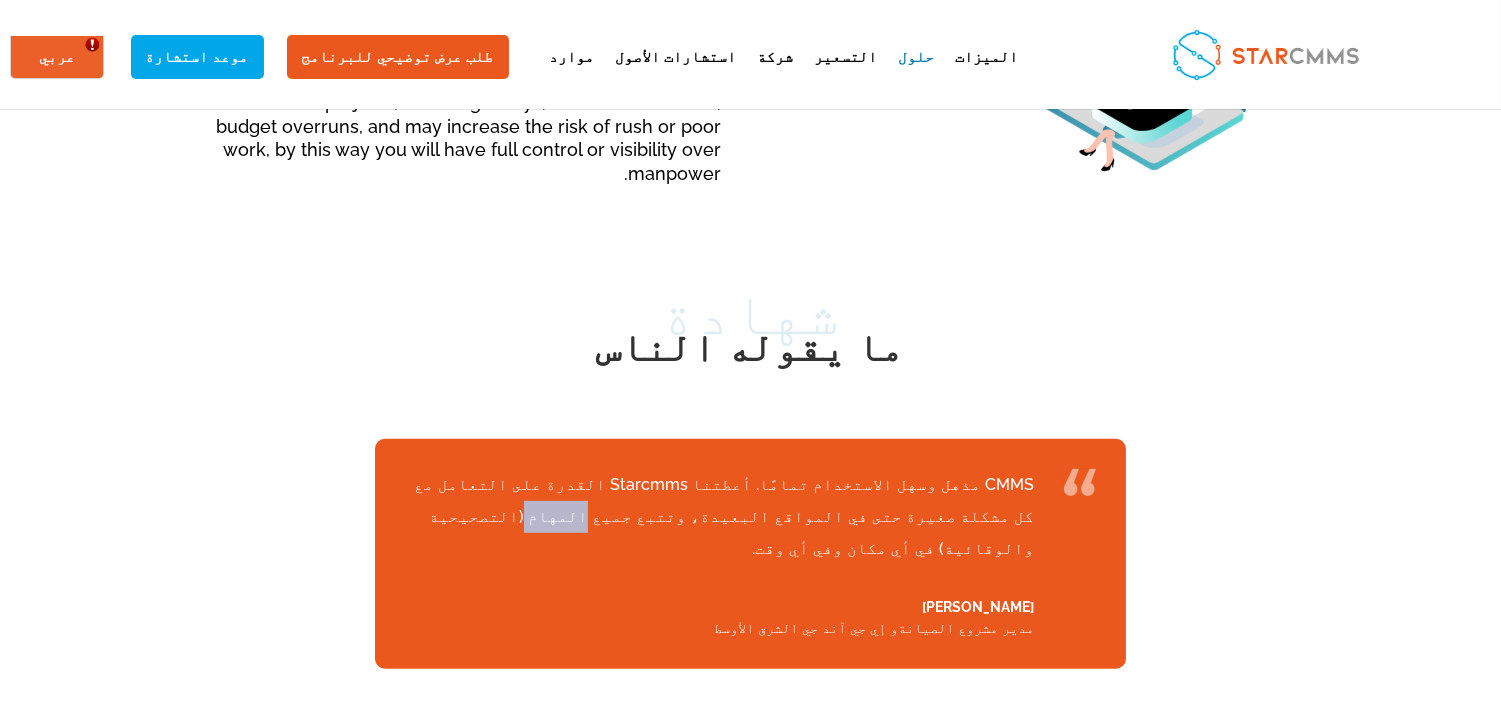 click on "CMMS مذهل وسهل الاستخدام تمامًا. أعطتنا Starcmms القدرة على التعامل مع كل مشكلة صغيرة حتى في المواقع البعيدة، وتتبع جميع المهام (التصحيحية والوقائية) في أي مكان وفي أي وقت." at bounding box center [719, 517] 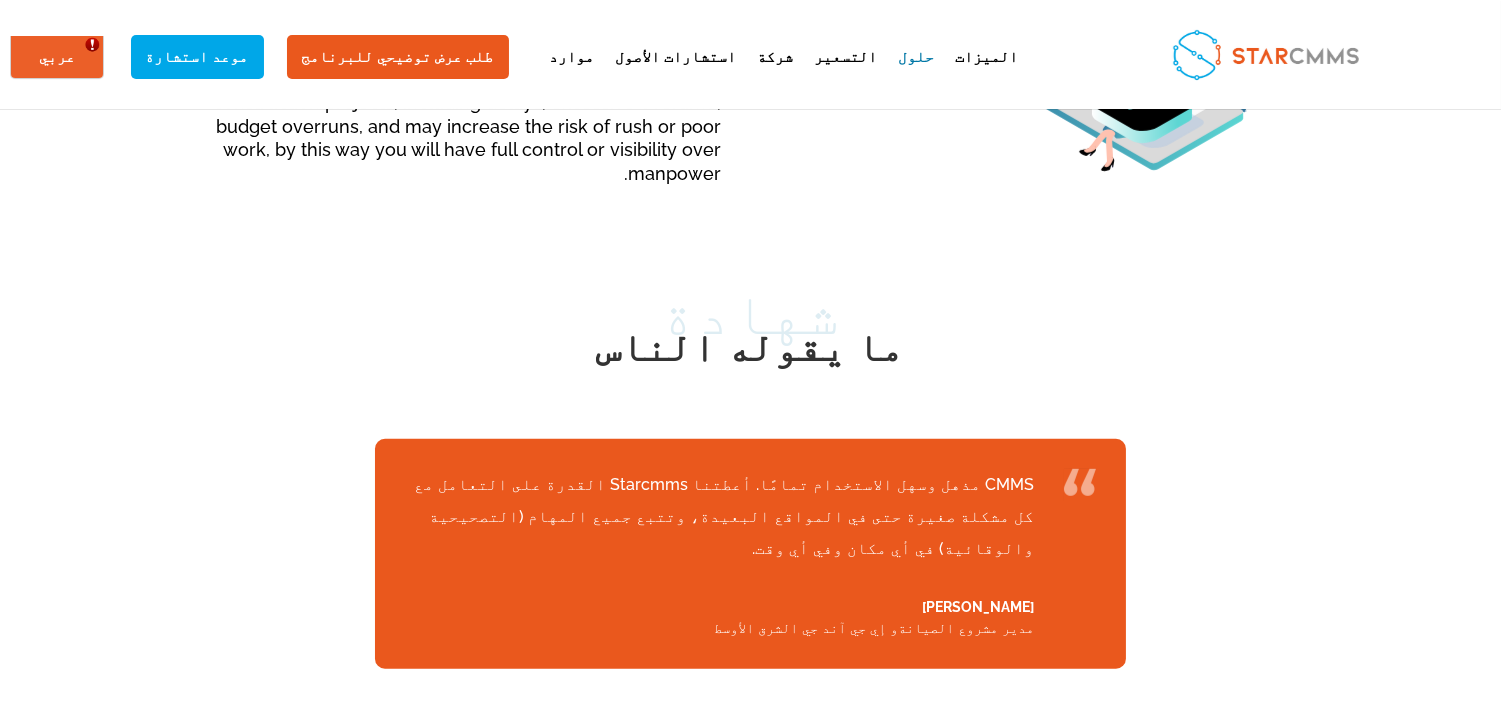 click on "CMMS مذهل وسهل الاستخدام تمامًا. أعطتنا Starcmms القدرة على التعامل مع كل مشكلة صغيرة حتى في المواقع البعيدة، وتتبع جميع المهام (التصحيحية والوقائية) في أي مكان وفي أي وقت." at bounding box center [719, 517] 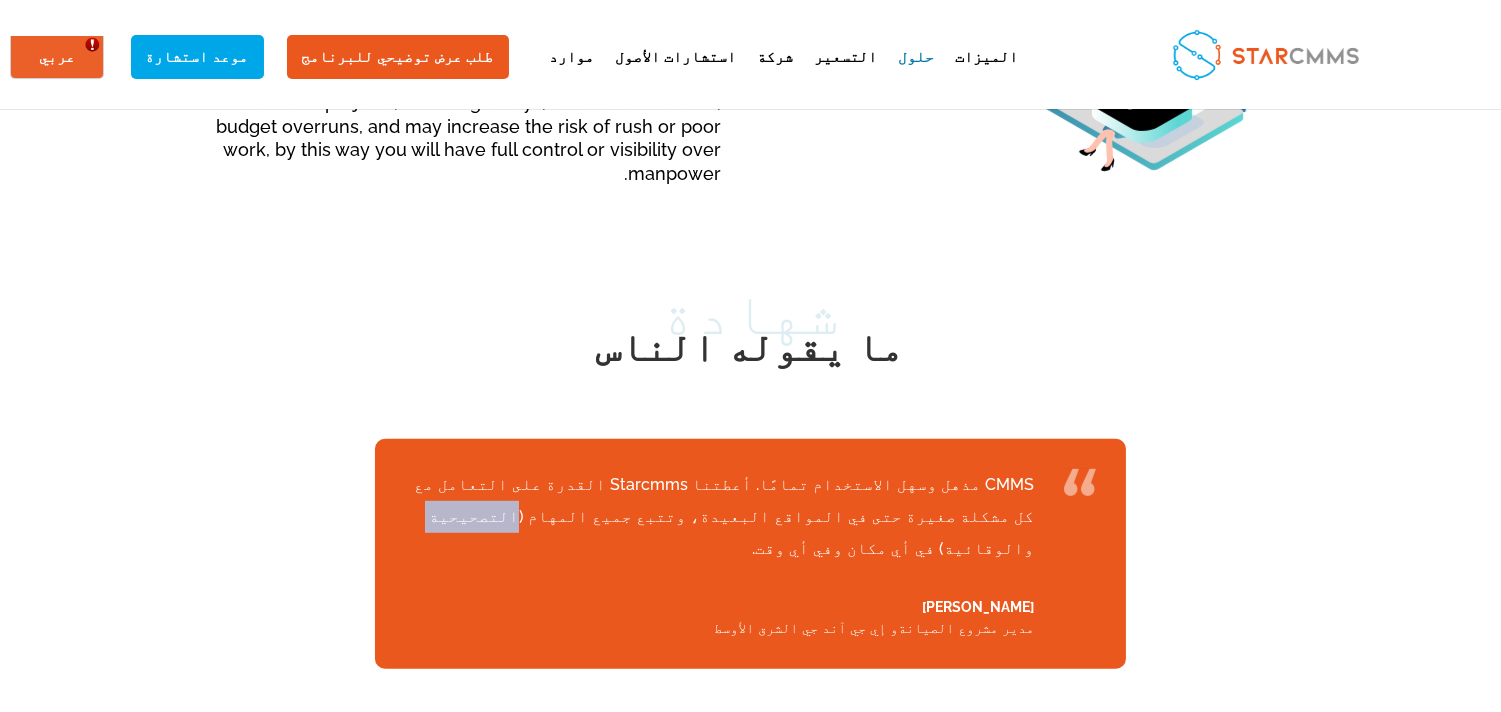 click on "CMMS مذهل وسهل الاستخدام تمامًا. أعطتنا Starcmms القدرة على التعامل مع كل مشكلة صغيرة حتى في المواقع البعيدة، وتتبع جميع المهام (التصحيحية والوقائية) في أي مكان وفي أي وقت." at bounding box center (719, 517) 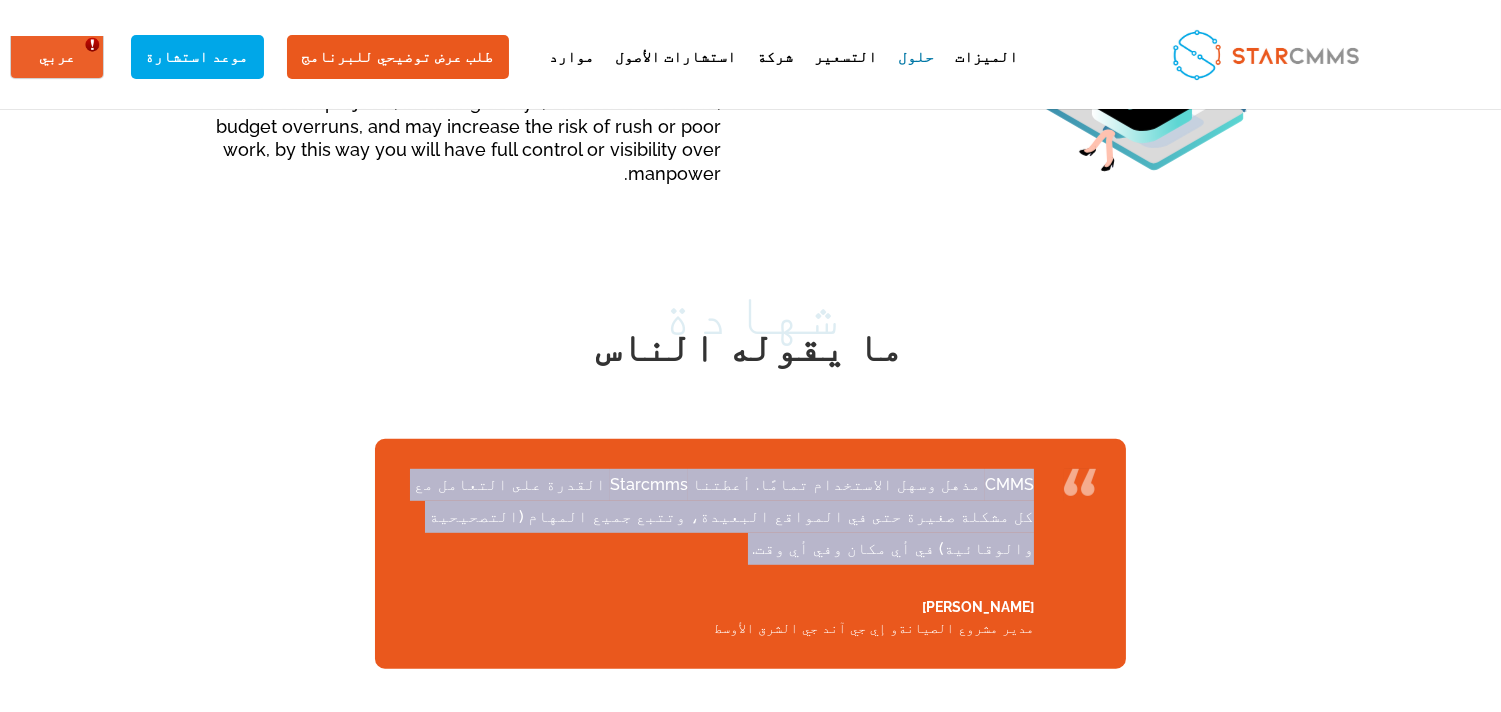 click on "CMMS مذهل وسهل الاستخدام تمامًا. أعطتنا Starcmms القدرة على التعامل مع كل مشكلة صغيرة حتى في المواقع البعيدة، وتتبع جميع المهام (التصحيحية والوقائية) في أي مكان وفي أي وقت." at bounding box center (719, 517) 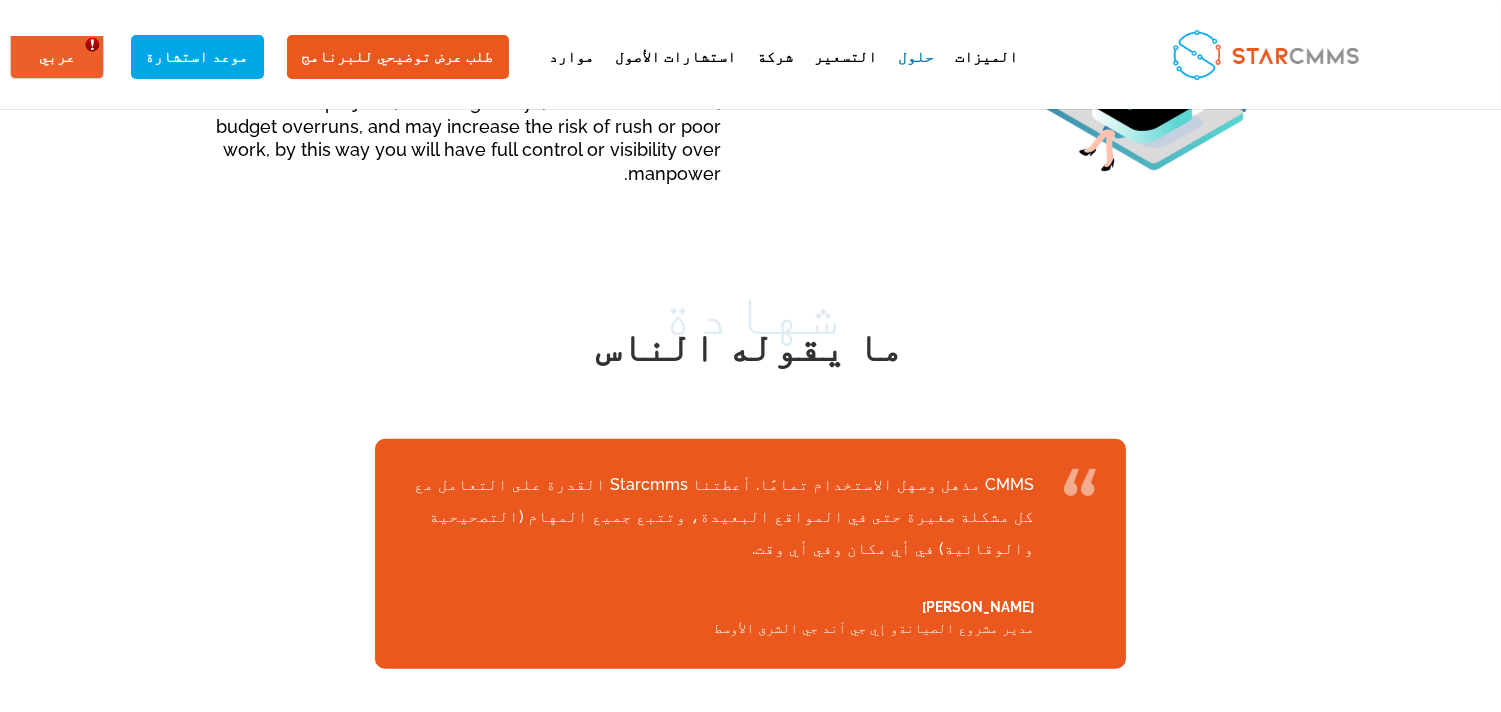 click on "CMMS مذهل وسهل الاستخدام تمامًا. أعطتنا Starcmms القدرة على التعامل مع كل مشكلة صغيرة حتى في المواقع البعيدة، وتتبع جميع المهام (التصحيحية والوقائية) في أي مكان وفي أي وقت.
حمزة أبو الرب
مدير مشروع الصيانة و   إي جي آند جي الشرق الأوسط" at bounding box center (719, 554) 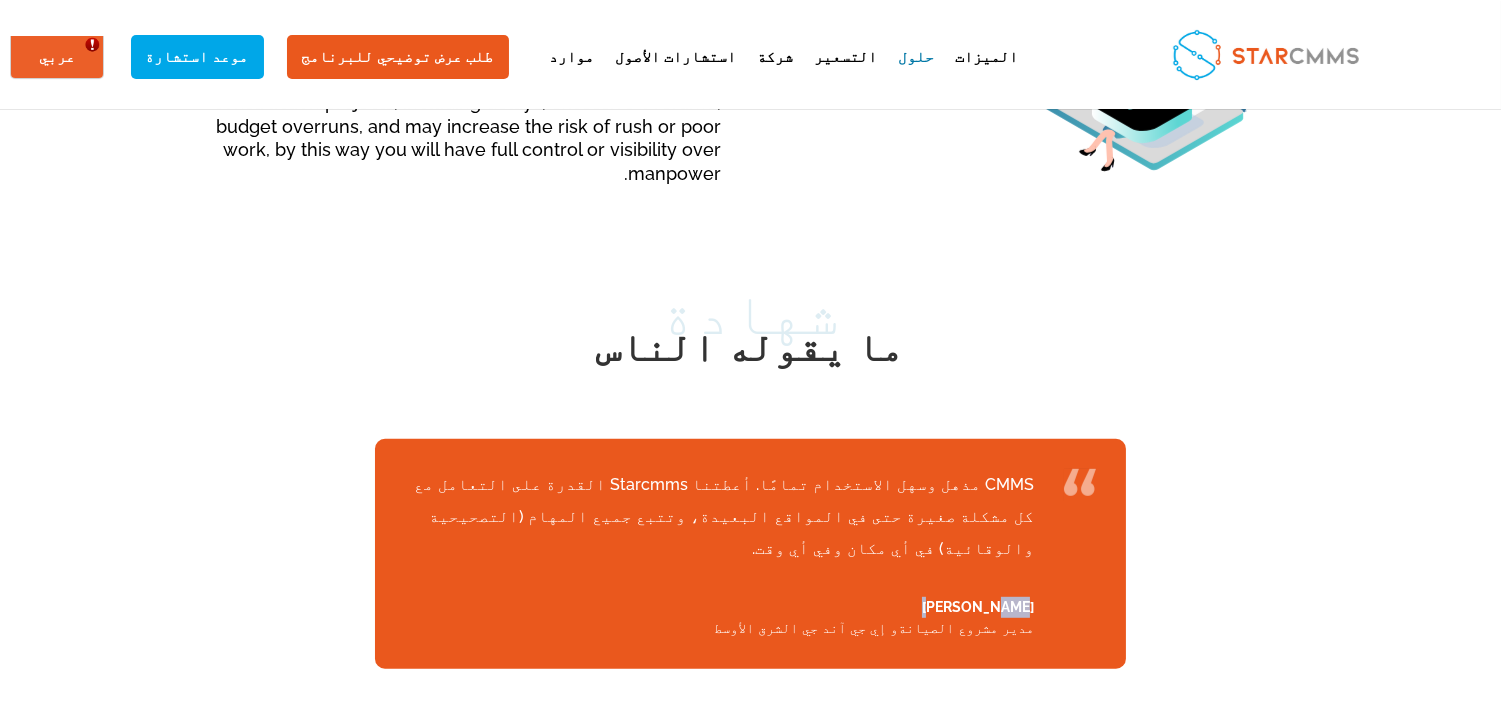 click on "حمزة أبو الرب" at bounding box center (719, 607) 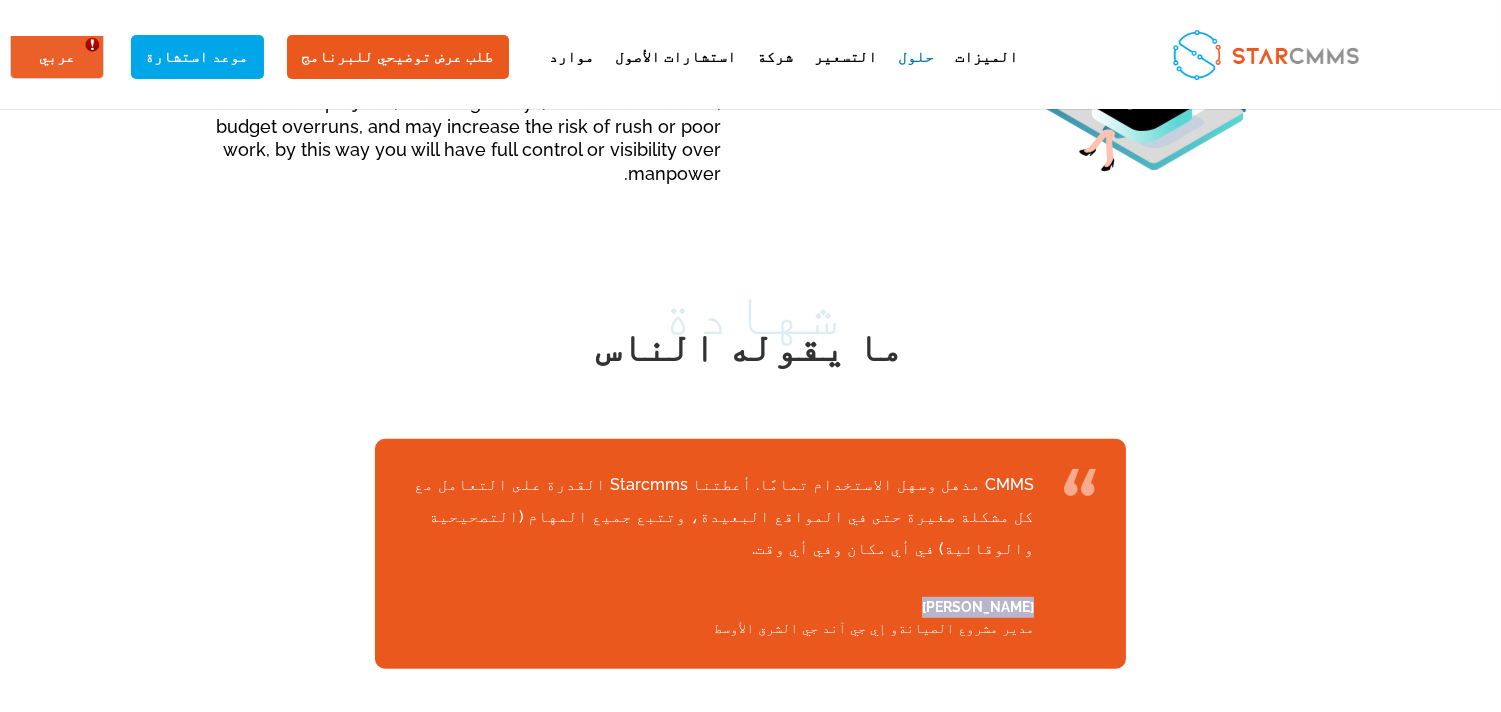 click on "حمزة أبو الرب" at bounding box center (719, 607) 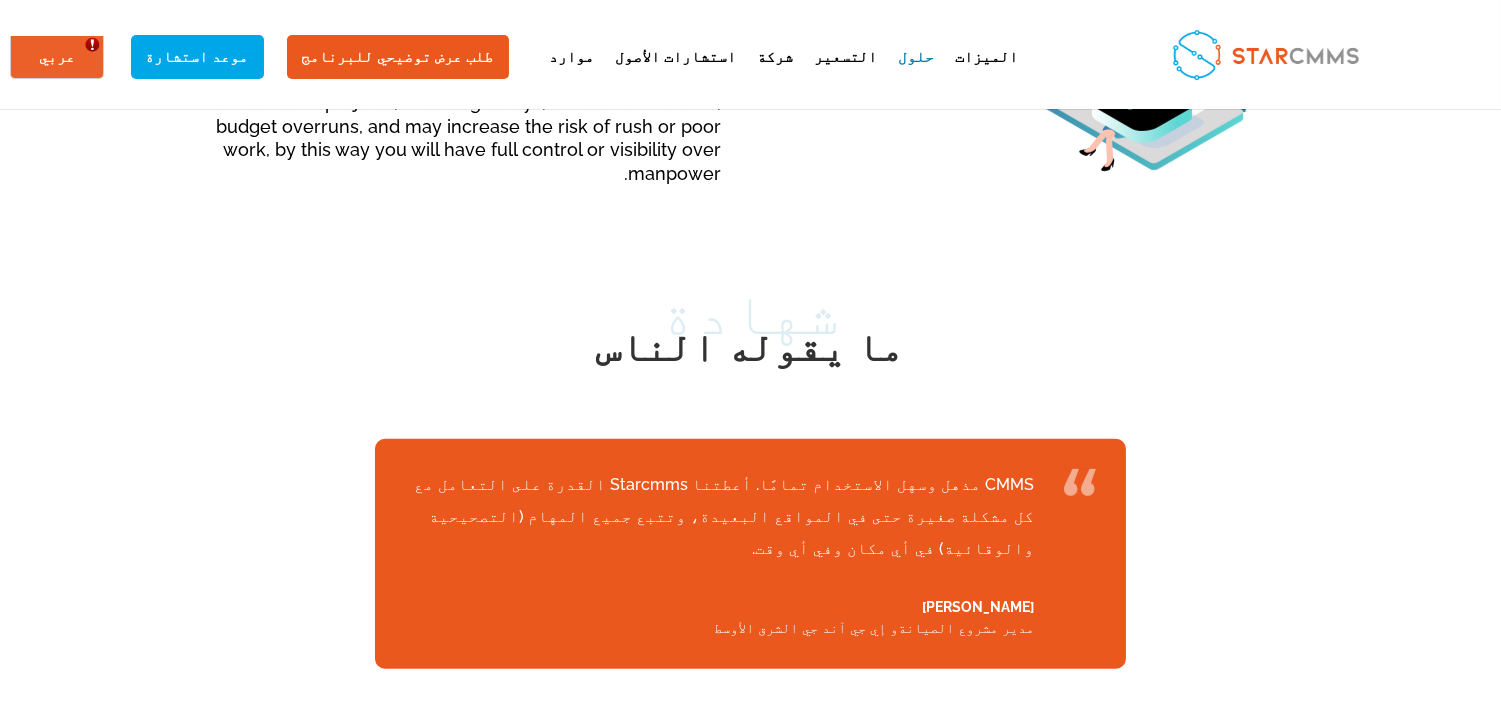 click on "إي جي آند جي الشرق الأوسط" at bounding box center [800, 628] 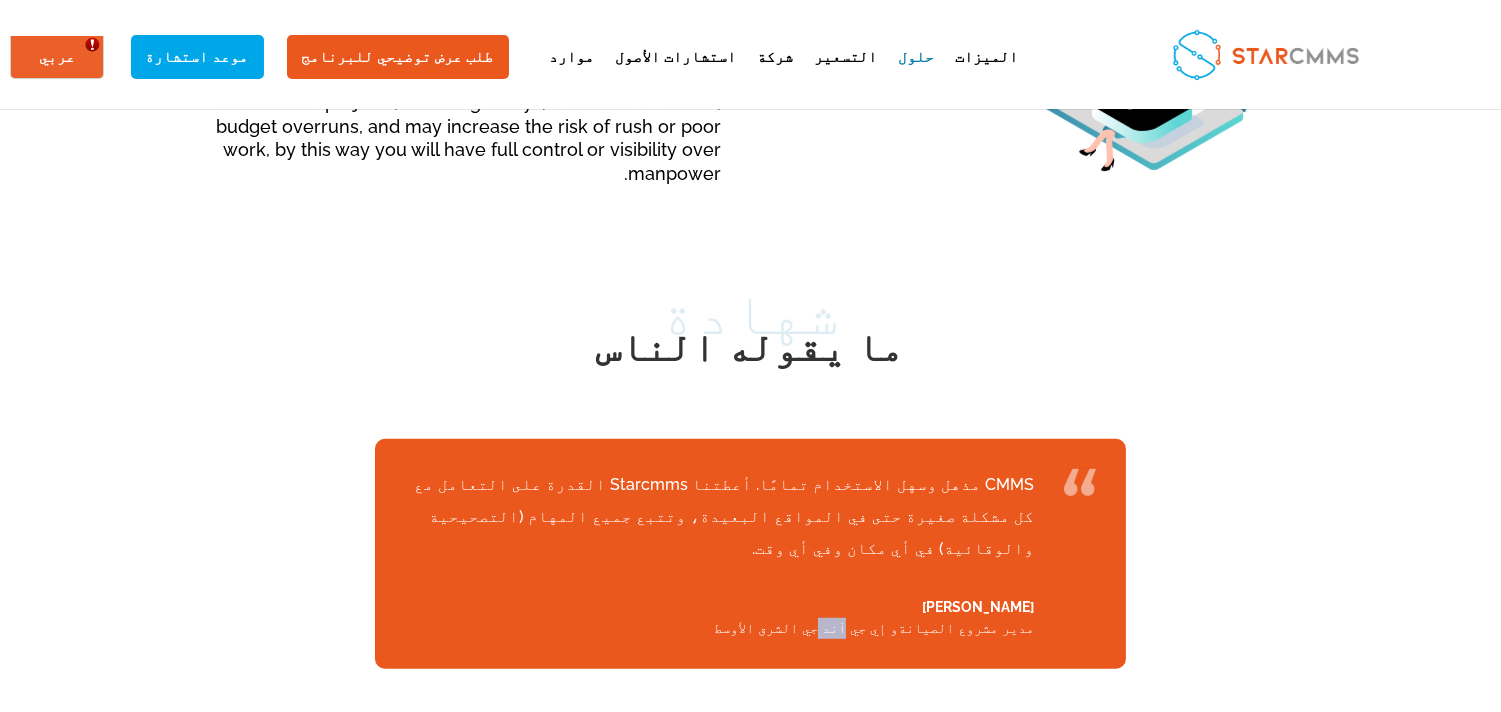 click on "إي جي آند جي الشرق الأوسط" at bounding box center (800, 628) 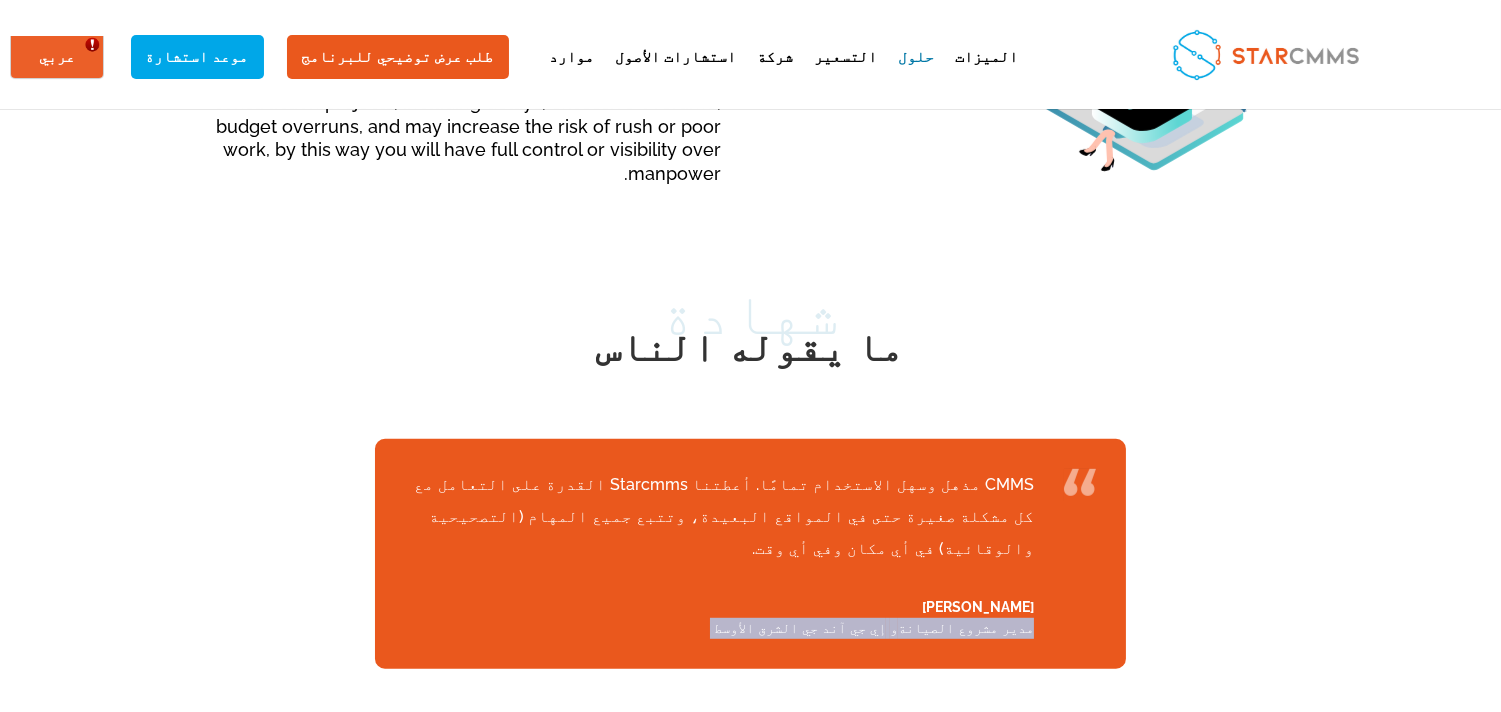 click on "إي جي آند جي الشرق الأوسط" at bounding box center (800, 628) 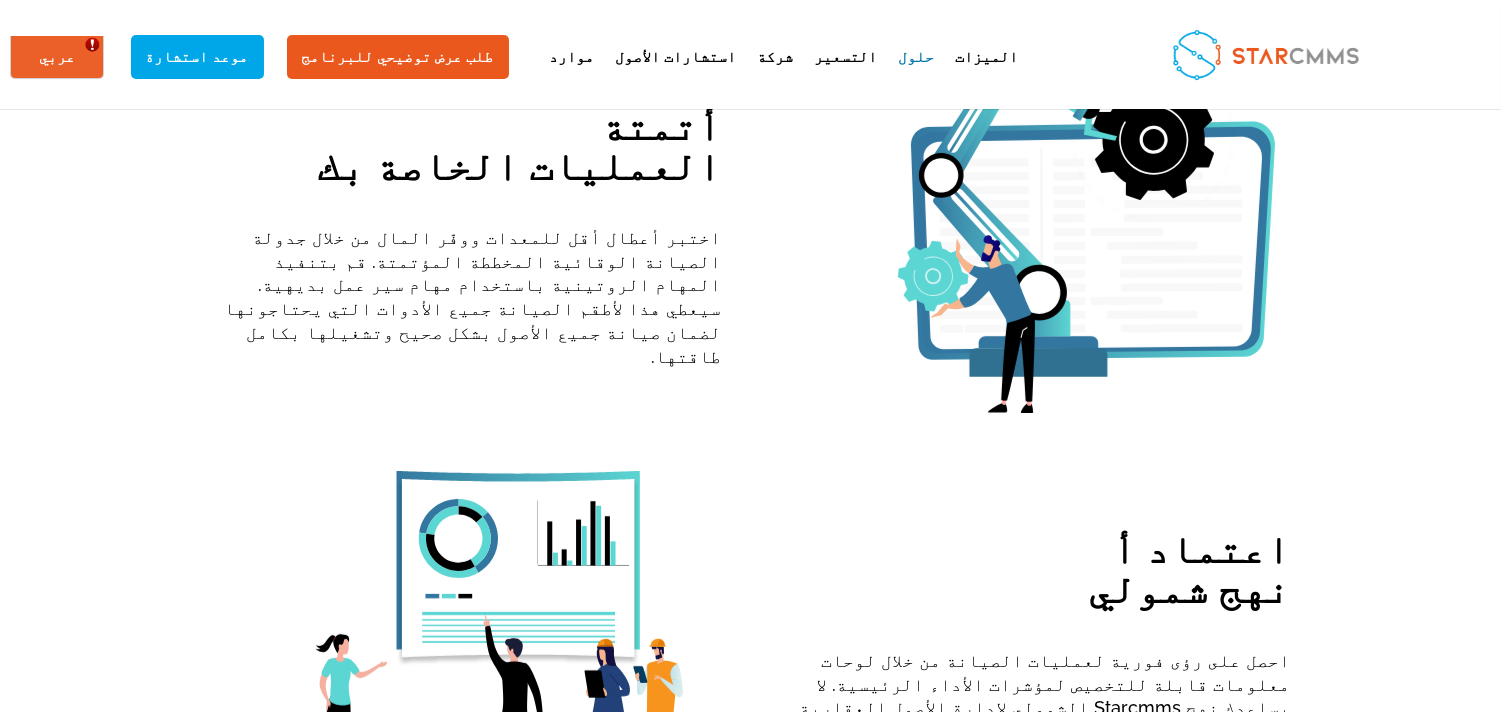 scroll, scrollTop: 925, scrollLeft: 0, axis: vertical 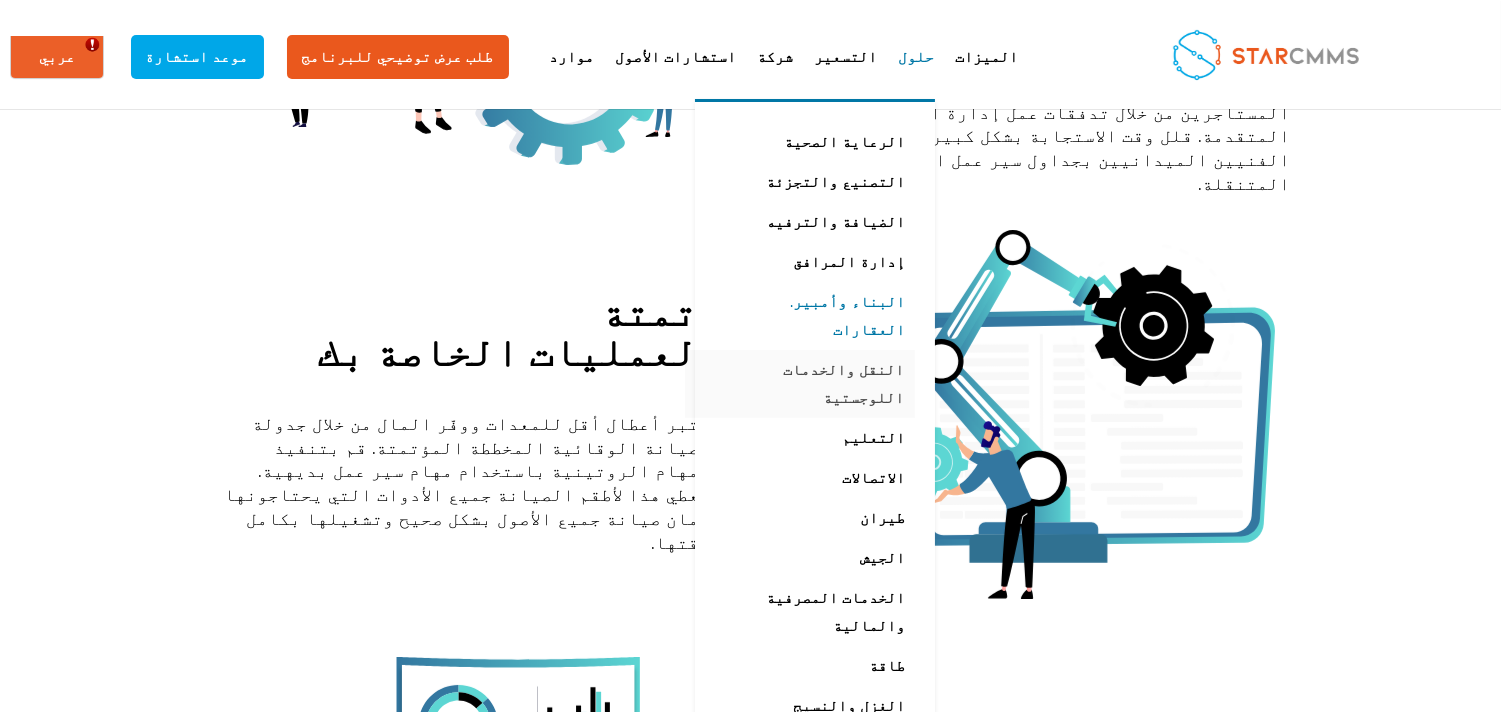 click on "النقل والخدمات اللوجستية" at bounding box center (800, 384) 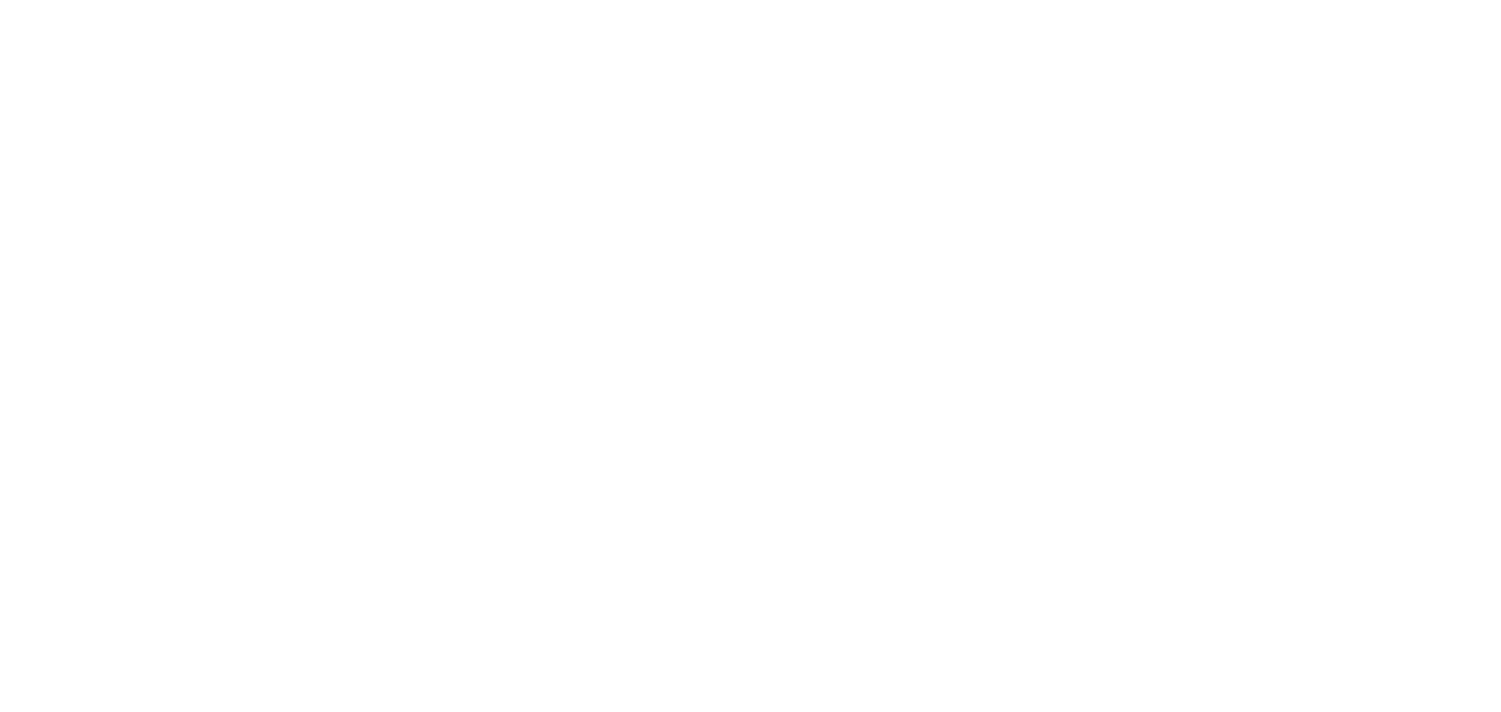 scroll, scrollTop: 0, scrollLeft: 0, axis: both 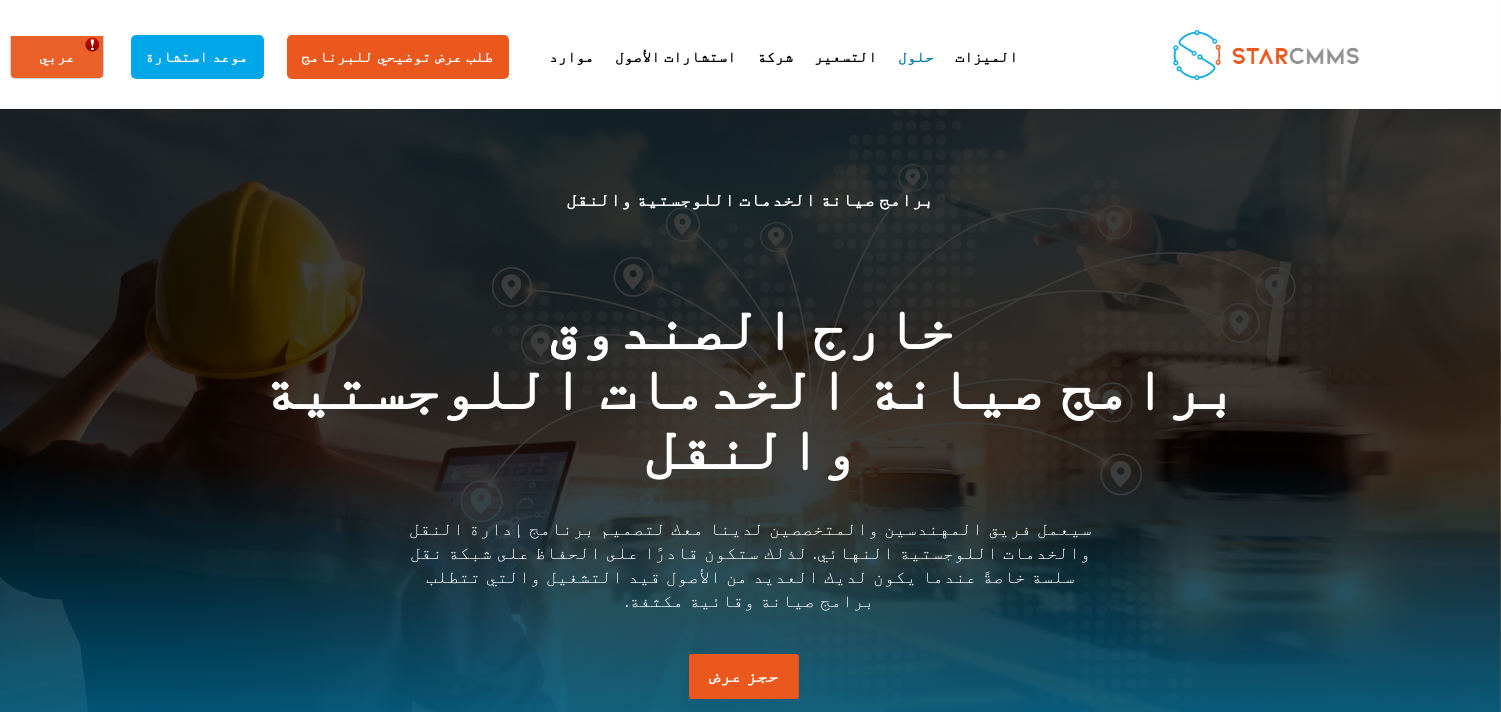 click on "برامج صيانة الخدمات اللوجستية والنقل" at bounding box center (751, 200) 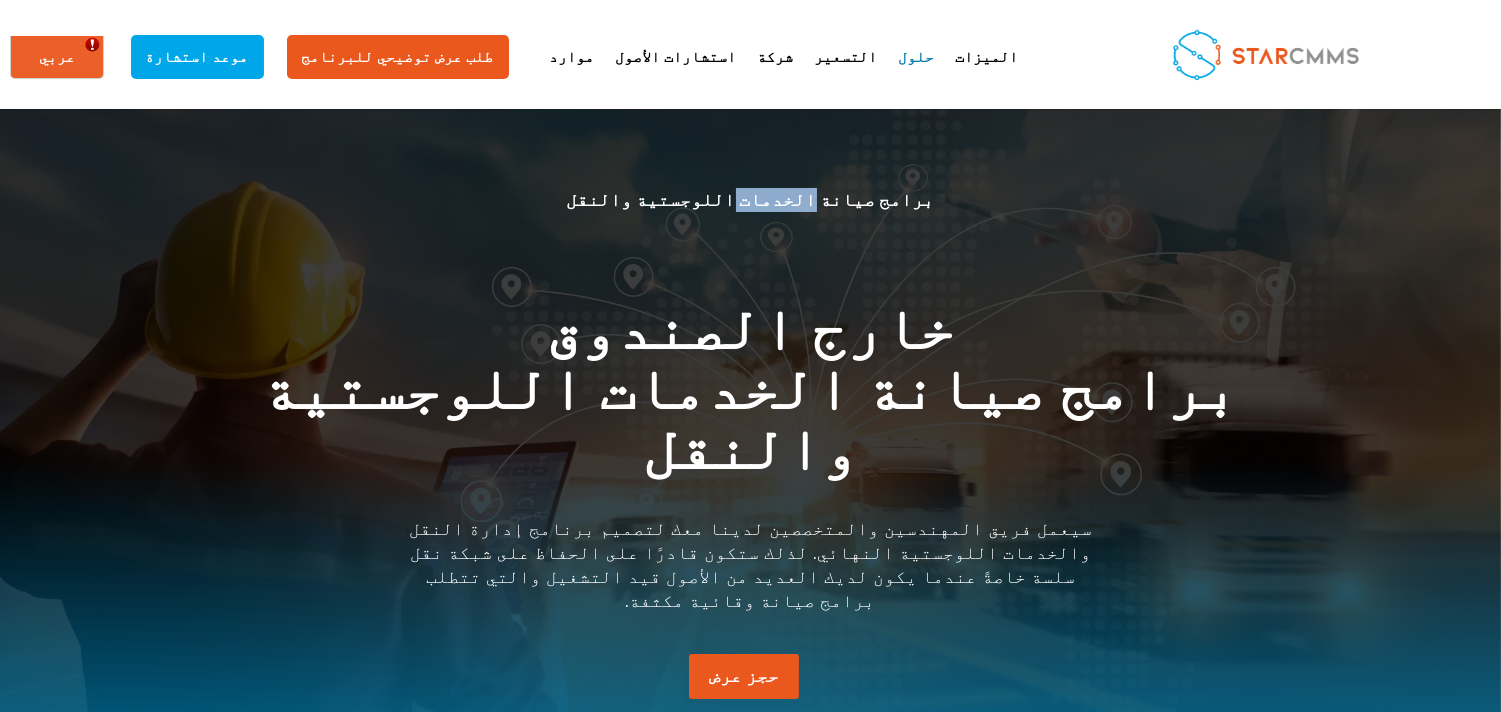 click on "برامج صيانة الخدمات اللوجستية والنقل" at bounding box center [751, 200] 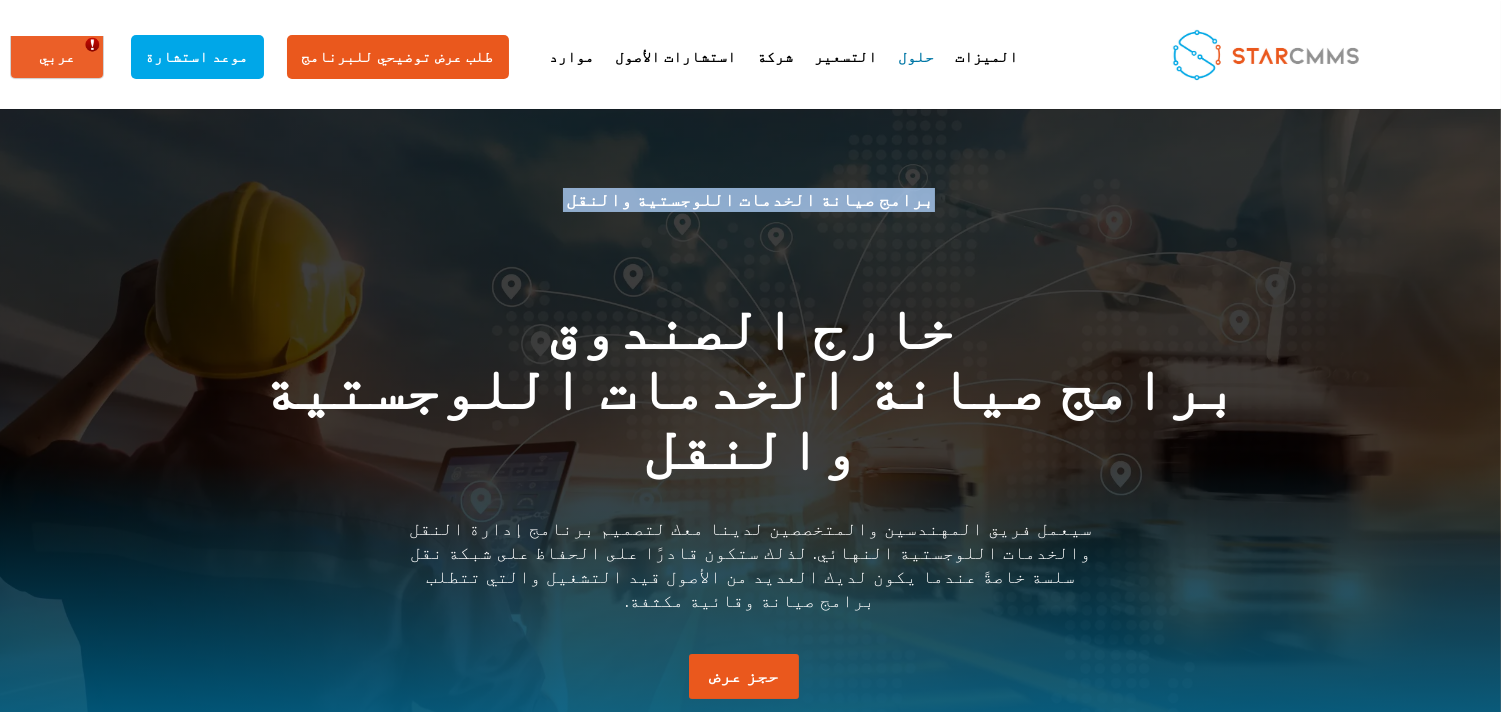 click on "برامج صيانة الخدمات اللوجستية والنقل" at bounding box center [751, 200] 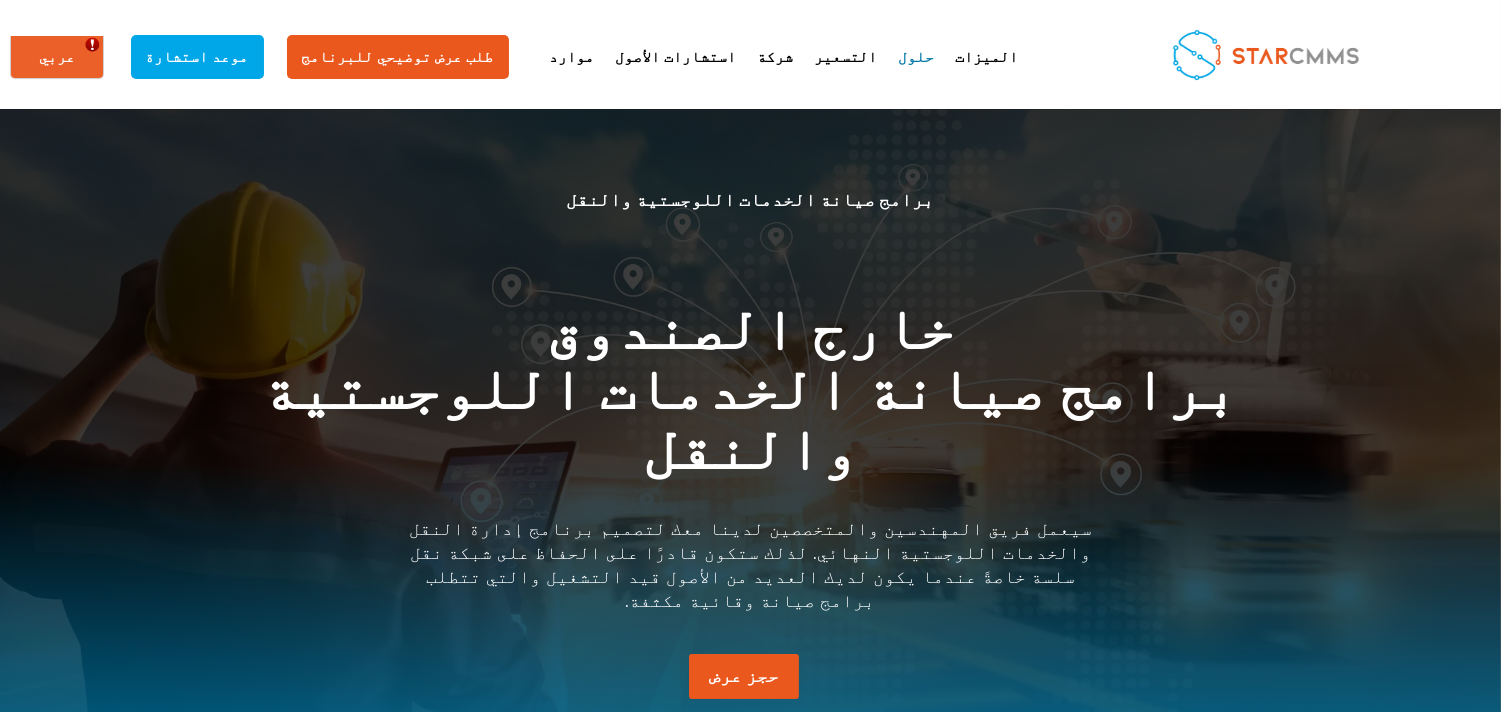 click on "خارج الصندوق برامج صيانة الخدمات اللوجستية والنقل" at bounding box center [751, 393] 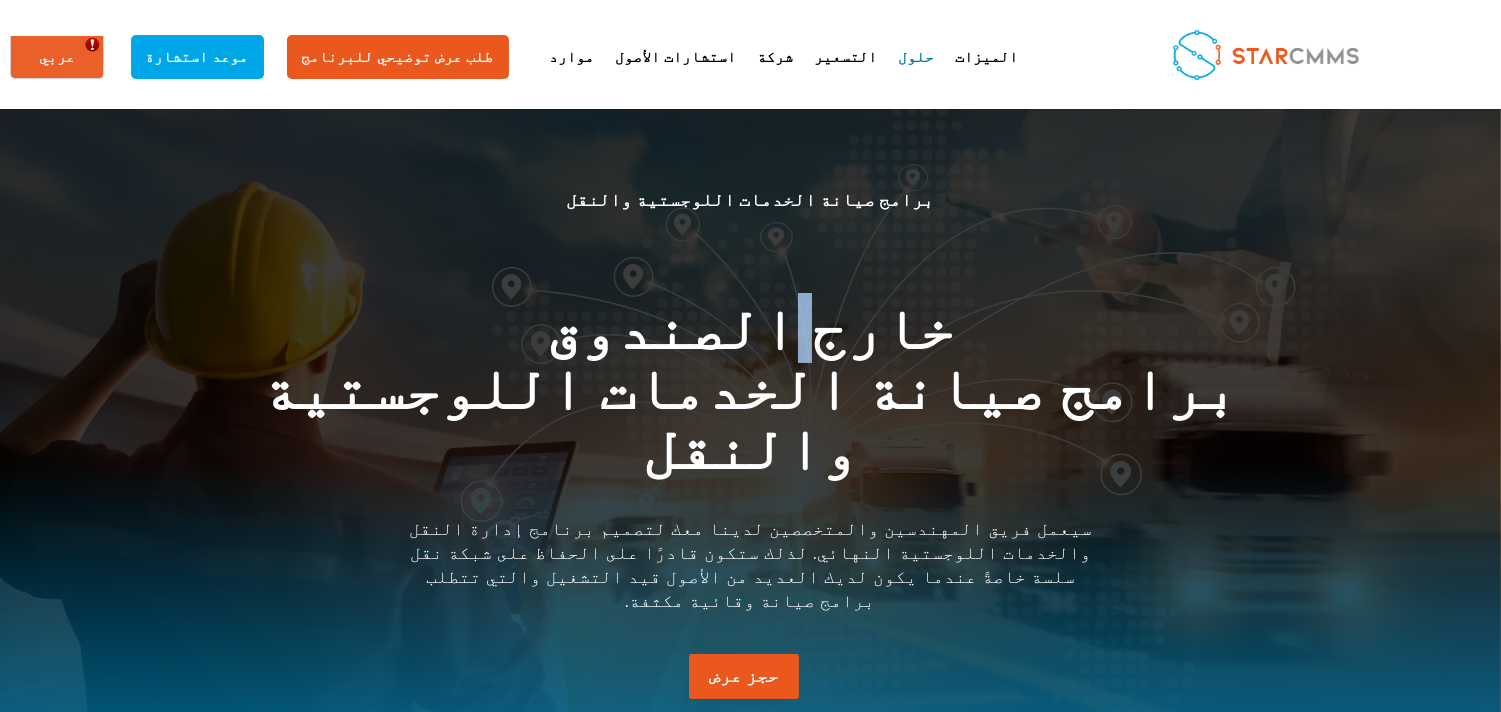 click on "خارج الصندوق برامج صيانة الخدمات اللوجستية والنقل" at bounding box center [751, 393] 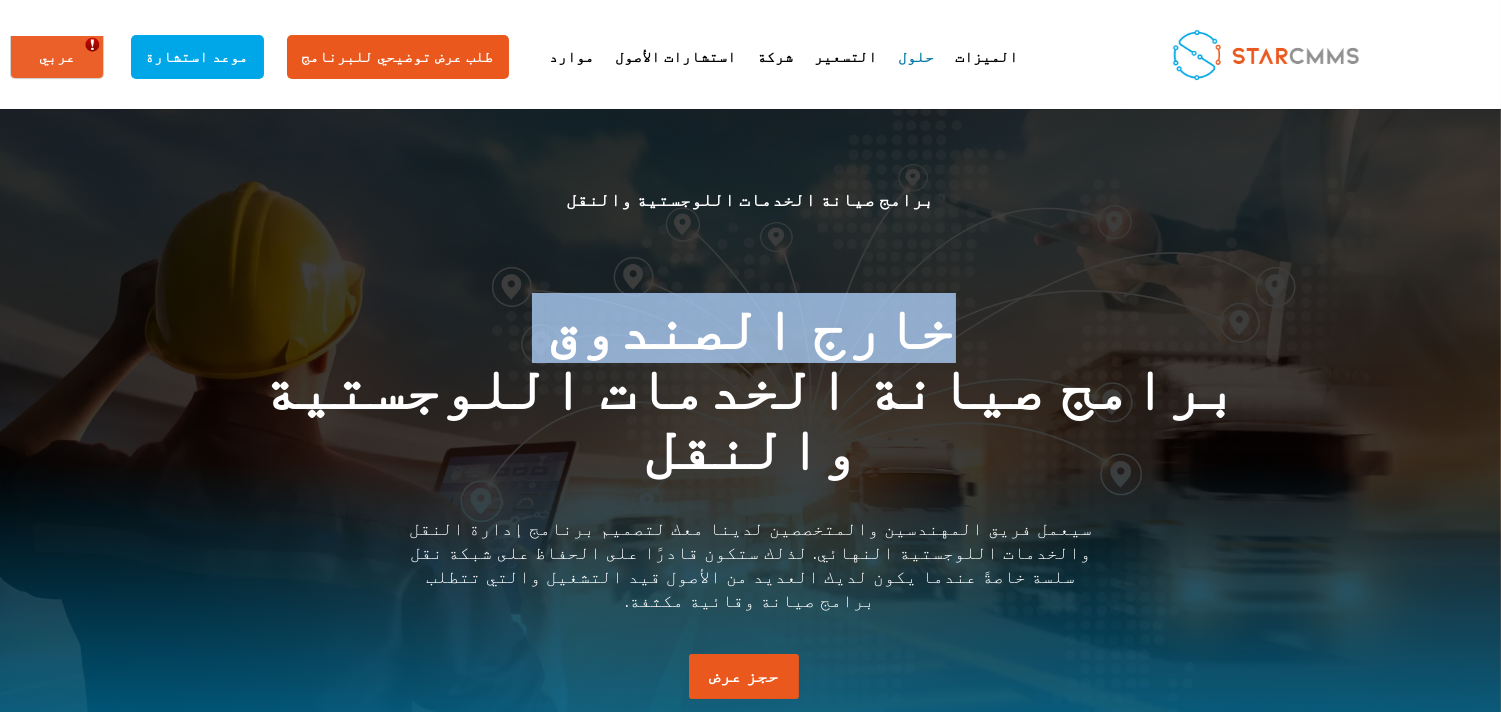 click on "خارج الصندوق برامج صيانة الخدمات اللوجستية والنقل" at bounding box center [751, 393] 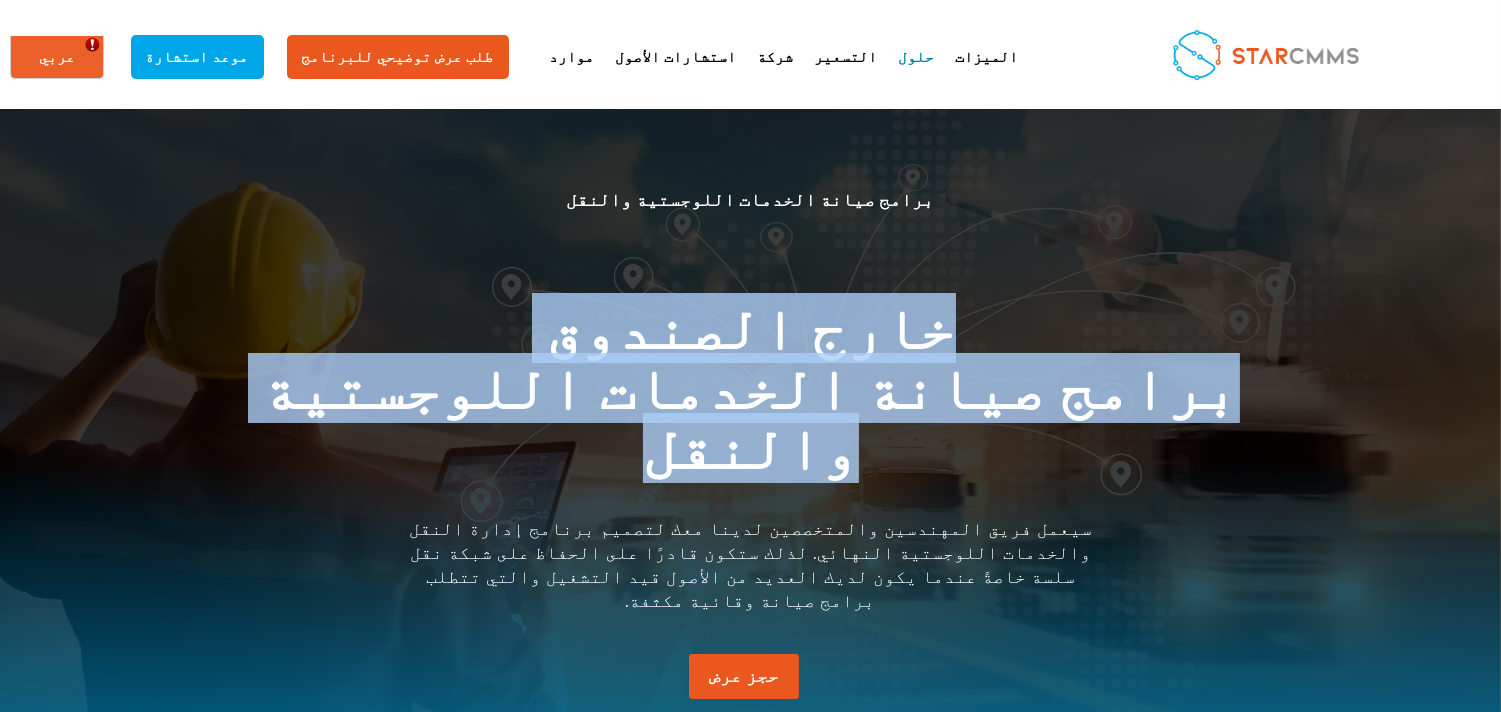 drag, startPoint x: 1104, startPoint y: 365, endPoint x: 464, endPoint y: 328, distance: 641.06866 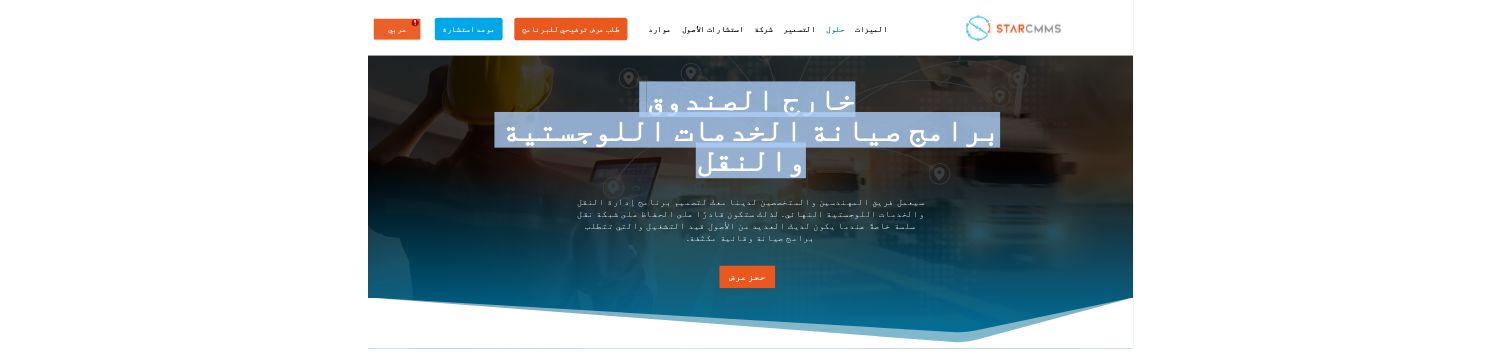 scroll, scrollTop: 185, scrollLeft: 0, axis: vertical 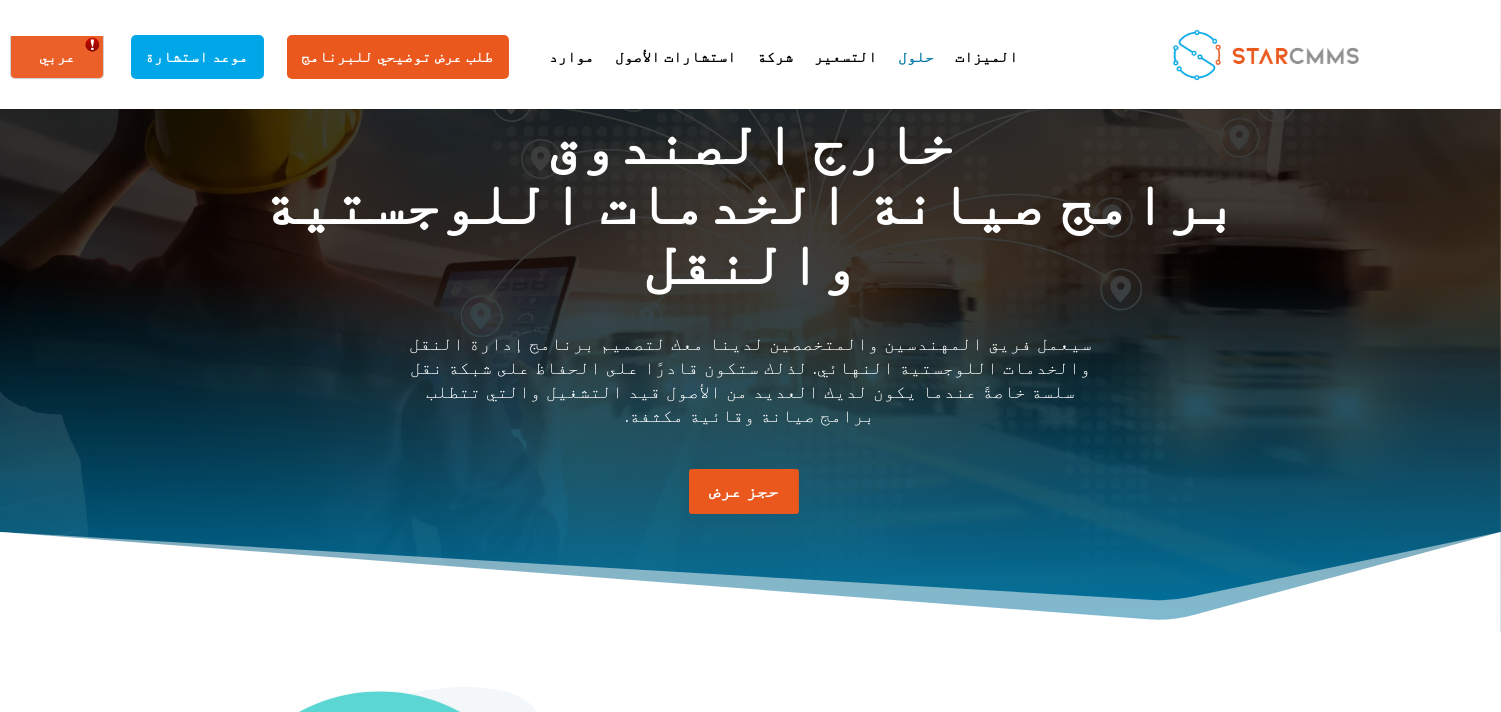click on "سيعمل فريق المهندسين والمتخصصين لدينا معك لتصميم برنامج إدارة النقل والخدمات اللوجستية النهائي. لذلك ستكون قادرًا على الحفاظ على شبكة نقل سلسة خاصةً عندما يكون لديك العديد من الأصول قيد التشغيل والتي تتطلب برامج صيانة وقائية مكثفة." at bounding box center [751, 379] 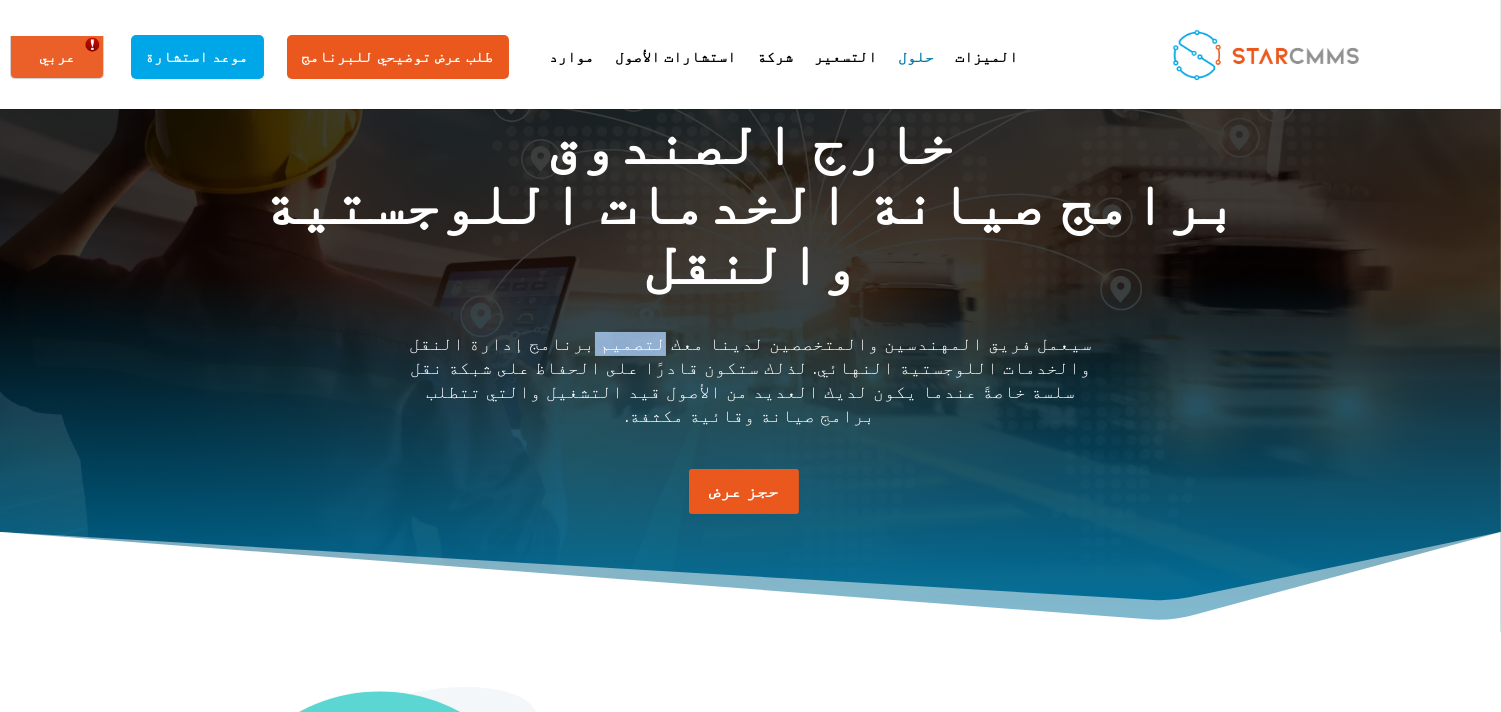 click on "سيعمل فريق المهندسين والمتخصصين لدينا معك لتصميم برنامج إدارة النقل والخدمات اللوجستية النهائي. لذلك ستكون قادرًا على الحفاظ على شبكة نقل سلسة خاصةً عندما يكون لديك العديد من الأصول قيد التشغيل والتي تتطلب برامج صيانة وقائية مكثفة." at bounding box center [751, 379] 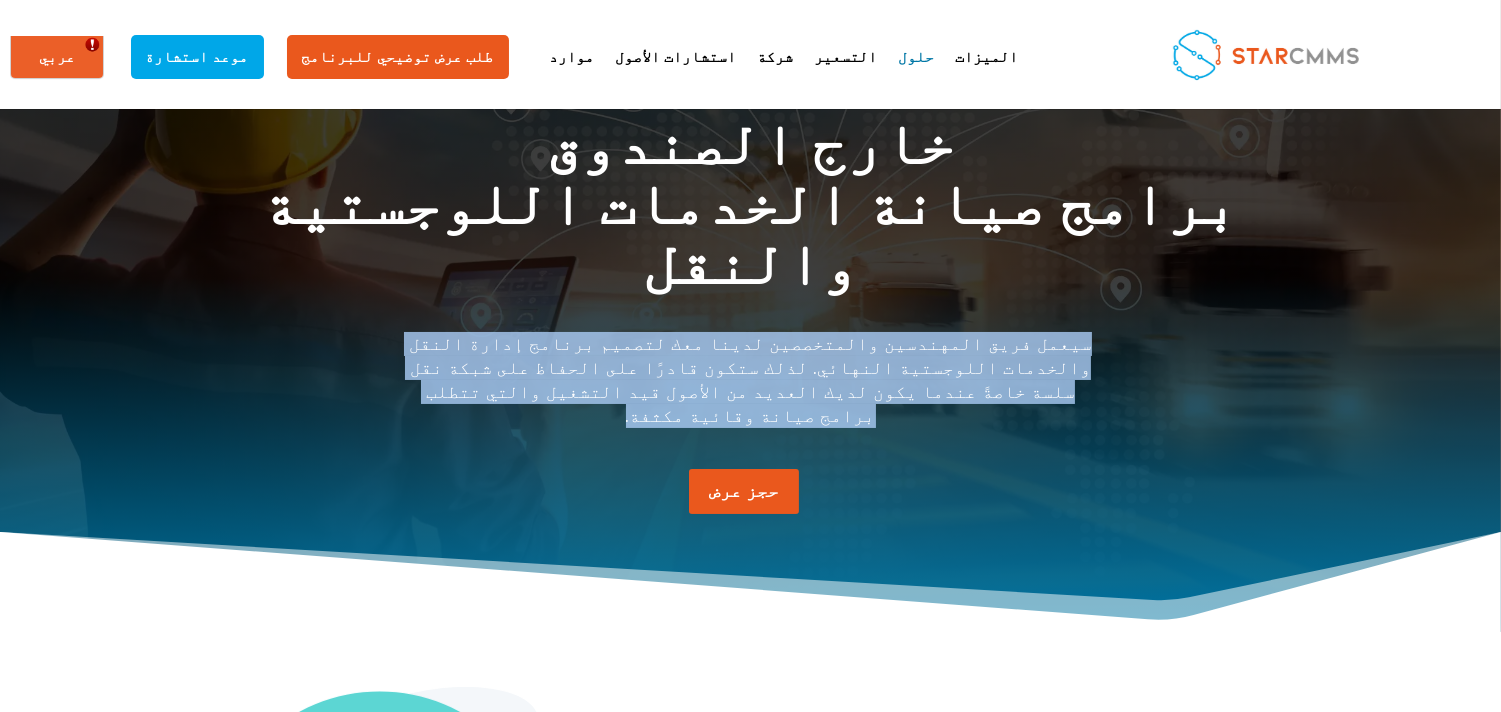 click on "سيعمل فريق المهندسين والمتخصصين لدينا معك لتصميم برنامج إدارة النقل والخدمات اللوجستية النهائي. لذلك ستكون قادرًا على الحفاظ على شبكة نقل سلسة خاصةً عندما يكون لديك العديد من الأصول قيد التشغيل والتي تتطلب برامج صيانة وقائية مكثفة." at bounding box center (751, 379) 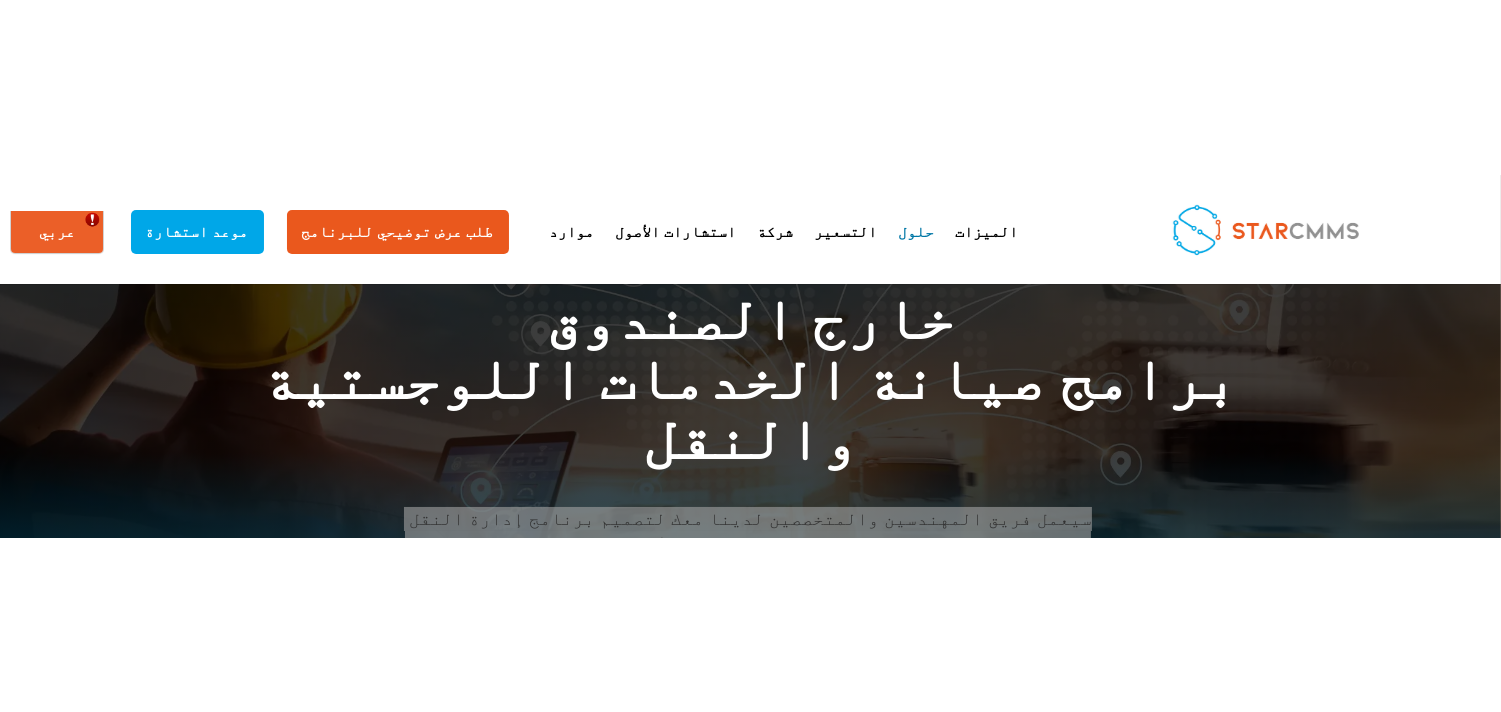 scroll, scrollTop: 370, scrollLeft: 0, axis: vertical 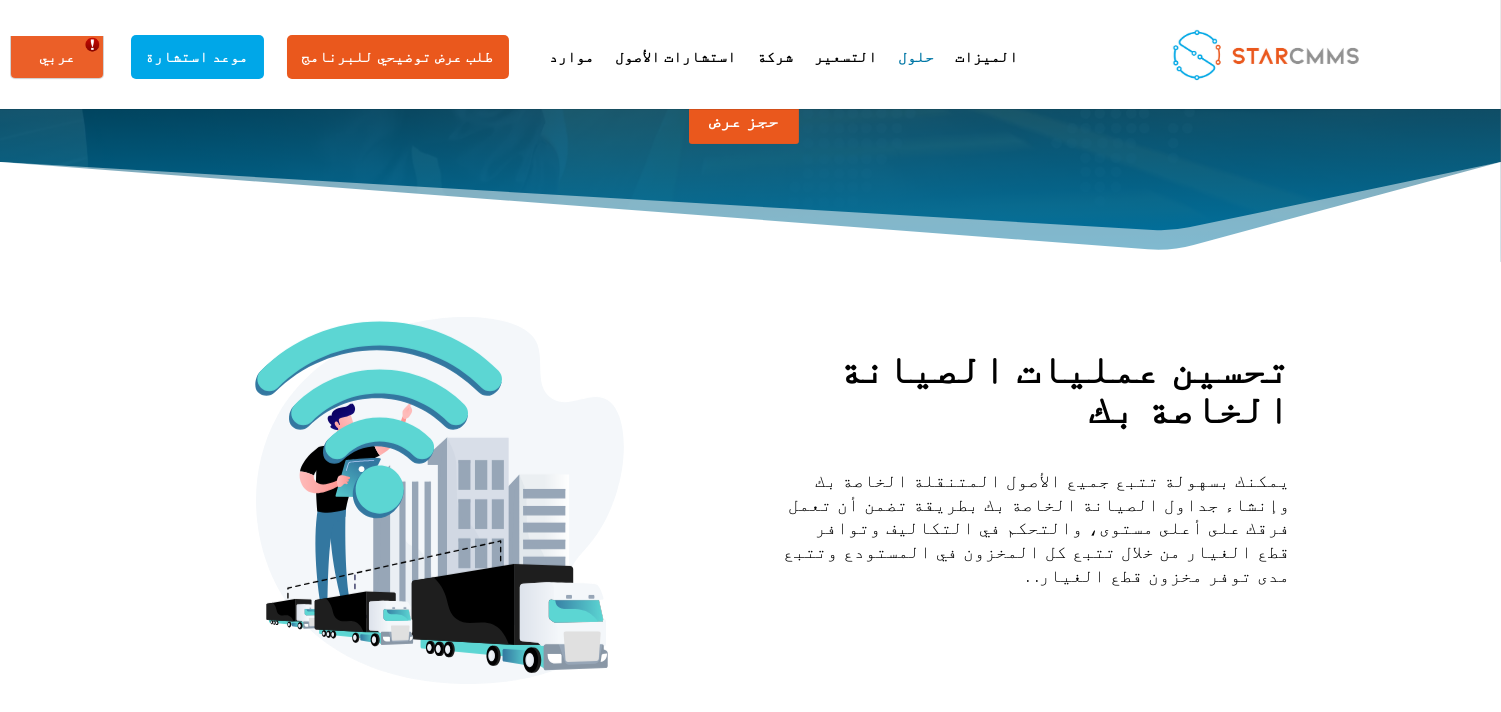 click on "تحسين عمليات الصيانة الخاصة بك" at bounding box center [1035, 394] 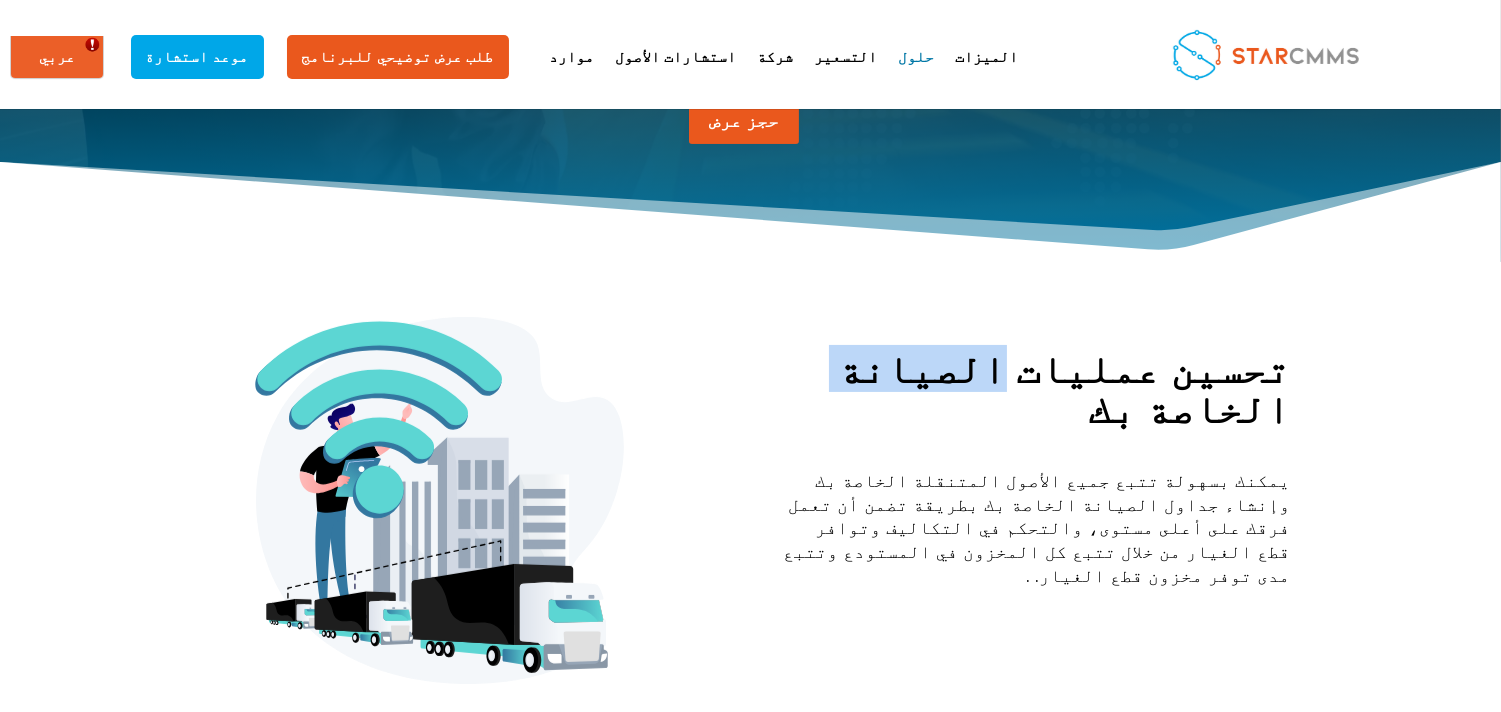 click on "تحسين عمليات الصيانة الخاصة بك" at bounding box center (1035, 394) 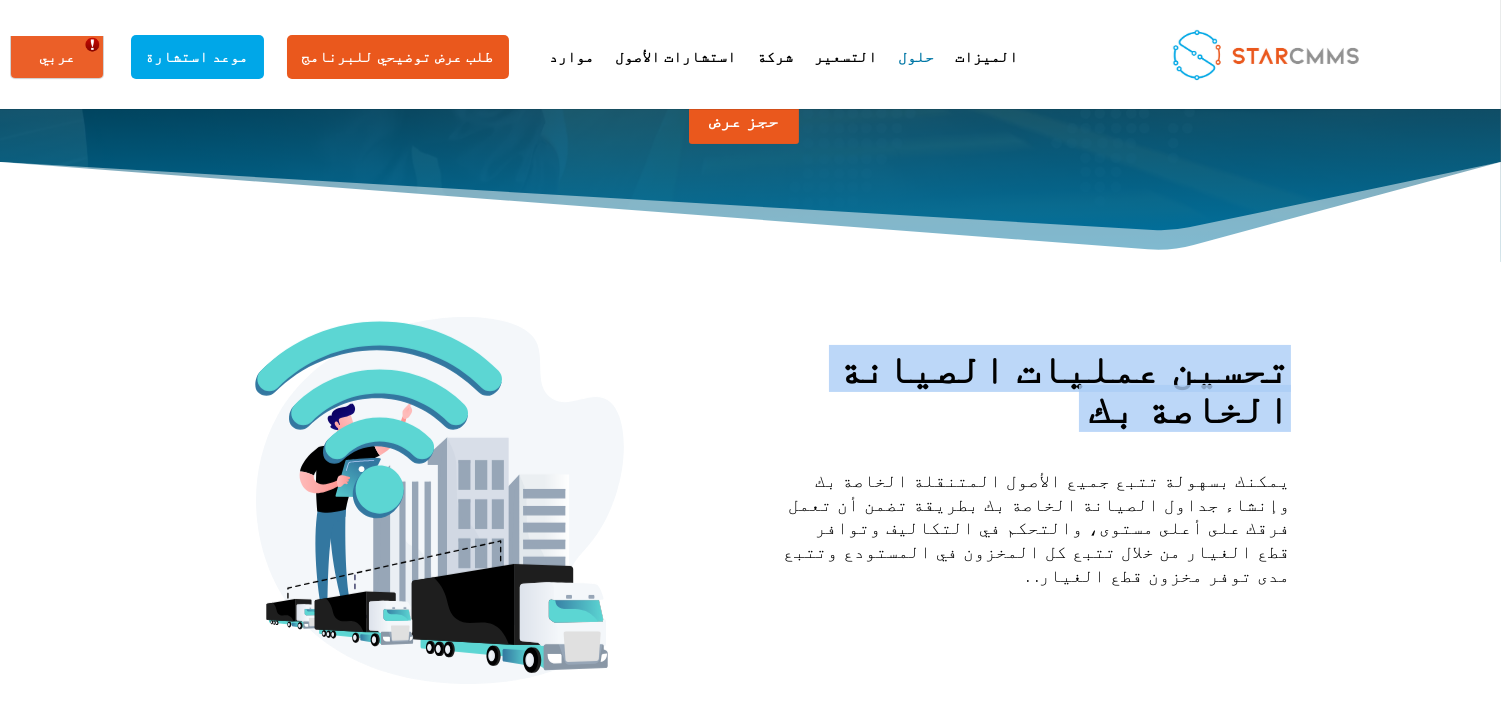 click on "تحسين عمليات الصيانة الخاصة بك" at bounding box center (1035, 394) 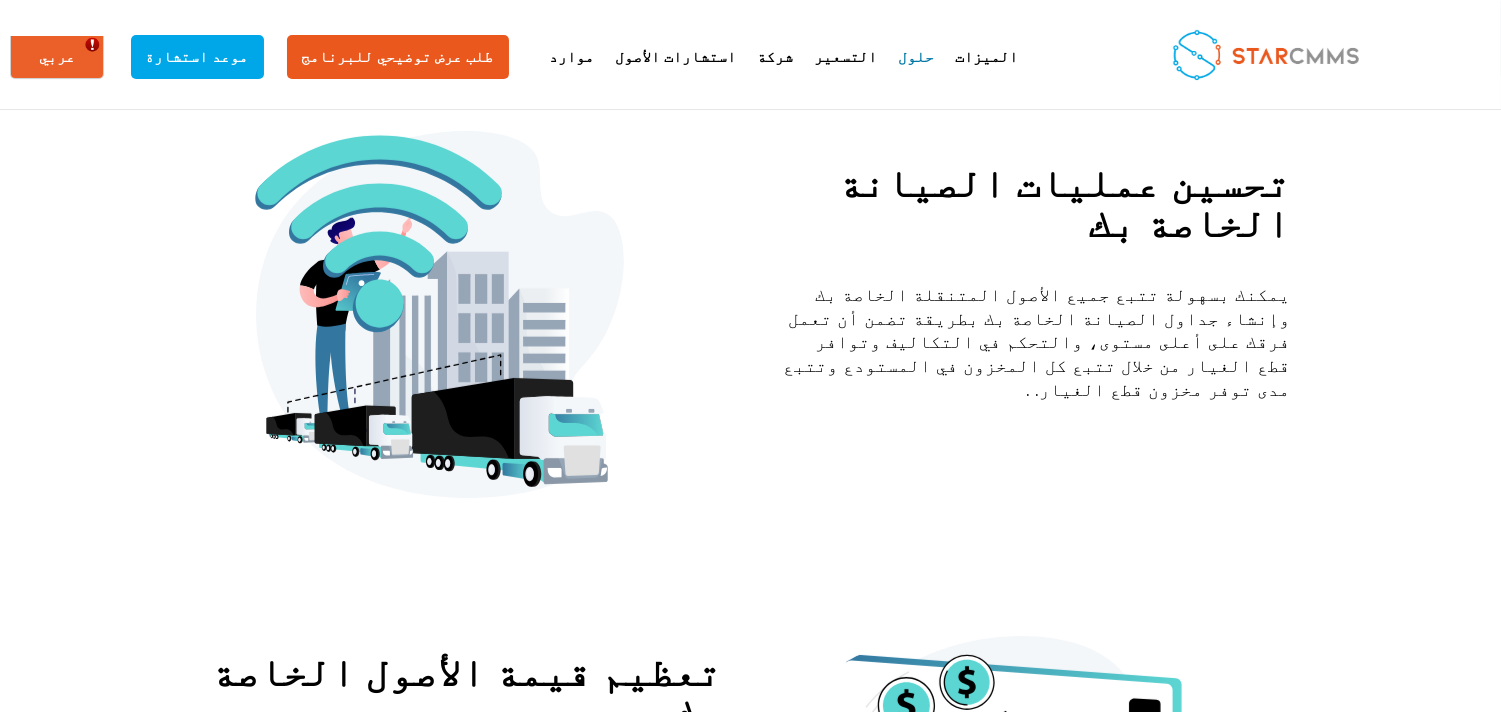 click on "يمكنك بسهولة تتبع جميع الأصول المتنقلة الخاصة بك وإنشاء جداول الصيانة الخاصة بك بطريقة تضمن أن تعمل فرقك على أعلى مستوى، والتحكم في التكاليف وتوافر قطع الغيار من خلال تتبع كل المخزون في المستودع وتتبع مدى توفر مخزون قطع الغيار. ." at bounding box center (1035, 342) 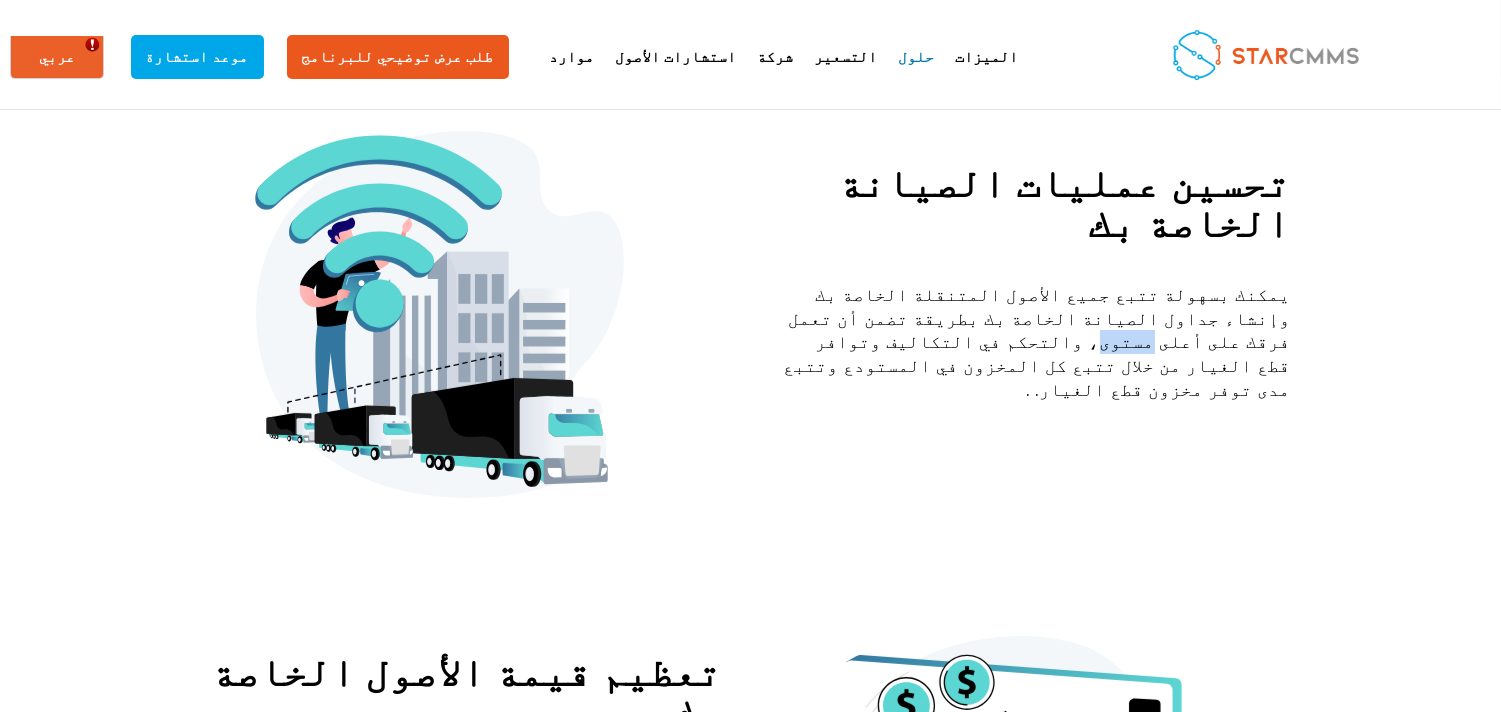 click on "يمكنك بسهولة تتبع جميع الأصول المتنقلة الخاصة بك وإنشاء جداول الصيانة الخاصة بك بطريقة تضمن أن تعمل فرقك على أعلى مستوى، والتحكم في التكاليف وتوافر قطع الغيار من خلال تتبع كل المخزون في المستودع وتتبع مدى توفر مخزون قطع الغيار. ." at bounding box center (1035, 342) 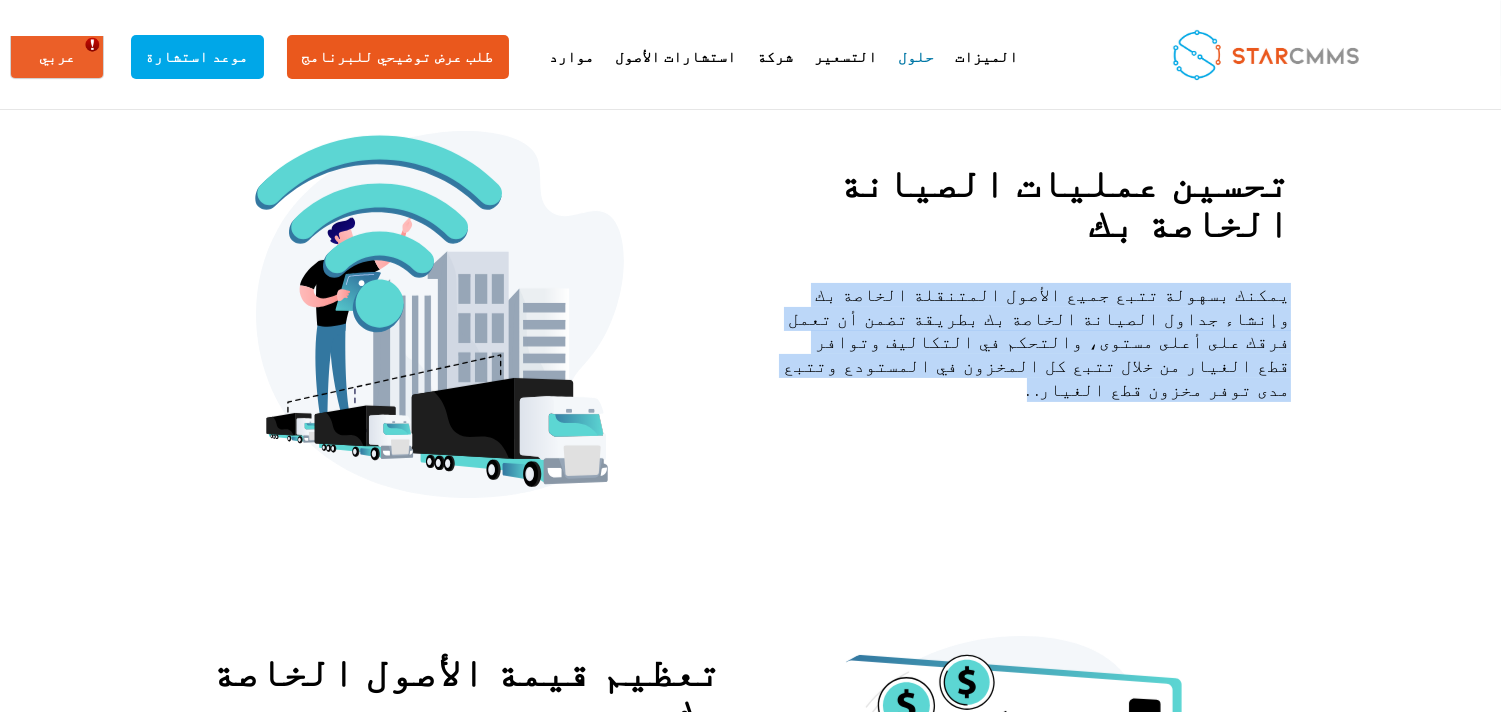 click on "يمكنك بسهولة تتبع جميع الأصول المتنقلة الخاصة بك وإنشاء جداول الصيانة الخاصة بك بطريقة تضمن أن تعمل فرقك على أعلى مستوى، والتحكم في التكاليف وتوافر قطع الغيار من خلال تتبع كل المخزون في المستودع وتتبع مدى توفر مخزون قطع الغيار. ." at bounding box center (1035, 342) 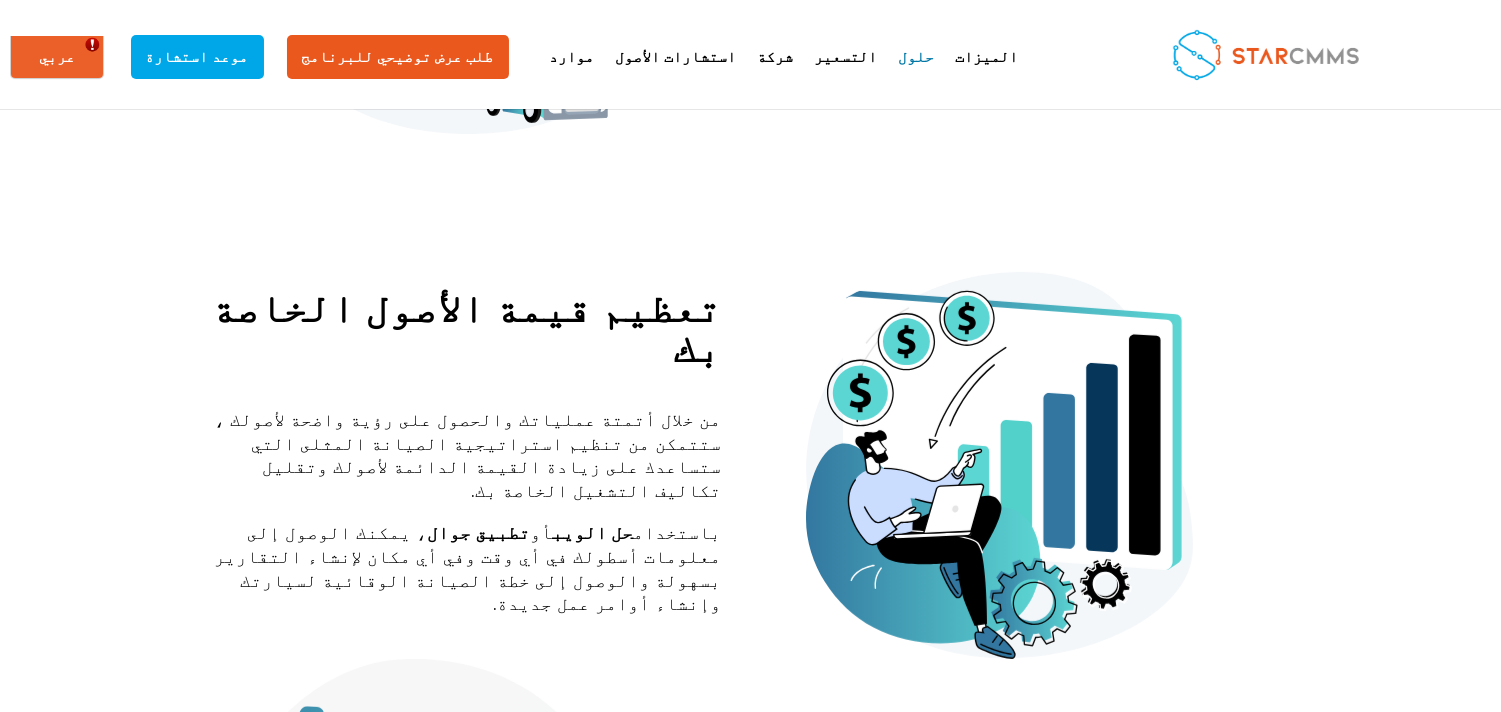scroll, scrollTop: 1111, scrollLeft: 0, axis: vertical 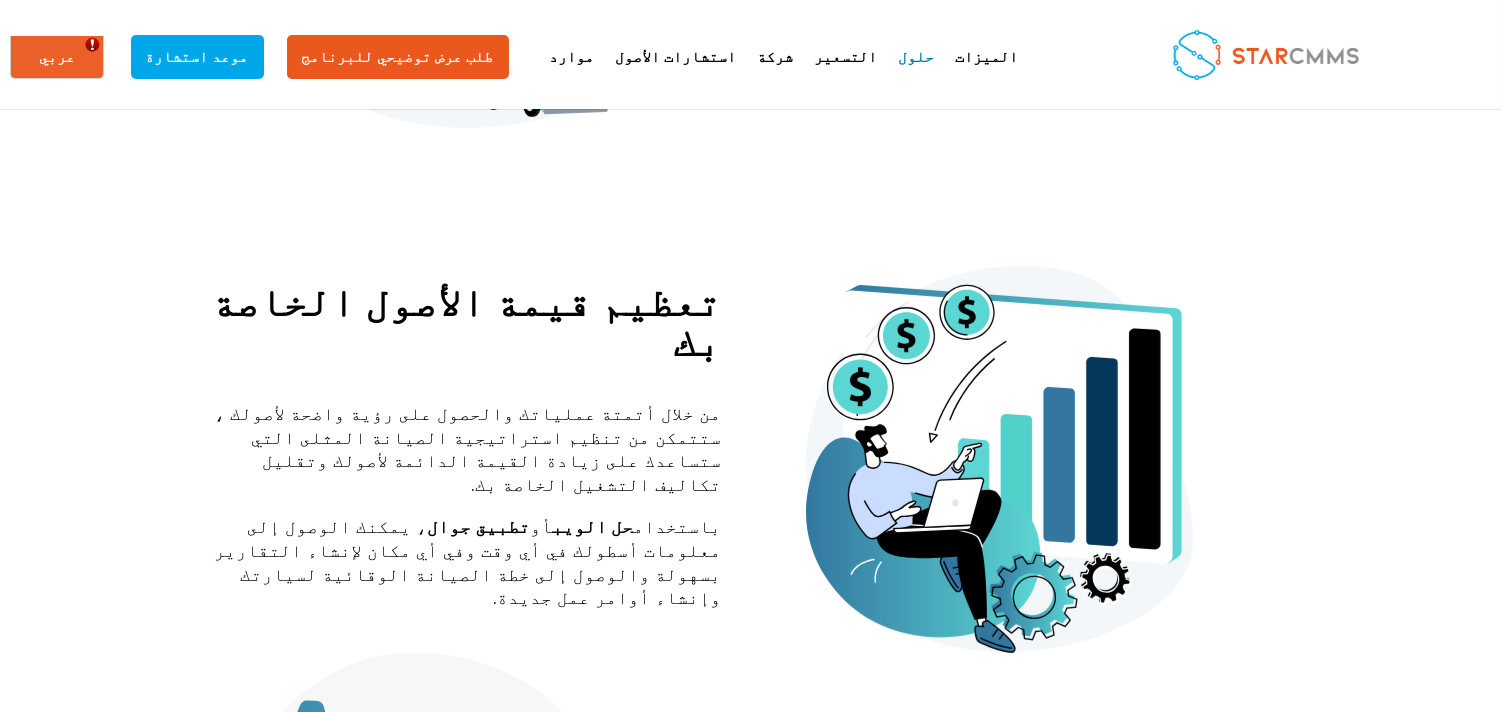 click on "تعظيم قيمة الأصول الخاصة بك" at bounding box center [466, 327] 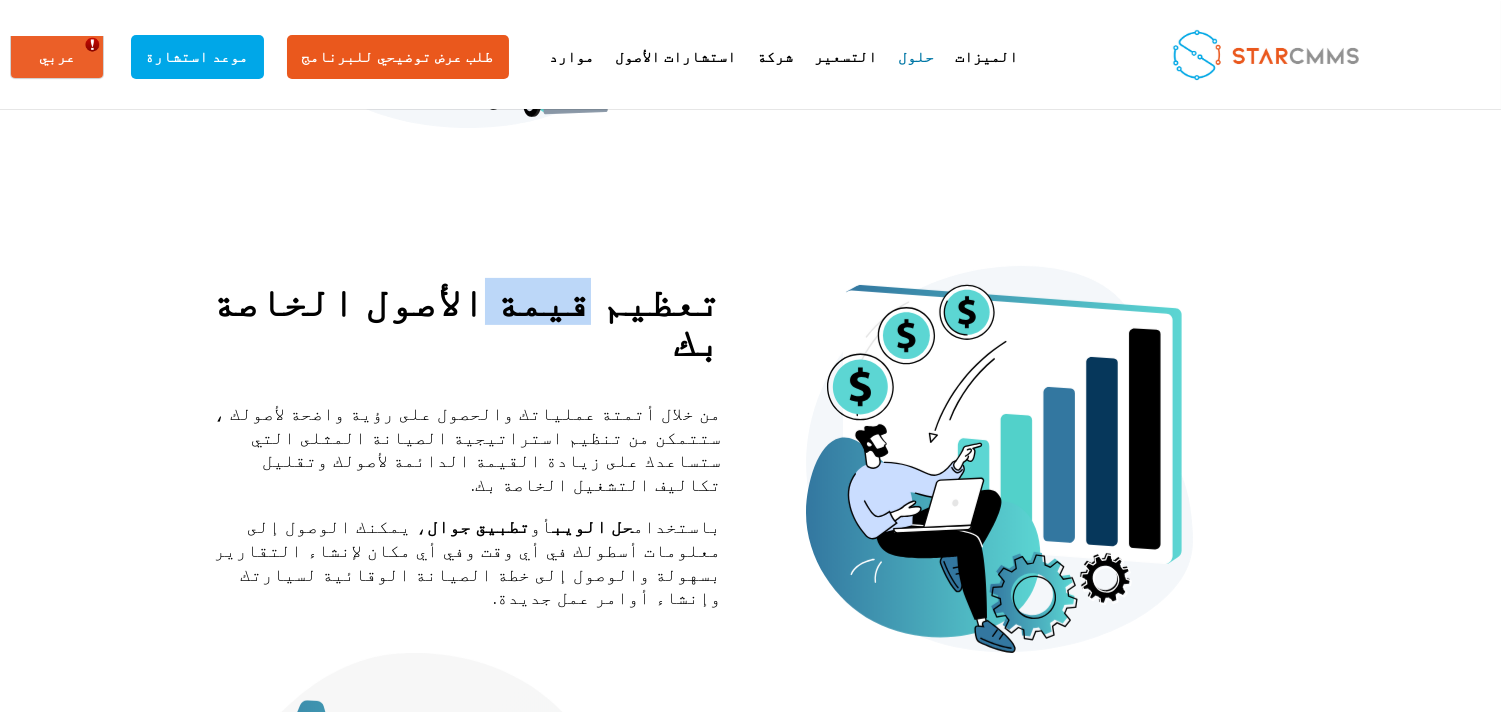 click on "تعظيم قيمة الأصول الخاصة بك" at bounding box center [466, 327] 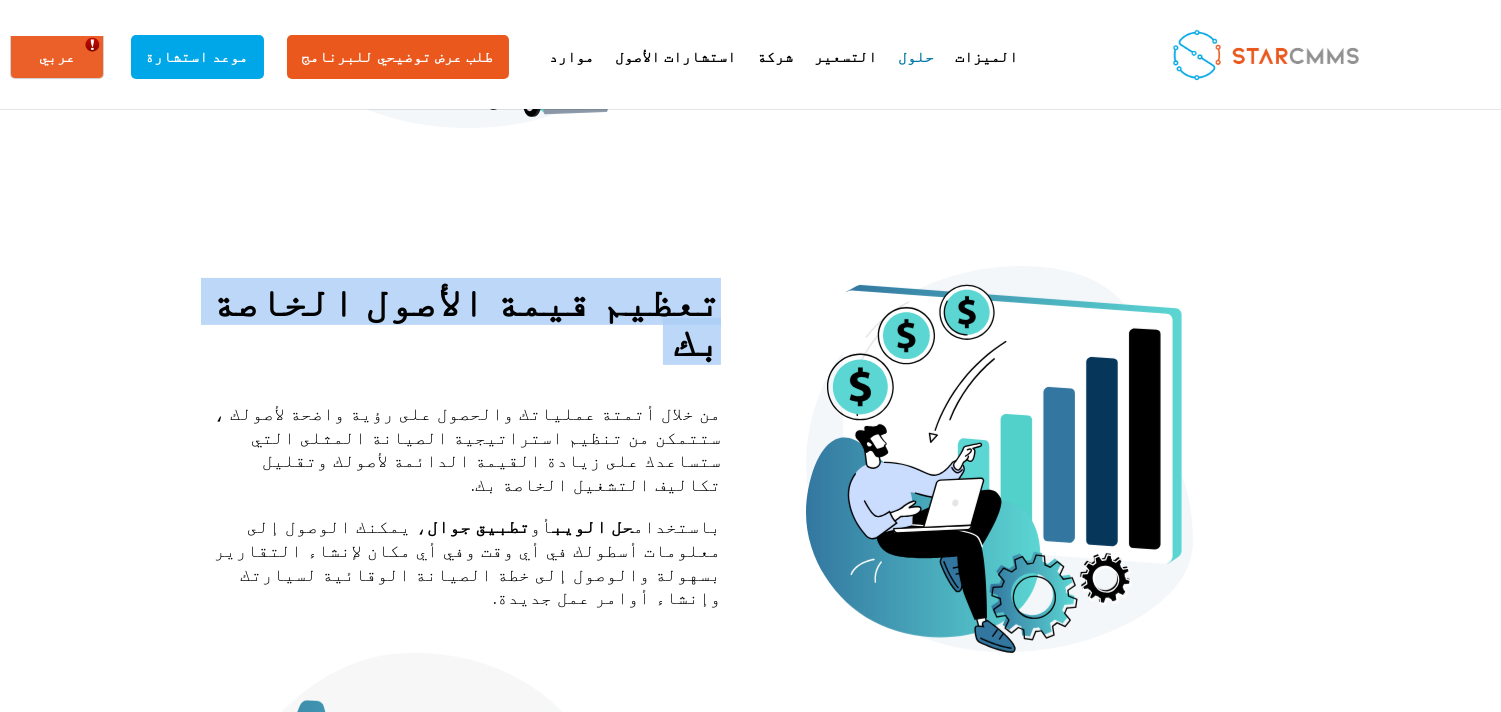 click on "تعظيم قيمة الأصول الخاصة بك" at bounding box center (466, 327) 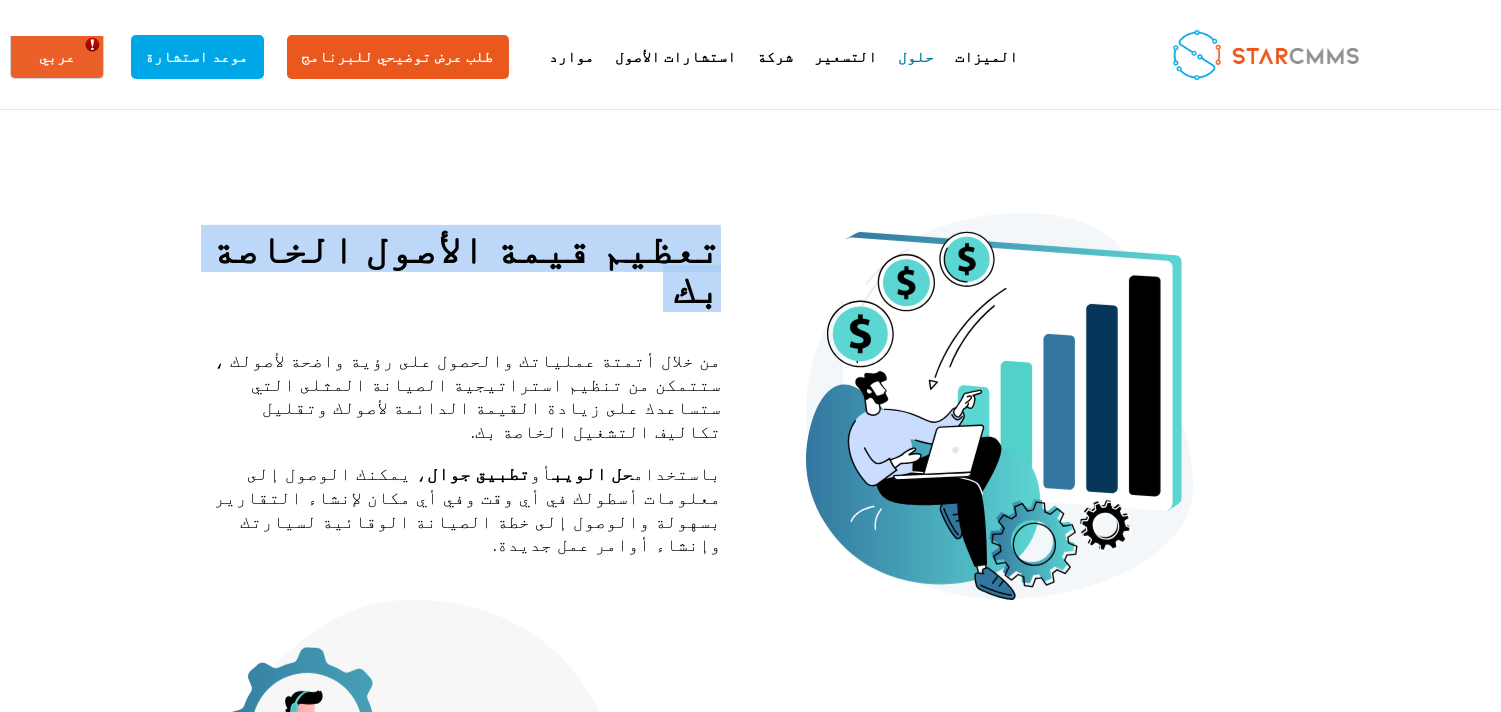 scroll, scrollTop: 1111, scrollLeft: 0, axis: vertical 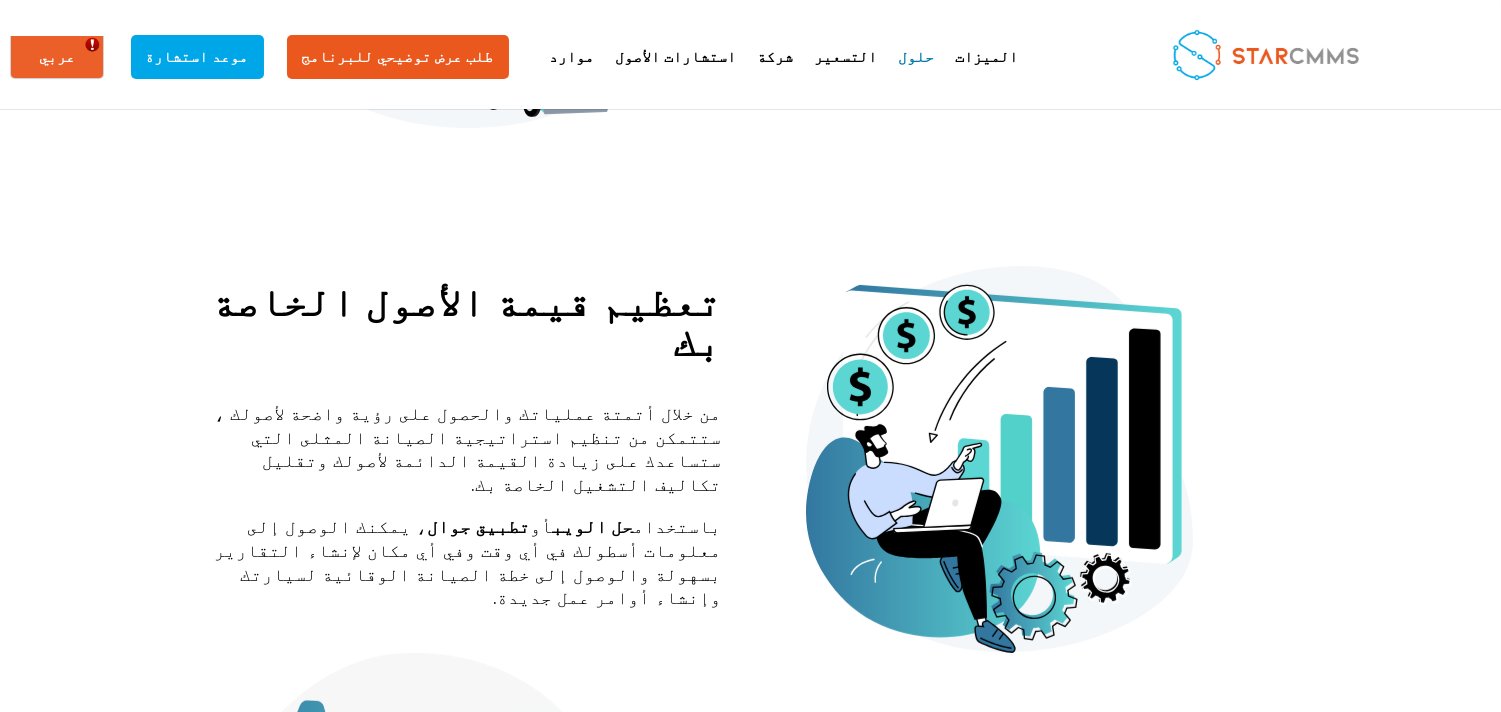 click on "تطبيق جوال" at bounding box center (478, 526) 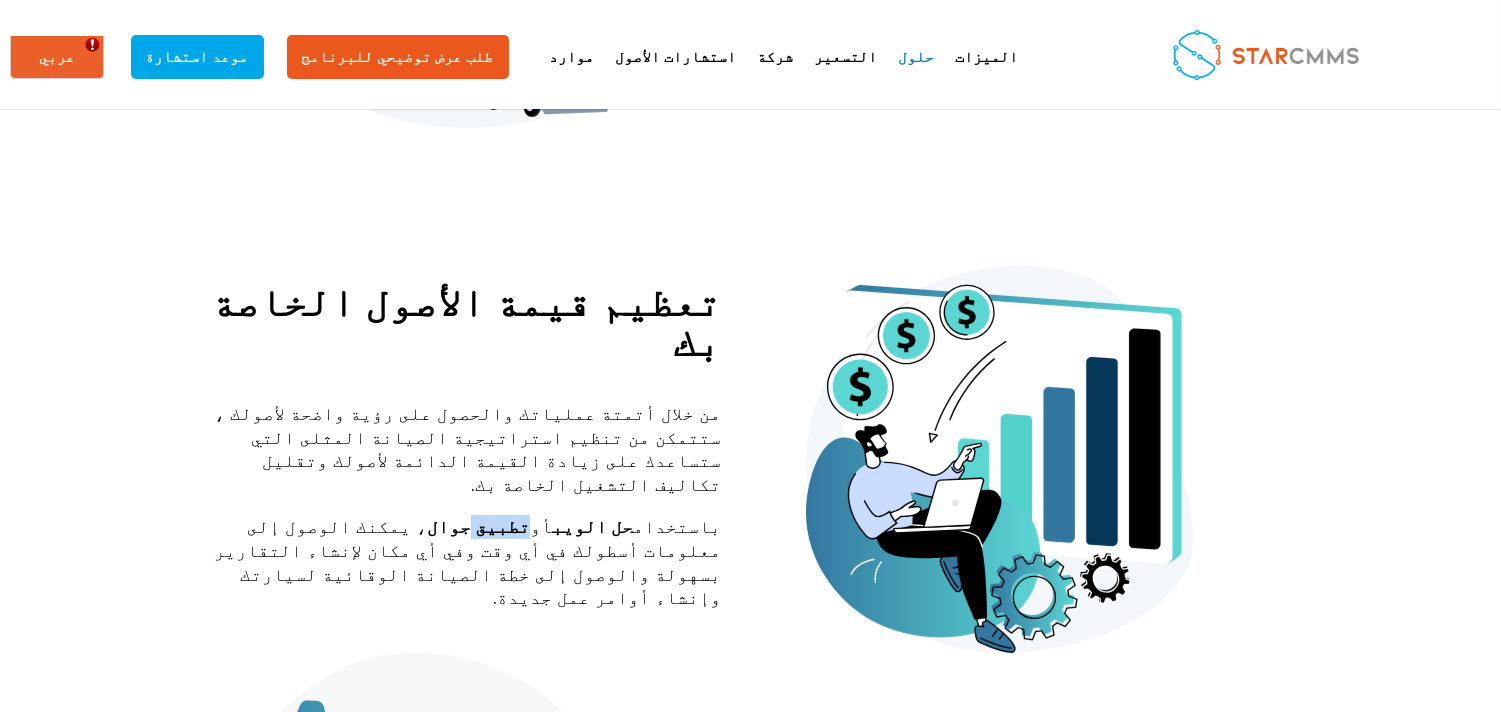 click on "تطبيق جوال" at bounding box center [478, 526] 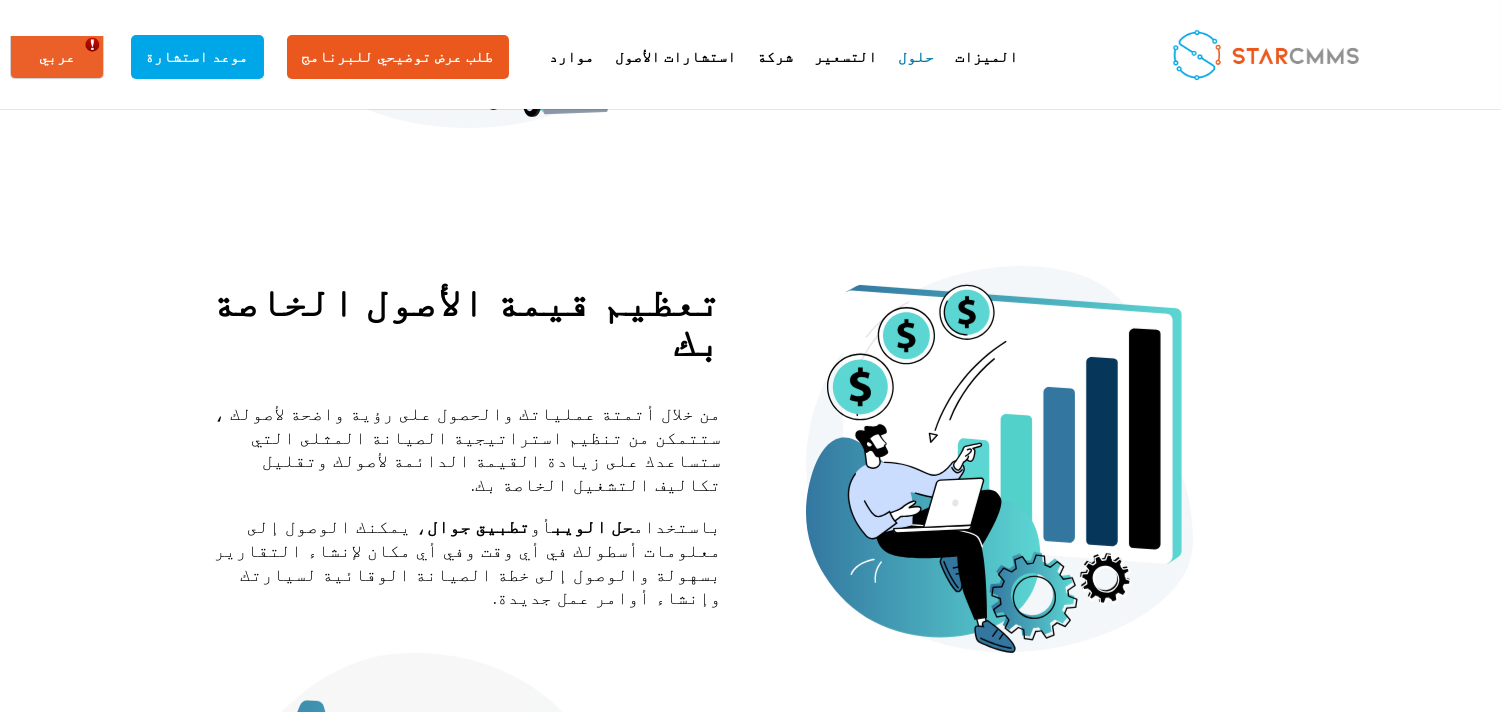 click on "باستخدام  حل الويب  أو  تطبيق جوال ، يمكنك الوصول إلى معلومات أسطولك في أي وقت وفي أي مكان لإنشاء التقارير بسهولة والوصول إلى خطة الصيانة الوقائية لسيارتك وإنشاء أوامر عمل جديدة." at bounding box center (466, 562) 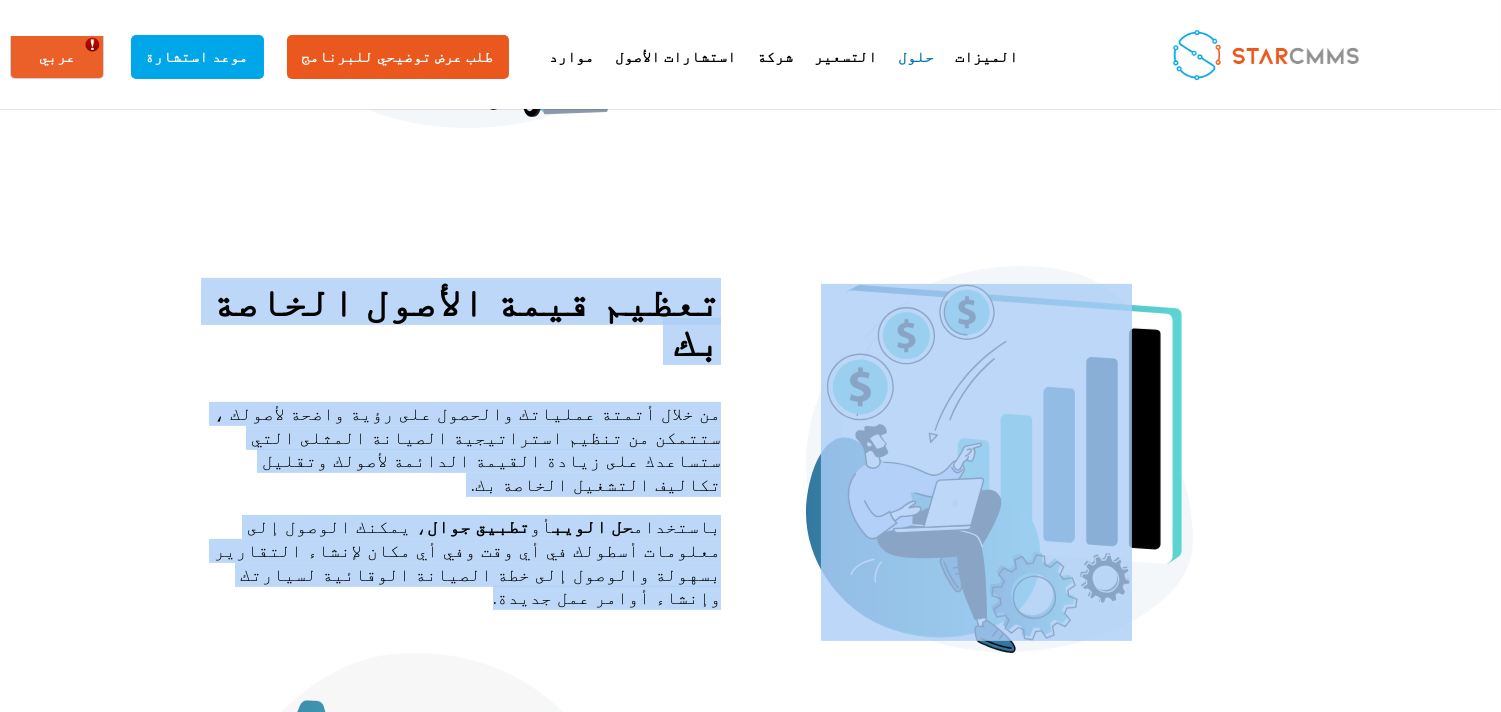 drag, startPoint x: 866, startPoint y: 424, endPoint x: 777, endPoint y: 290, distance: 160.8633 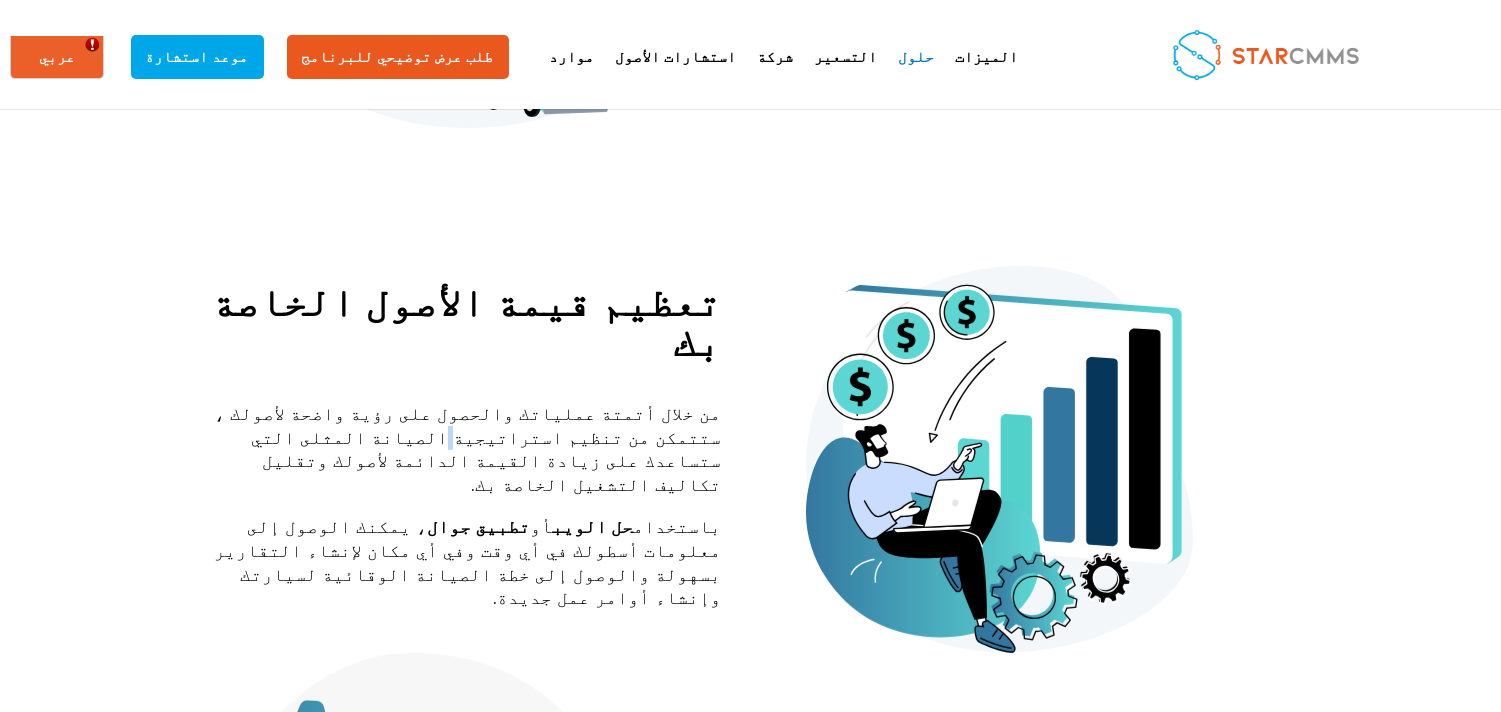 click on "من خلال أتمتة عملياتك والحصول على رؤية واضحة لأصولك ، ستتمكن من تنظيم استراتيجية الصيانة المثلى التي ستساعدك على زيادة القيمة الدائمة لأصولك وتقليل تكاليف التشغيل الخاصة بك." at bounding box center [466, 458] 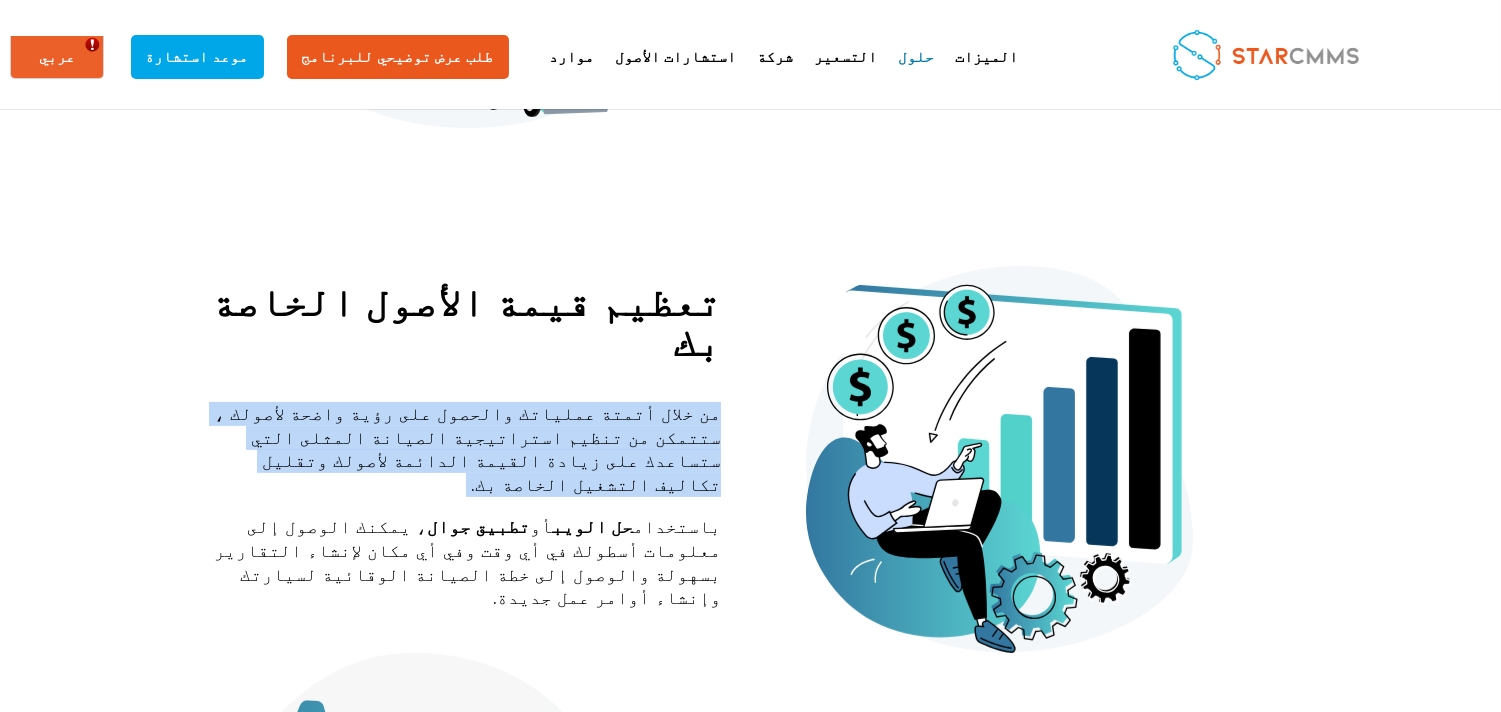 click on "من خلال أتمتة عملياتك والحصول على رؤية واضحة لأصولك ، ستتمكن من تنظيم استراتيجية الصيانة المثلى التي ستساعدك على زيادة القيمة الدائمة لأصولك وتقليل تكاليف التشغيل الخاصة بك." at bounding box center [466, 458] 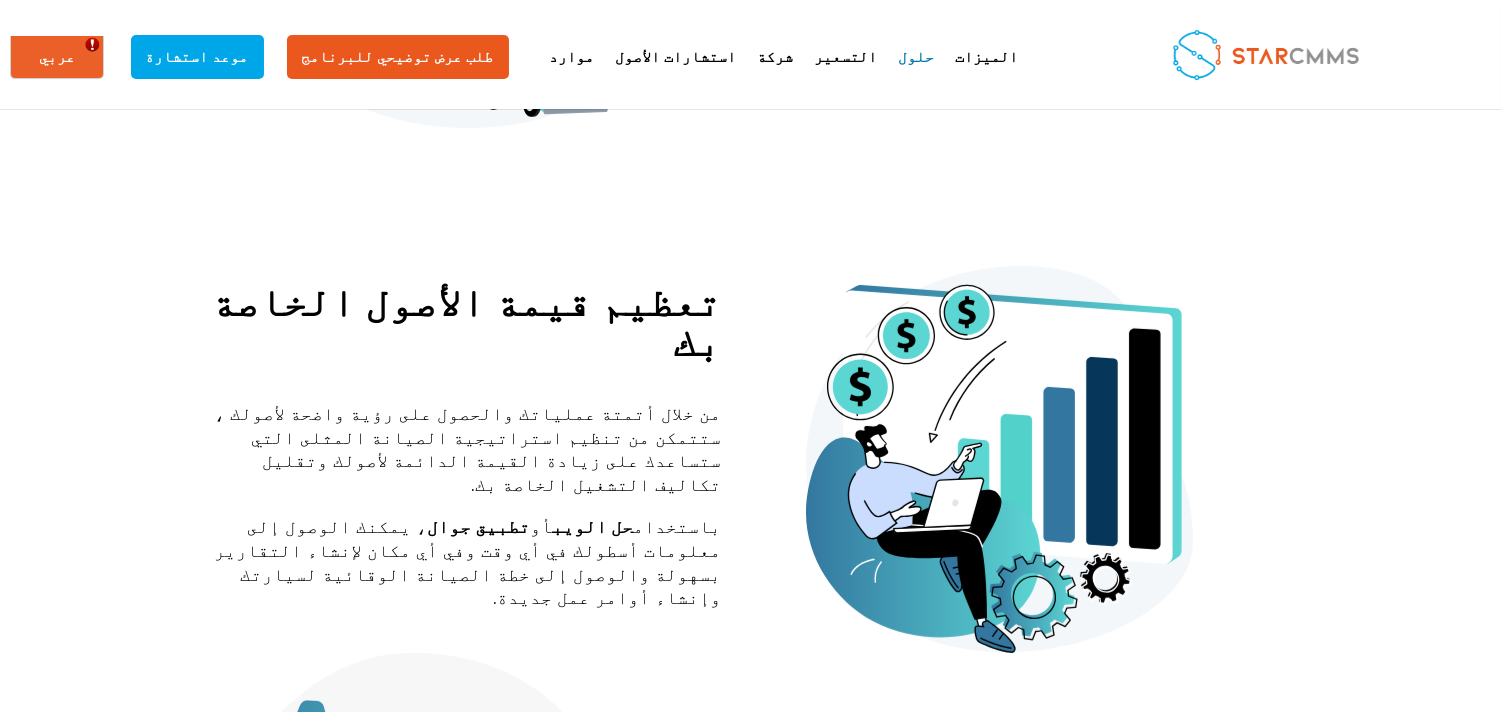 click on "باستخدام  حل الويب  أو  تطبيق جوال ، يمكنك الوصول إلى معلومات أسطولك في أي وقت وفي أي مكان لإنشاء التقارير بسهولة والوصول إلى خطة الصيانة الوقائية لسيارتك وإنشاء أوامر عمل جديدة." at bounding box center (466, 562) 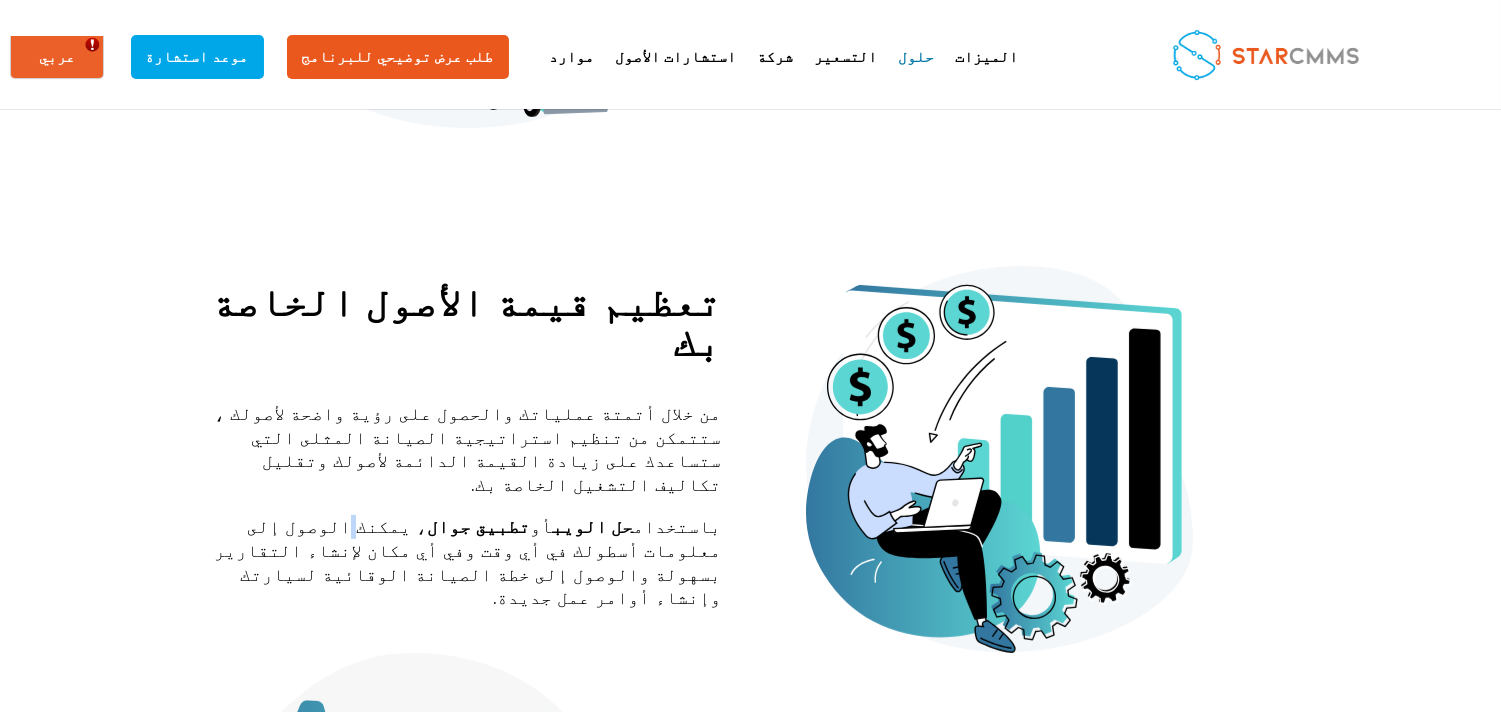 click on "باستخدام  حل الويب  أو  تطبيق جوال ، يمكنك الوصول إلى معلومات أسطولك في أي وقت وفي أي مكان لإنشاء التقارير بسهولة والوصول إلى خطة الصيانة الوقائية لسيارتك وإنشاء أوامر عمل جديدة." at bounding box center [466, 562] 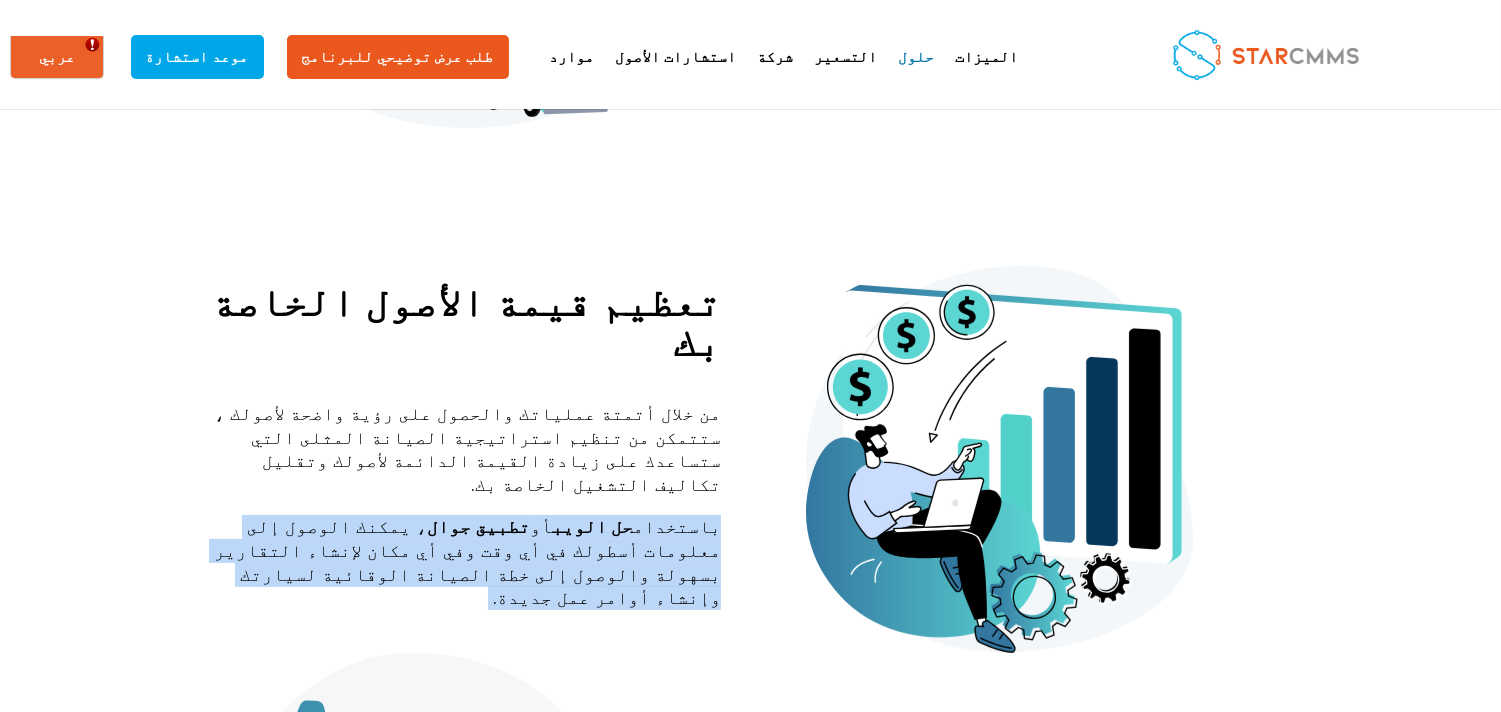 click on "باستخدام  حل الويب  أو  تطبيق جوال ، يمكنك الوصول إلى معلومات أسطولك في أي وقت وفي أي مكان لإنشاء التقارير بسهولة والوصول إلى خطة الصيانة الوقائية لسيارتك وإنشاء أوامر عمل جديدة." at bounding box center [466, 562] 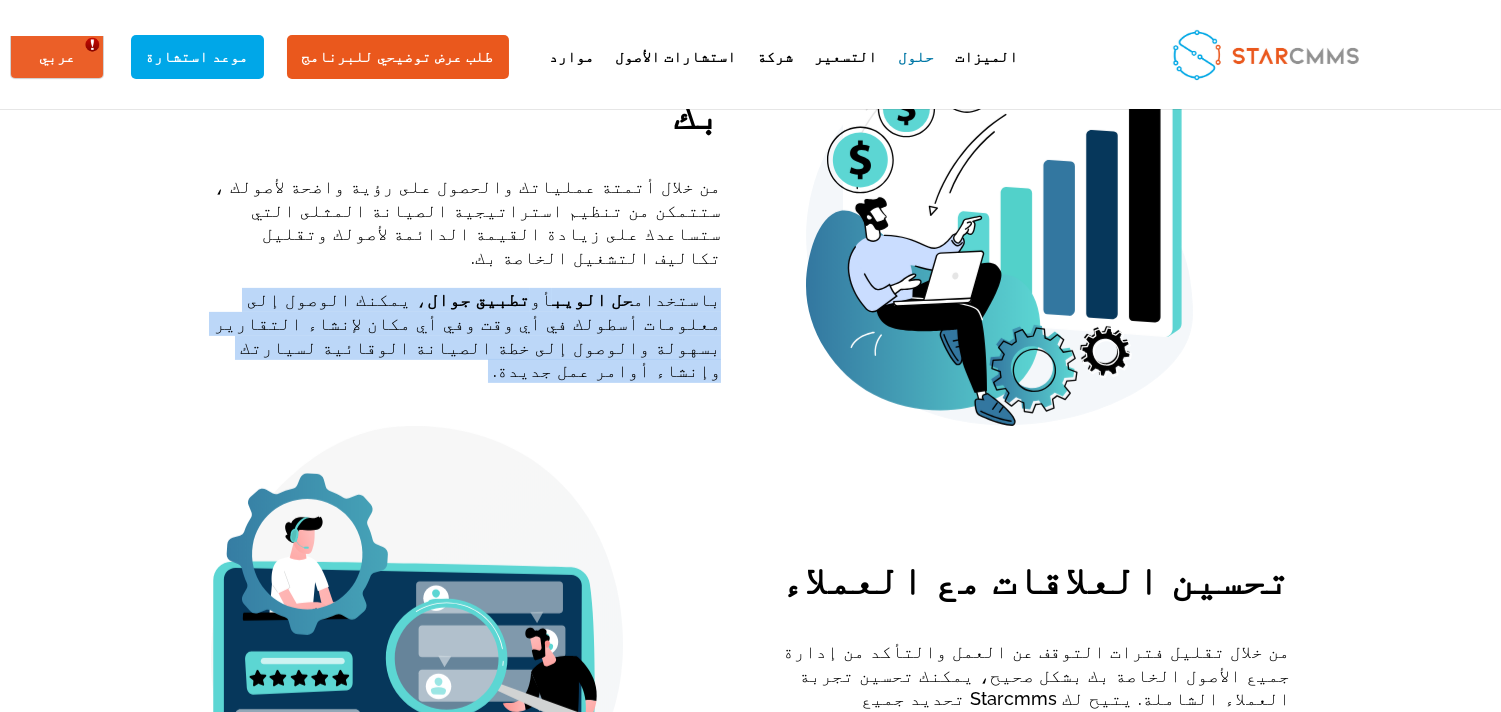 scroll, scrollTop: 1481, scrollLeft: 0, axis: vertical 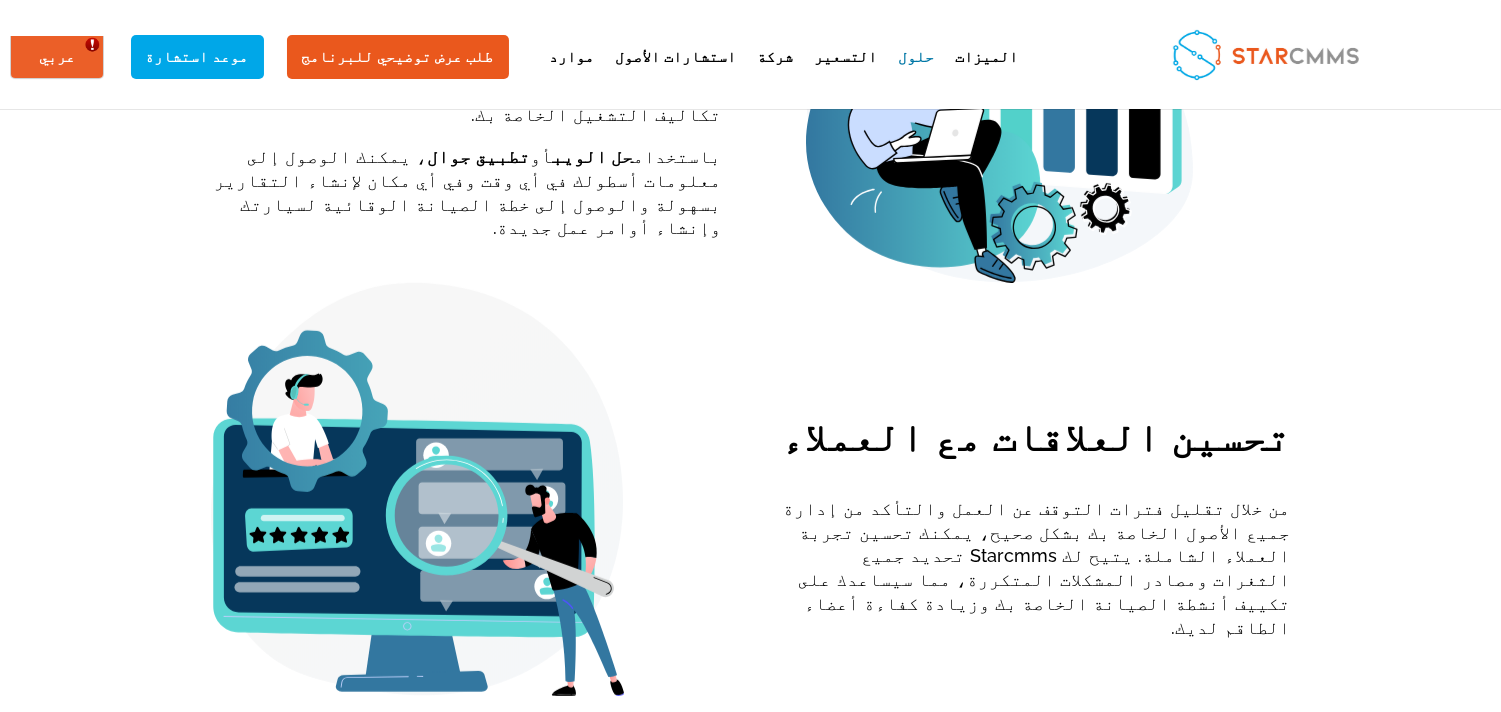 click on "تحسين العلاقات مع العملاء" at bounding box center [1035, 442] 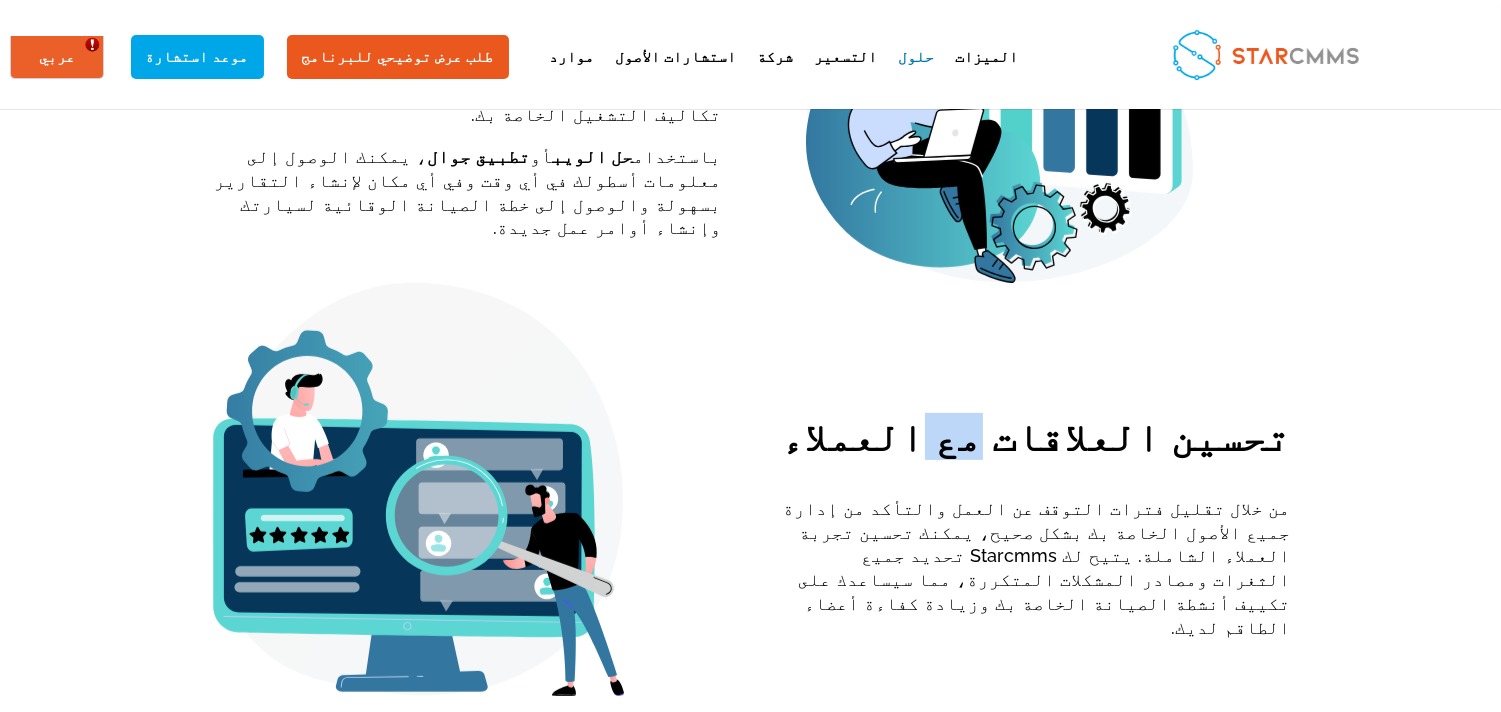 click on "تحسين العلاقات مع العملاء" at bounding box center (1035, 442) 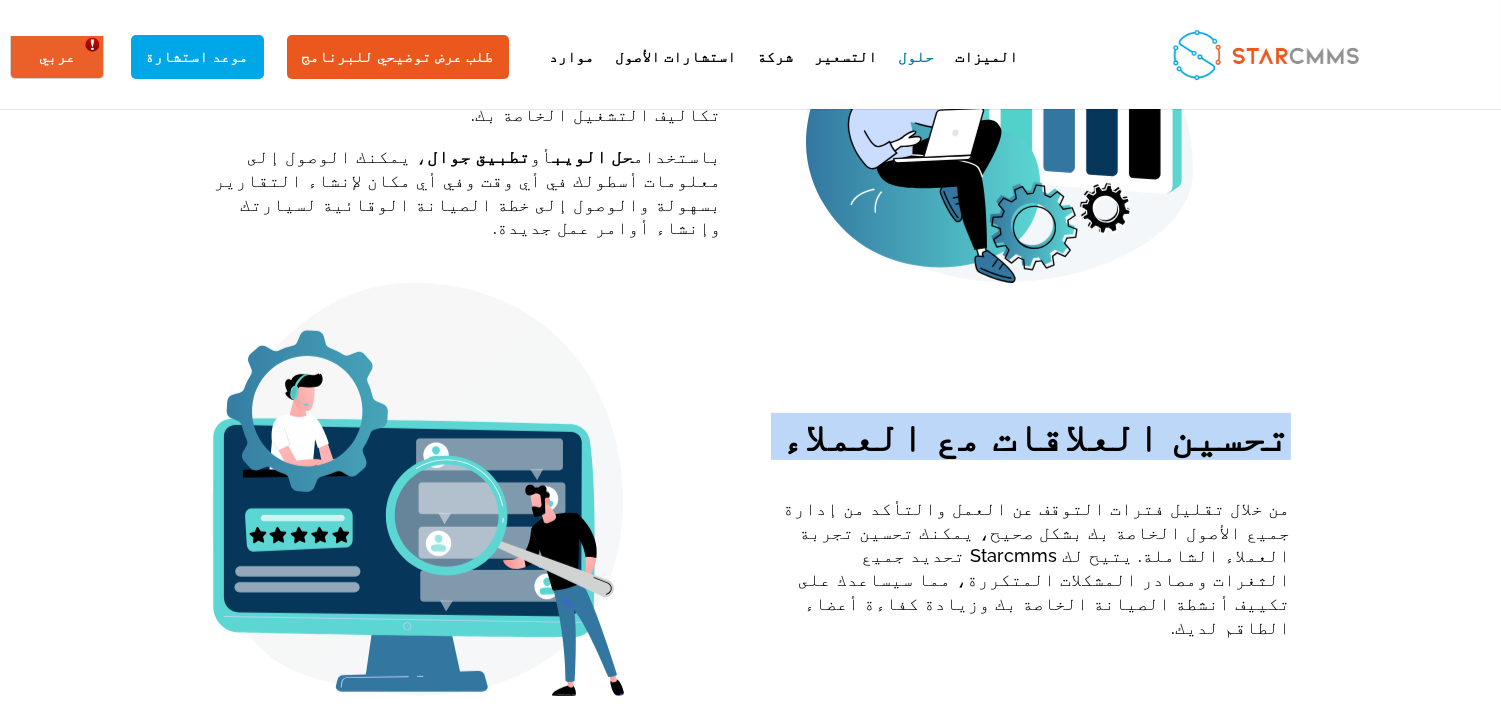 click on "تحسين العلاقات مع العملاء" at bounding box center [1035, 442] 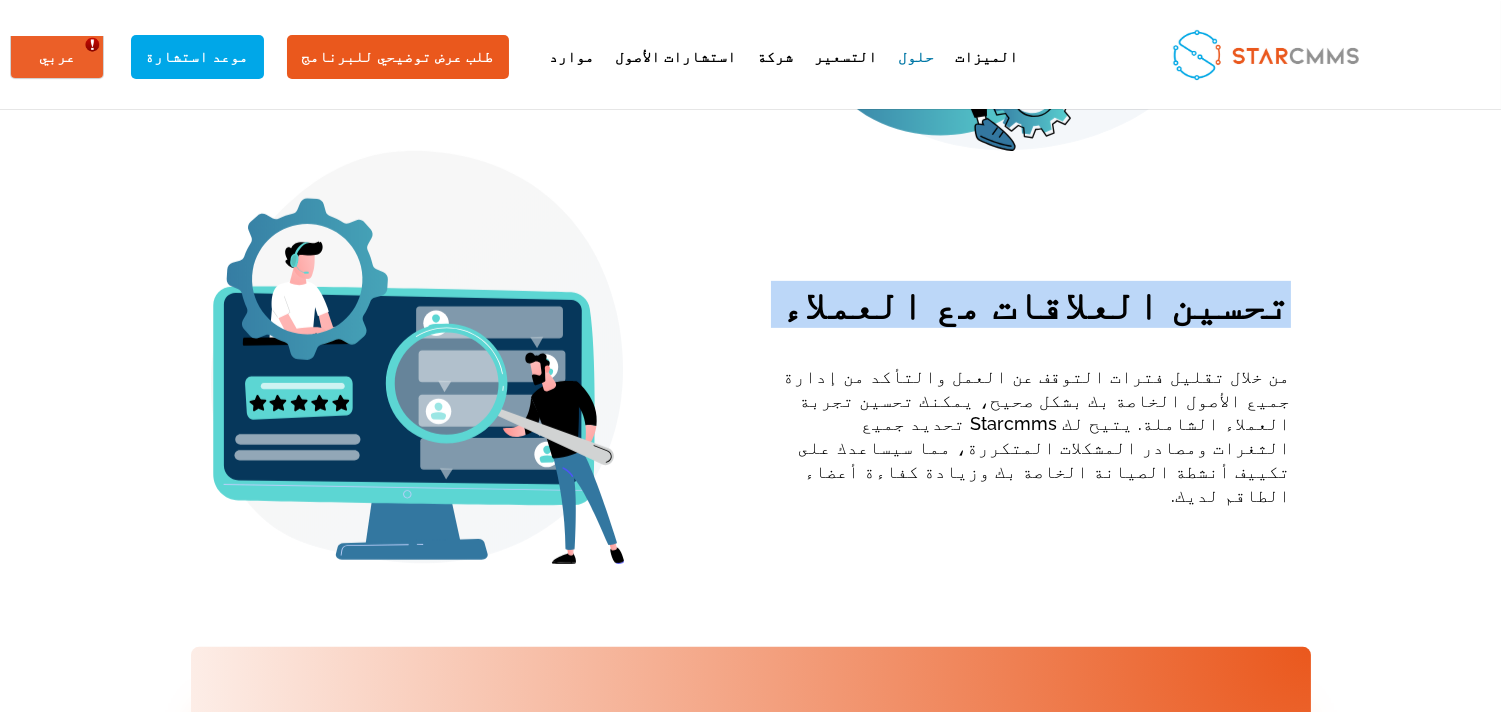 scroll, scrollTop: 1666, scrollLeft: 0, axis: vertical 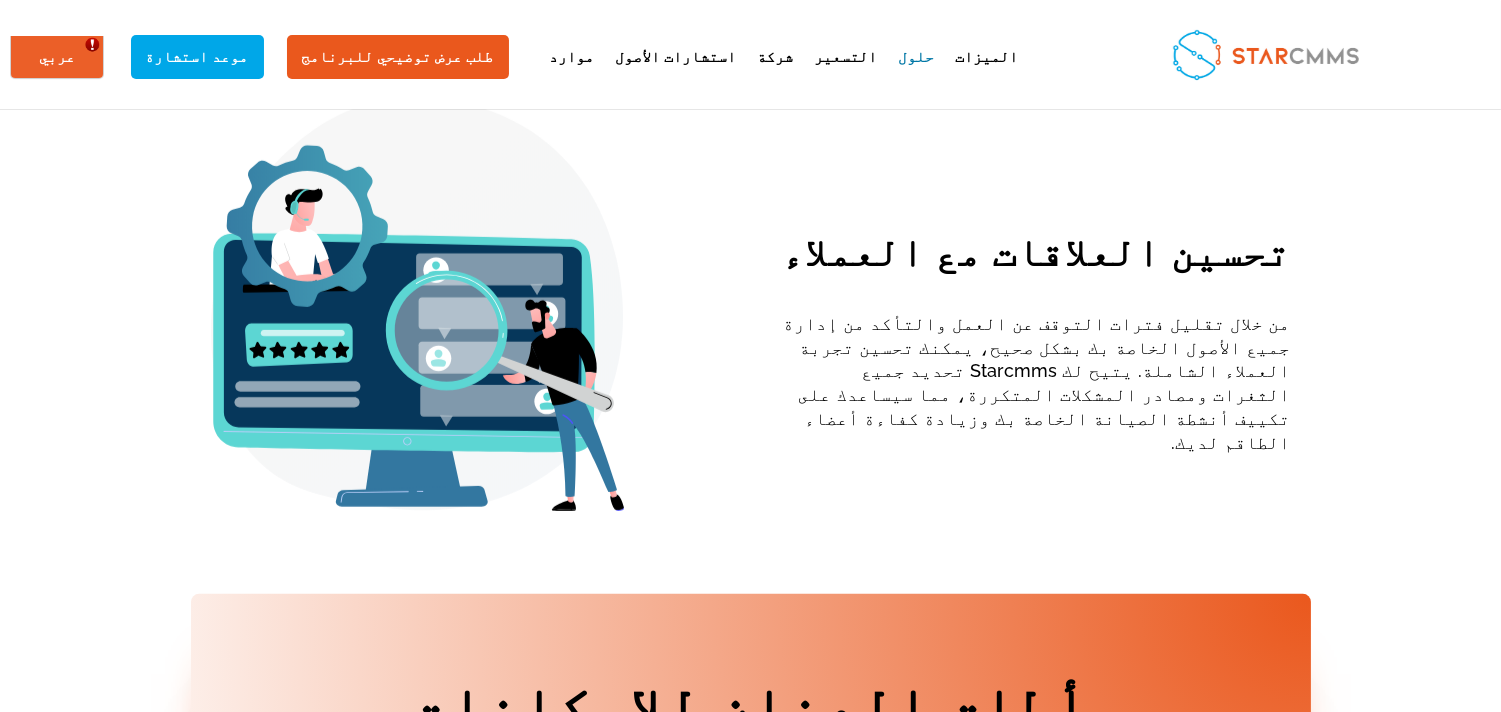 click on "من خلال تقليل فترات التوقف عن العمل والتأكد من إدارة جميع الأصول الخاصة بك بشكل صحيح، يمكنك تحسين تجربة العملاء الشاملة. يتيح لك Starcmms تحديد جميع الثغرات ومصادر المشكلات المتكررة، مما سيساعدك على تكييف أنشطة الصيانة الخاصة بك وزيادة كفاءة أعضاء الطاقم لديك." at bounding box center [1035, 383] 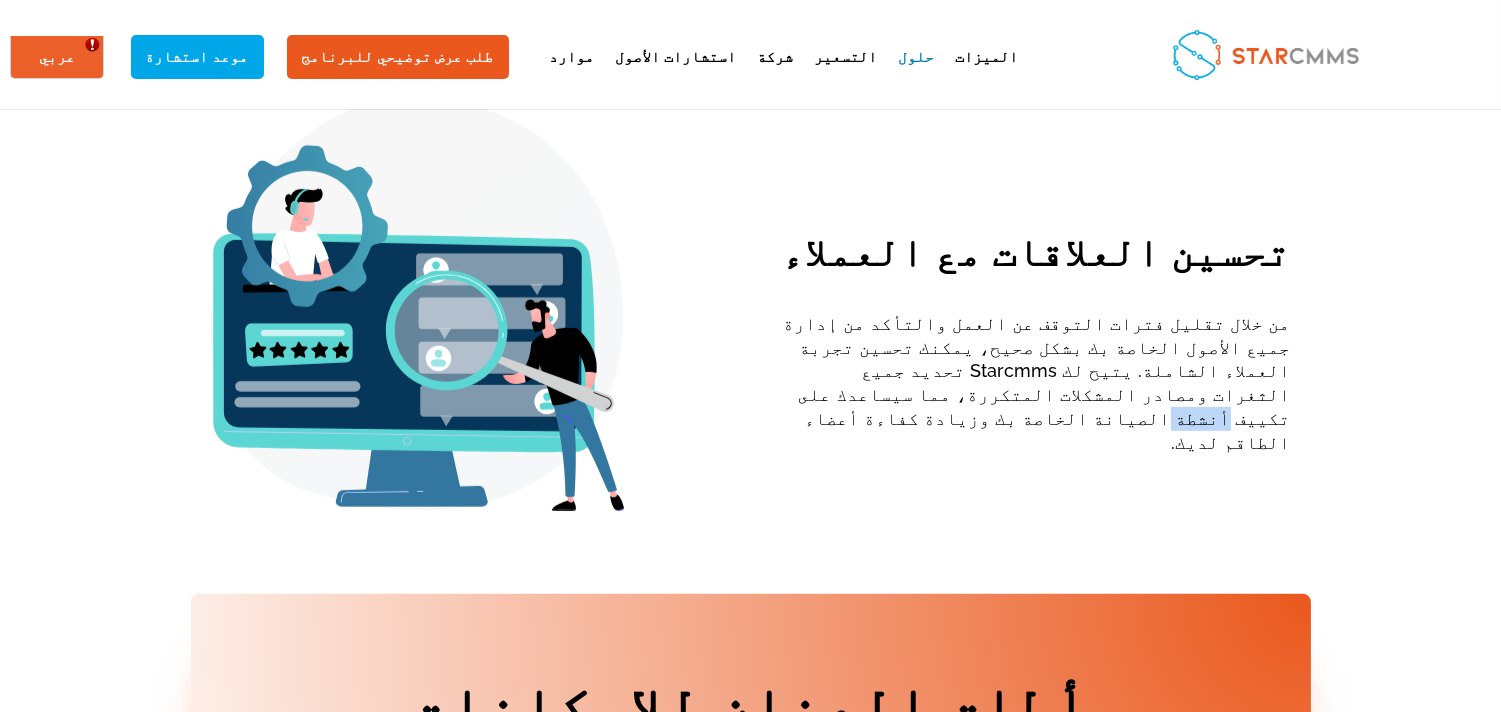 click on "من خلال تقليل فترات التوقف عن العمل والتأكد من إدارة جميع الأصول الخاصة بك بشكل صحيح، يمكنك تحسين تجربة العملاء الشاملة. يتيح لك Starcmms تحديد جميع الثغرات ومصادر المشكلات المتكررة، مما سيساعدك على تكييف أنشطة الصيانة الخاصة بك وزيادة كفاءة أعضاء الطاقم لديك." at bounding box center (1035, 383) 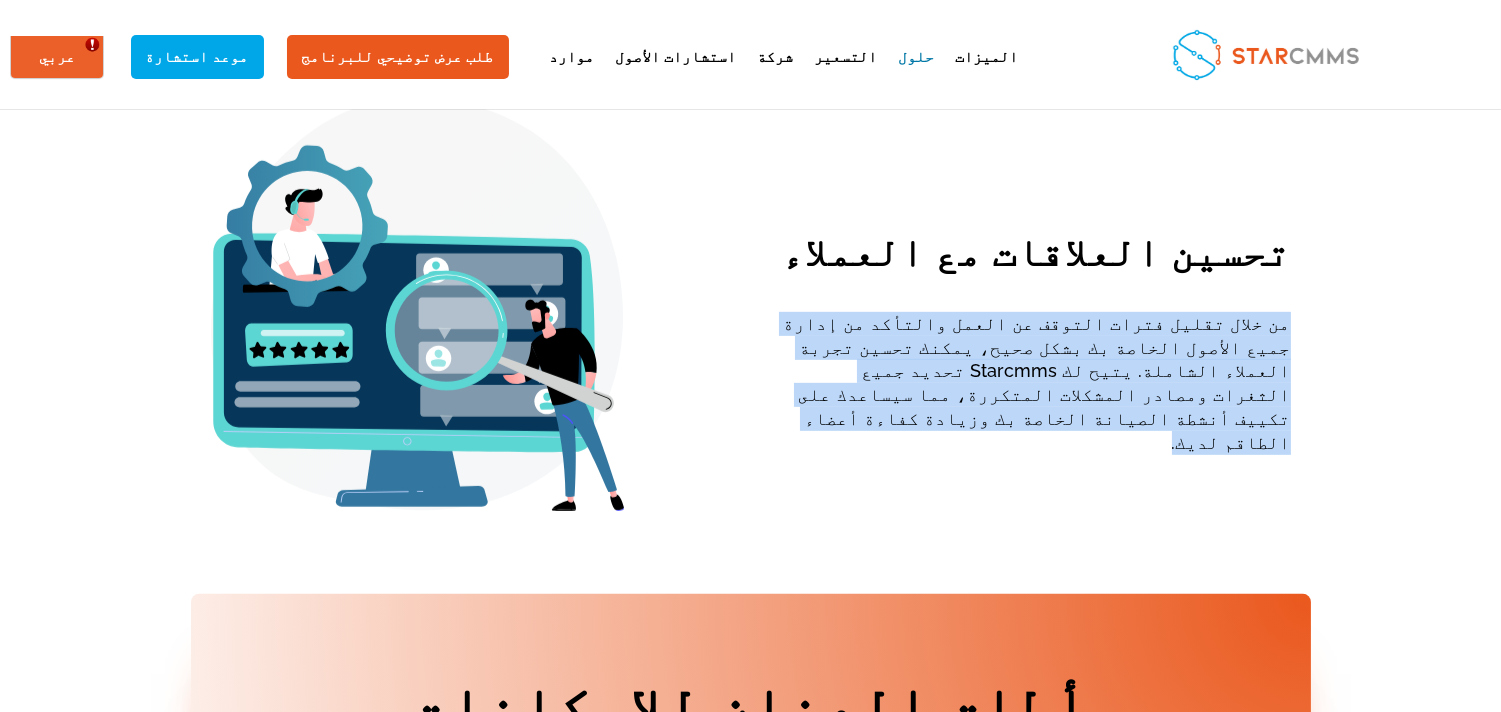 click on "من خلال تقليل فترات التوقف عن العمل والتأكد من إدارة جميع الأصول الخاصة بك بشكل صحيح، يمكنك تحسين تجربة العملاء الشاملة. يتيح لك Starcmms تحديد جميع الثغرات ومصادر المشكلات المتكررة، مما سيساعدك على تكييف أنشطة الصيانة الخاصة بك وزيادة كفاءة أعضاء الطاقم لديك." at bounding box center [1035, 383] 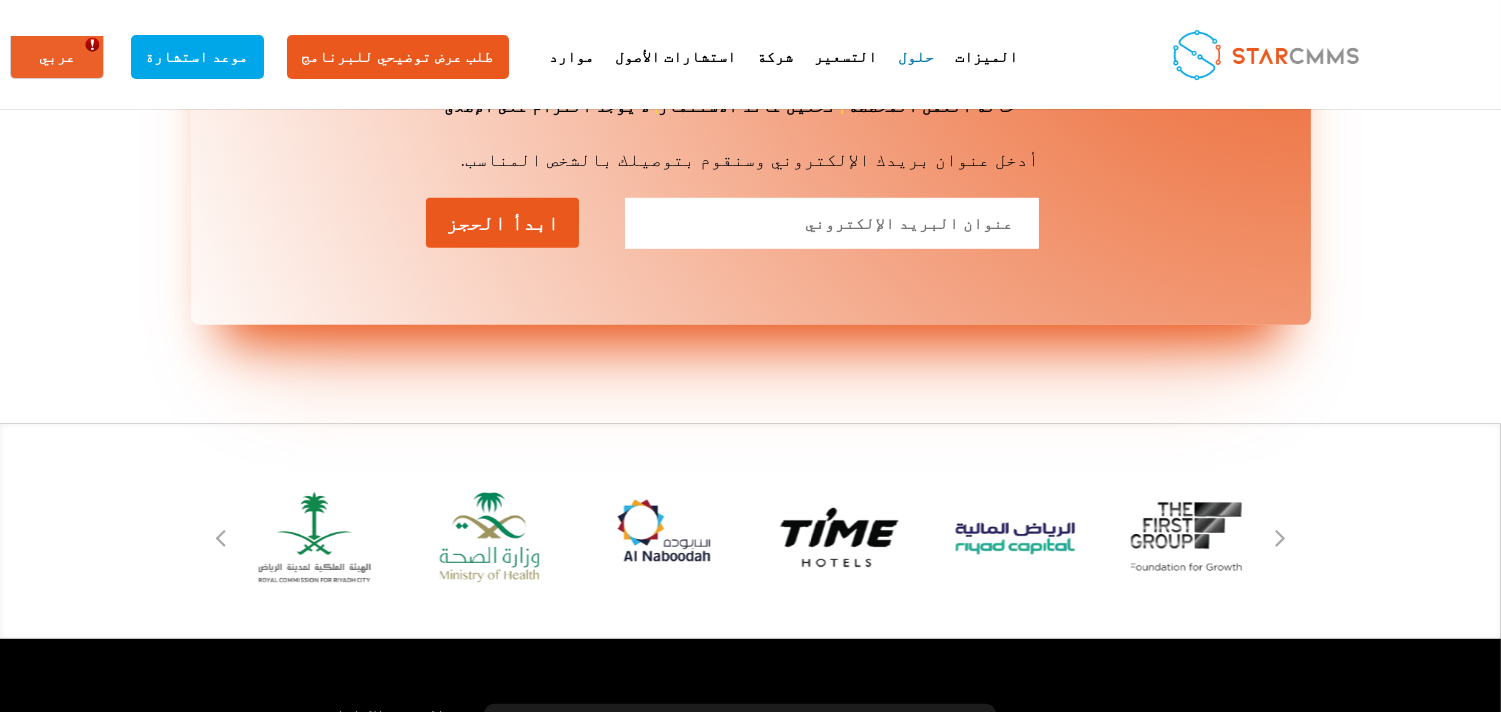 scroll, scrollTop: 2576, scrollLeft: 0, axis: vertical 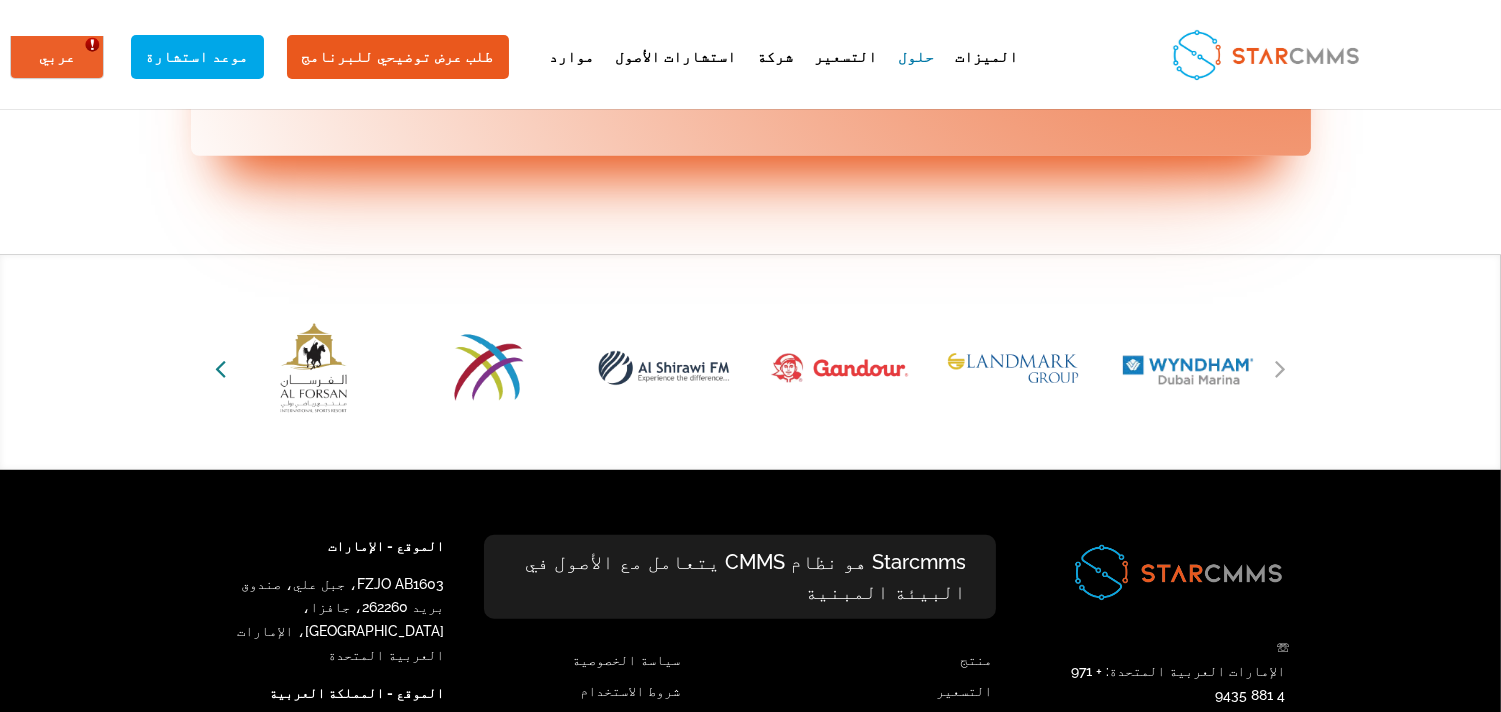 click at bounding box center (220, 368) 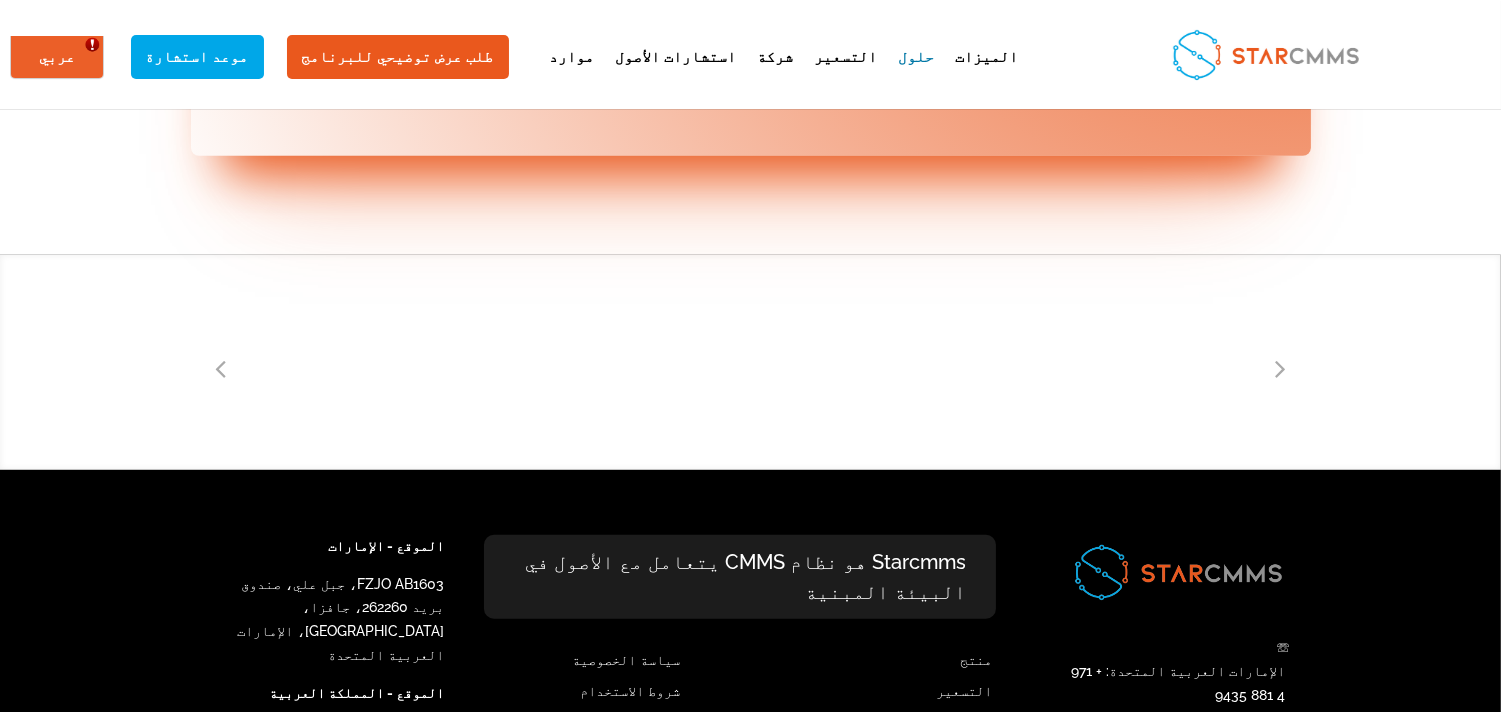 click at bounding box center (750, 362) 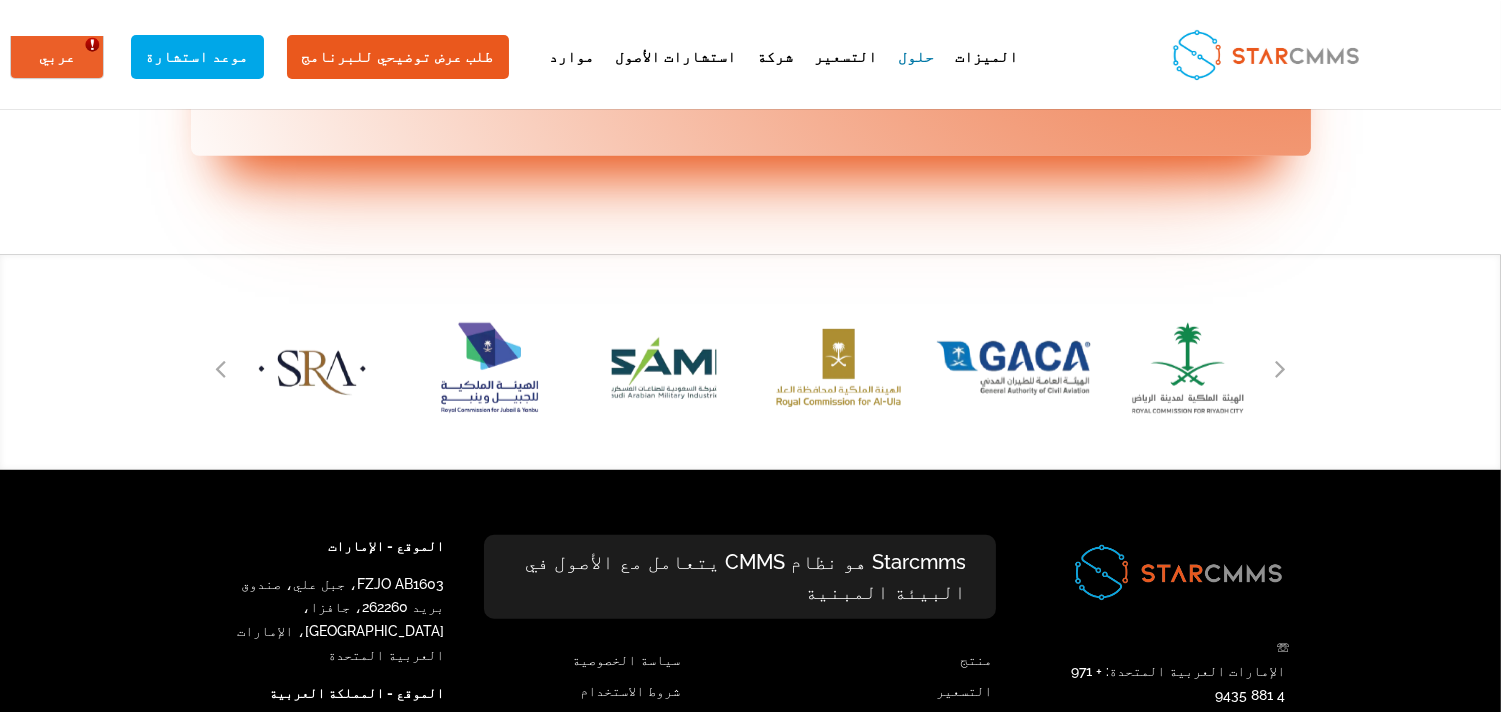 click at bounding box center (751, 368) 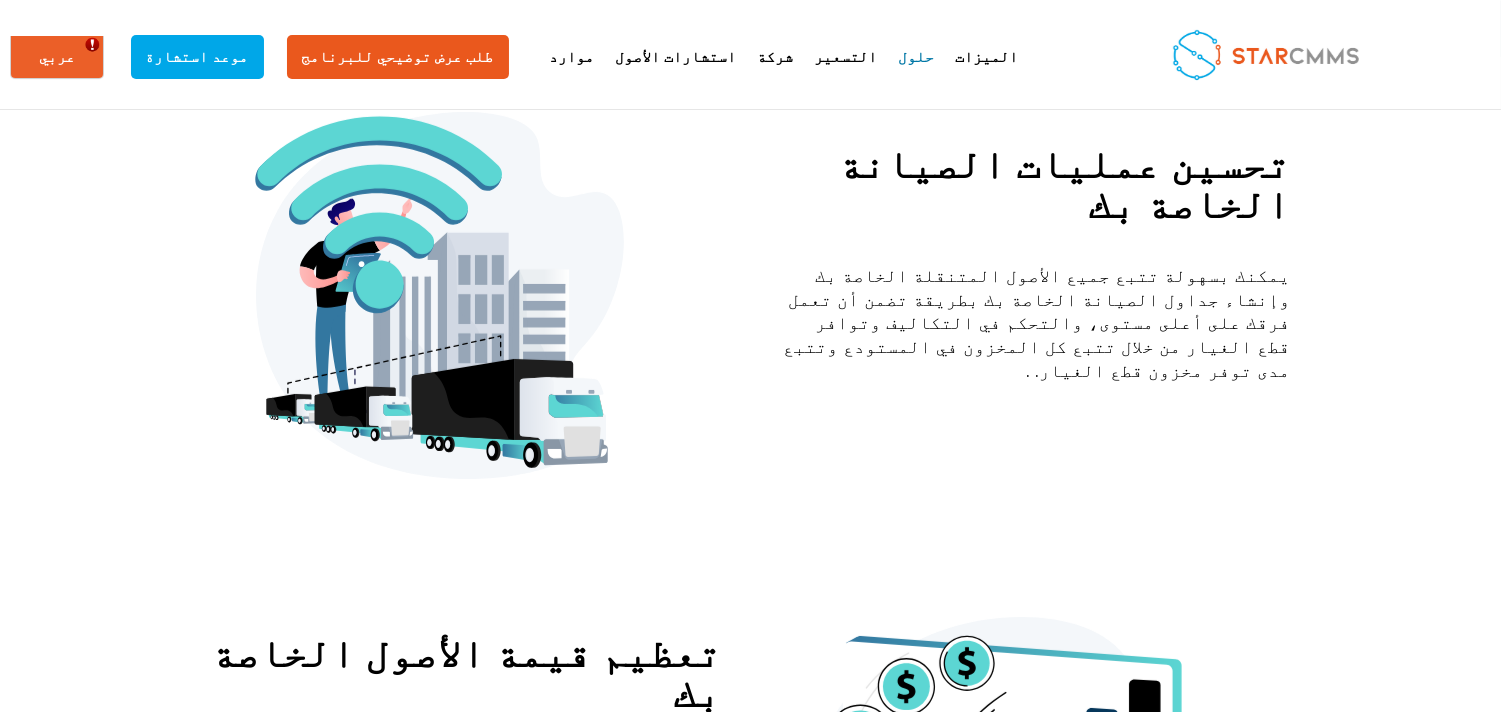 scroll, scrollTop: 555, scrollLeft: 0, axis: vertical 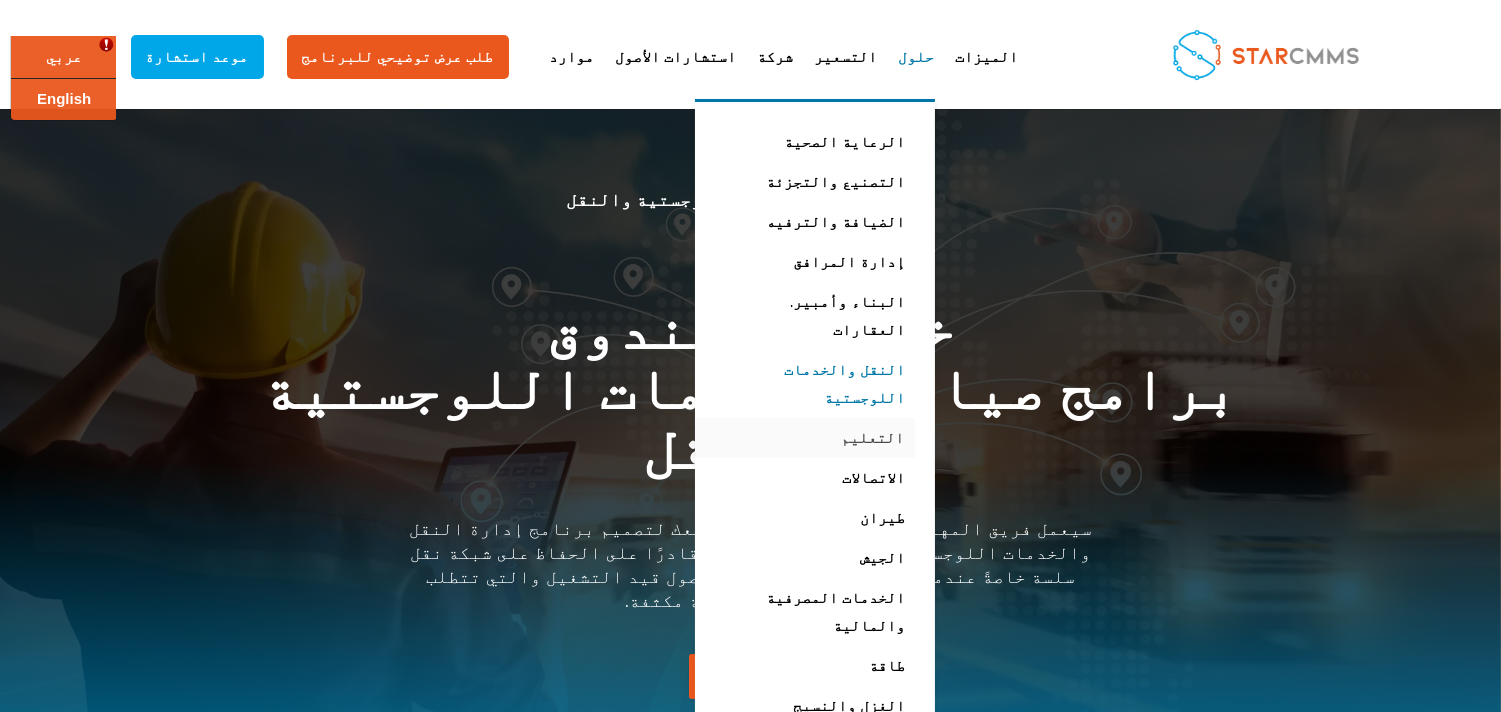 click on "التعليم" at bounding box center [800, 438] 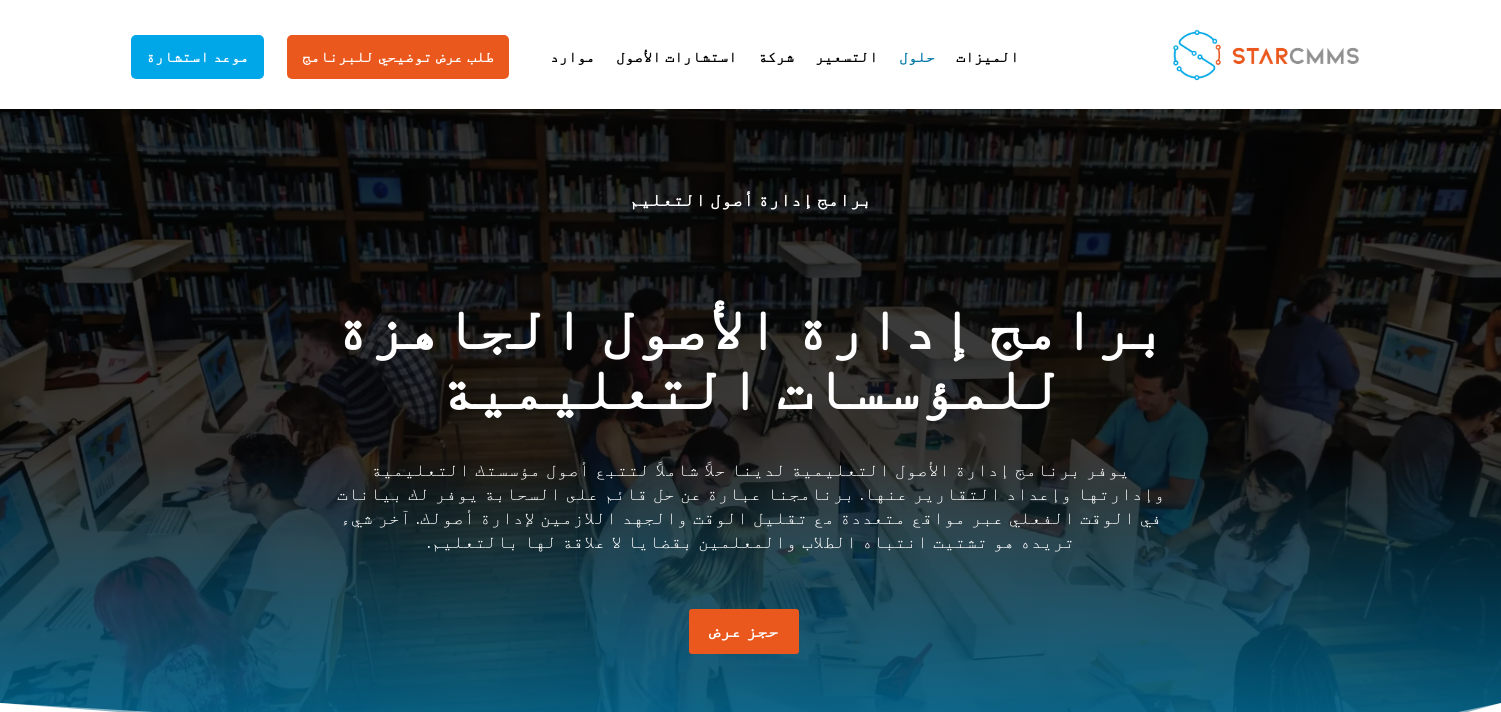 scroll, scrollTop: 0, scrollLeft: 0, axis: both 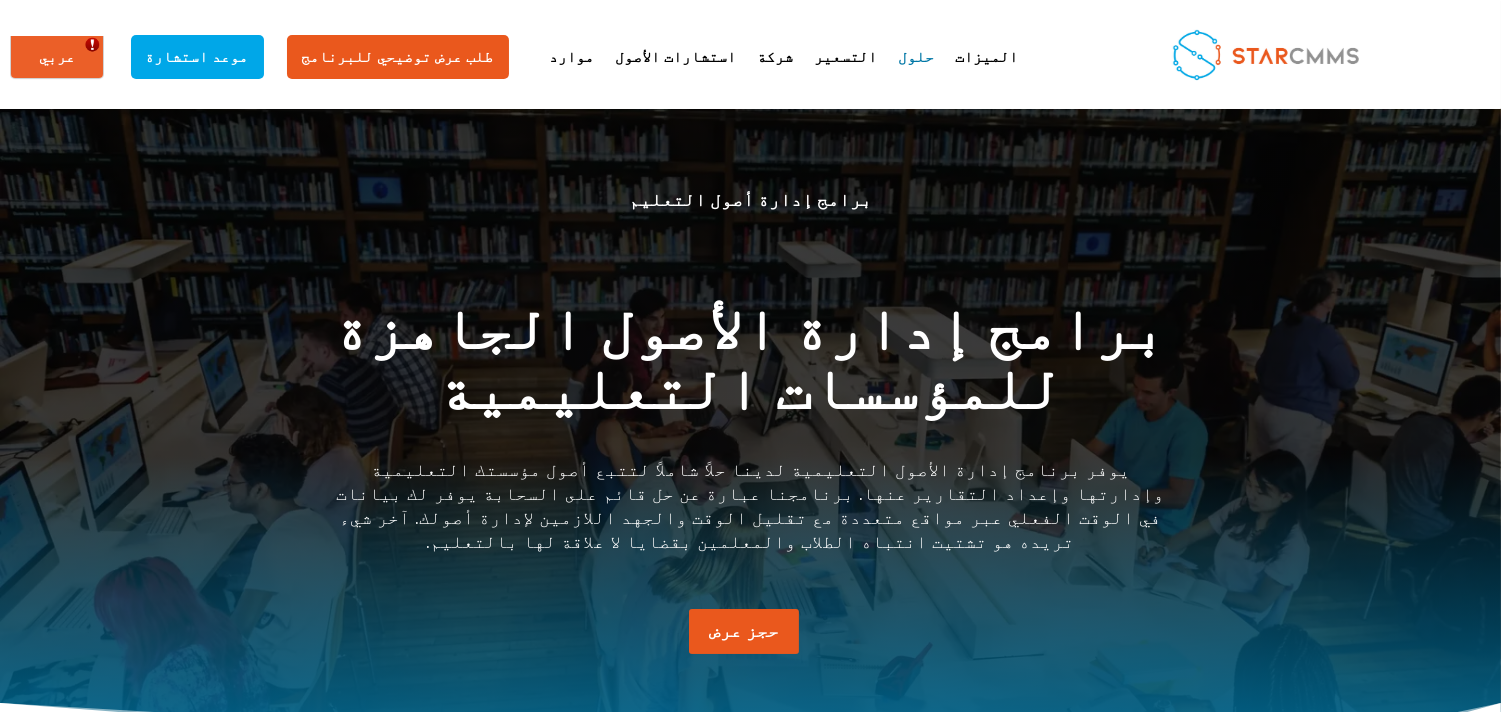 click on "برامج إدارة أصول التعليم" at bounding box center (751, 200) 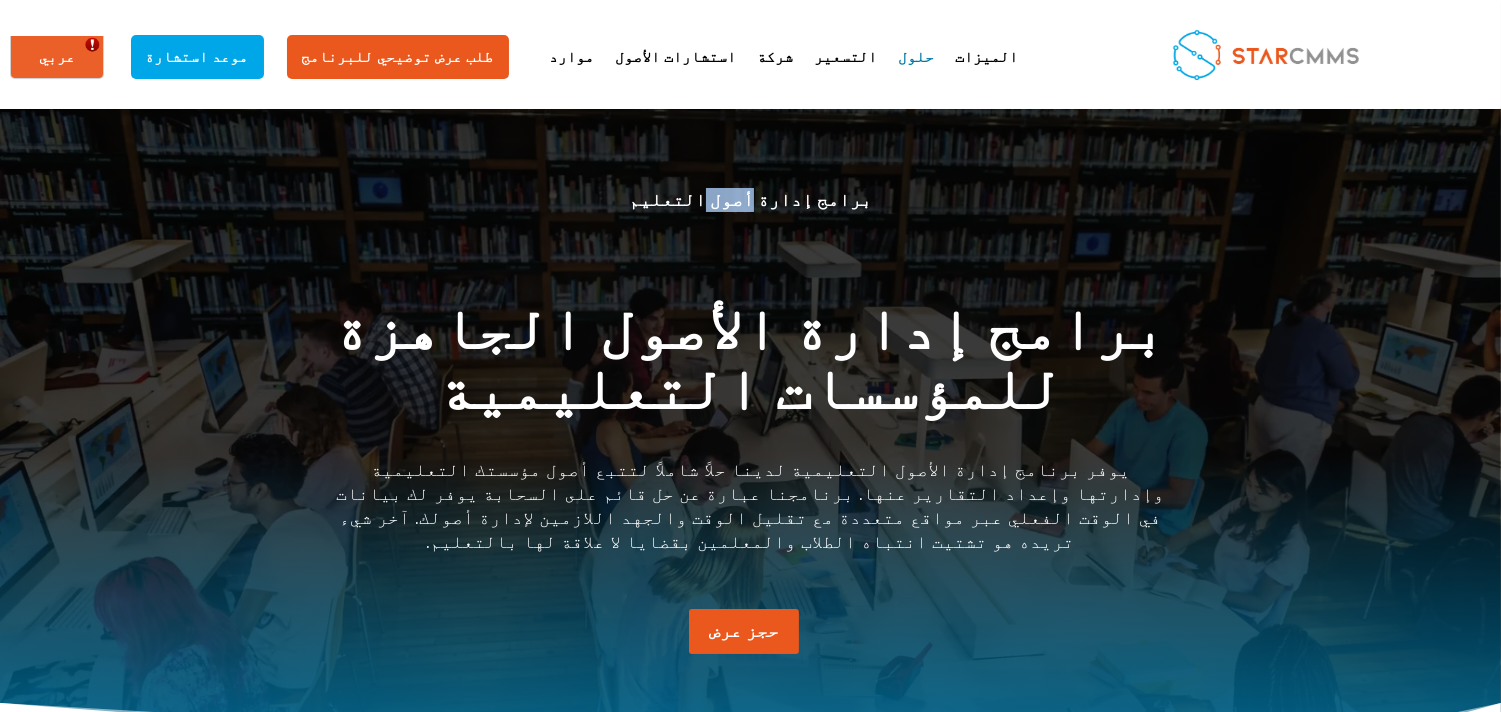 click on "برامج إدارة أصول التعليم" at bounding box center [751, 200] 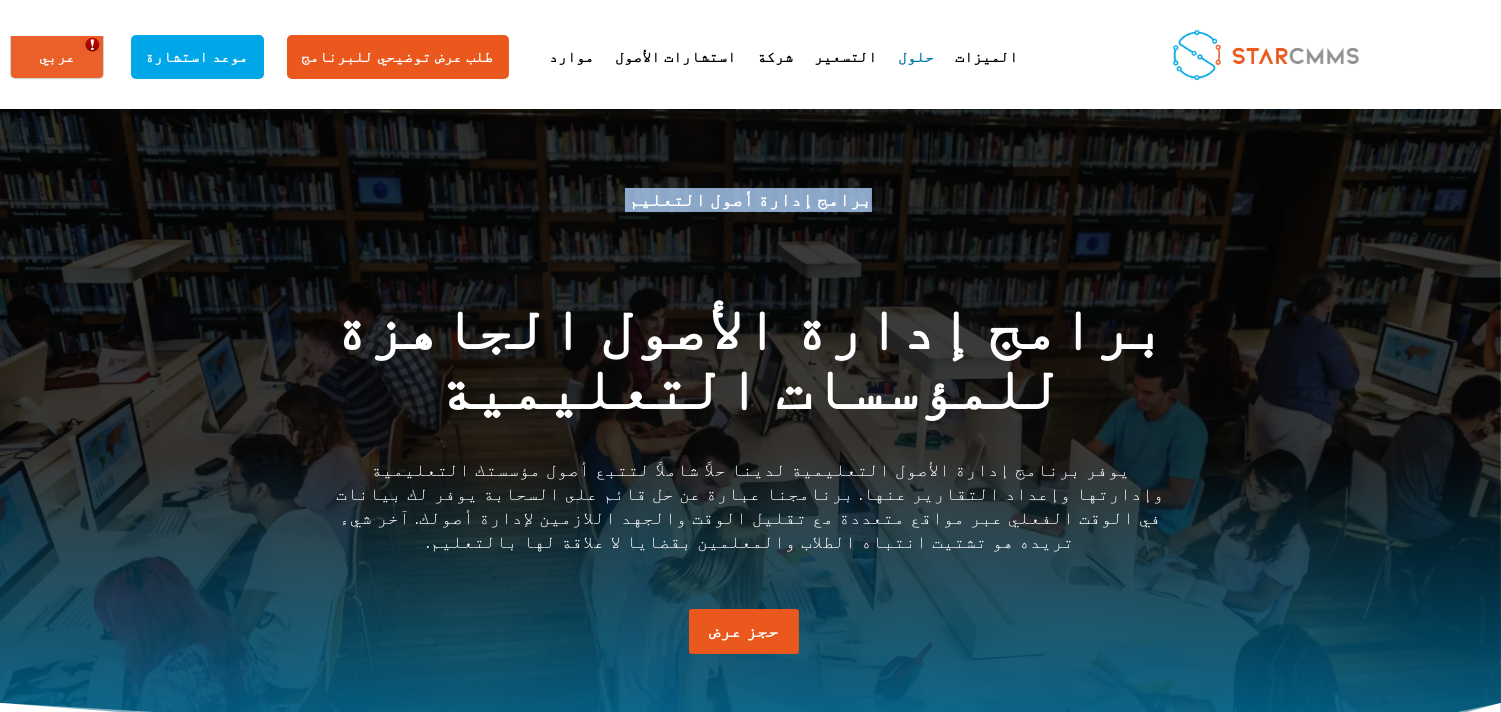 click on "برامج إدارة أصول التعليم" at bounding box center [751, 200] 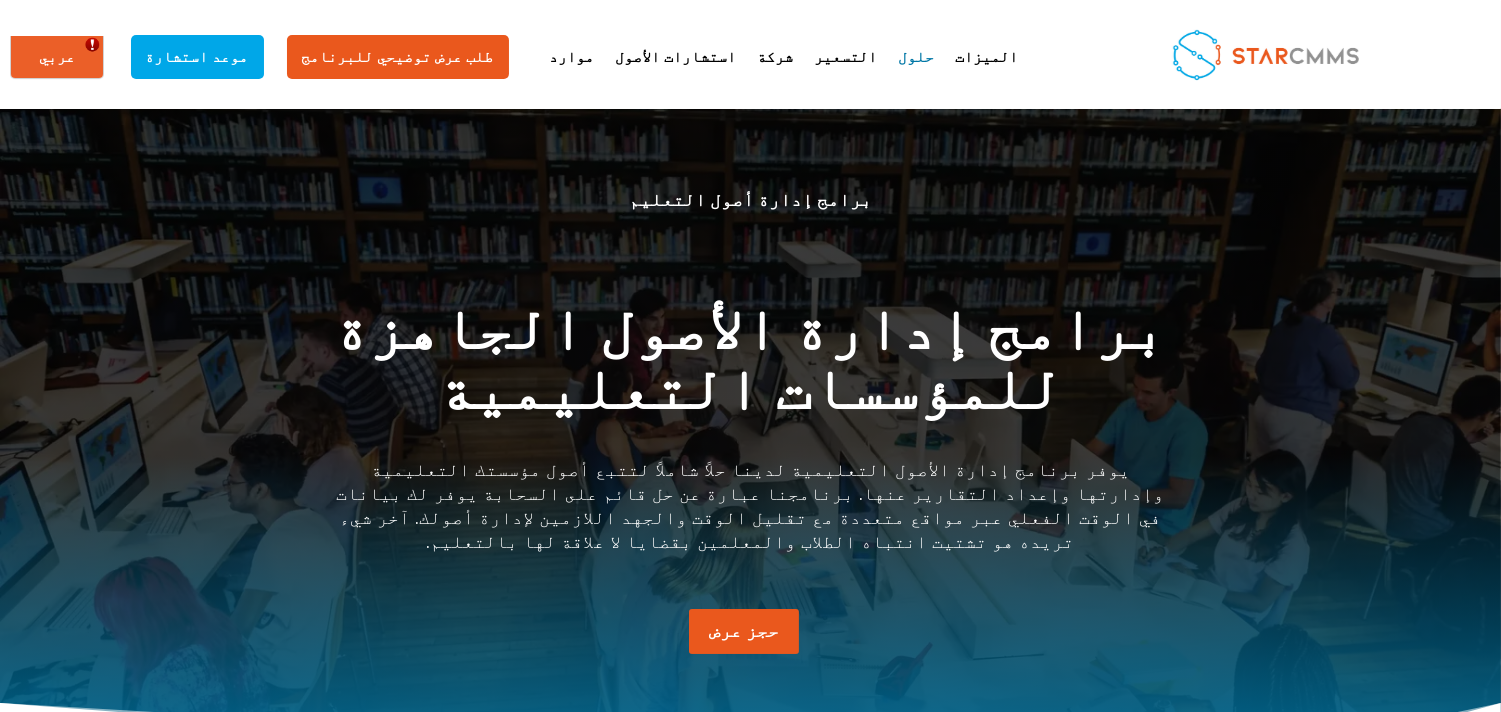 click on "برامج إدارة الأصول الجاهزة للمؤسسات التعليمية" at bounding box center (751, 363) 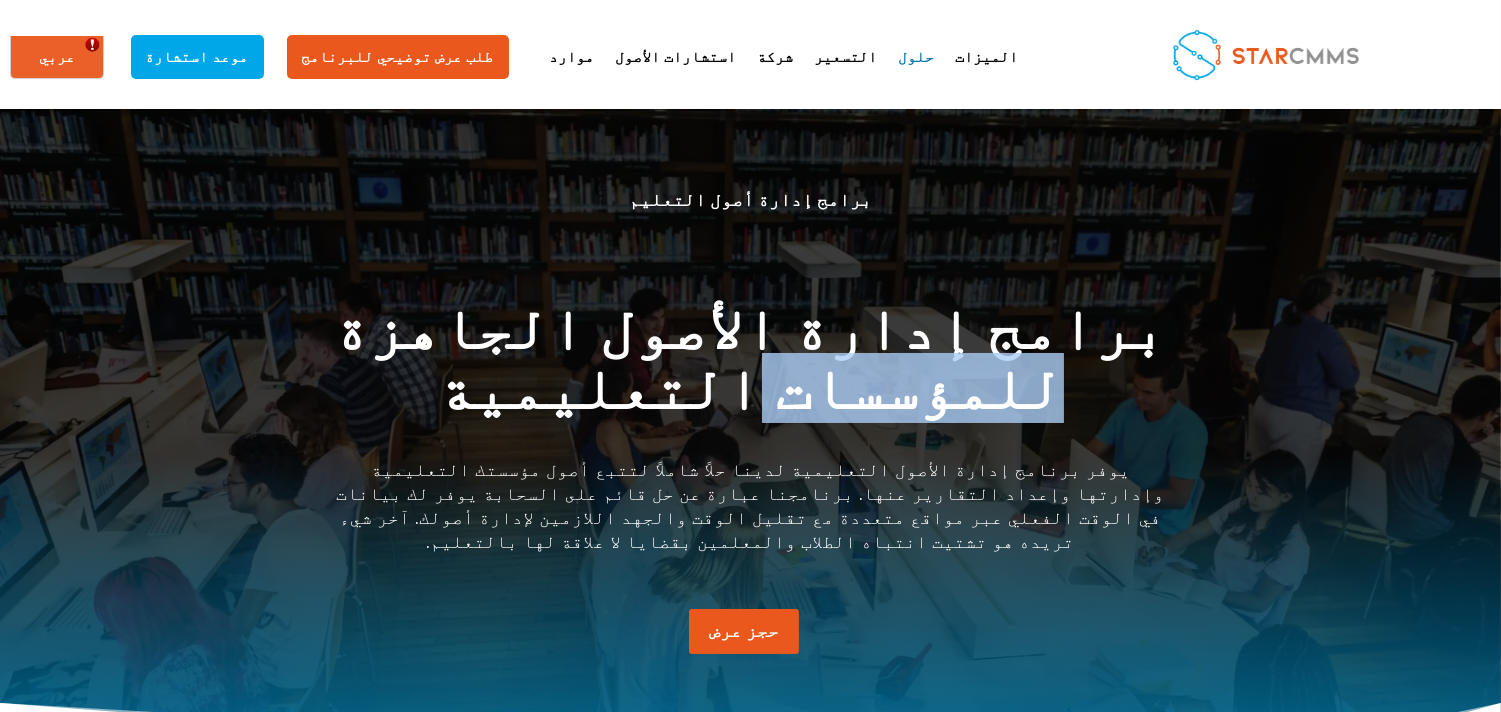click on "برامج إدارة الأصول الجاهزة للمؤسسات التعليمية" at bounding box center (751, 363) 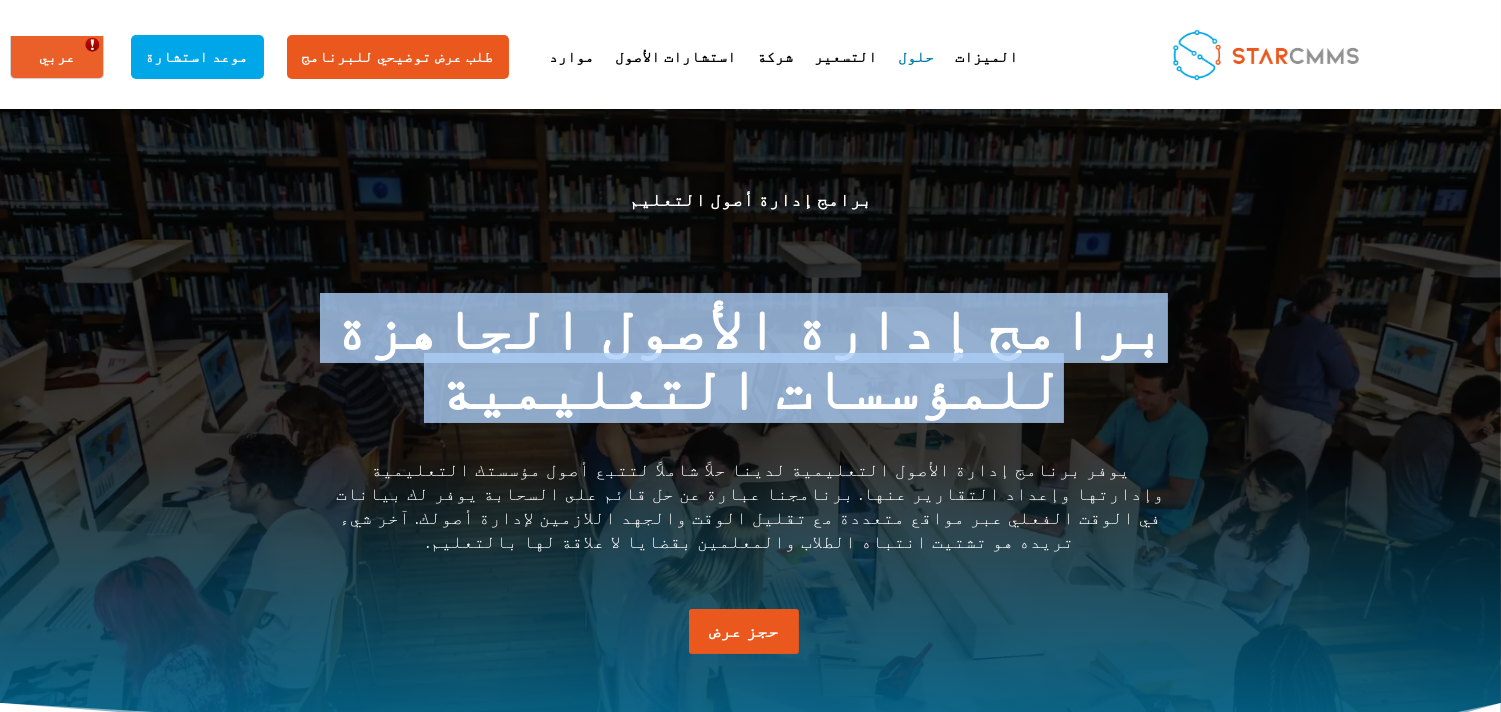 click on "برامج إدارة الأصول الجاهزة للمؤسسات التعليمية" at bounding box center [751, 363] 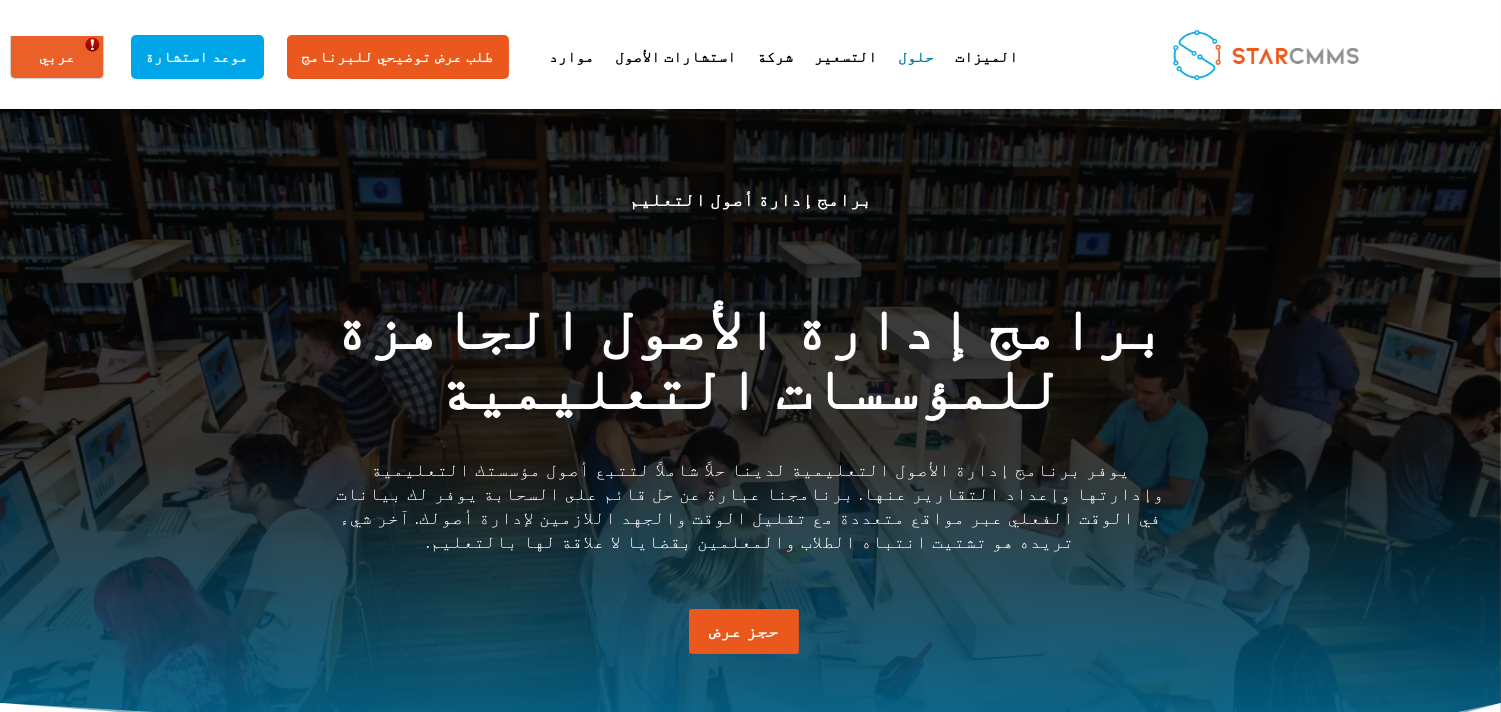 click on "يوفر برنامج إدارة الأصول التعليمية لدينا حلاً شاملاً لتتبع أصول مؤسستك التعليمية وإدارتها وإعداد التقارير عنها. برنامجنا عبارة عن حل قائم على السحابة يوفر لك بيانات في الوقت الفعلي عبر مواقع متعددة مع تقليل الوقت والجهد اللازمين لإدارة أصولك. آخر شيء تريده هو تشتيت انتباه الطلاب والمعلمين بقضايا لا علاقة لها بالتعليم." at bounding box center [751, 505] 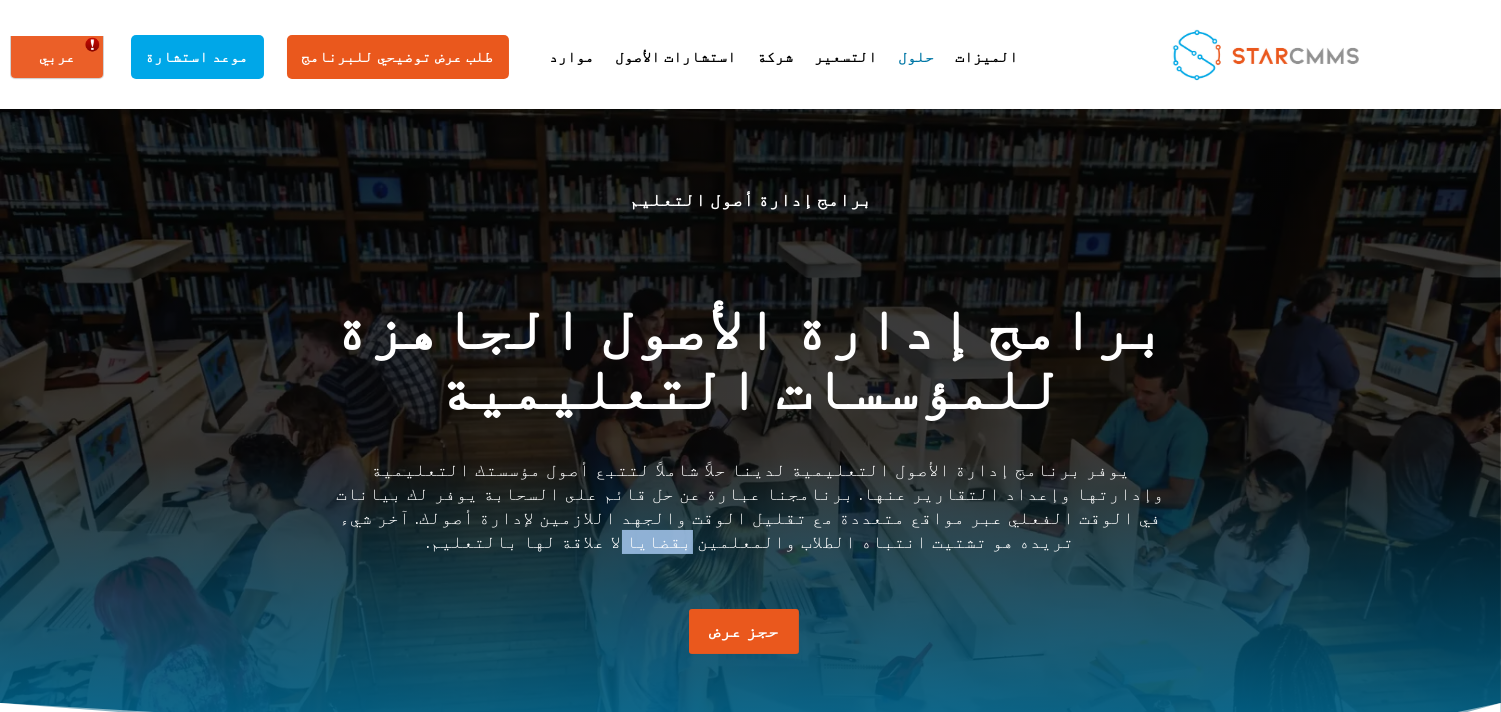 click on "يوفر برنامج إدارة الأصول التعليمية لدينا حلاً شاملاً لتتبع أصول مؤسستك التعليمية وإدارتها وإعداد التقارير عنها. برنامجنا عبارة عن حل قائم على السحابة يوفر لك بيانات في الوقت الفعلي عبر مواقع متعددة مع تقليل الوقت والجهد اللازمين لإدارة أصولك. آخر شيء تريده هو تشتيت انتباه الطلاب والمعلمين بقضايا لا علاقة لها بالتعليم." at bounding box center (751, 505) 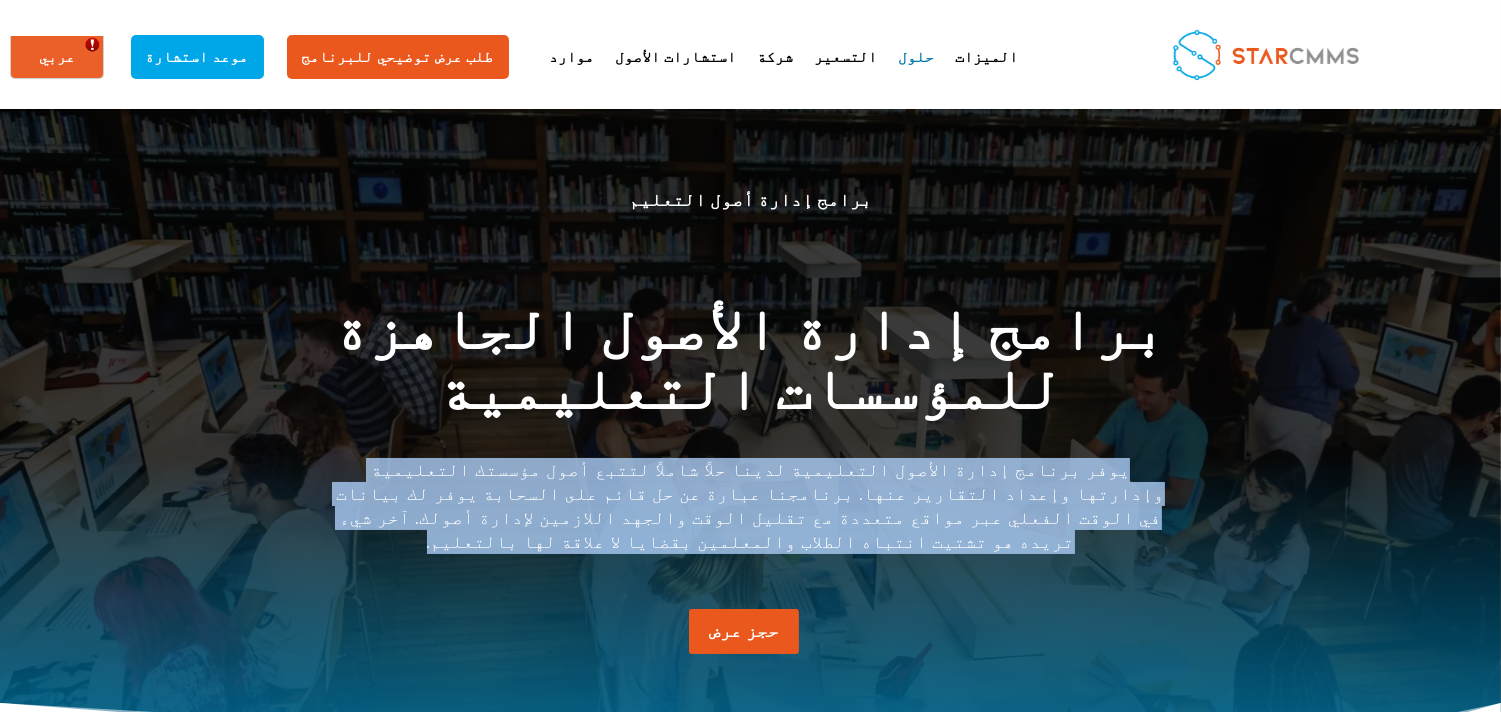 click on "يوفر برنامج إدارة الأصول التعليمية لدينا حلاً شاملاً لتتبع أصول مؤسستك التعليمية وإدارتها وإعداد التقارير عنها. برنامجنا عبارة عن حل قائم على السحابة يوفر لك بيانات في الوقت الفعلي عبر مواقع متعددة مع تقليل الوقت والجهد اللازمين لإدارة أصولك. آخر شيء تريده هو تشتيت انتباه الطلاب والمعلمين بقضايا لا علاقة لها بالتعليم." at bounding box center (751, 505) 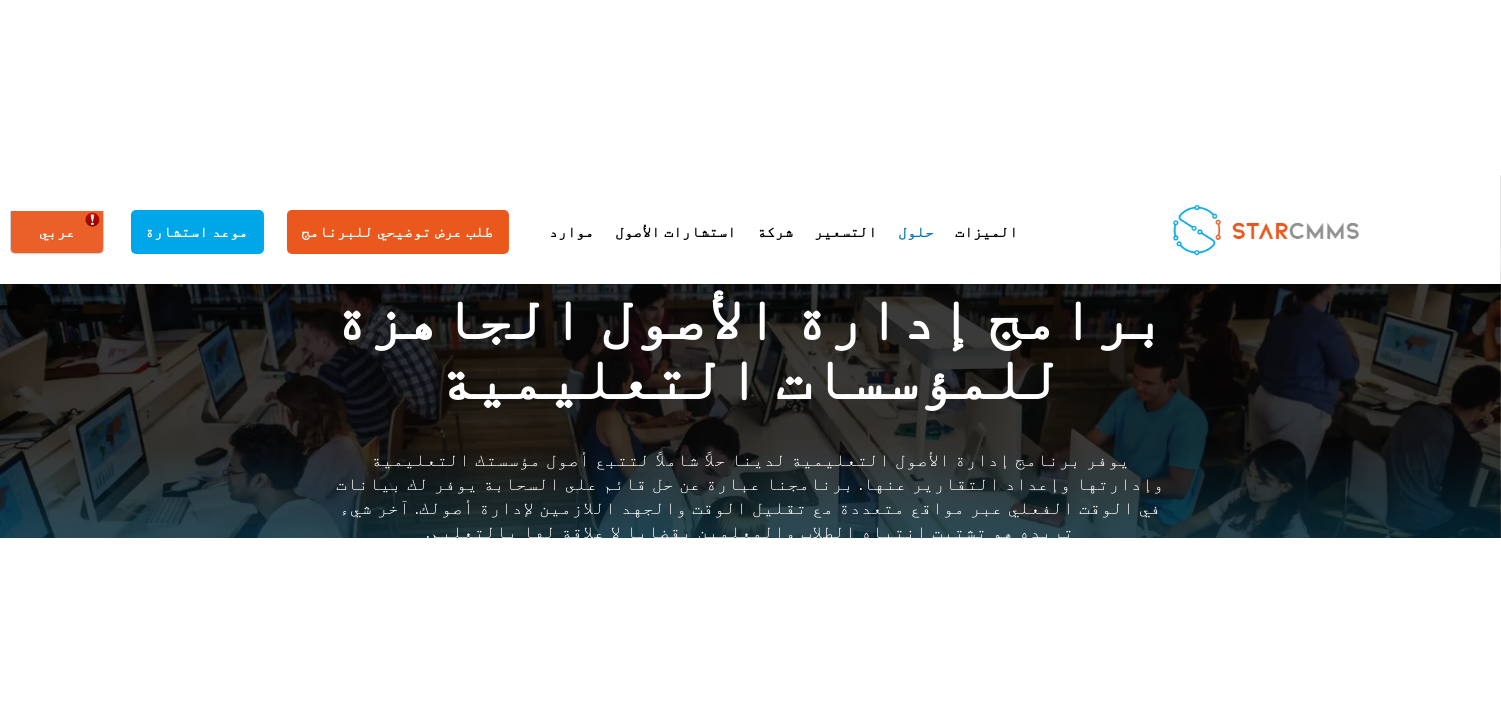 scroll, scrollTop: 555, scrollLeft: 0, axis: vertical 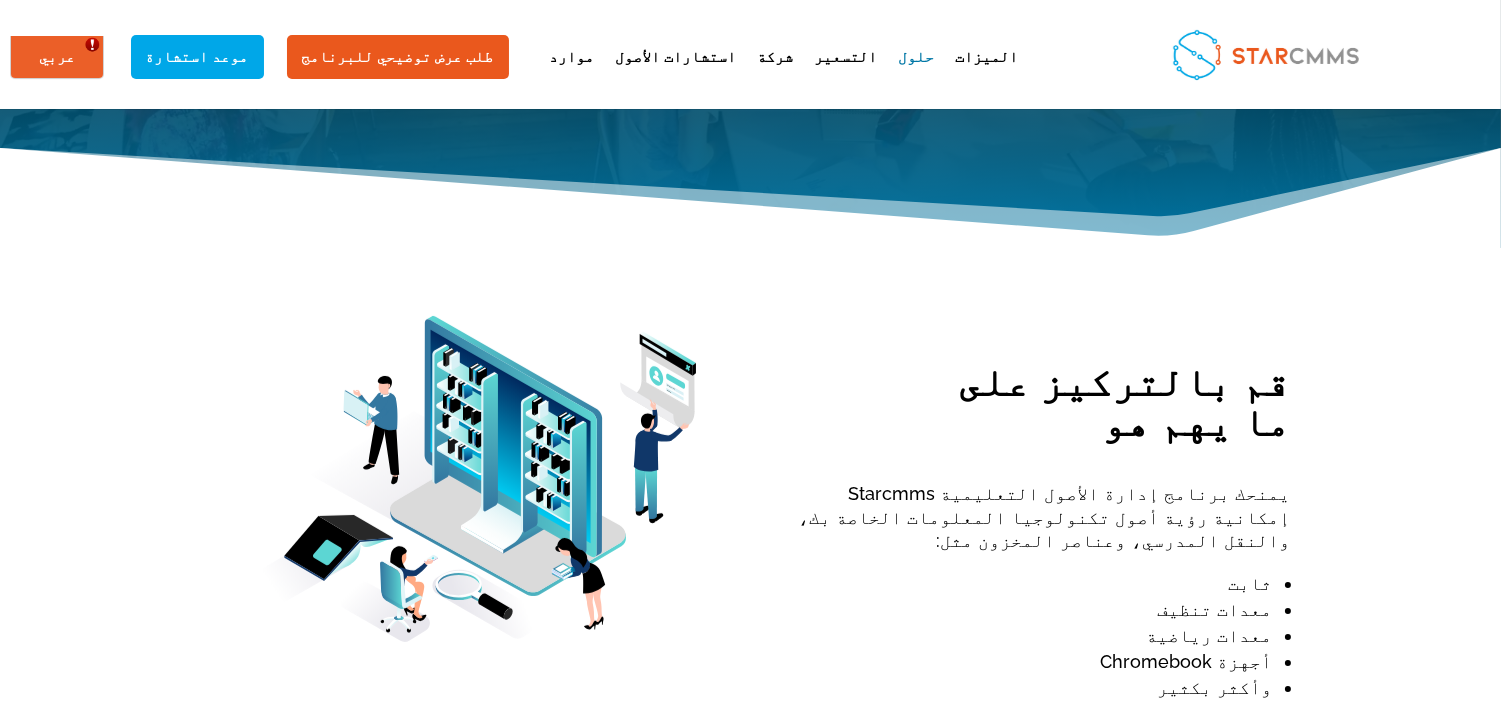 click on "قم بالتركيز على ما يهم هو" at bounding box center (1035, 407) 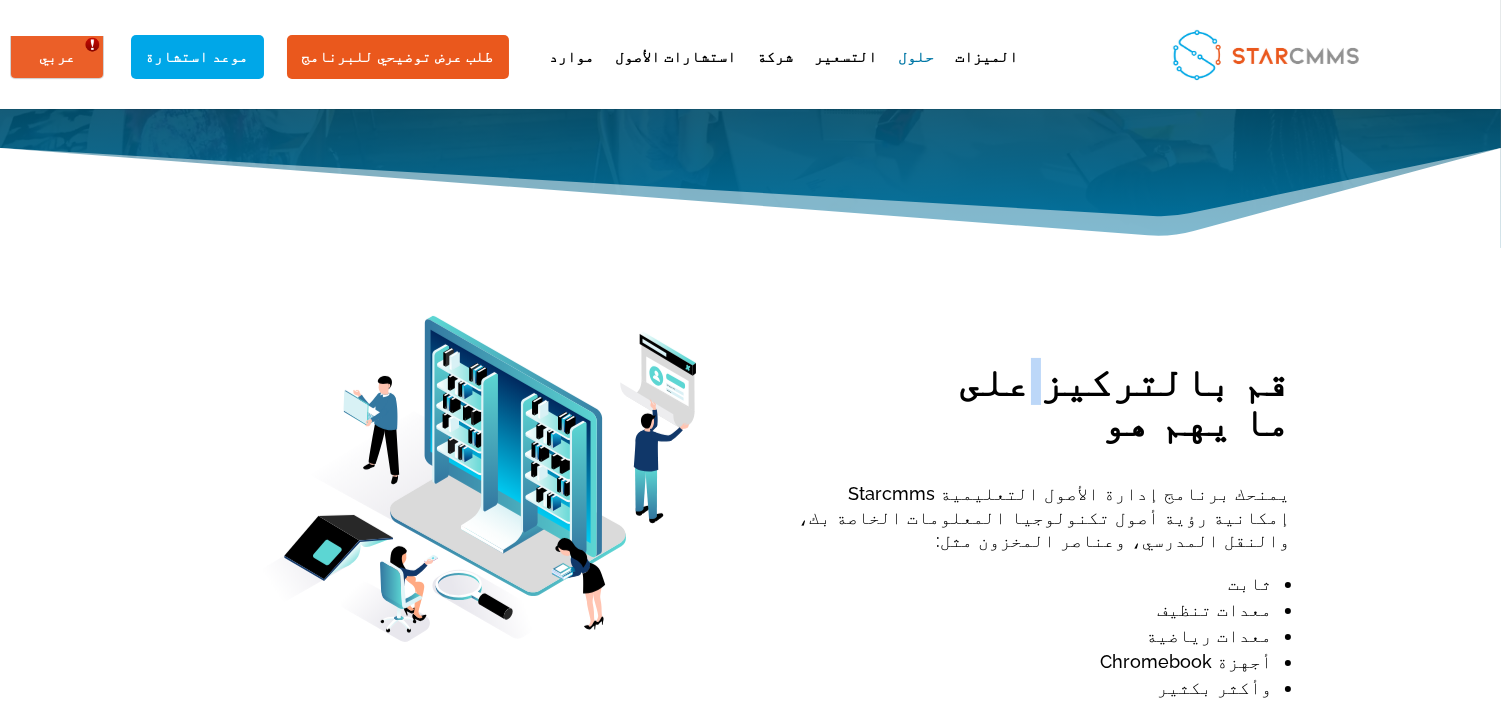 click on "قم بالتركيز على ما يهم هو" at bounding box center [1035, 407] 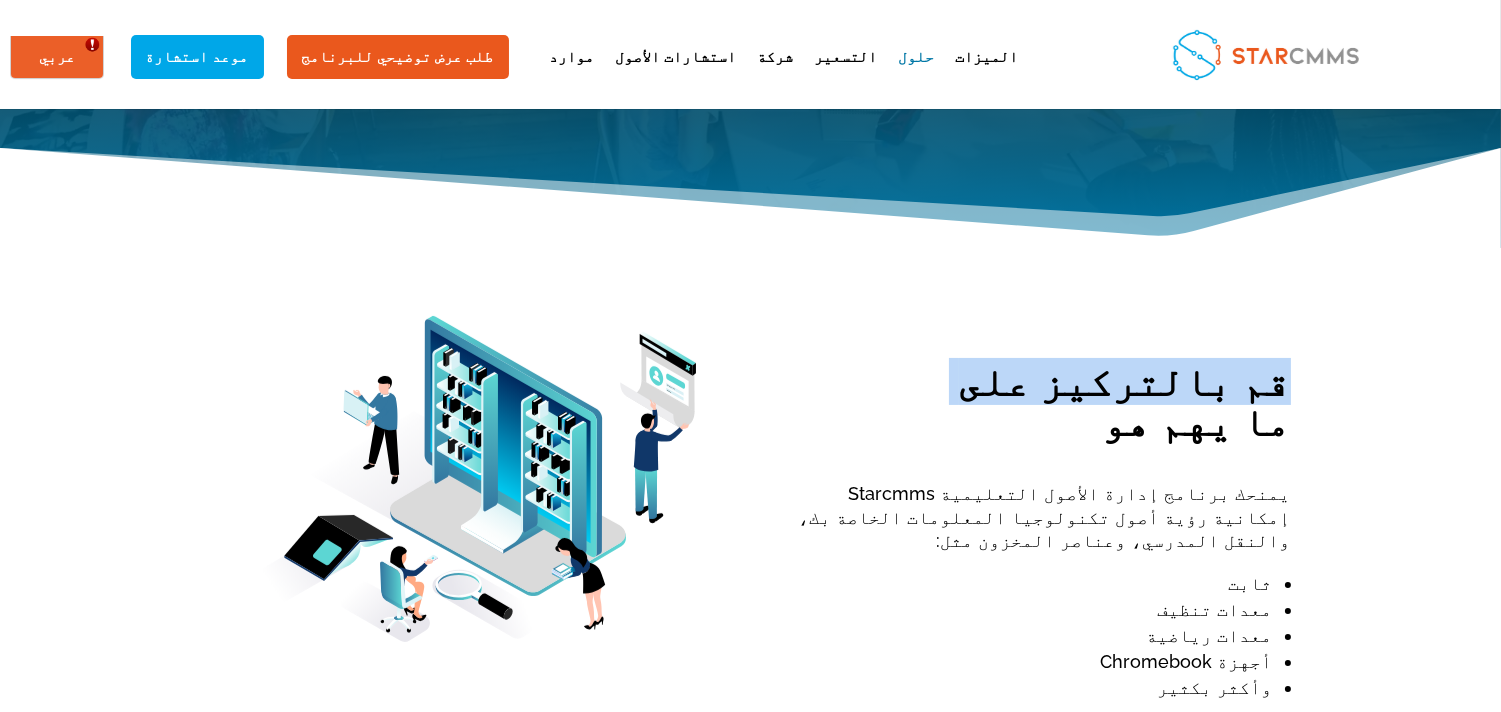 click on "قم بالتركيز على ما يهم هو" at bounding box center (1035, 407) 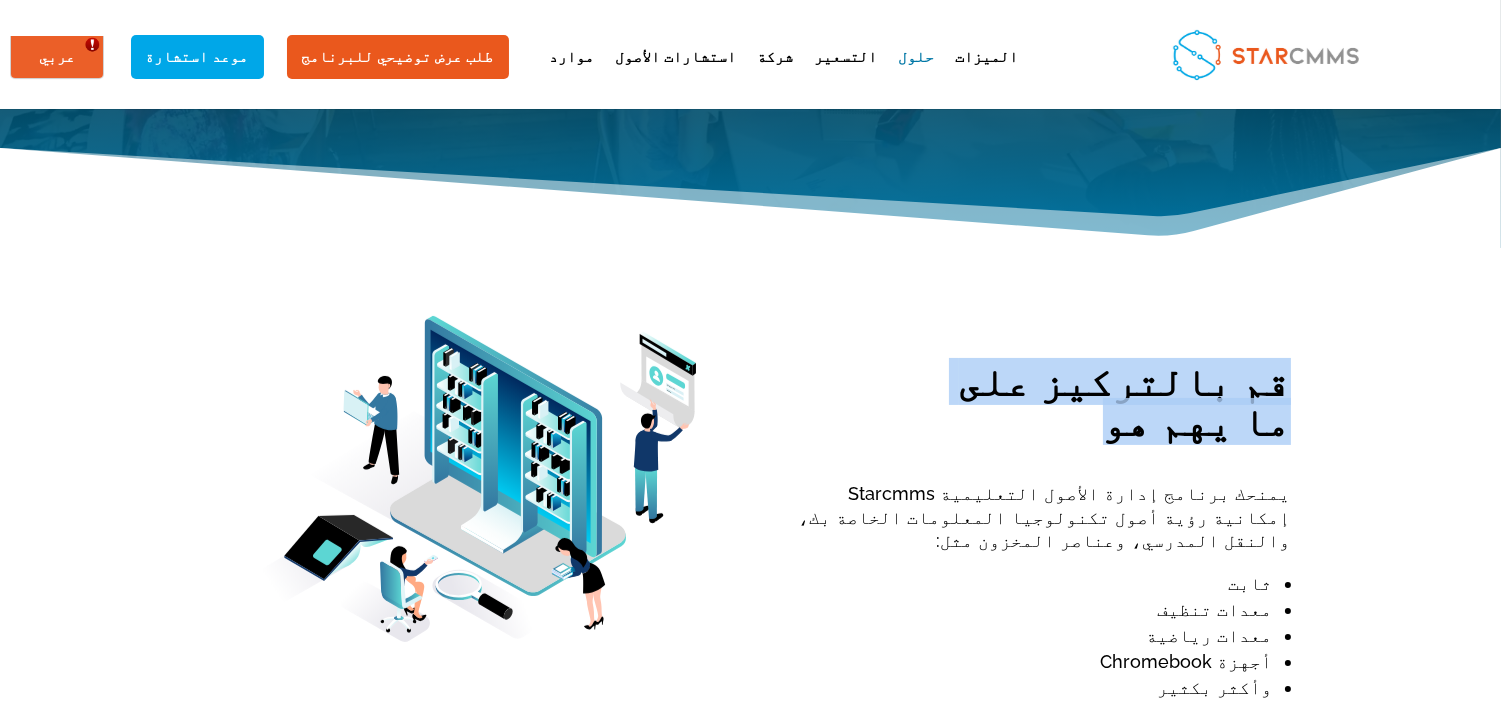drag, startPoint x: 353, startPoint y: 350, endPoint x: 193, endPoint y: 285, distance: 172.69916 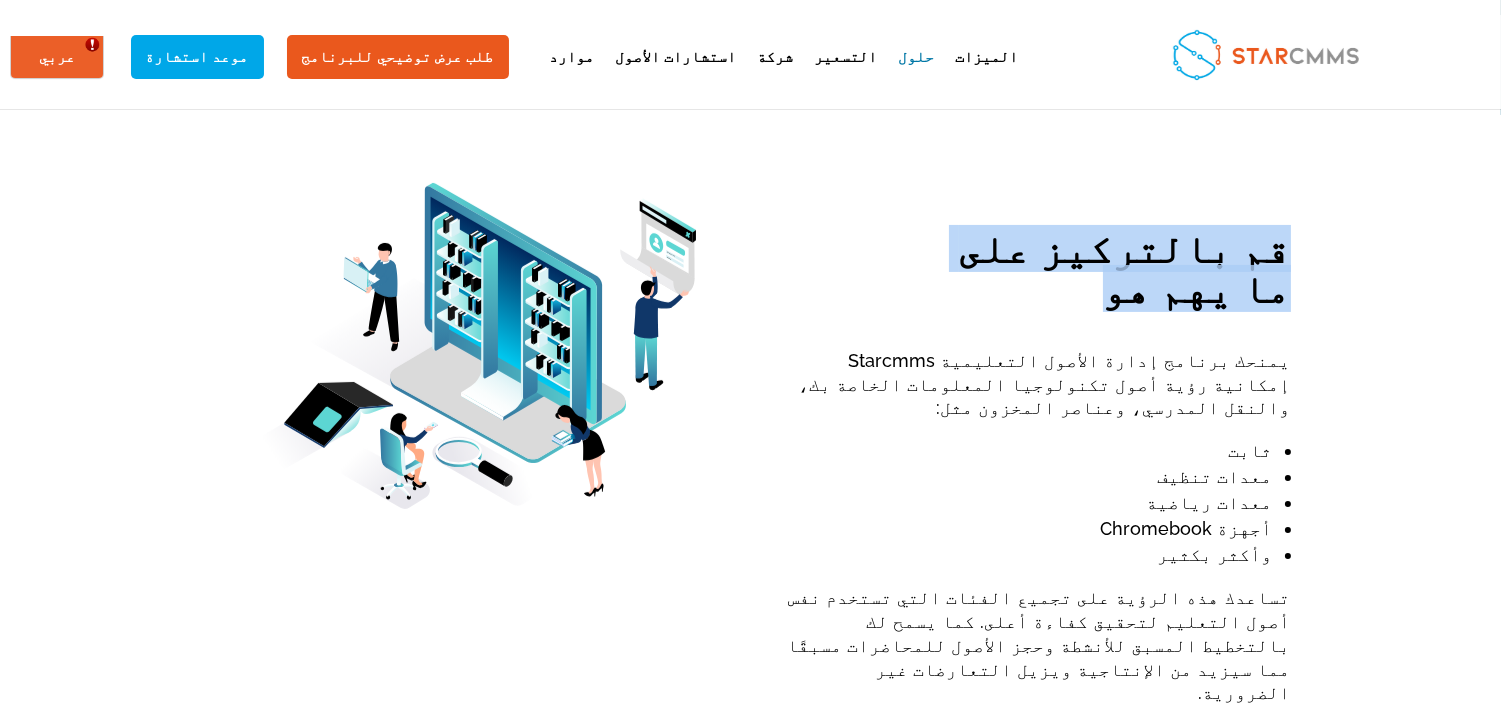 scroll, scrollTop: 741, scrollLeft: 0, axis: vertical 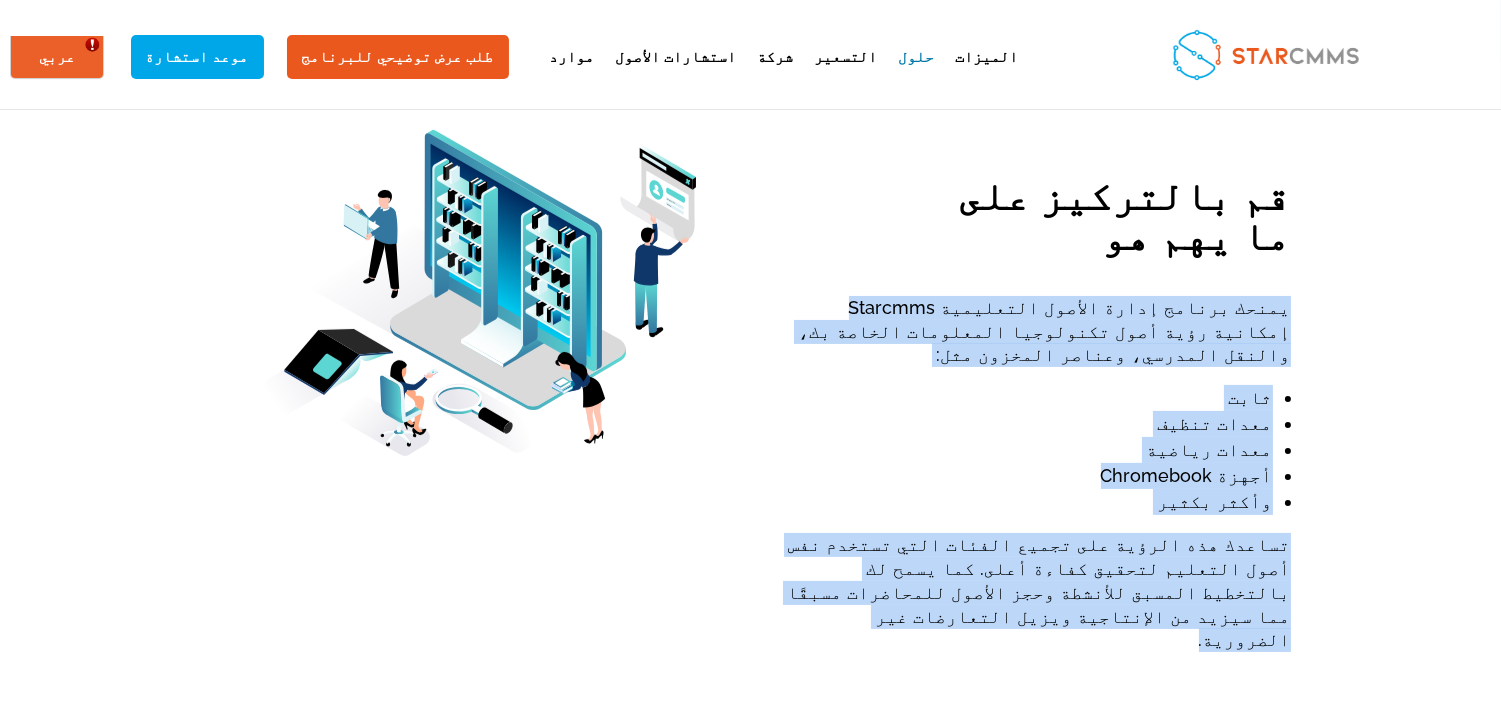 drag, startPoint x: 455, startPoint y: 482, endPoint x: 171, endPoint y: 230, distance: 379.68408 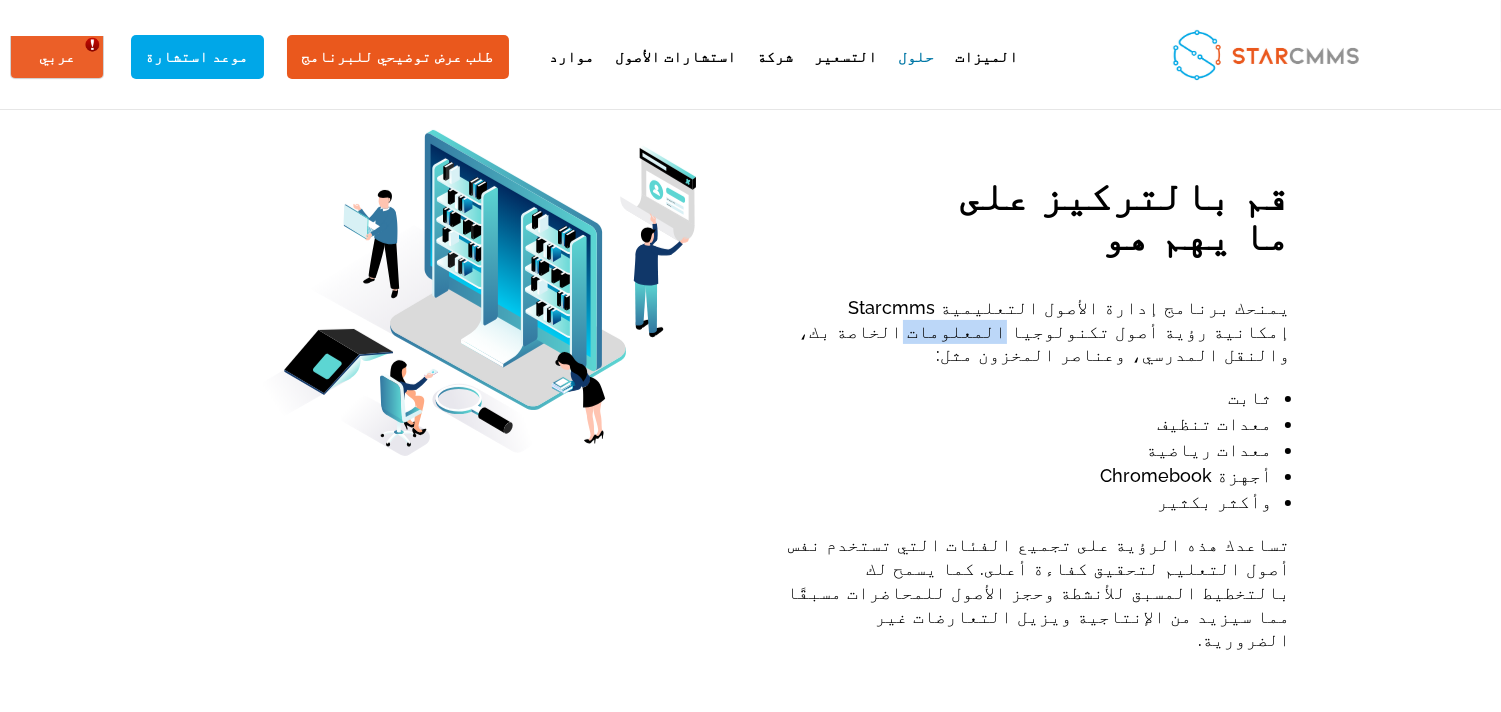 click on "يمنحك برنامج إدارة الأصول التعليمية Starcmms إمكانية رؤية أصول تكنولوجيا المعلومات الخاصة بك، والنقل المدرسي، وعناصر المخزون مثل:
ثابت
معدات تنظيف
معدات رياضية
أجهزة Chromebook
وأكثر بكثير
تساعدك هذه الرؤية على تجميع الفئات التي تستخدم نفس أصول التعليم لتحقيق كفاءة أعلى. كما يسمح لك بالتخطيط المسبق للأنشطة وحجز الأصول للمحاضرات مسبقًا مما سيزيد من الإنتاجية ويزيل التعارضات غير الضرورية." at bounding box center [1035, 474] 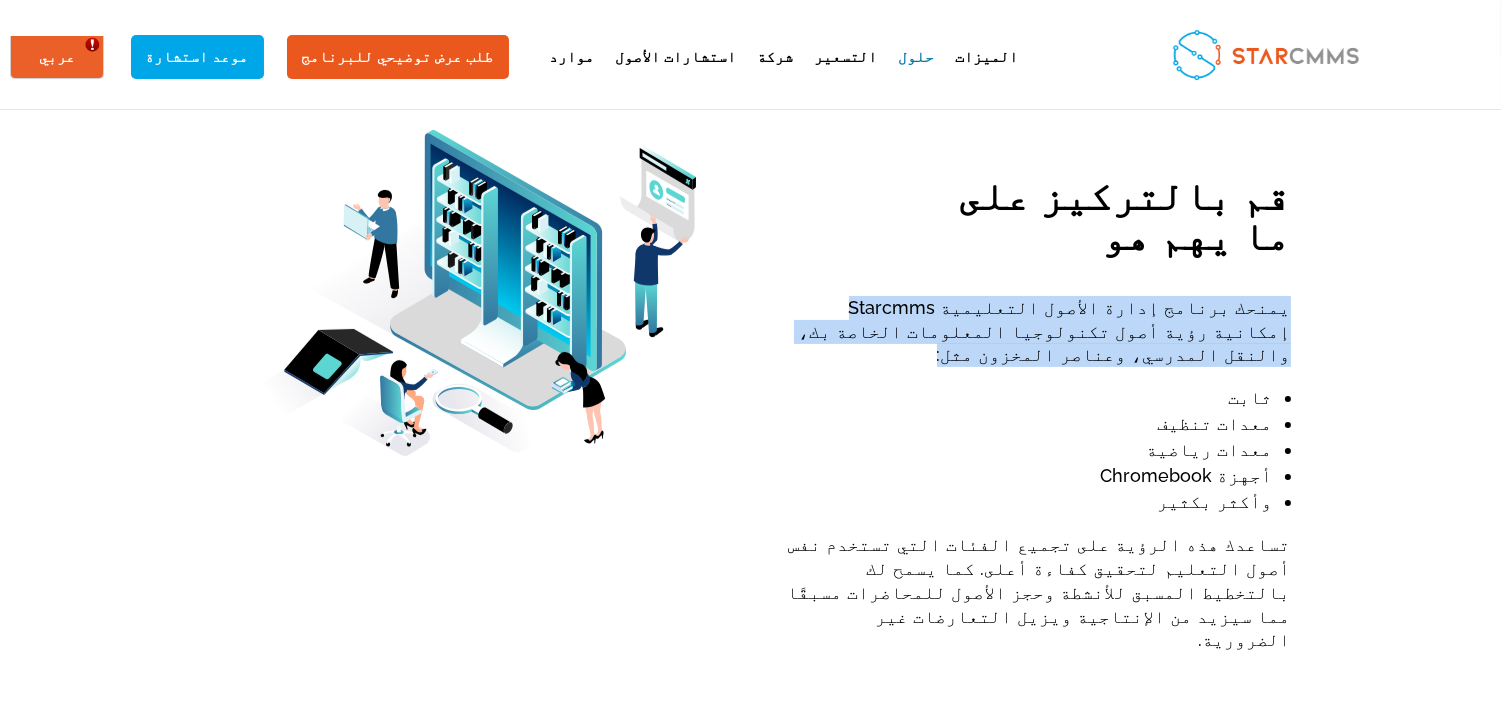 click on "يمنحك برنامج إدارة الأصول التعليمية Starcmms إمكانية رؤية أصول تكنولوجيا المعلومات الخاصة بك، والنقل المدرسي، وعناصر المخزون مثل:
ثابت
معدات تنظيف
معدات رياضية
أجهزة Chromebook
وأكثر بكثير
تساعدك هذه الرؤية على تجميع الفئات التي تستخدم نفس أصول التعليم لتحقيق كفاءة أعلى. كما يسمح لك بالتخطيط المسبق للأنشطة وحجز الأصول للمحاضرات مسبقًا مما سيزيد من الإنتاجية ويزيل التعارضات غير الضرورية." at bounding box center [1035, 474] 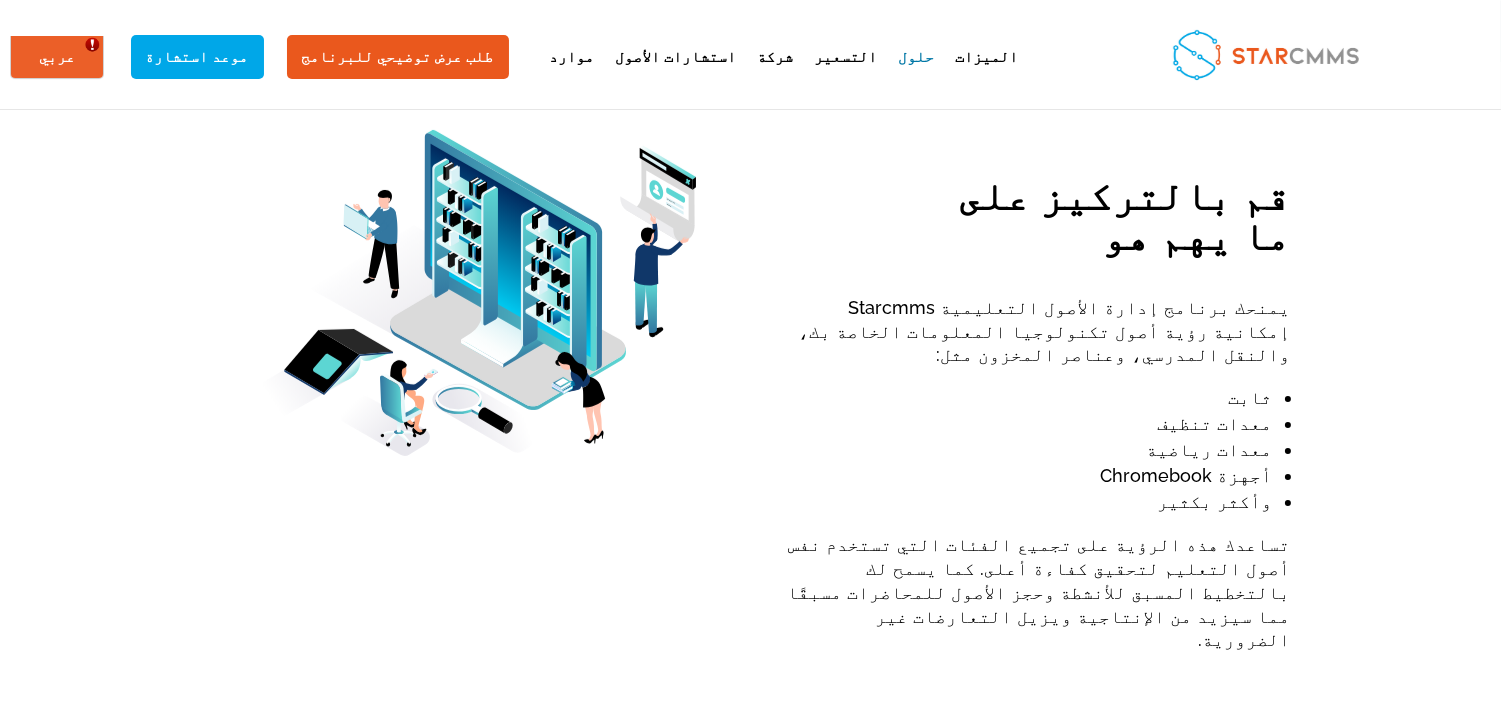 click on "ثابت" at bounding box center (1026, 398) 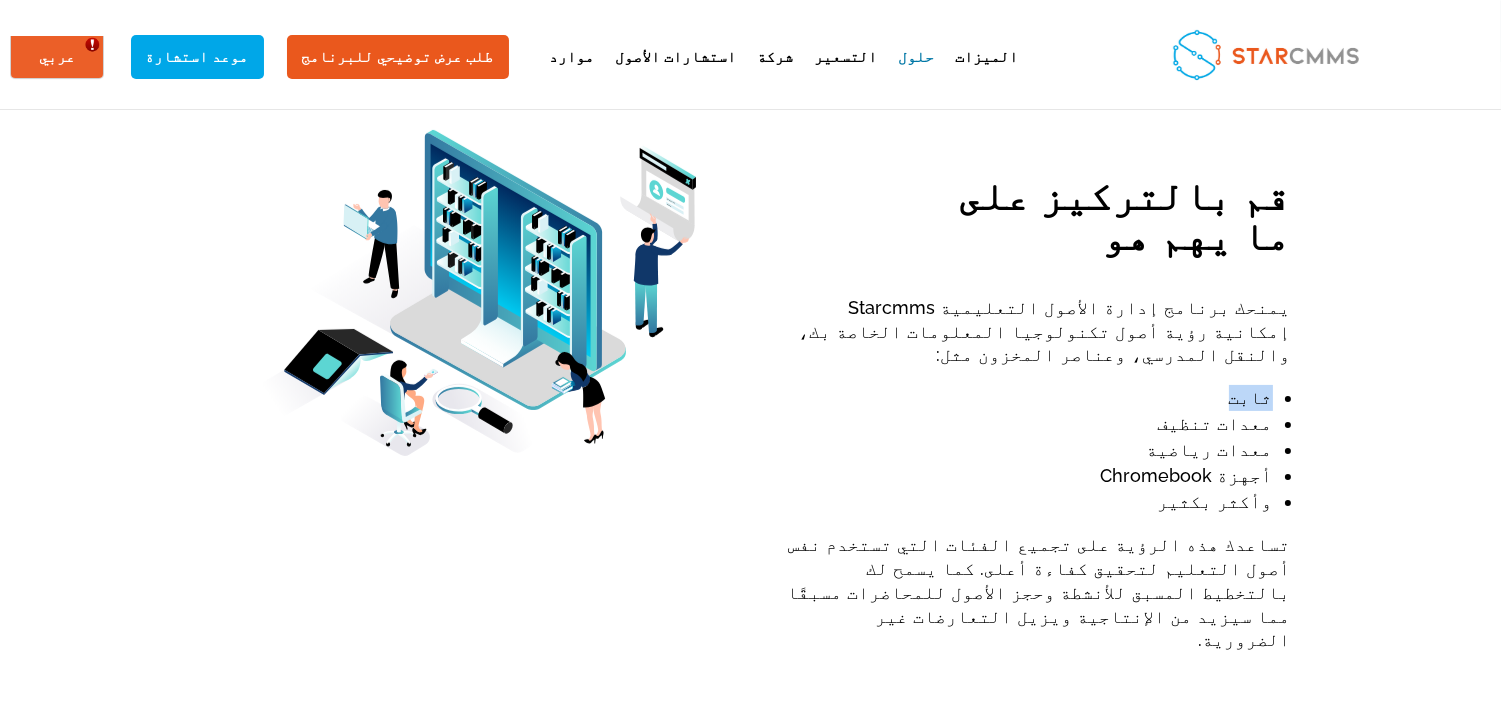 click on "ثابت" at bounding box center [1026, 398] 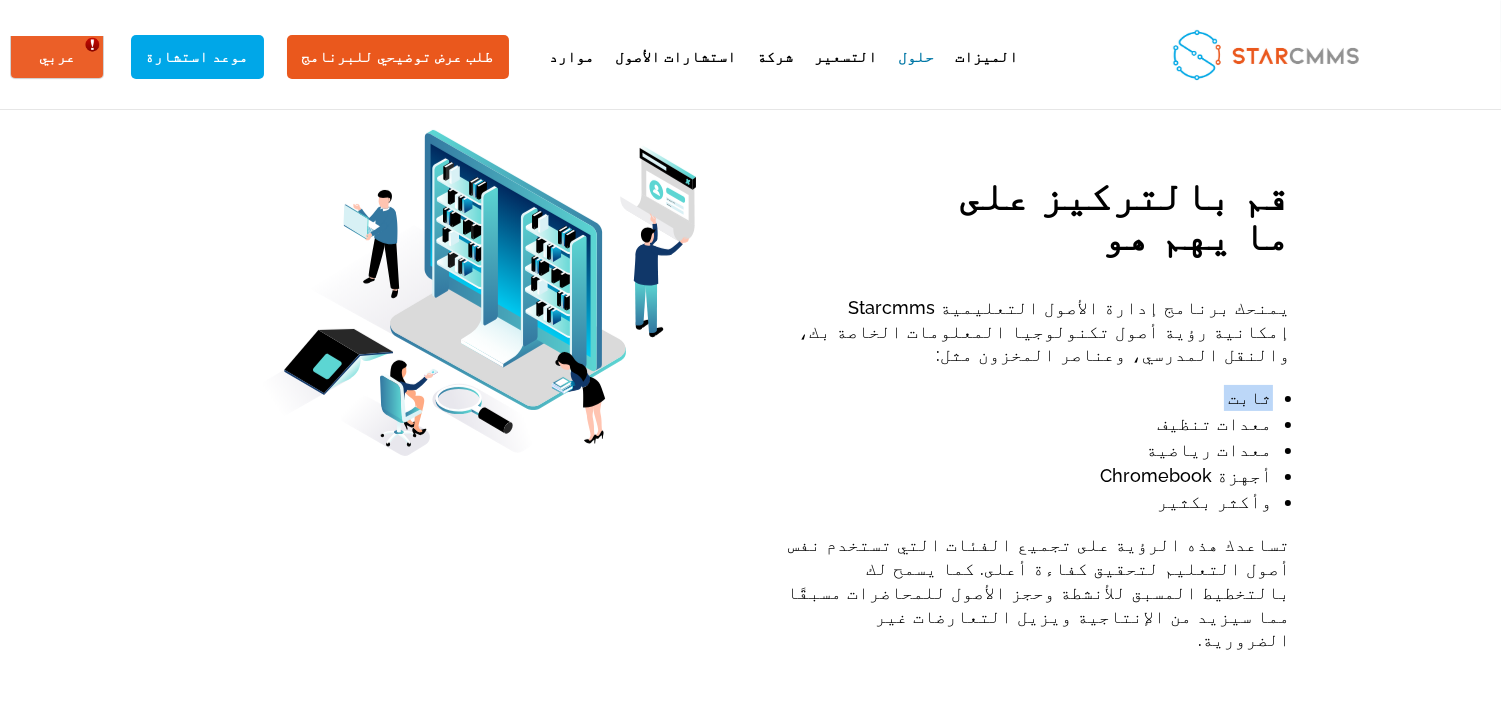 click on "ثابت" at bounding box center [1026, 398] 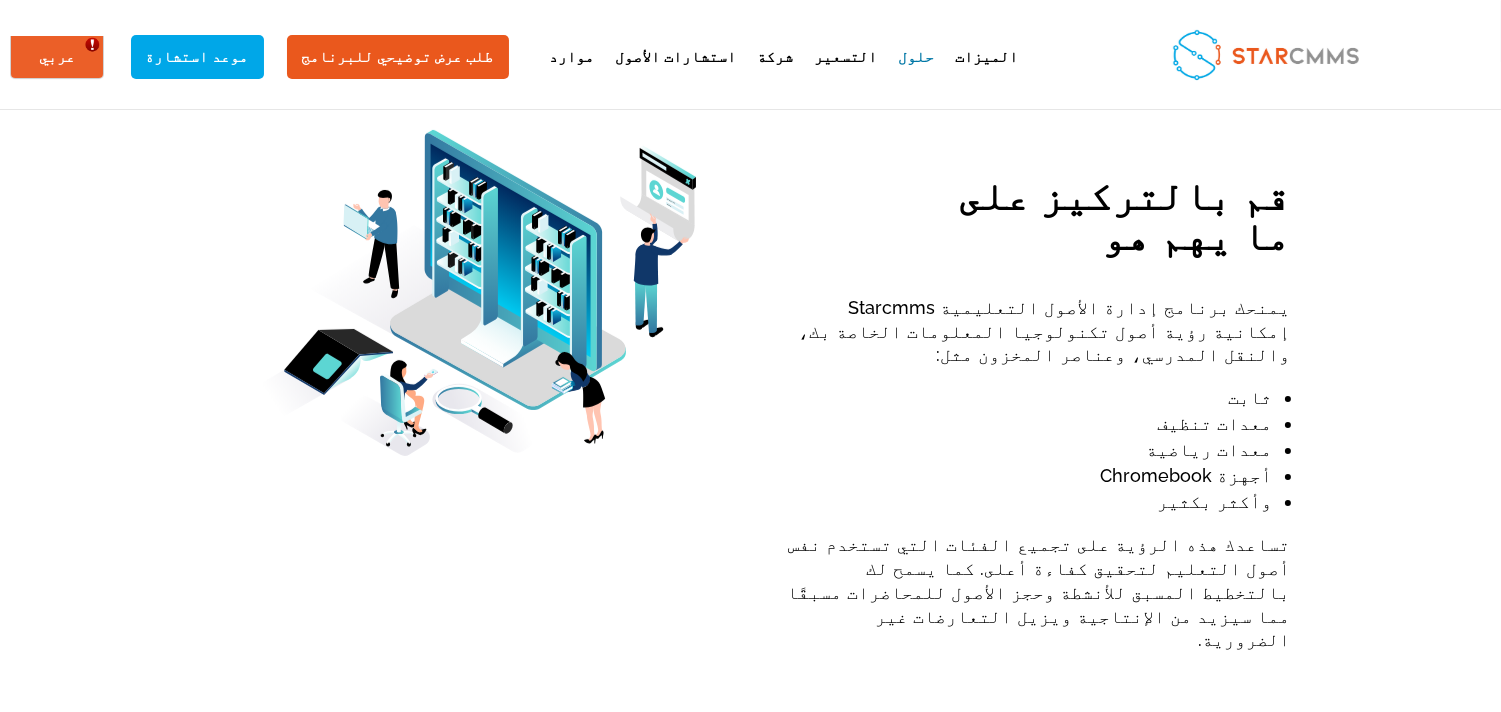 click on "معدات تنظيف" at bounding box center [1026, 424] 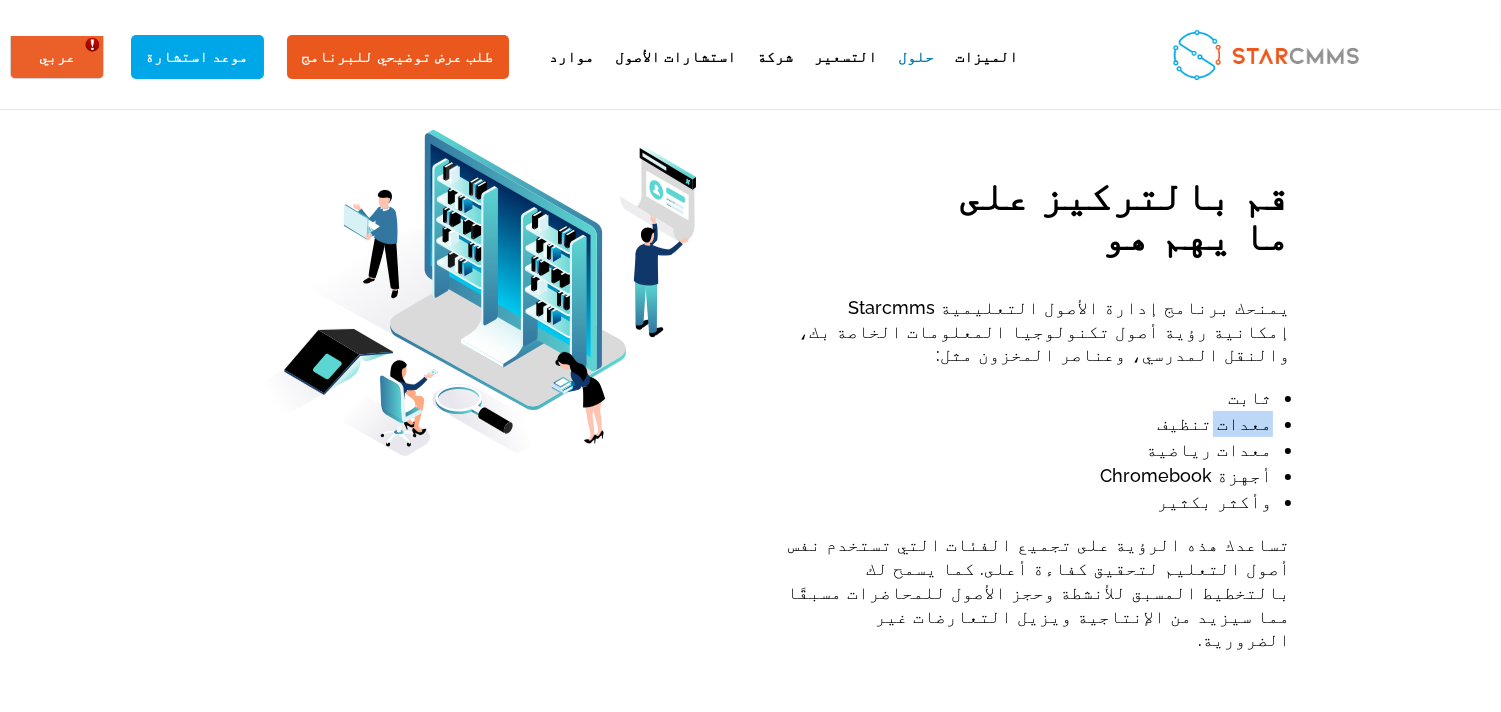 click on "معدات تنظيف" at bounding box center (1026, 424) 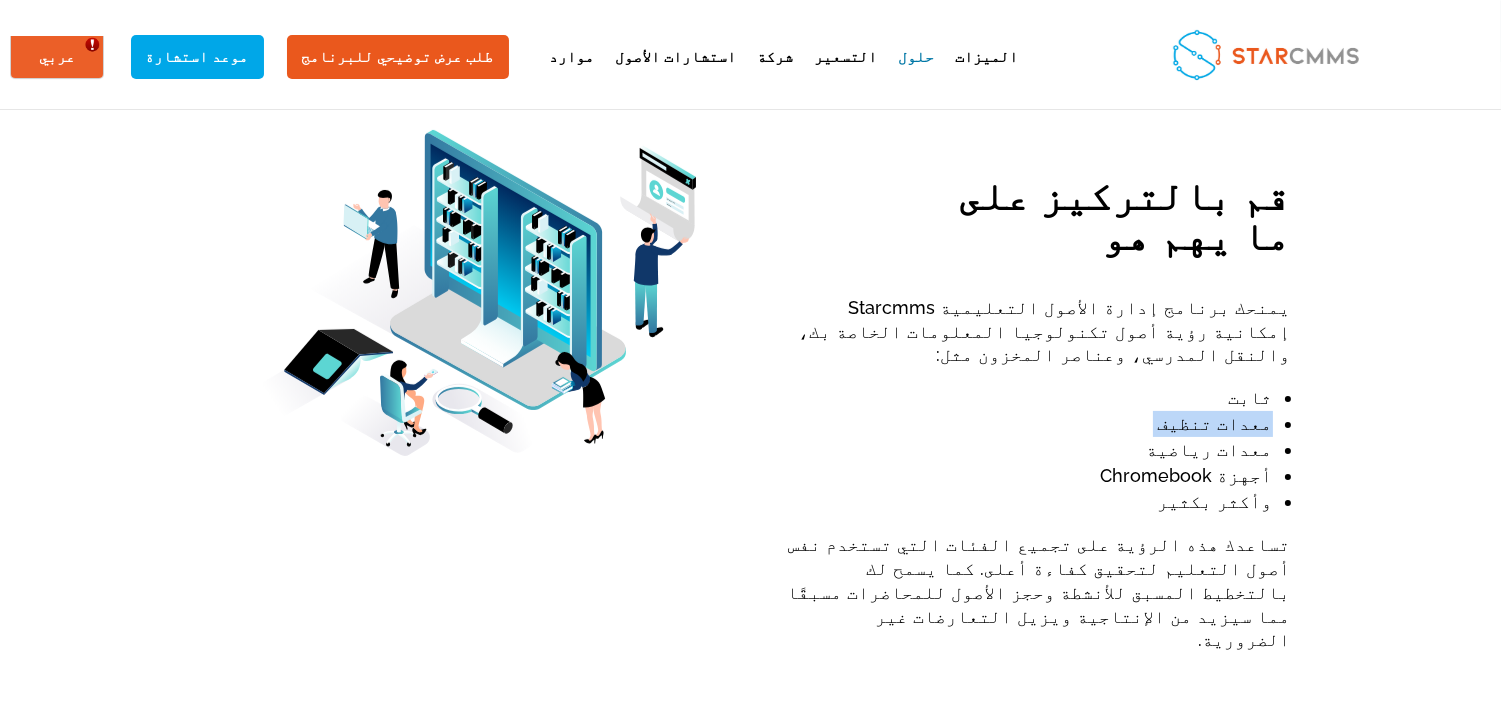 click on "معدات تنظيف" at bounding box center [1026, 424] 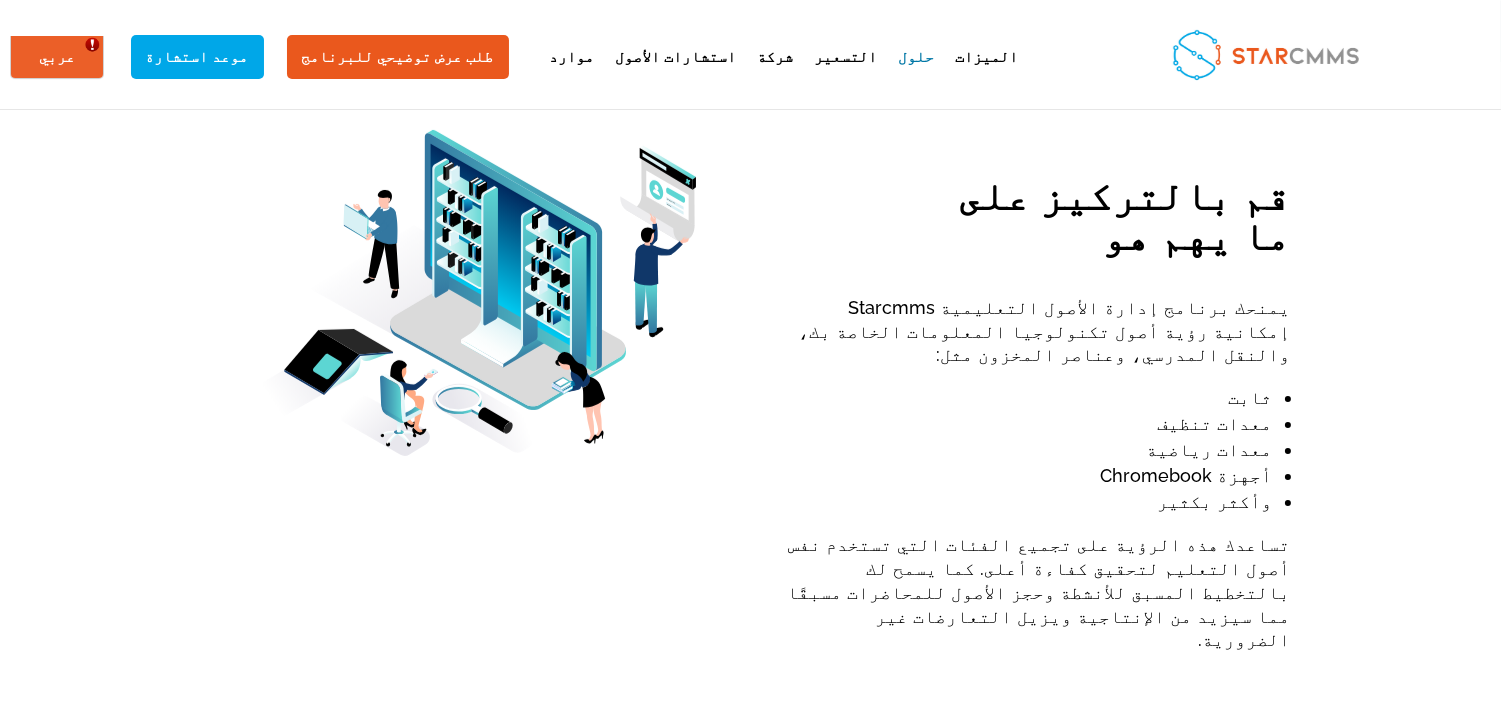 click on "معدات رياضية" at bounding box center [1026, 450] 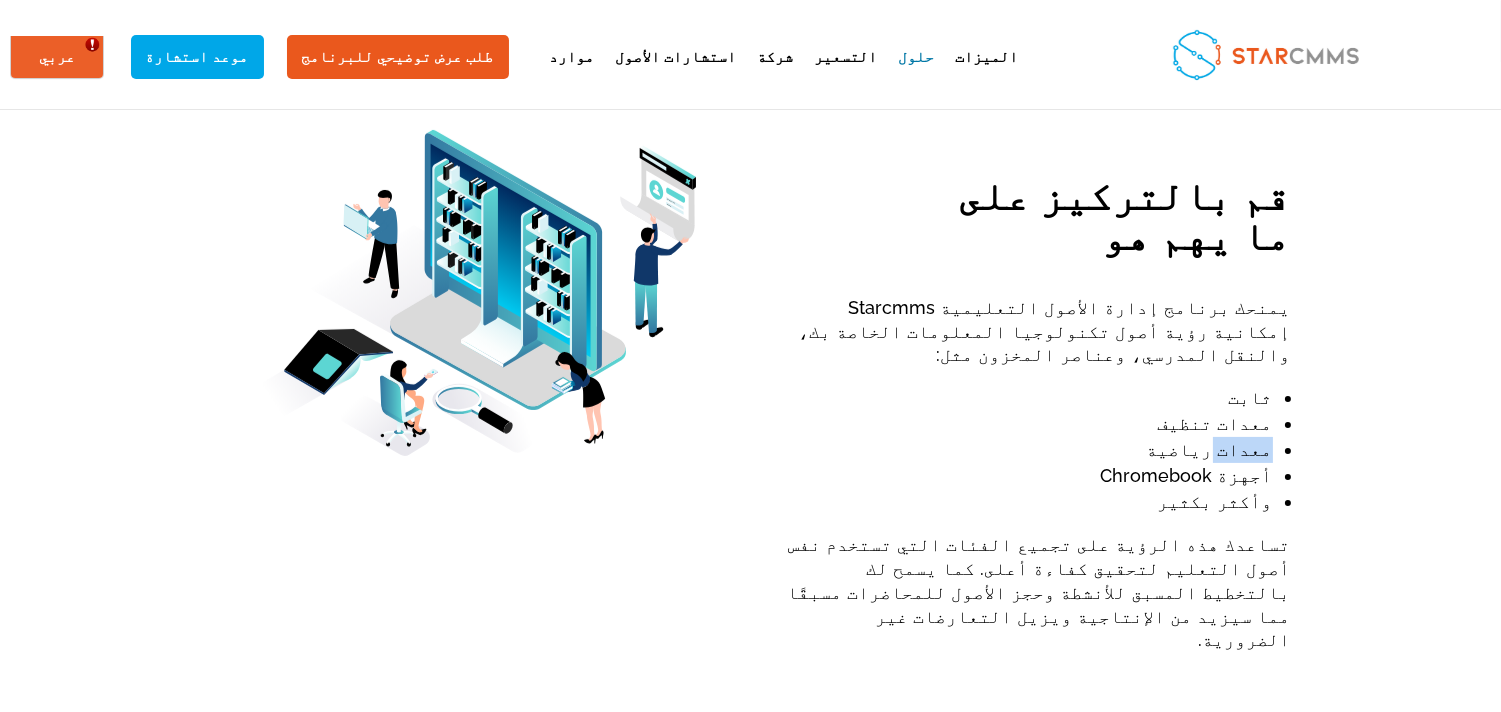 click on "معدات رياضية" at bounding box center [1026, 450] 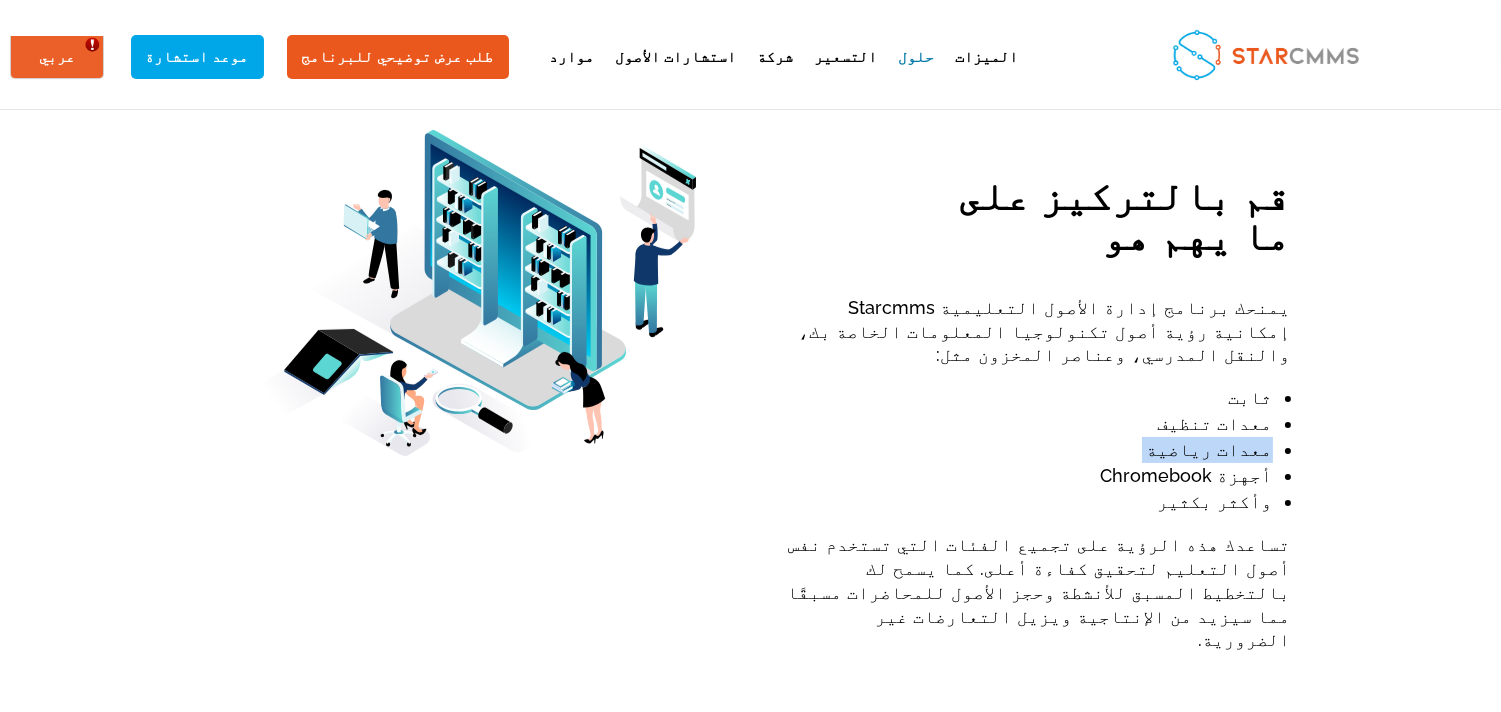 click on "معدات رياضية" at bounding box center (1026, 450) 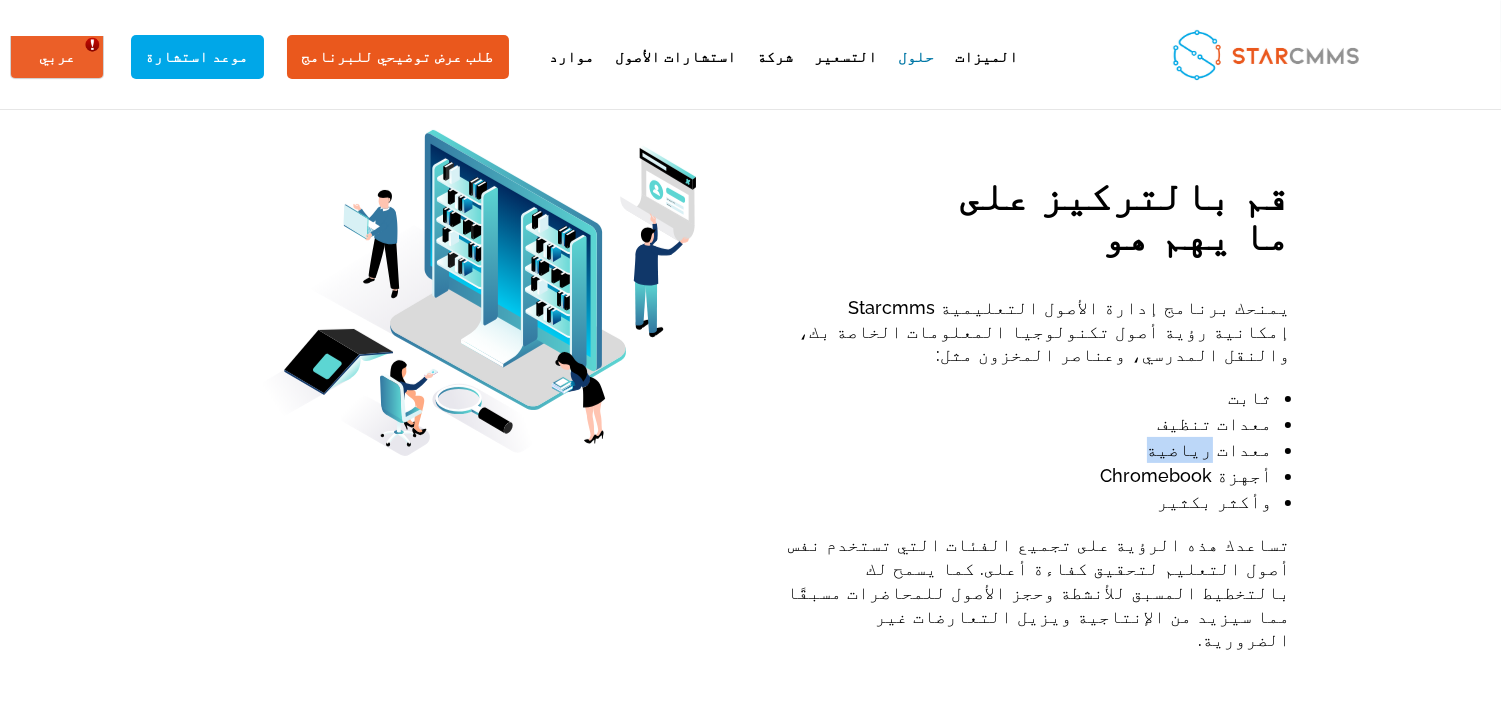 click on "معدات رياضية" at bounding box center (1026, 450) 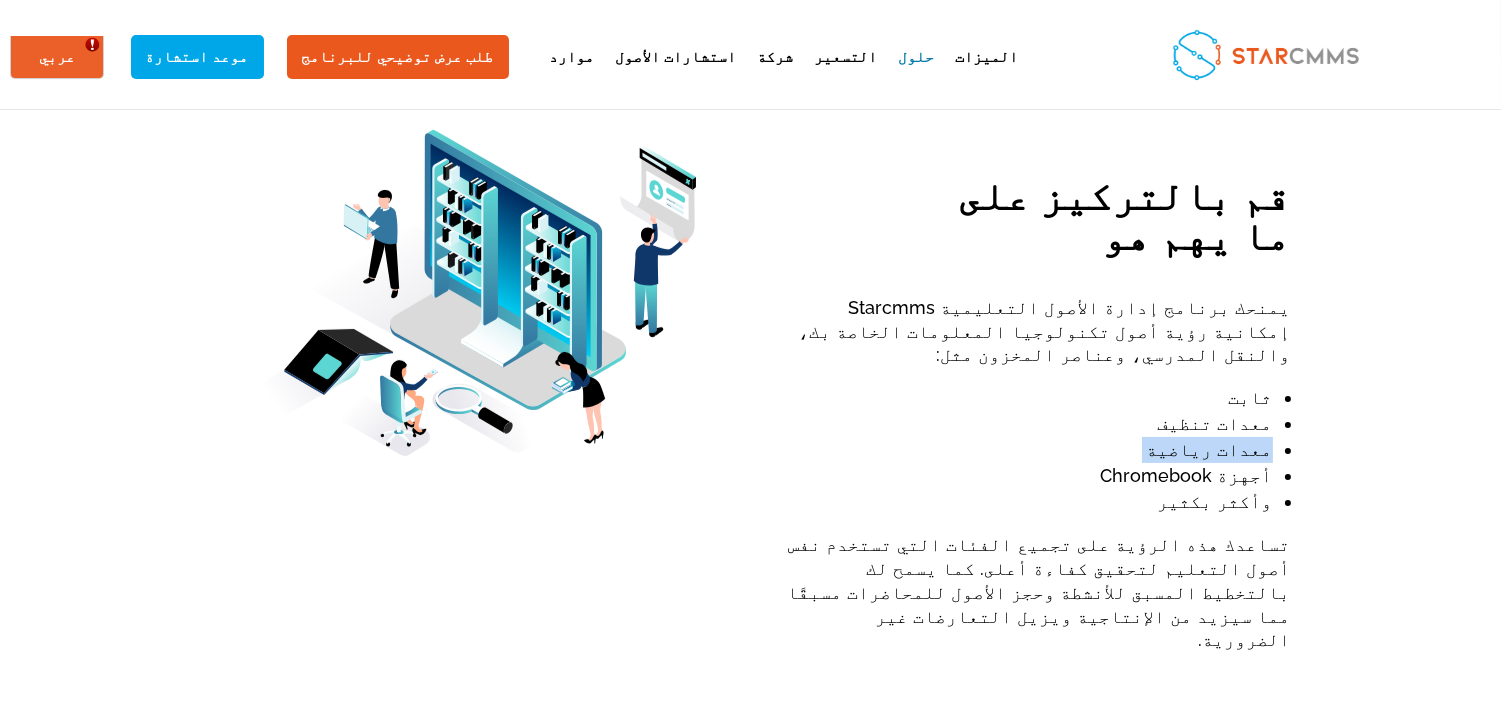 click on "معدات رياضية" at bounding box center (1026, 450) 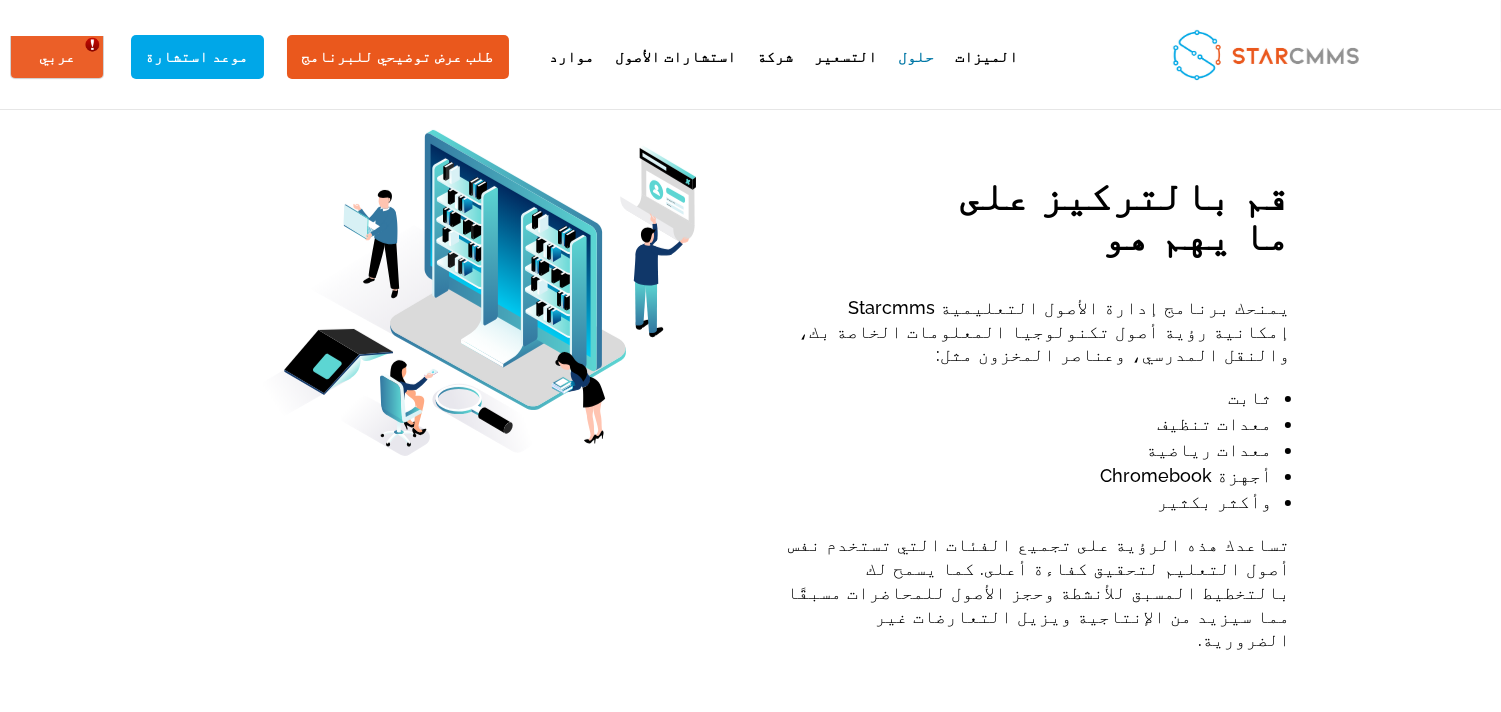 click on "أجهزة Chromebook" at bounding box center (1026, 476) 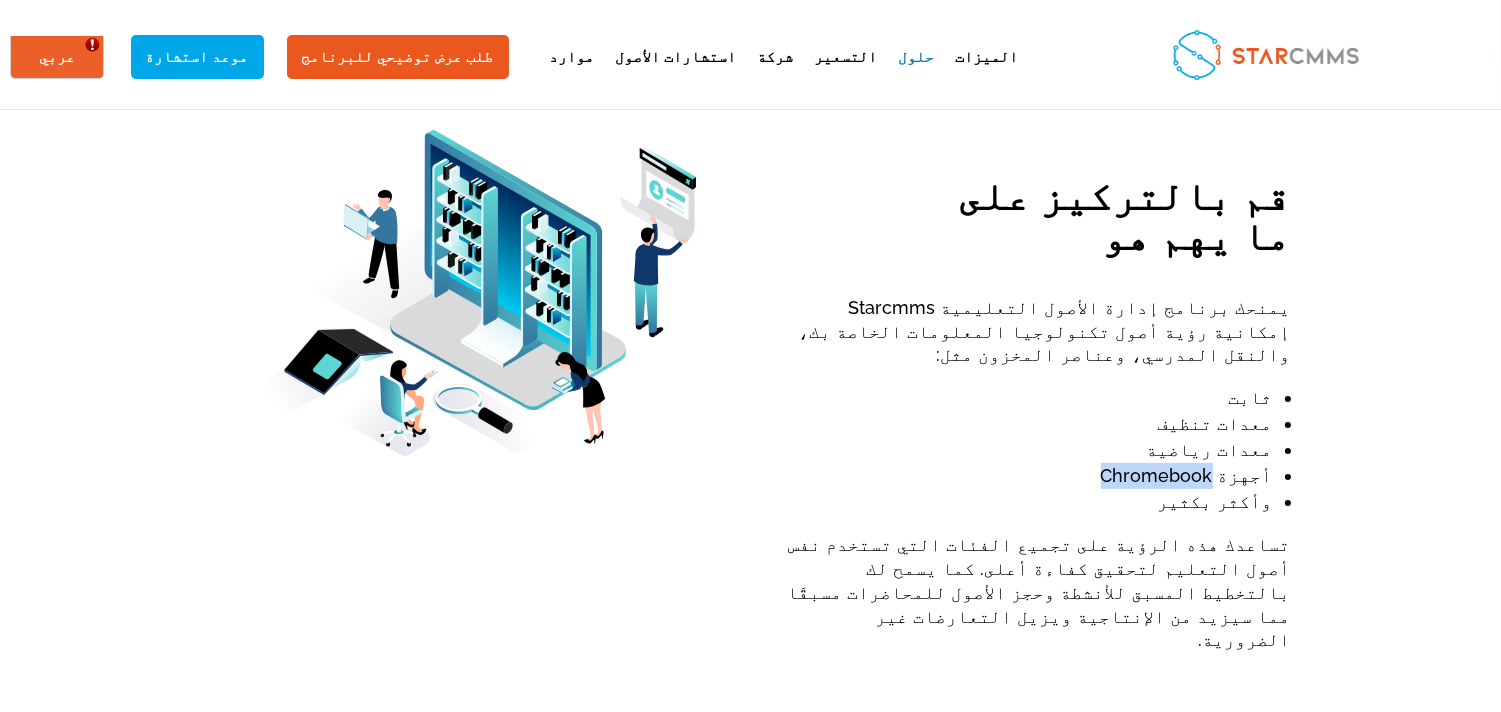 click on "أجهزة Chromebook" at bounding box center [1026, 476] 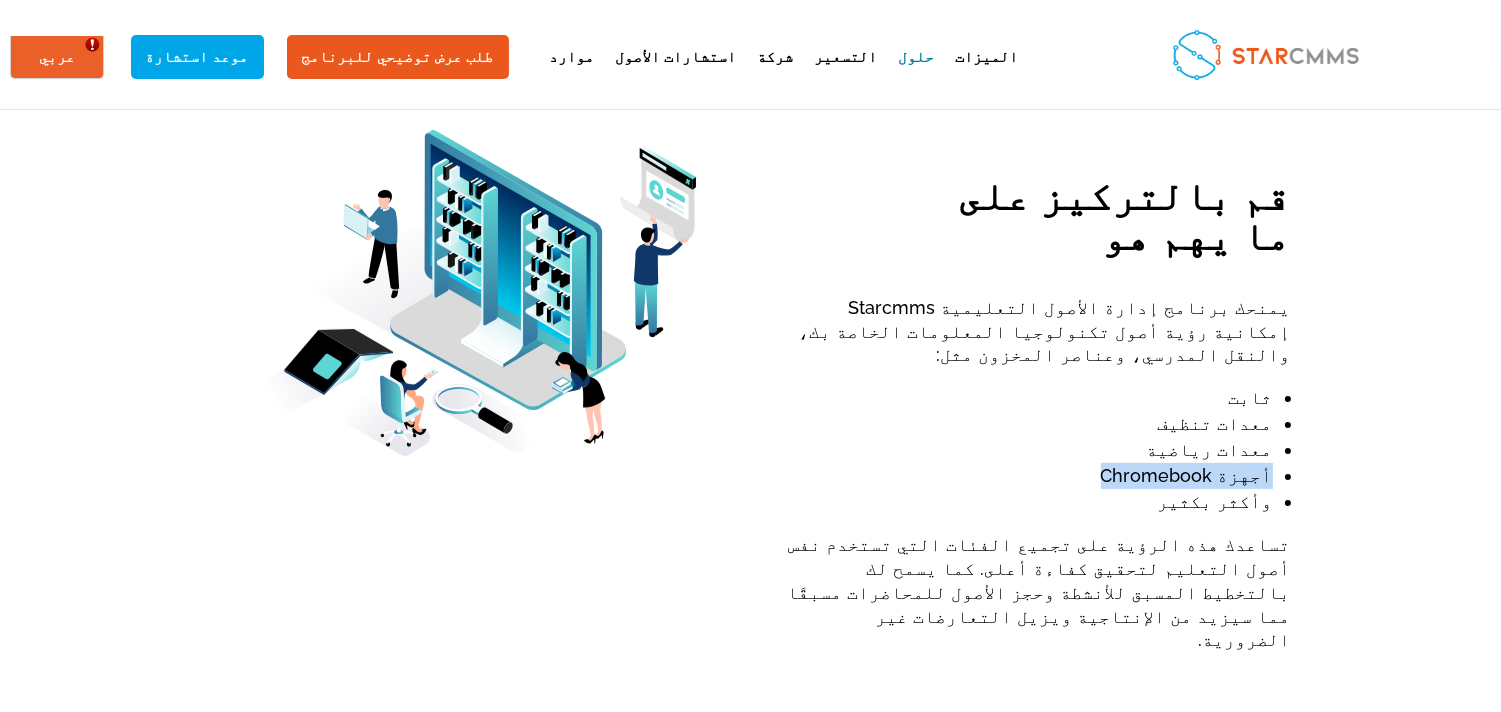 click on "أجهزة Chromebook" at bounding box center [1026, 476] 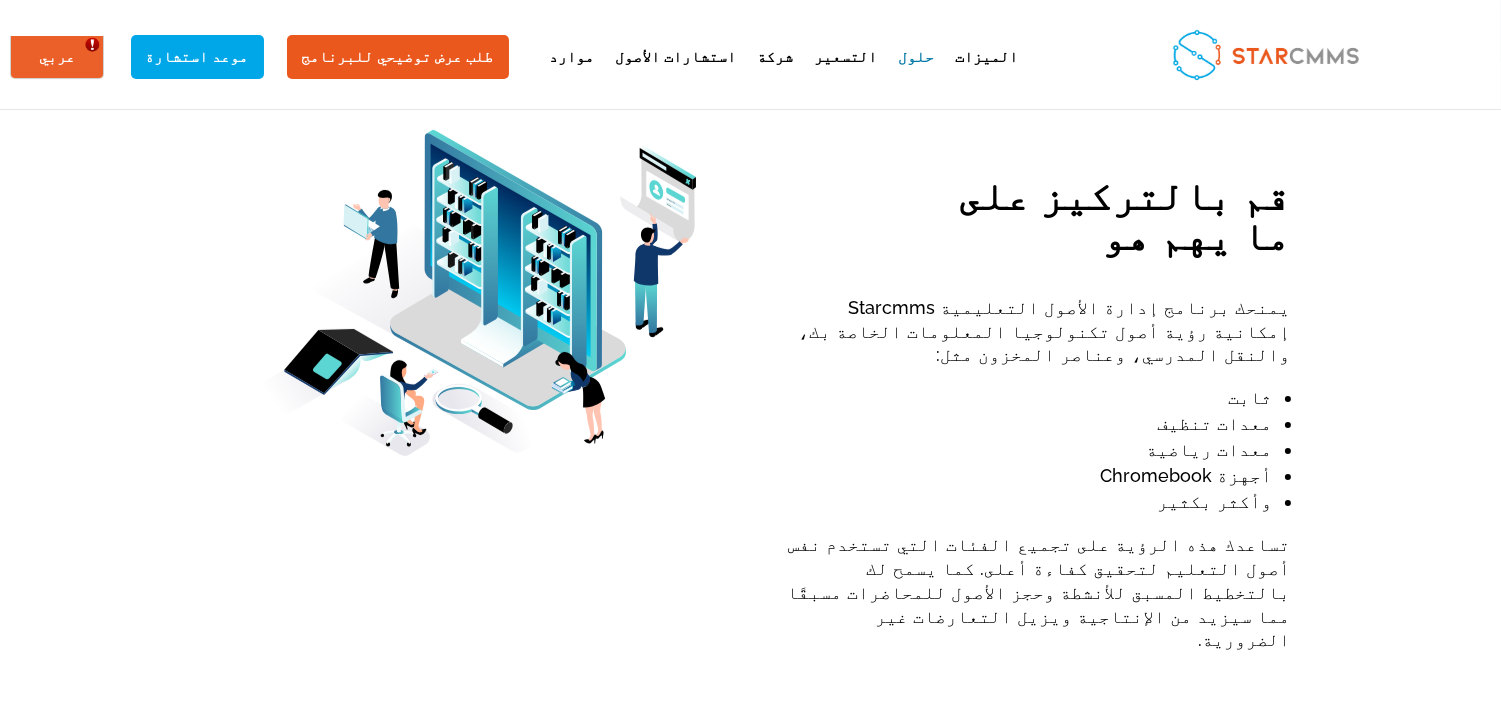 click on "وأكثر بكثير" at bounding box center (1026, 502) 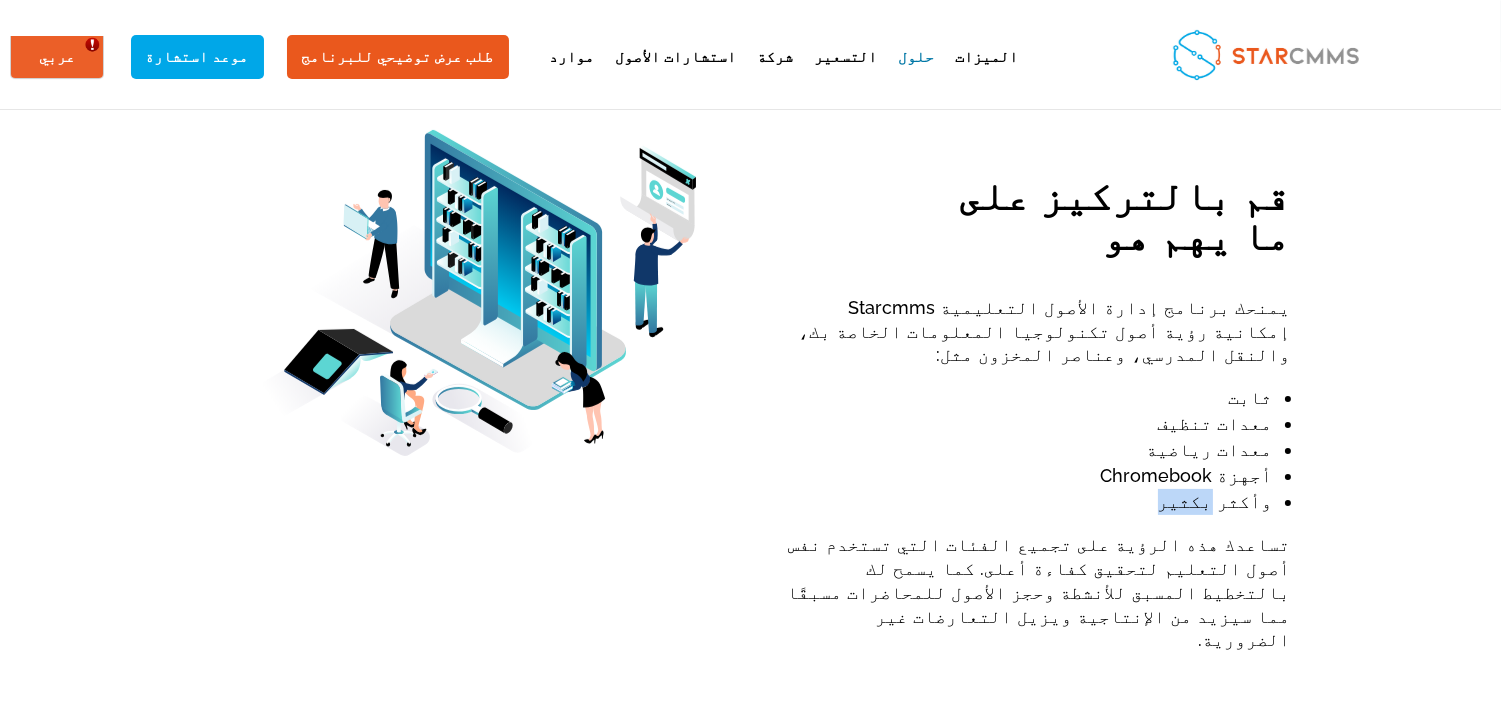 click on "وأكثر بكثير" at bounding box center [1026, 502] 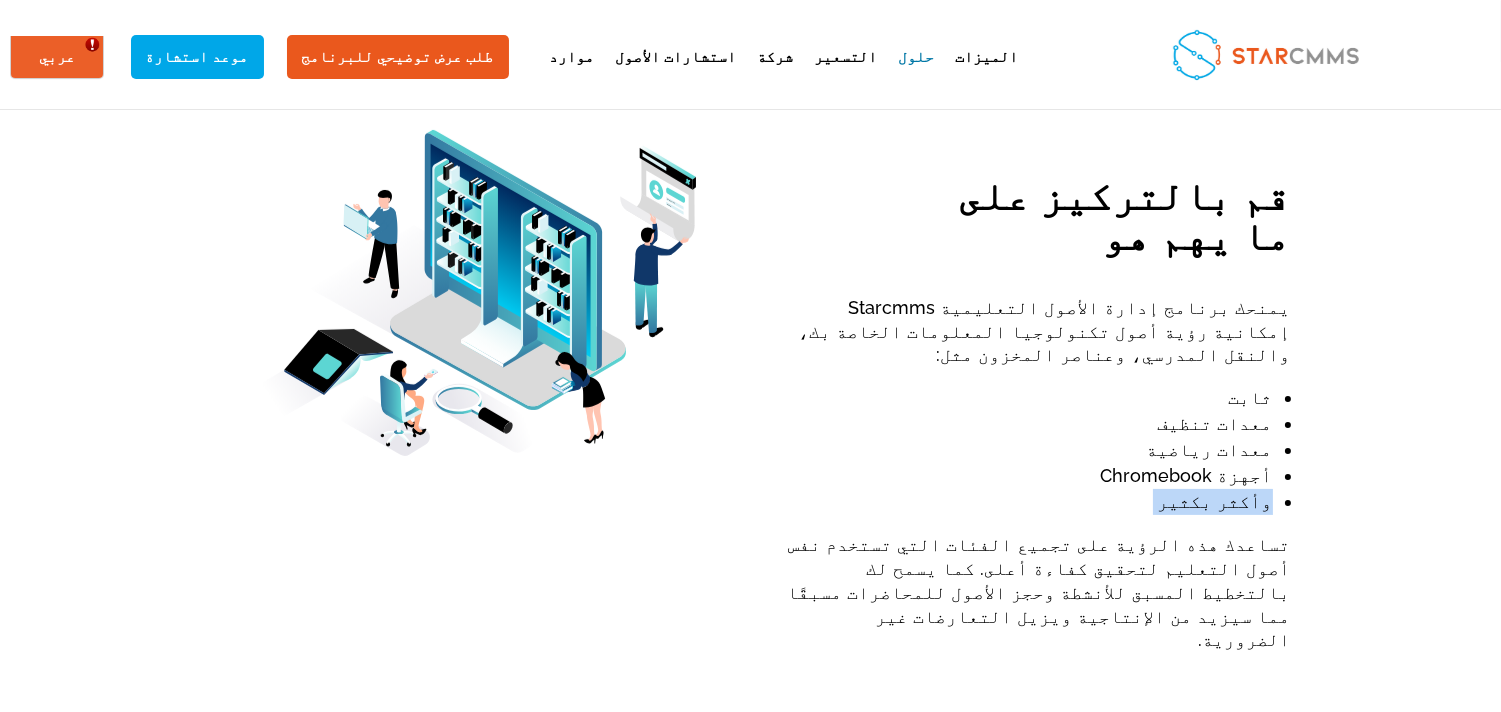 click on "وأكثر بكثير" at bounding box center [1026, 502] 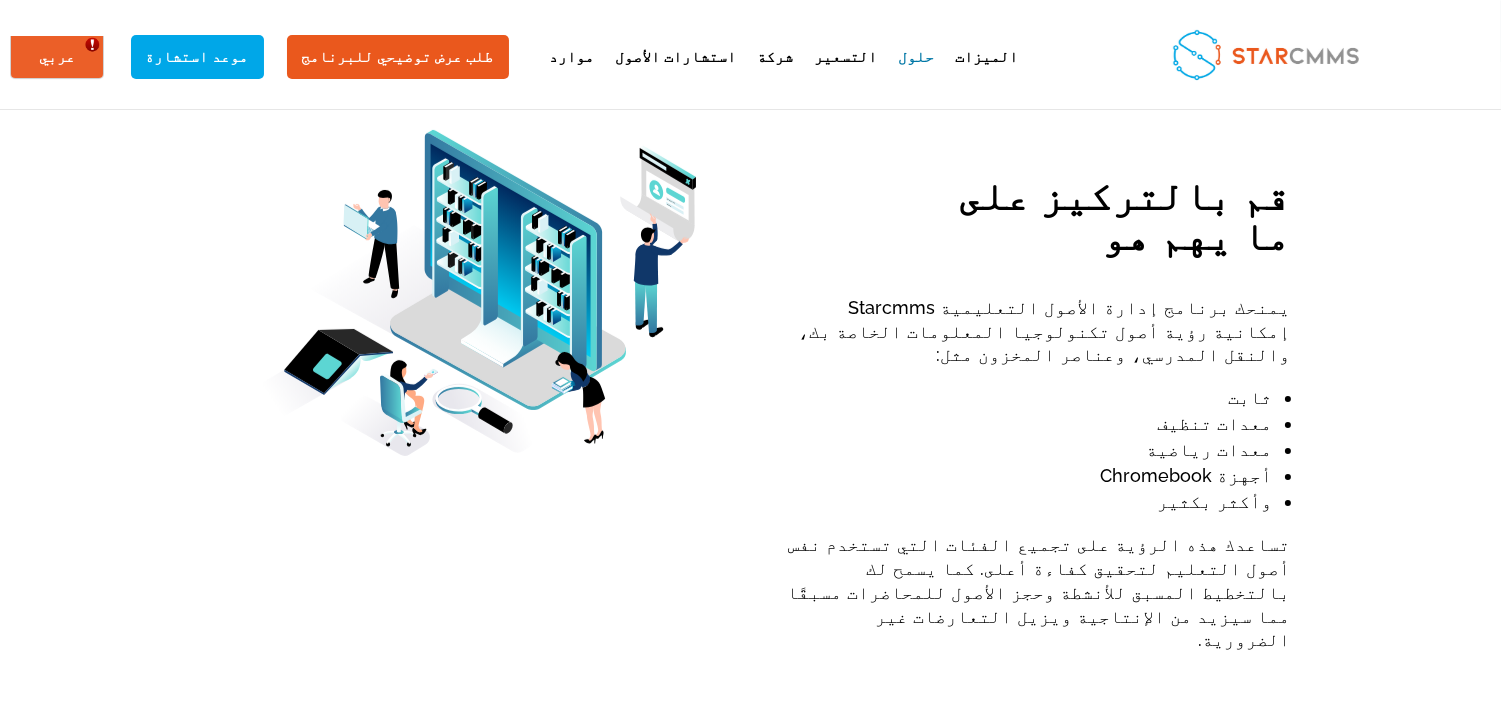 drag, startPoint x: 281, startPoint y: 398, endPoint x: 267, endPoint y: 388, distance: 17.20465 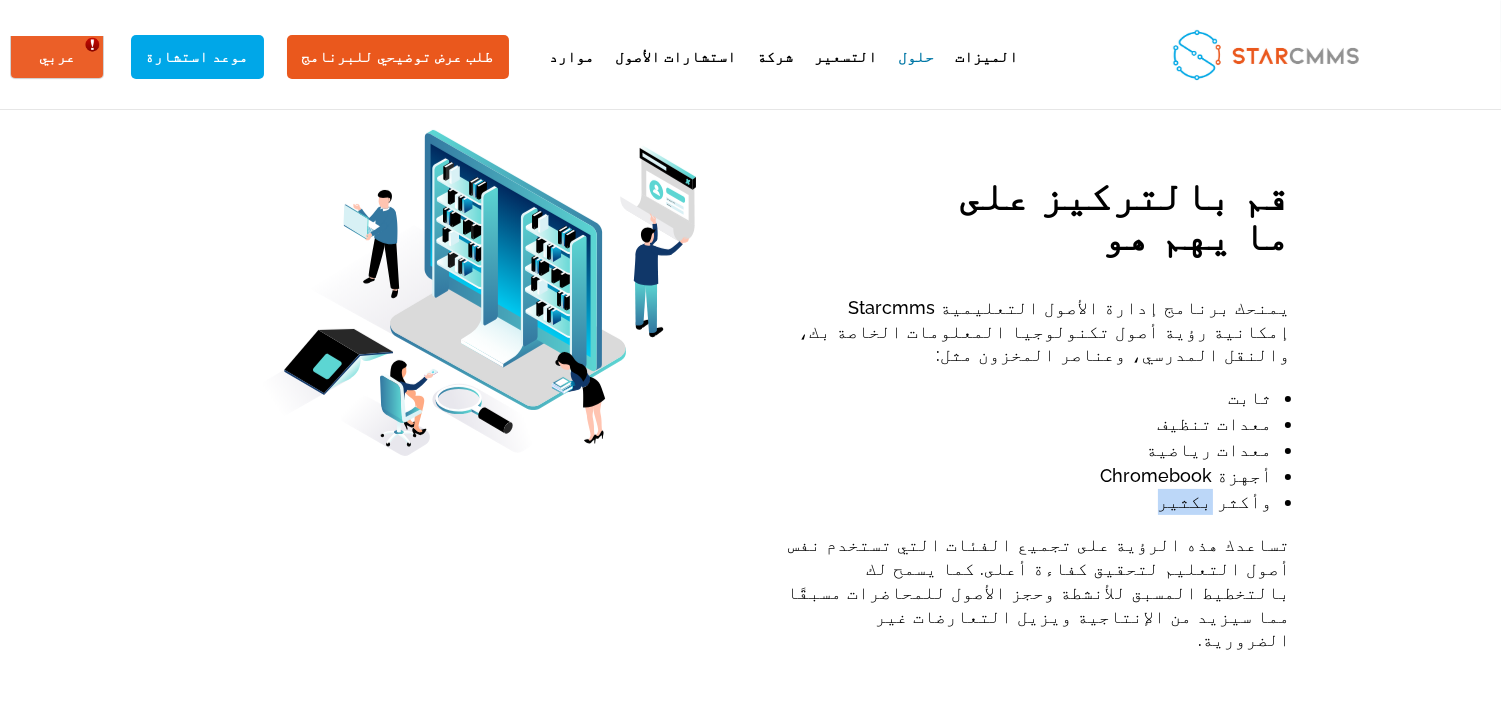click on "وأكثر بكثير" at bounding box center [1026, 502] 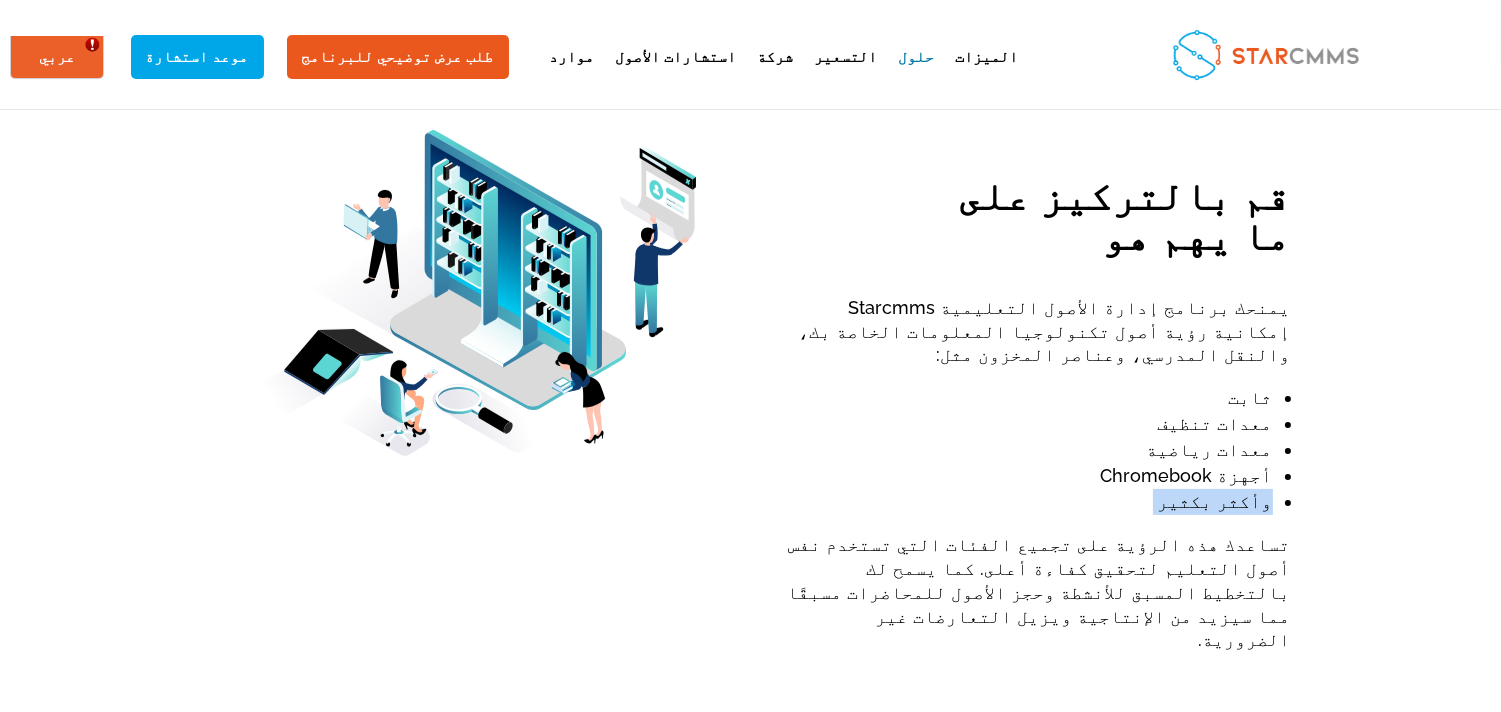 click on "وأكثر بكثير" at bounding box center [1026, 502] 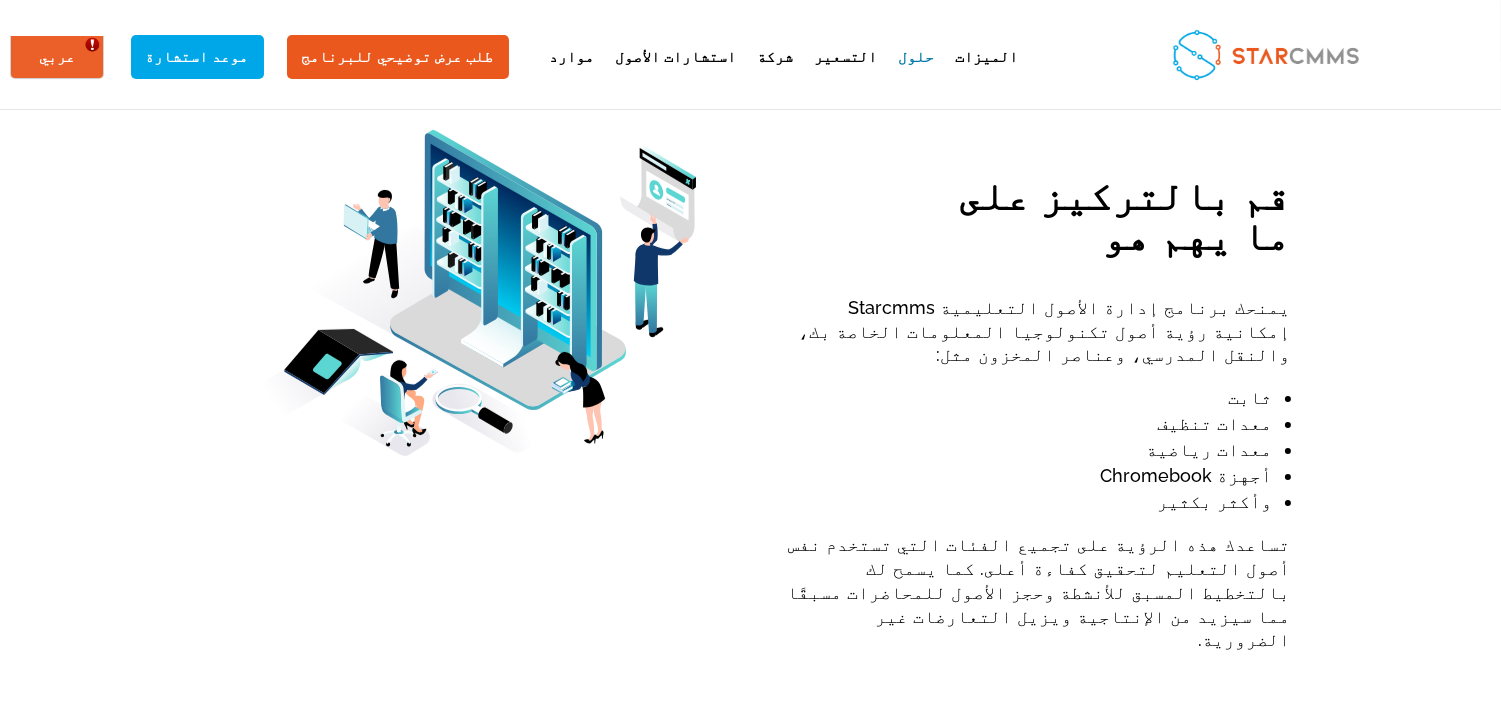 click on "تساعدك هذه الرؤية على تجميع الفئات التي تستخدم نفس أصول التعليم لتحقيق كفاءة أعلى. كما يسمح لك بالتخطيط المسبق للأنشطة وحجز الأصول للمحاضرات مسبقًا مما سيزيد من الإنتاجية ويزيل التعارضات غير الضرورية." at bounding box center [1035, 592] 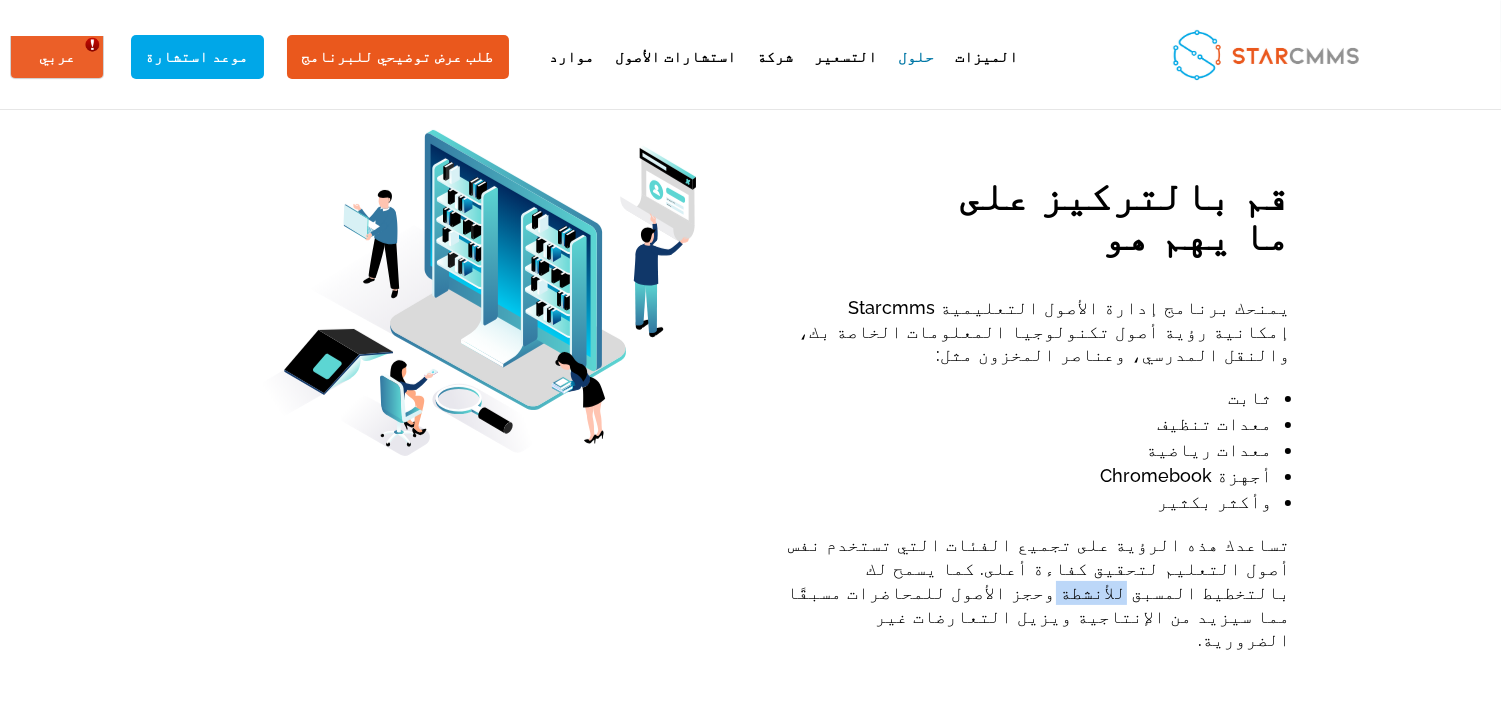 click on "تساعدك هذه الرؤية على تجميع الفئات التي تستخدم نفس أصول التعليم لتحقيق كفاءة أعلى. كما يسمح لك بالتخطيط المسبق للأنشطة وحجز الأصول للمحاضرات مسبقًا مما سيزيد من الإنتاجية ويزيل التعارضات غير الضرورية." at bounding box center [1035, 592] 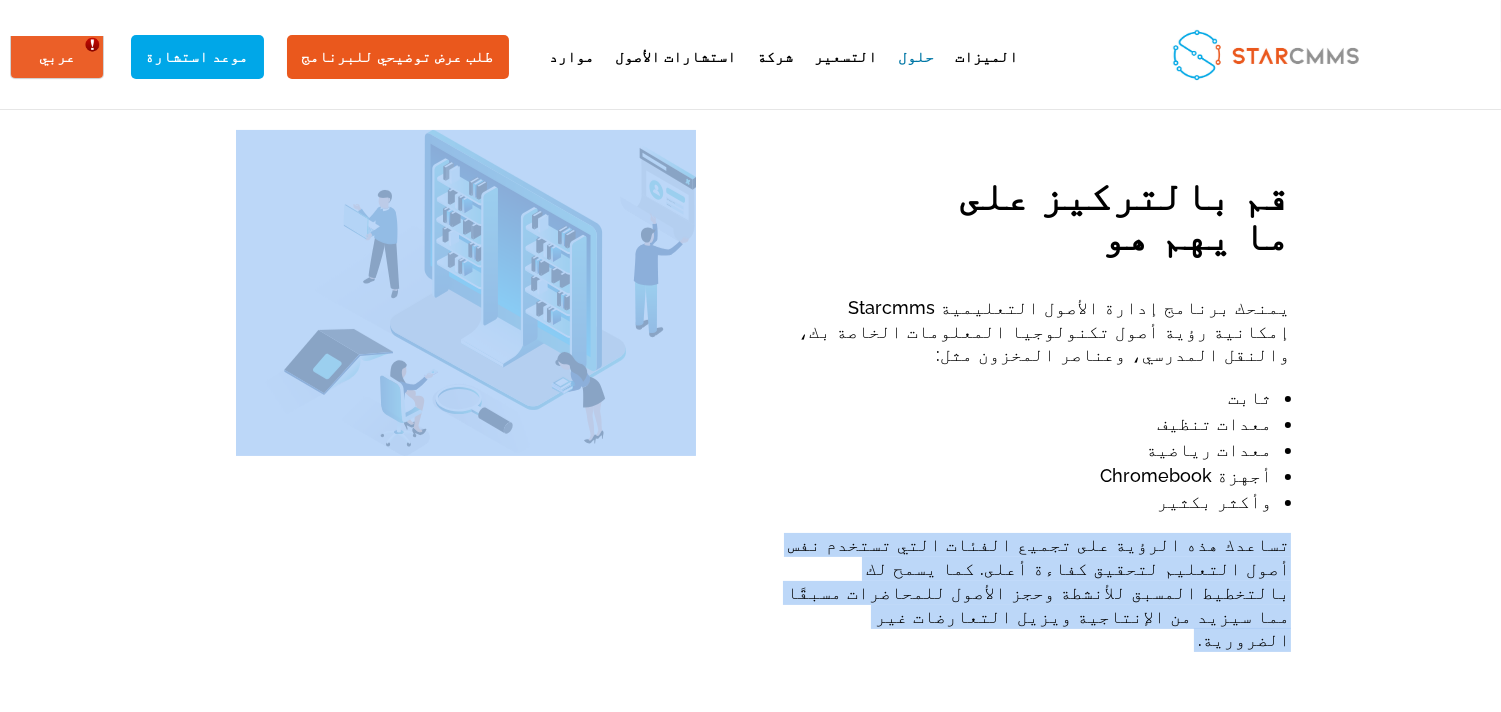 click on "تساعدك هذه الرؤية على تجميع الفئات التي تستخدم نفس أصول التعليم لتحقيق كفاءة أعلى. كما يسمح لك بالتخطيط المسبق للأنشطة وحجز الأصول للمحاضرات مسبقًا مما سيزيد من الإنتاجية ويزيل التعارضات غير الضرورية." at bounding box center [1035, 592] 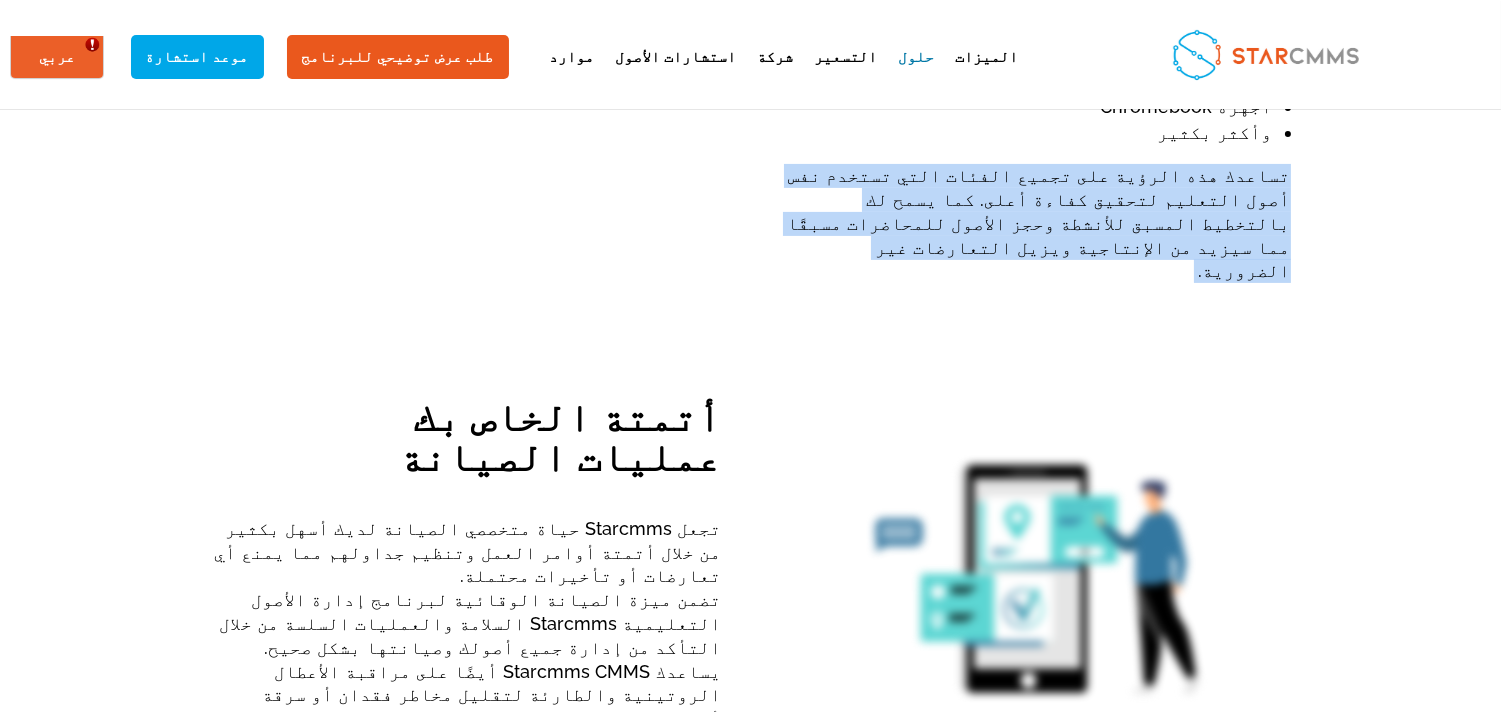 scroll, scrollTop: 1111, scrollLeft: 0, axis: vertical 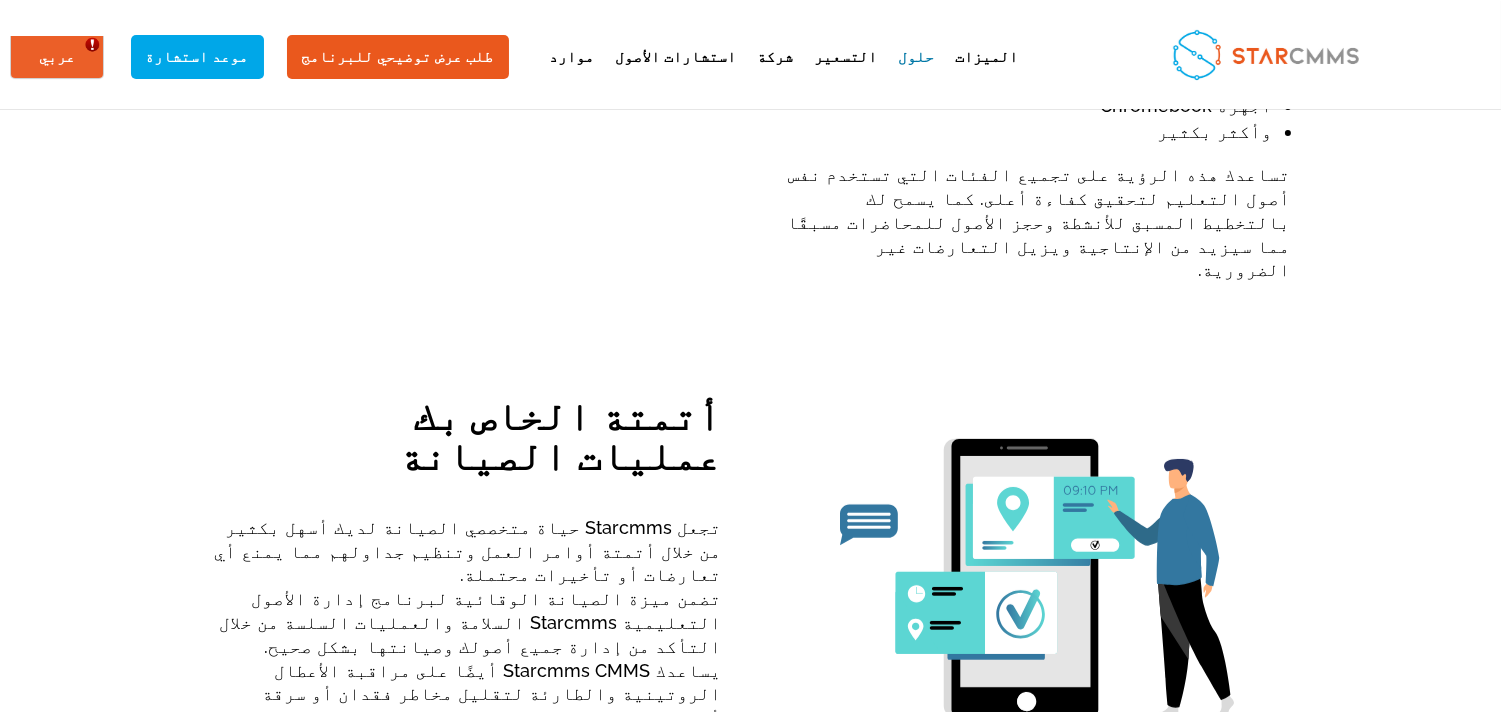 click on "أتمتة الخاص بك عمليات الصيانة" at bounding box center [466, 441] 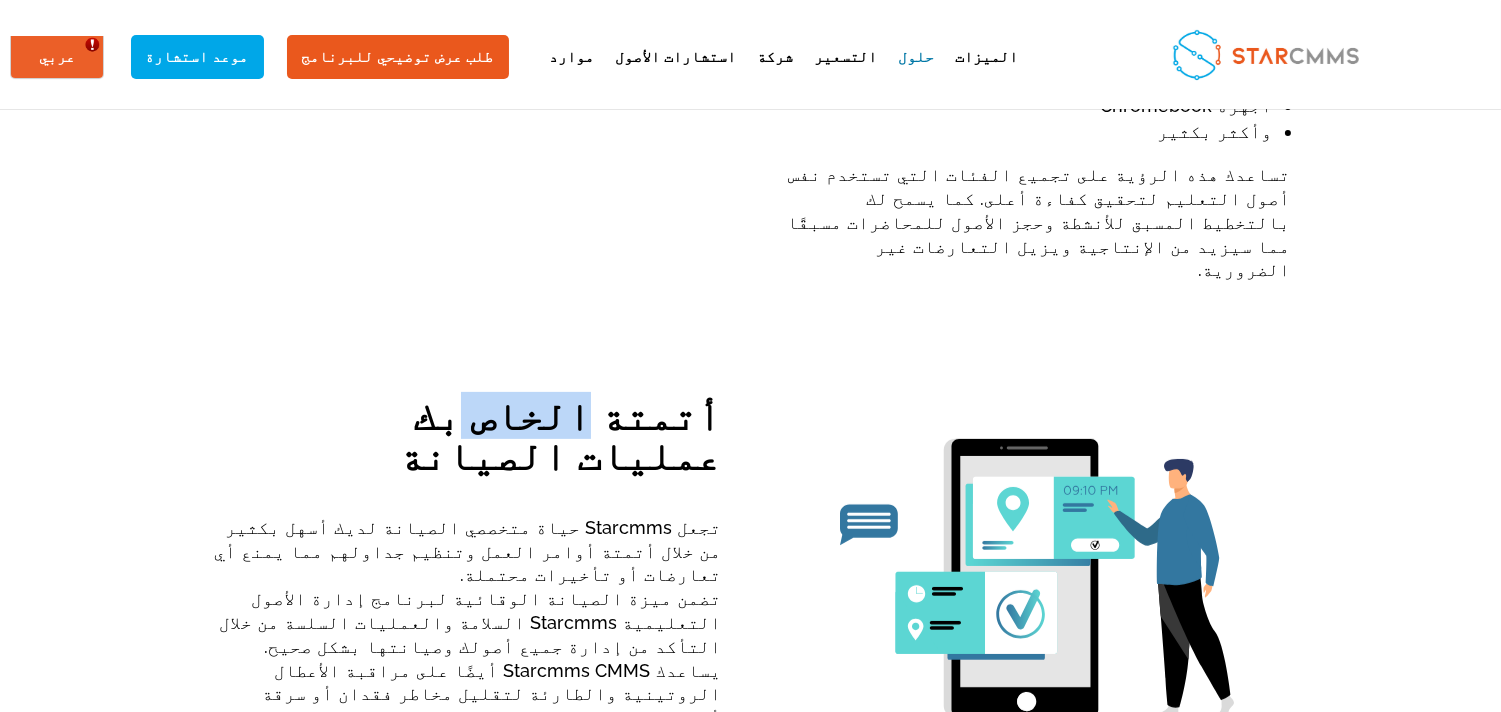 click on "أتمتة الخاص بك عمليات الصيانة" at bounding box center [466, 441] 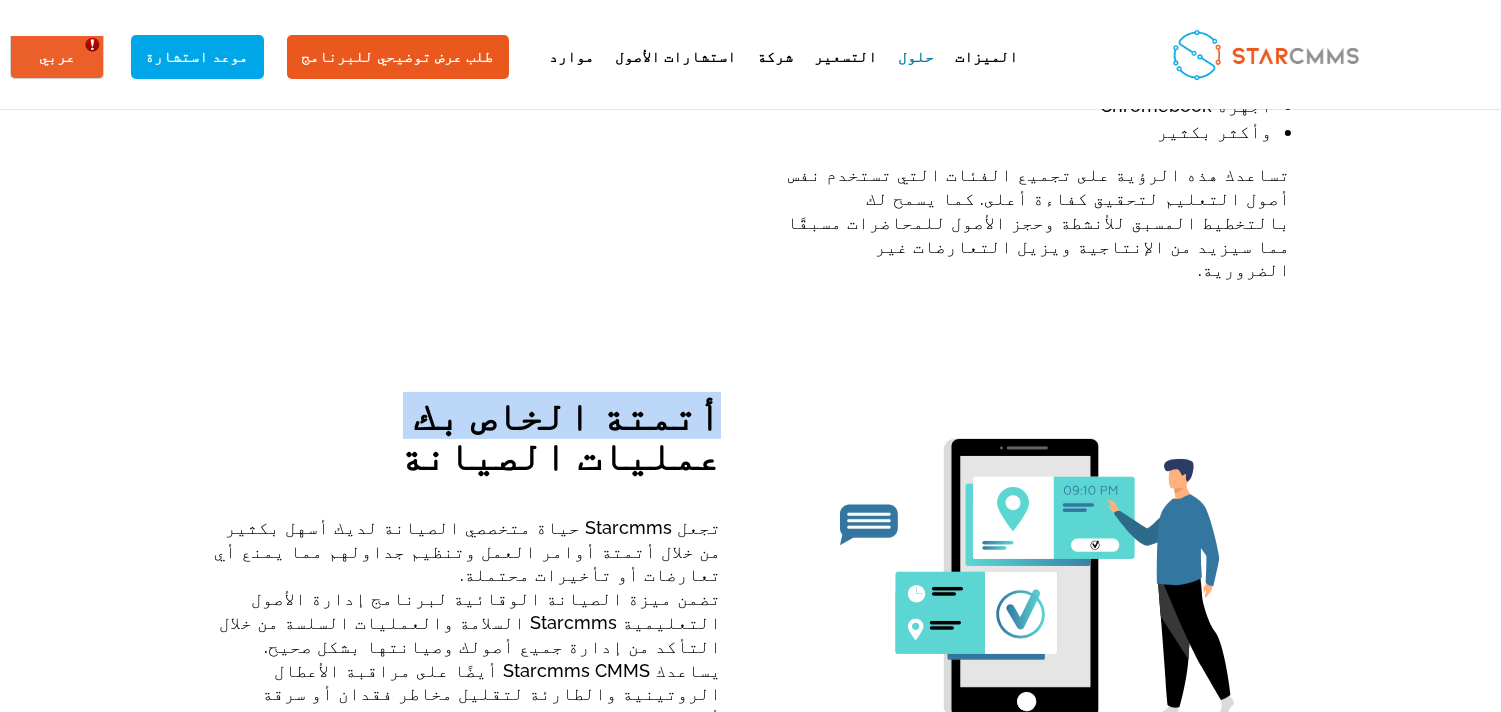 click on "أتمتة الخاص بك عمليات الصيانة" at bounding box center [466, 441] 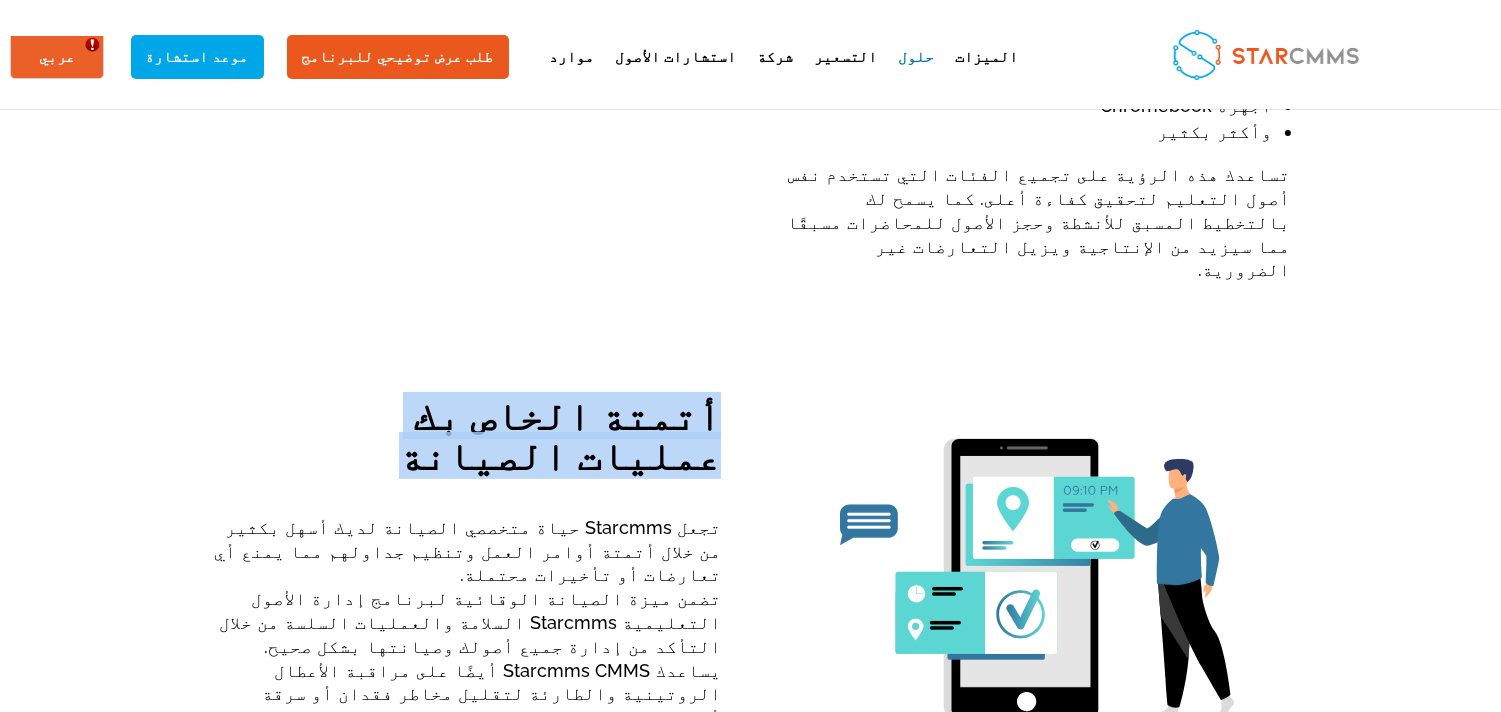 drag, startPoint x: 1017, startPoint y: 281, endPoint x: 773, endPoint y: 230, distance: 249.27295 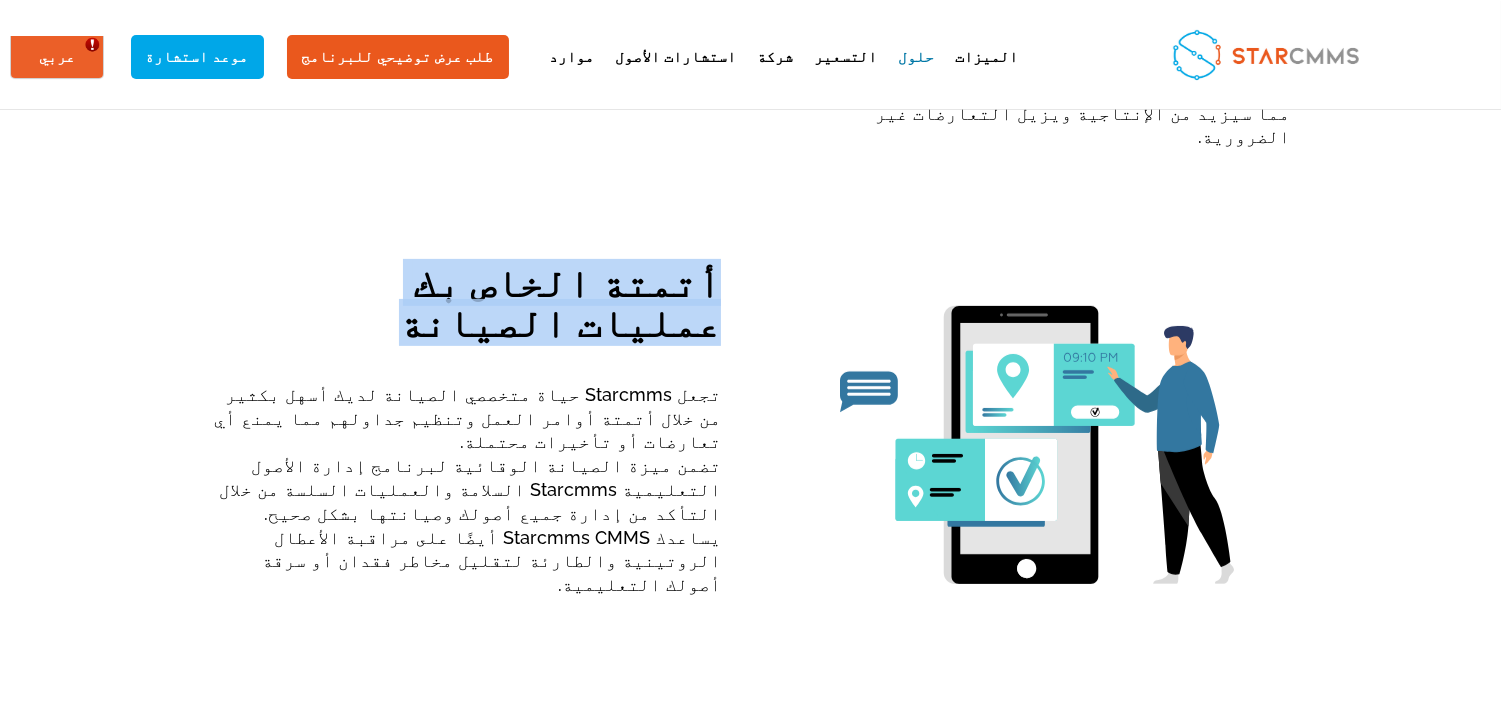 scroll, scrollTop: 1296, scrollLeft: 0, axis: vertical 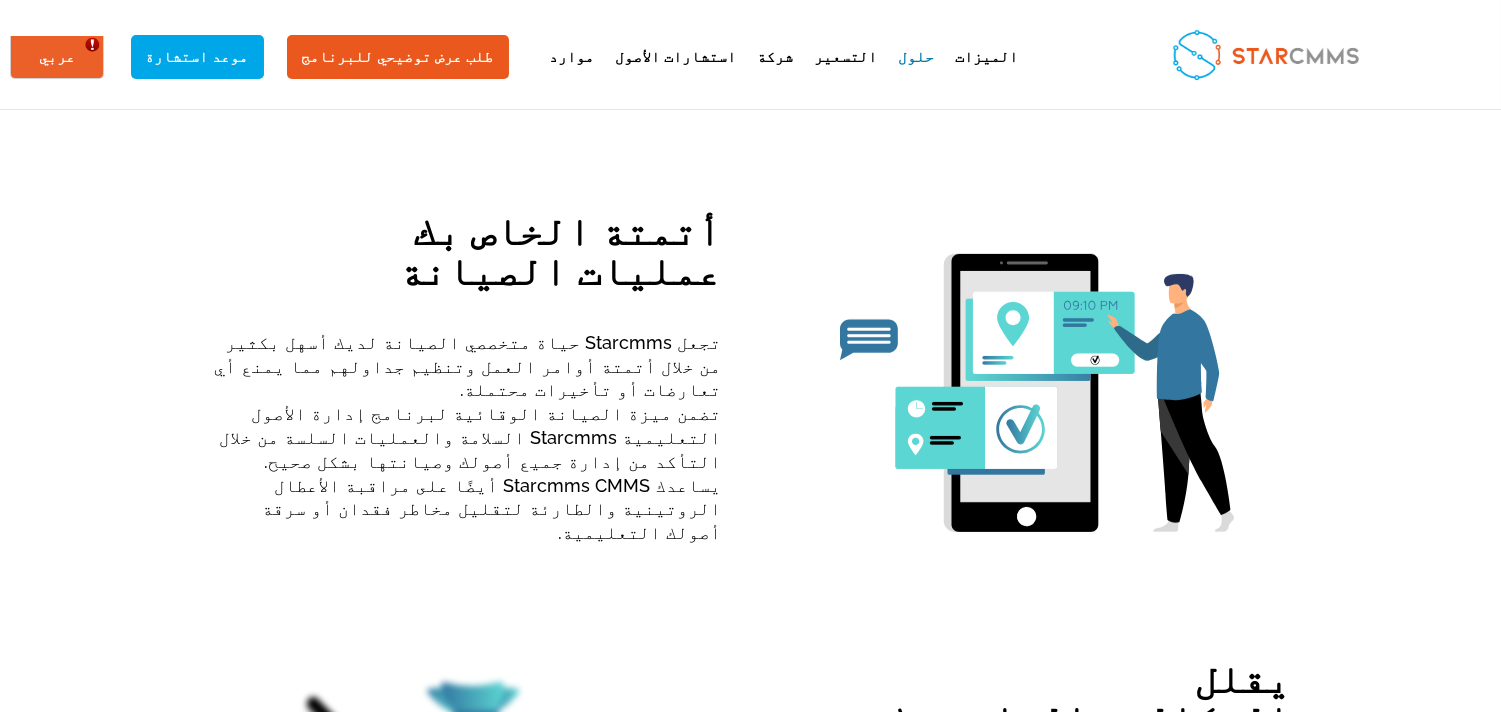 click on "تضمن ميزة الصيانة الوقائية لبرنامج إدارة الأصول التعليمية Starcmms السلامة والعمليات السلسة من خلال التأكد من إدارة جميع أصولك وصيانتها بشكل صحيح. يساعدك Starcmms CMMS أيضًا على مراقبة الأعطال الروتينية والطارئة لتقليل مخاطر فقدان أو سرقة أصولك التعليمية." at bounding box center (470, 473) 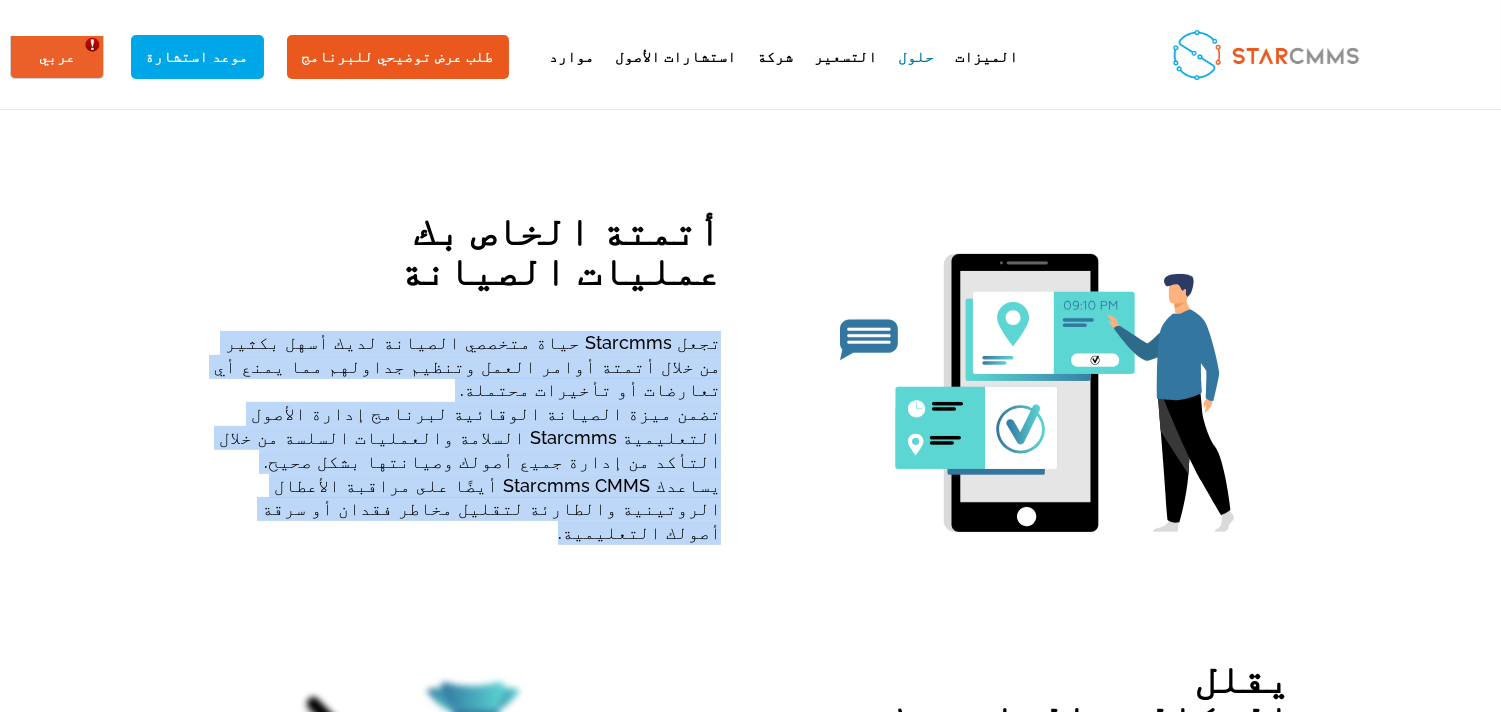 drag, startPoint x: 995, startPoint y: 297, endPoint x: 774, endPoint y: 180, distance: 250.06 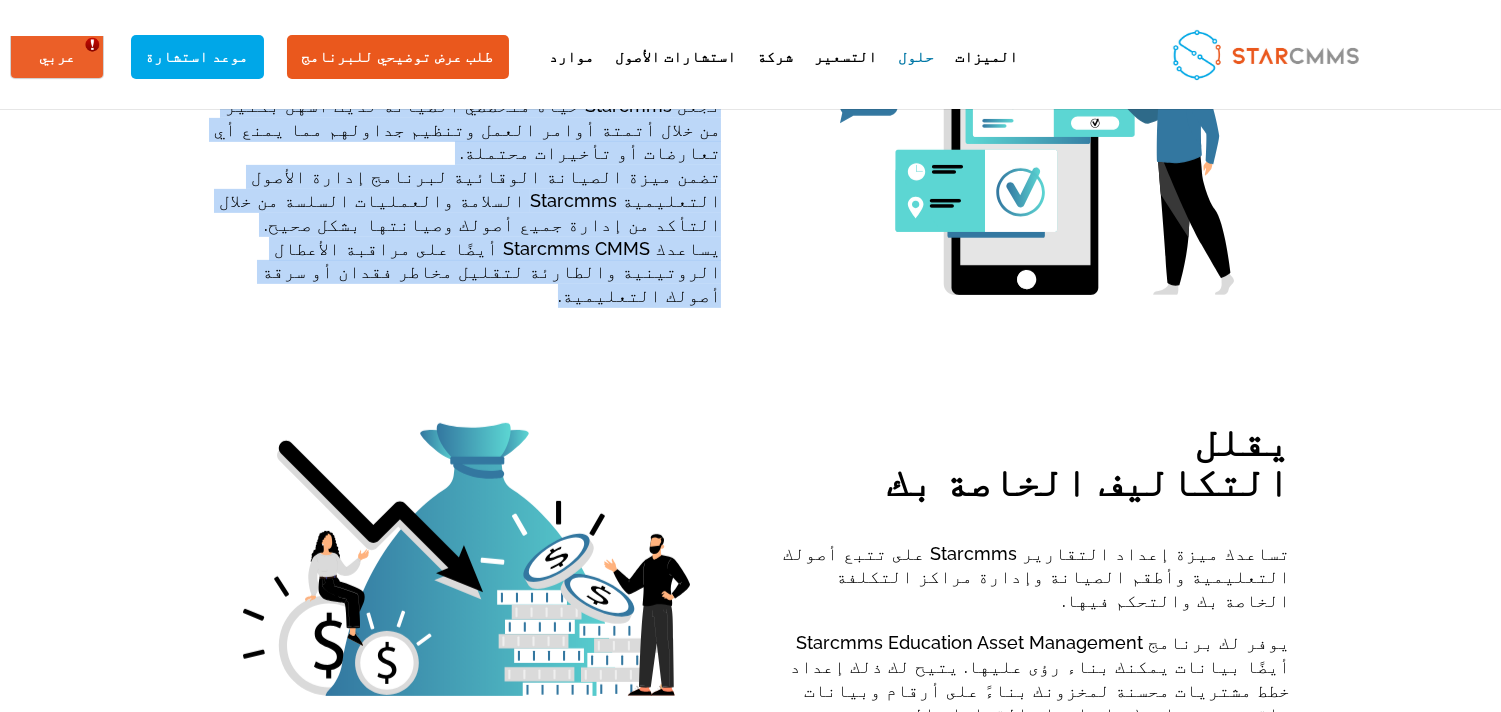 scroll, scrollTop: 1481, scrollLeft: 0, axis: vertical 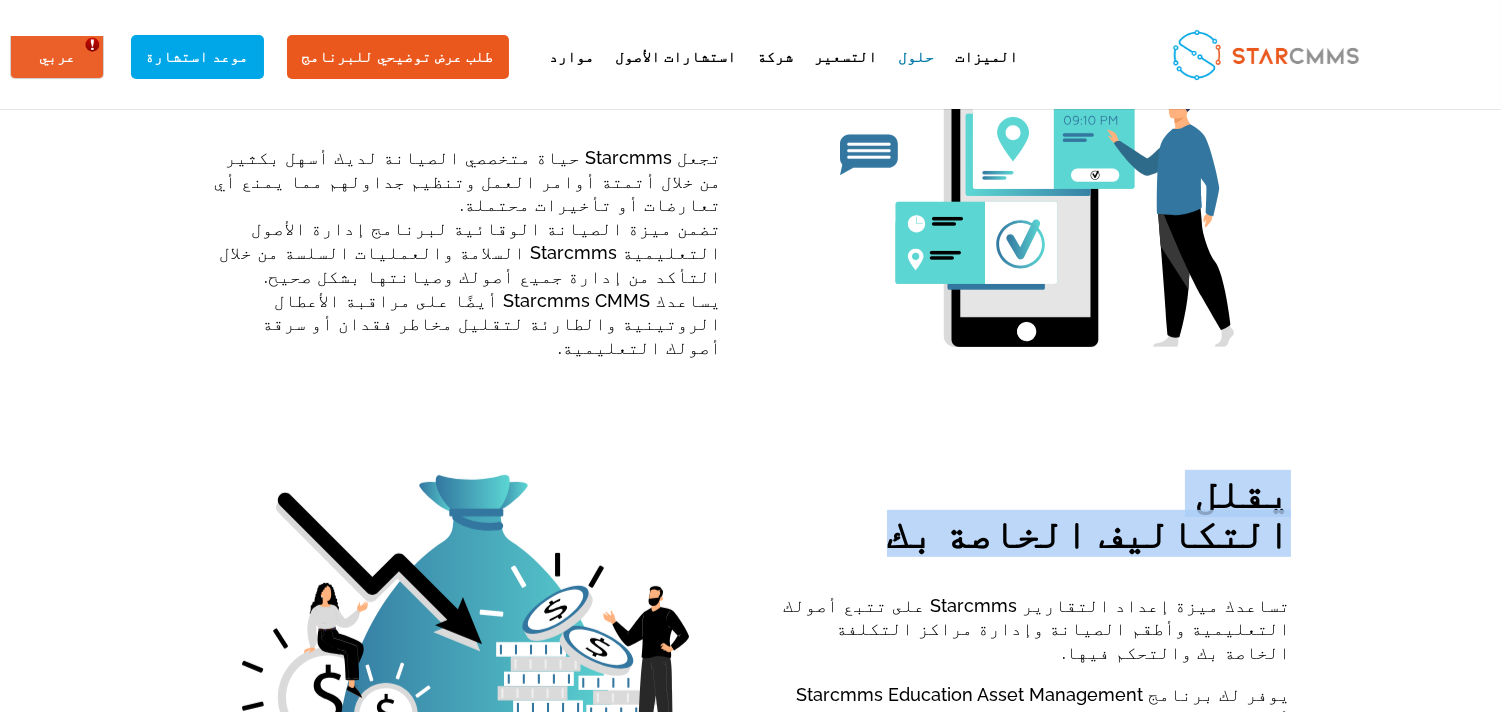 drag, startPoint x: 466, startPoint y: 341, endPoint x: 199, endPoint y: 310, distance: 268.7936 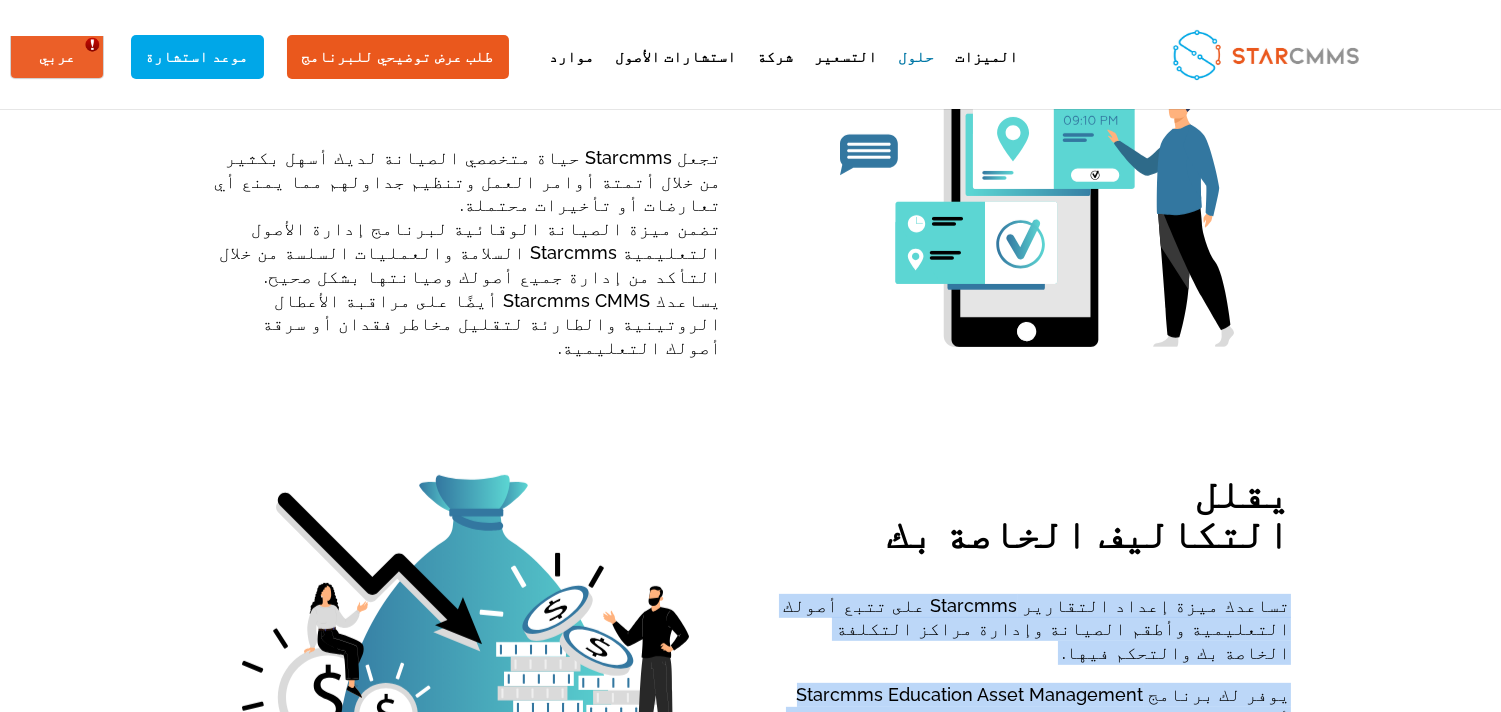 drag, startPoint x: 639, startPoint y: 548, endPoint x: 181, endPoint y: 442, distance: 470.10638 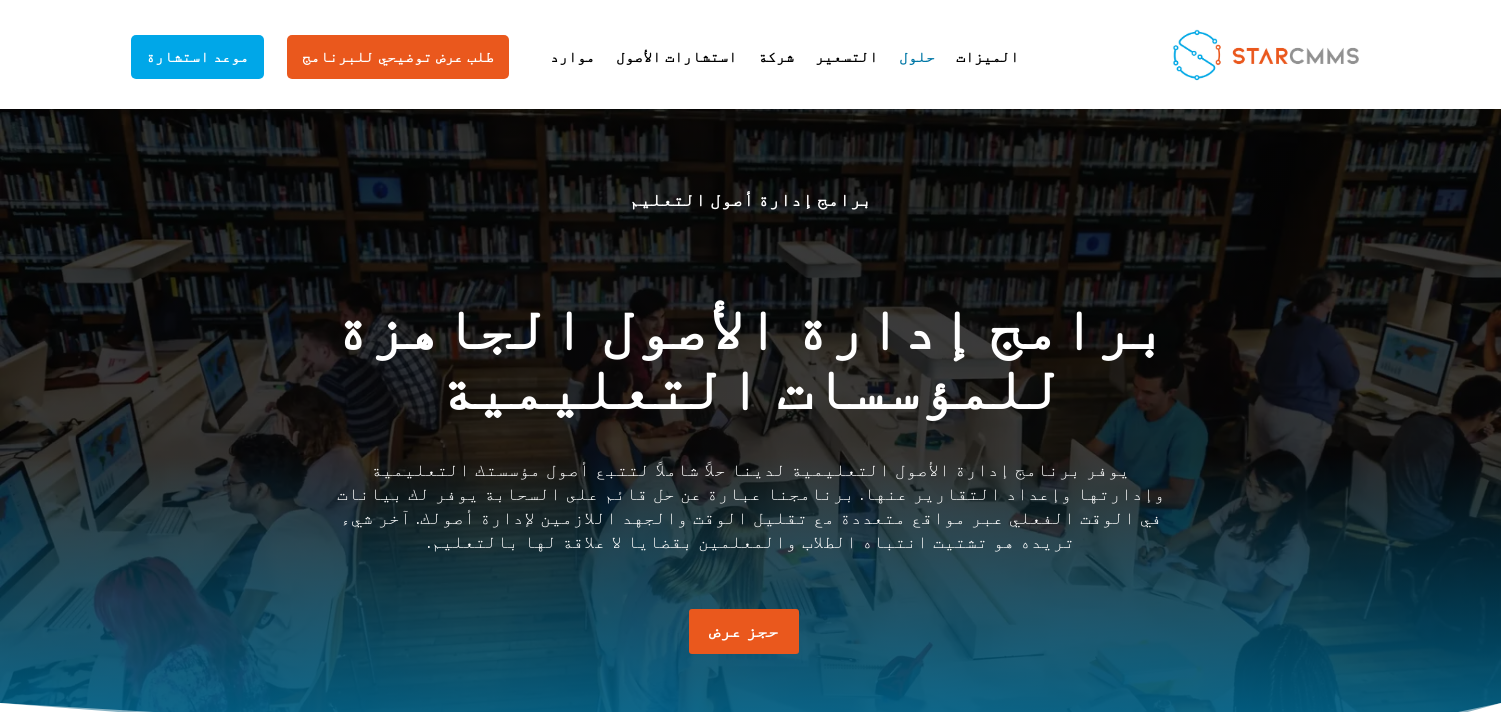 scroll, scrollTop: 0, scrollLeft: 0, axis: both 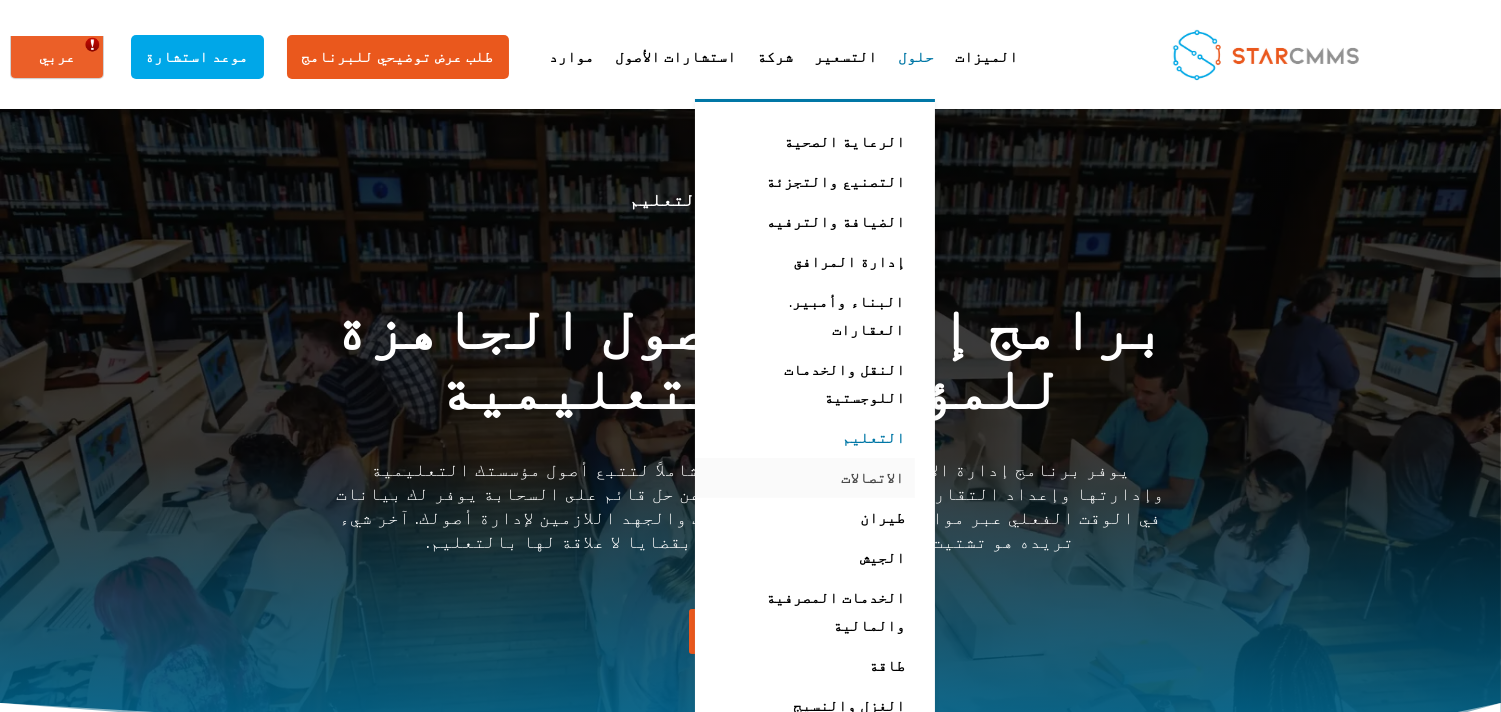 click on "الاتصالات" at bounding box center [800, 478] 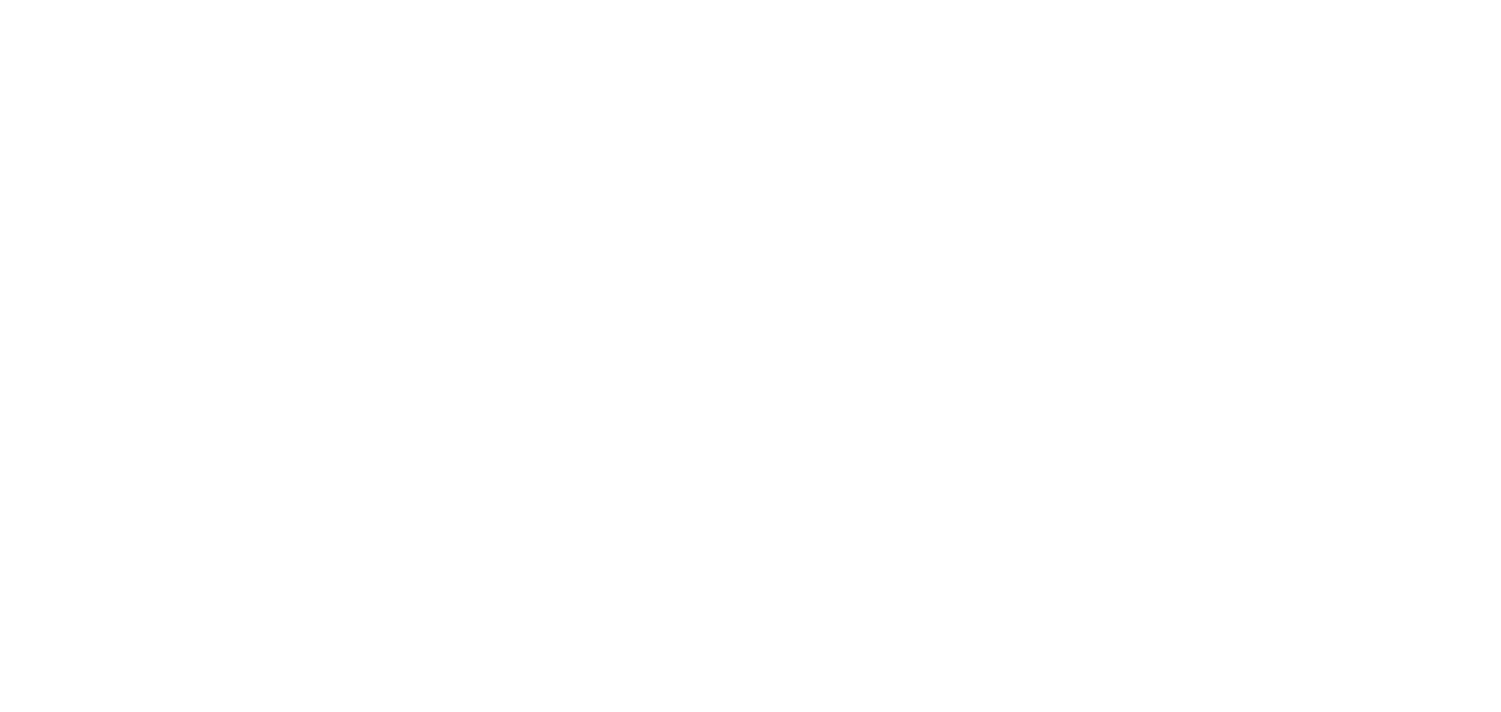 scroll, scrollTop: 0, scrollLeft: 0, axis: both 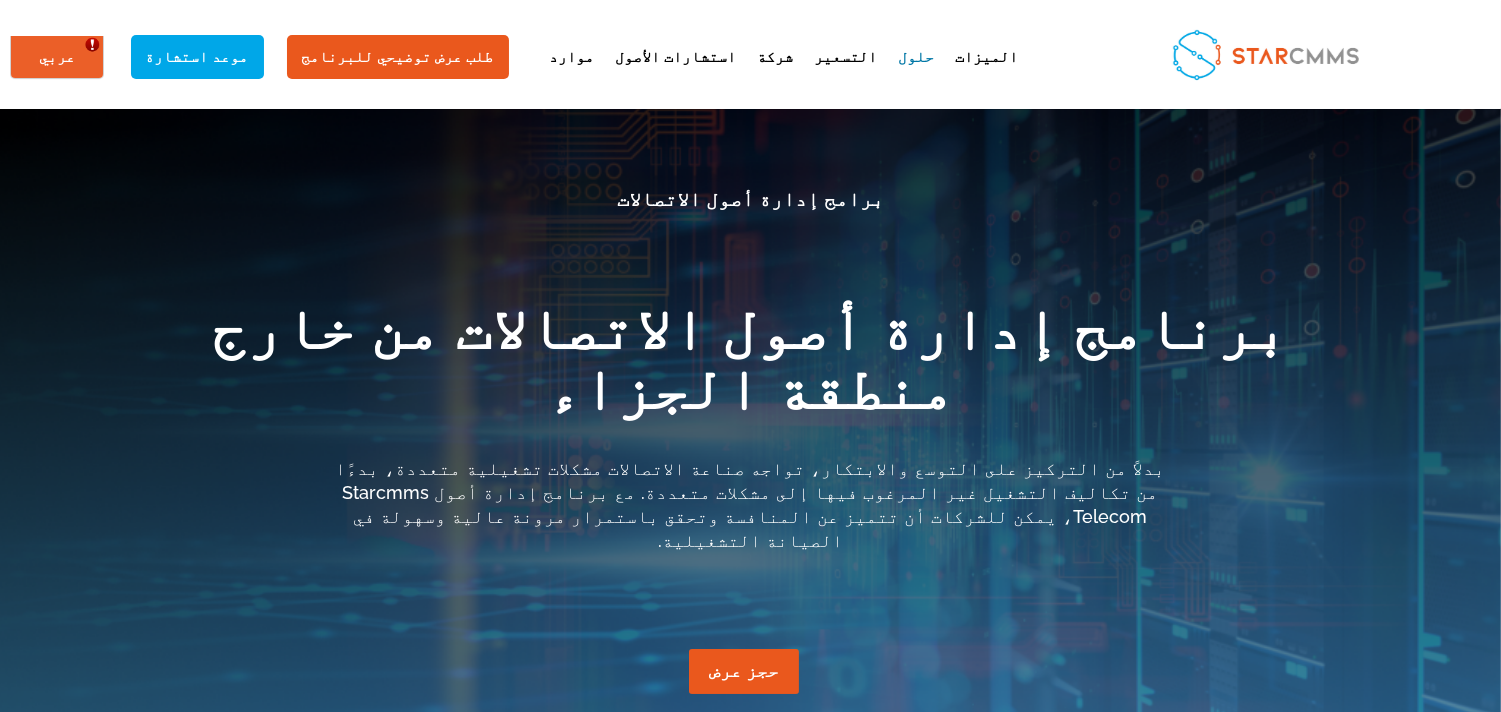 click on "برامج إدارة أصول الاتصالات" at bounding box center [751, 200] 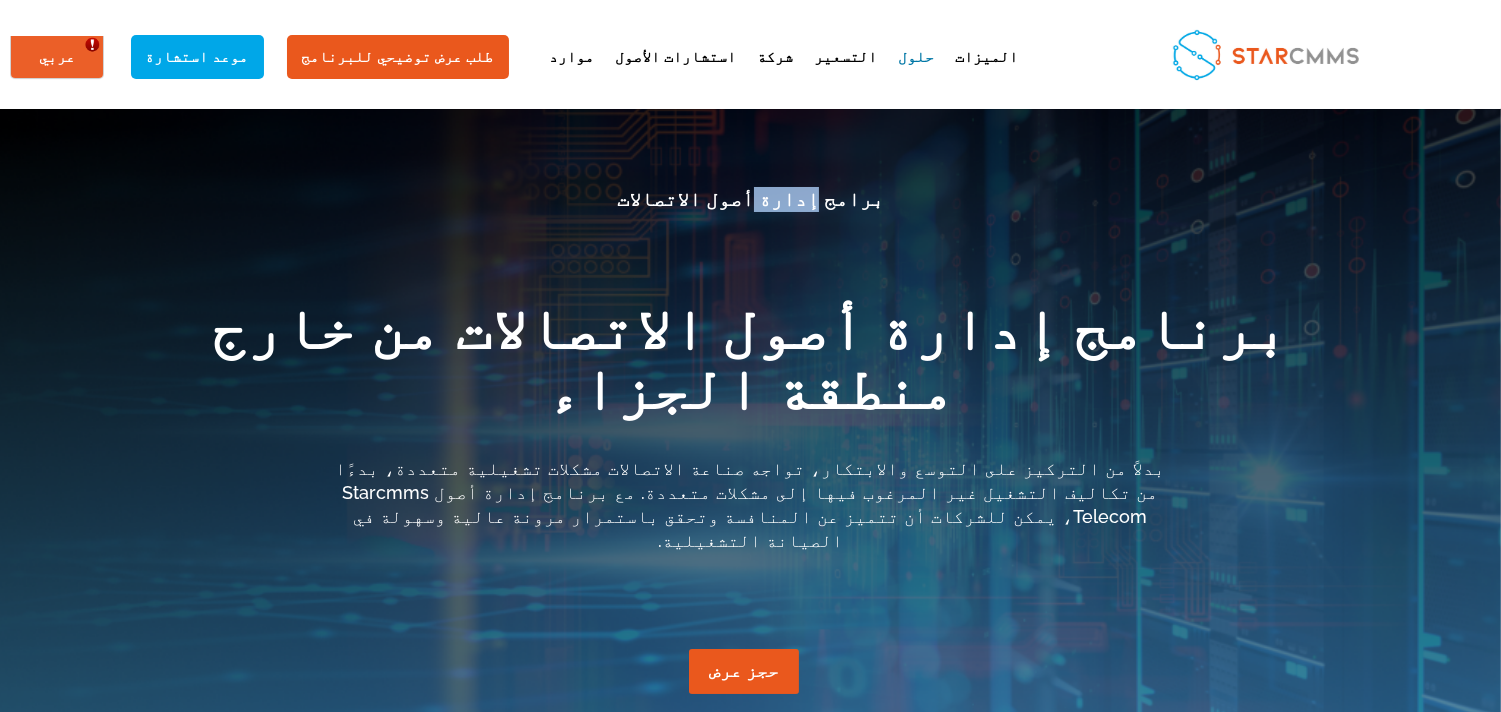 click on "برامج إدارة أصول الاتصالات" at bounding box center [751, 200] 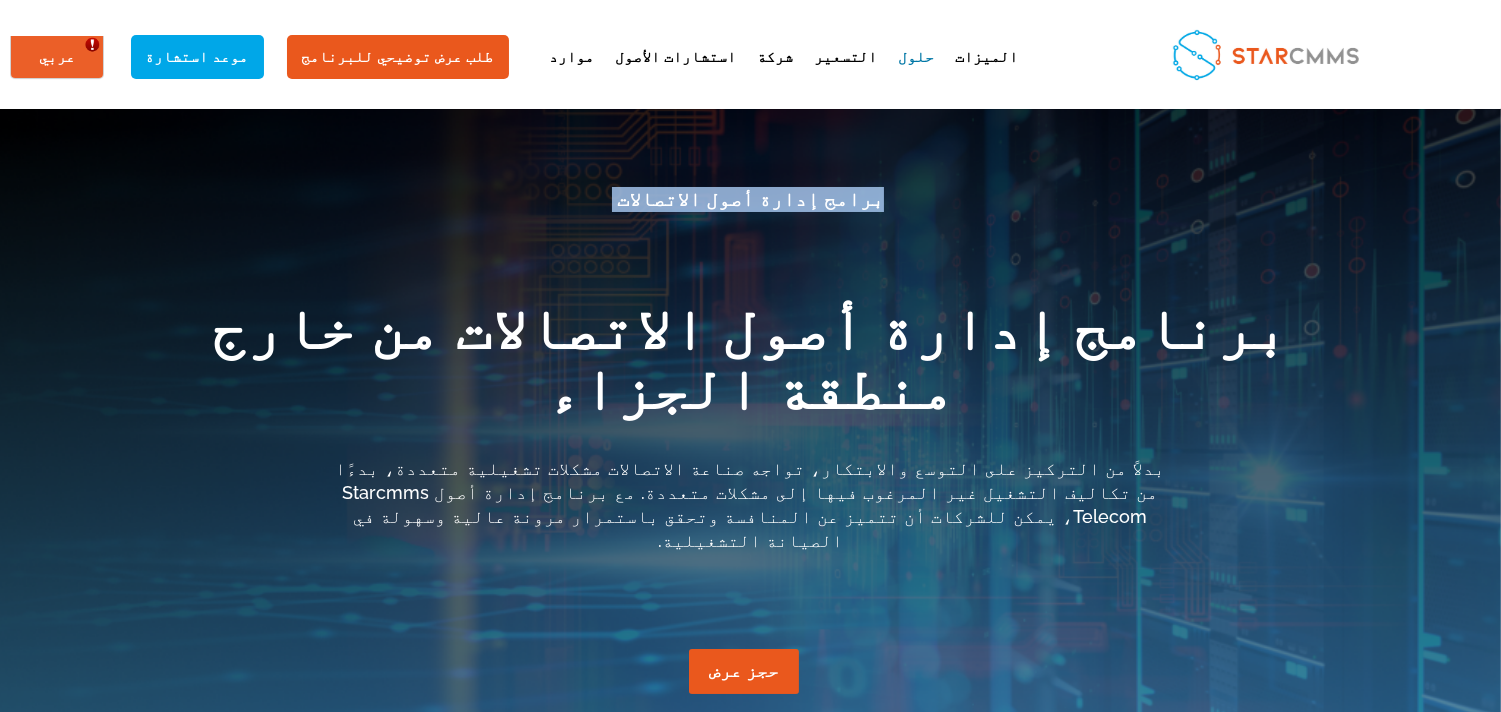 click on "برامج إدارة أصول الاتصالات" at bounding box center (751, 200) 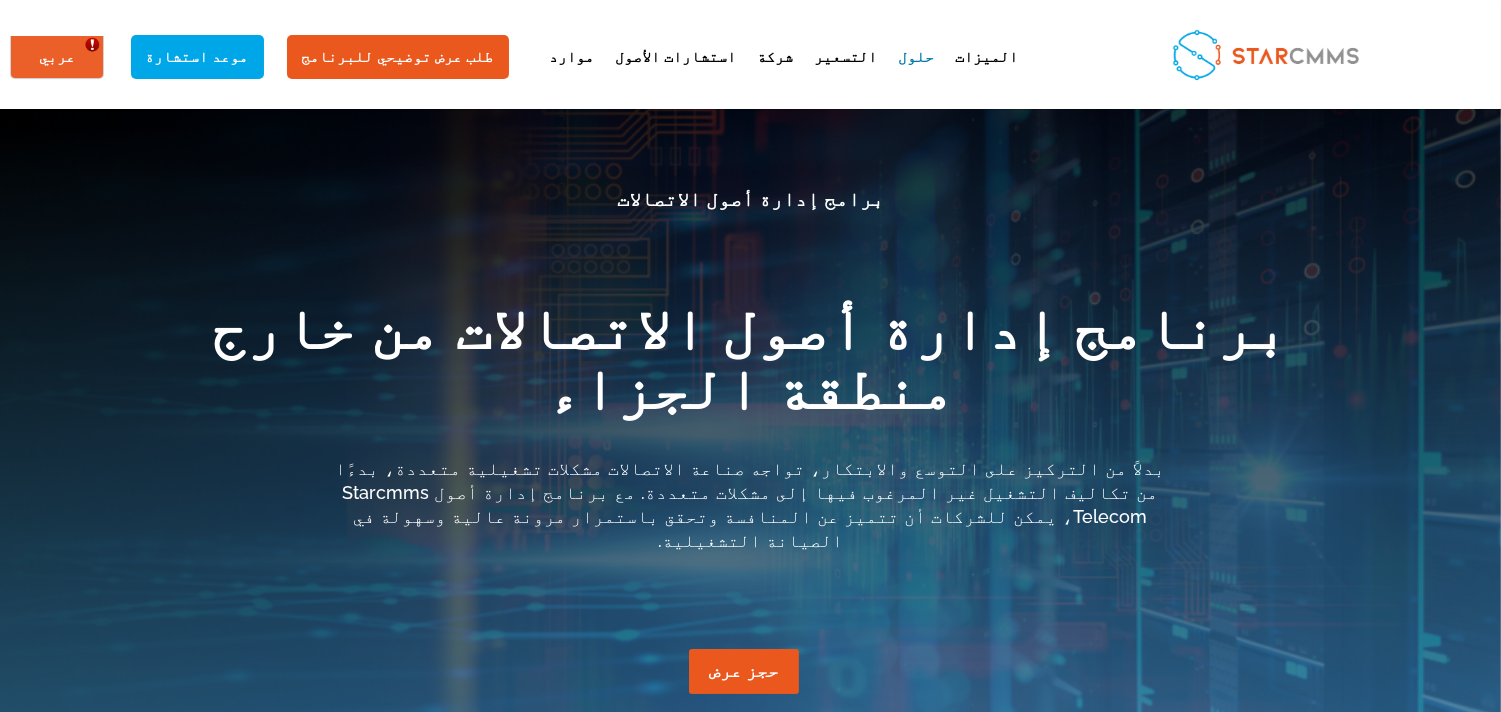 click on "برنامج إدارة أصول الاتصالات من خارج منطقة الجزاء" at bounding box center [751, 363] 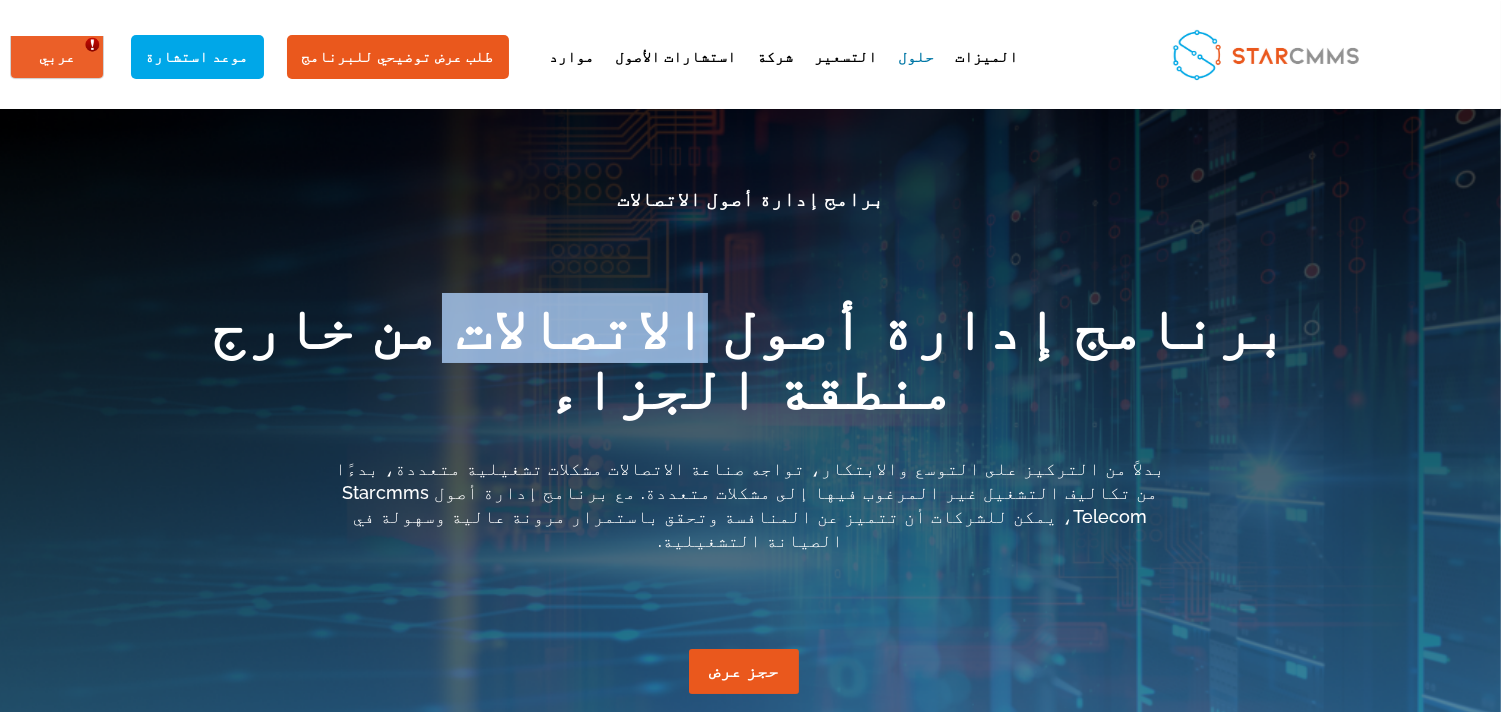 click on "برنامج إدارة أصول الاتصالات من خارج منطقة الجزاء" at bounding box center (751, 363) 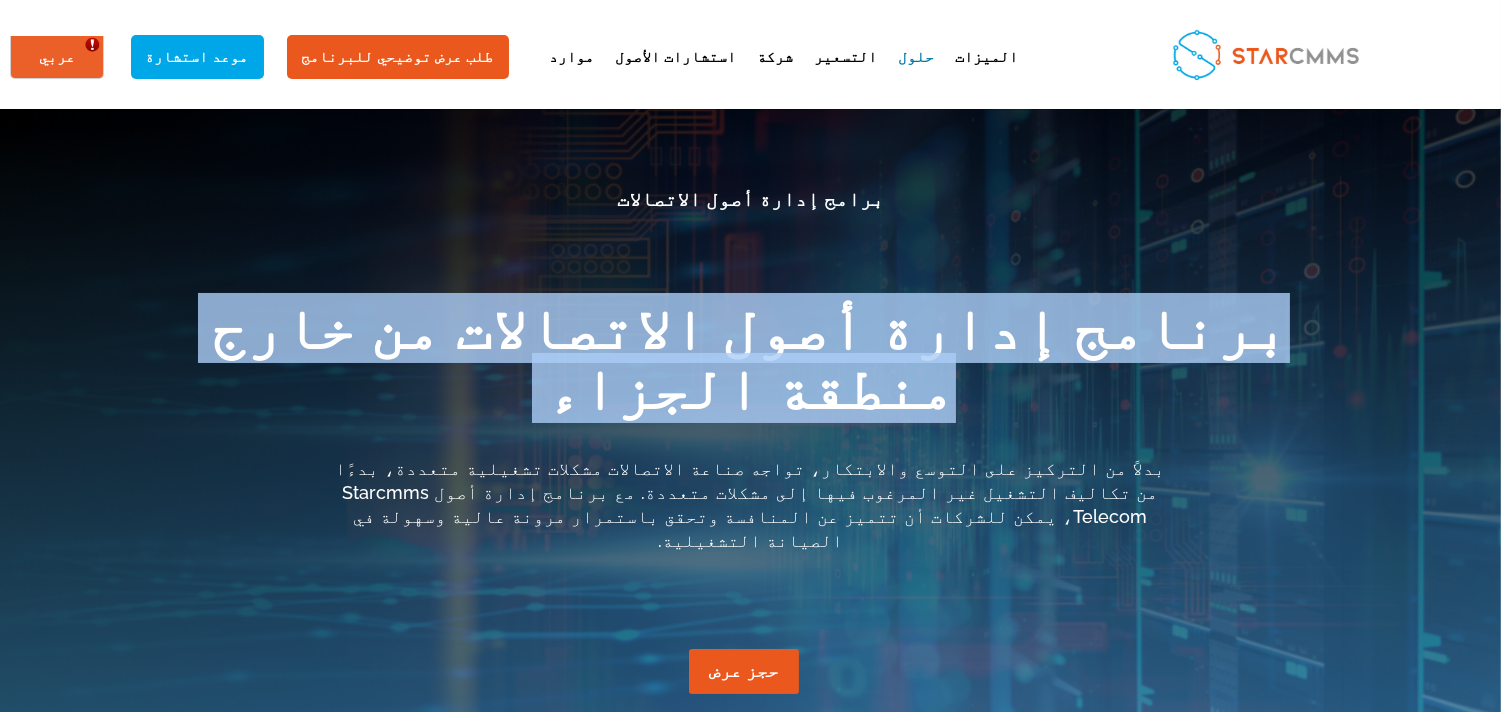 click on "برنامج إدارة أصول الاتصالات من خارج منطقة الجزاء" at bounding box center (751, 363) 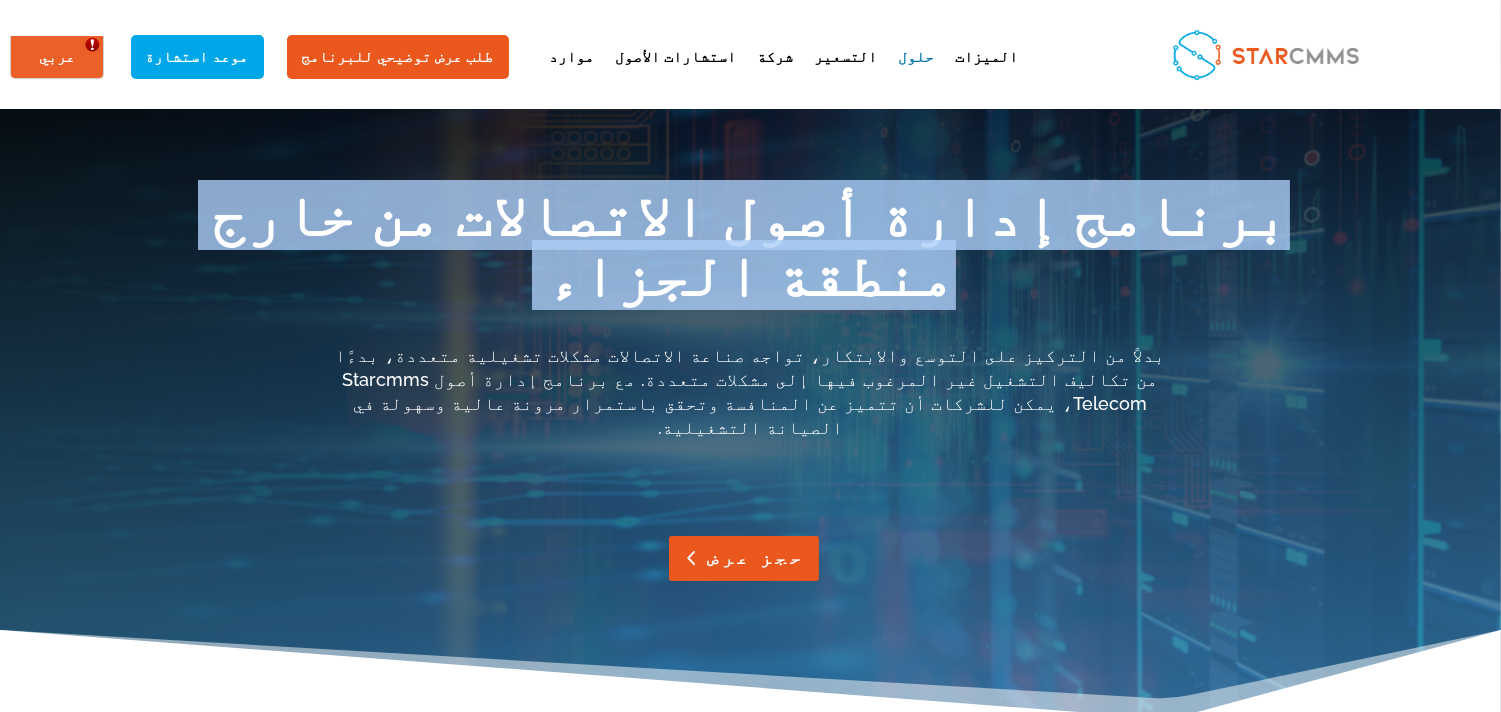 scroll, scrollTop: 185, scrollLeft: 0, axis: vertical 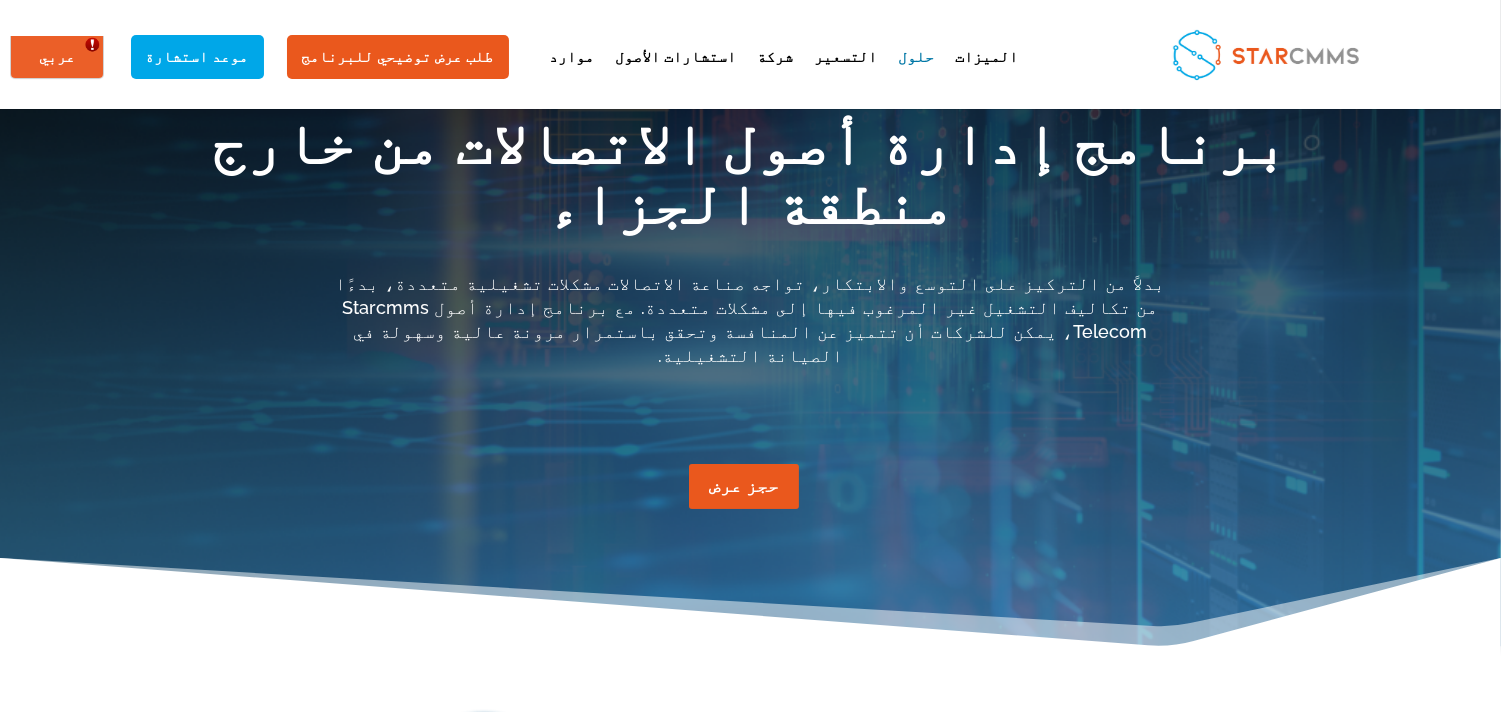 click on "بدلاً من التركيز على التوسع والابتكار، تواجه صناعة الاتصالات مشكلات تشغيلية متعددة، بدءًا من تكاليف التشغيل غير المرغوب فيها إلى مشكلات متعددة. مع برنامج إدارة أصول Starcmms Telecom، يمكن للشركات أن تتميز عن المنافسة وتحقق باستمرار مرونة عالية وسهولة في الصيانة التشغيلية." at bounding box center [751, 319] 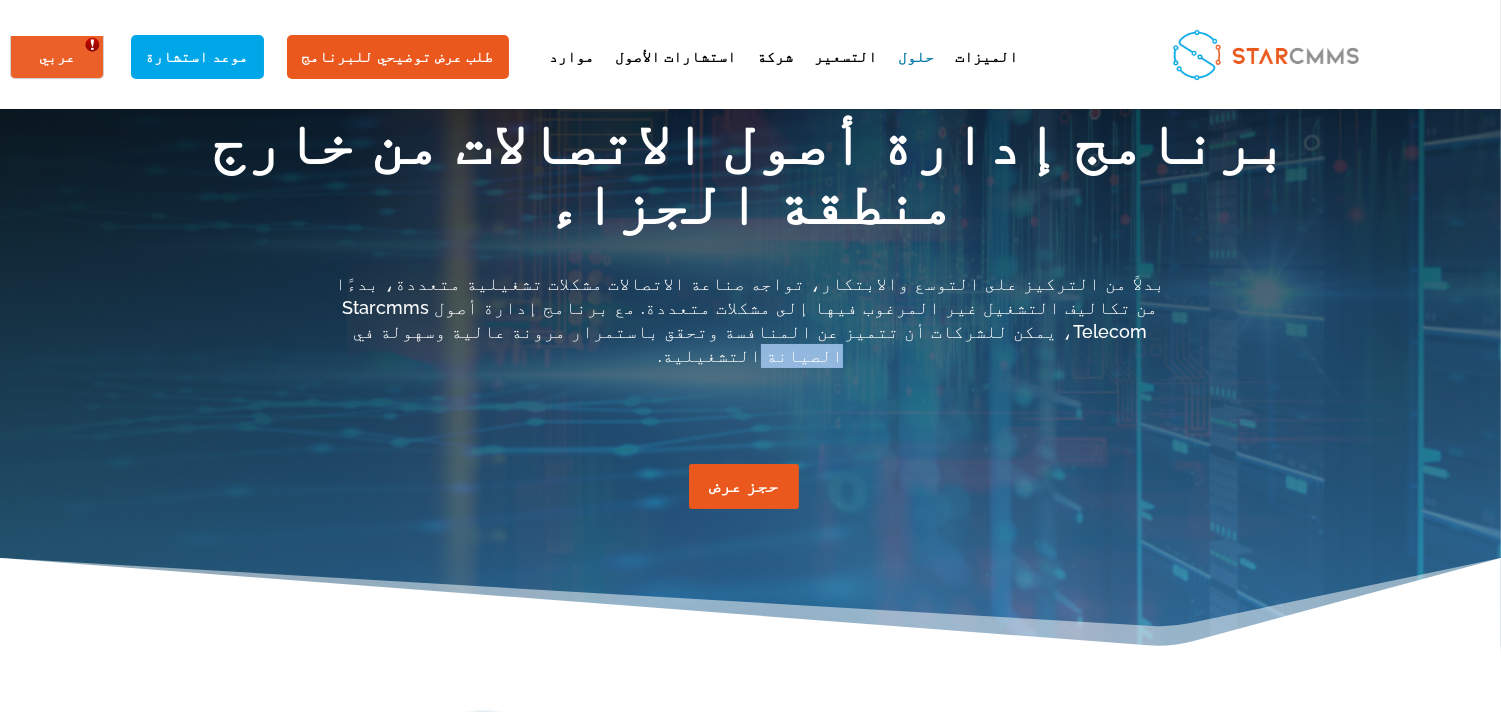 click on "بدلاً من التركيز على التوسع والابتكار، تواجه صناعة الاتصالات مشكلات تشغيلية متعددة، بدءًا من تكاليف التشغيل غير المرغوب فيها إلى مشكلات متعددة. مع برنامج إدارة أصول Starcmms Telecom، يمكن للشركات أن تتميز عن المنافسة وتحقق باستمرار مرونة عالية وسهولة في الصيانة التشغيلية." at bounding box center [751, 319] 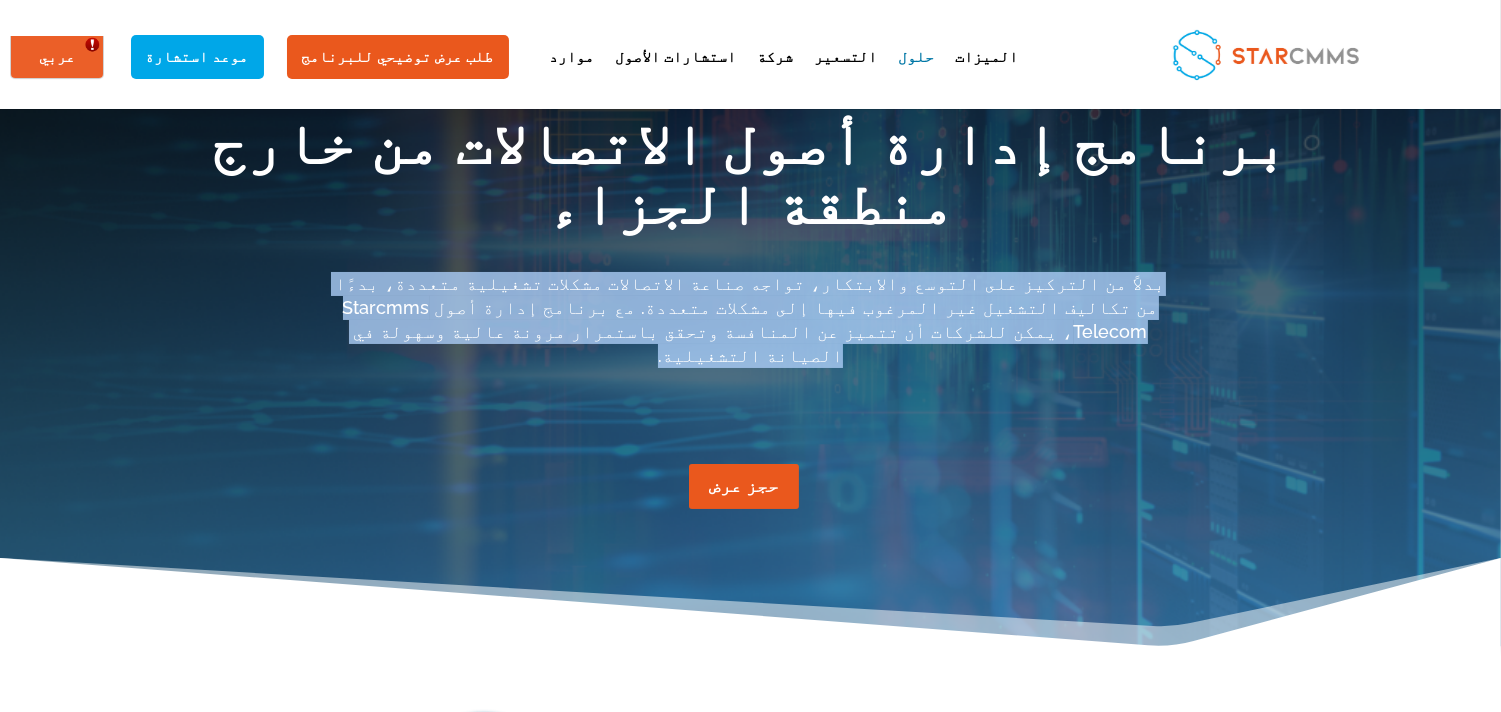 click on "بدلاً من التركيز على التوسع والابتكار، تواجه صناعة الاتصالات مشكلات تشغيلية متعددة، بدءًا من تكاليف التشغيل غير المرغوب فيها إلى مشكلات متعددة. مع برنامج إدارة أصول Starcmms Telecom، يمكن للشركات أن تتميز عن المنافسة وتحقق باستمرار مرونة عالية وسهولة في الصيانة التشغيلية." at bounding box center (751, 319) 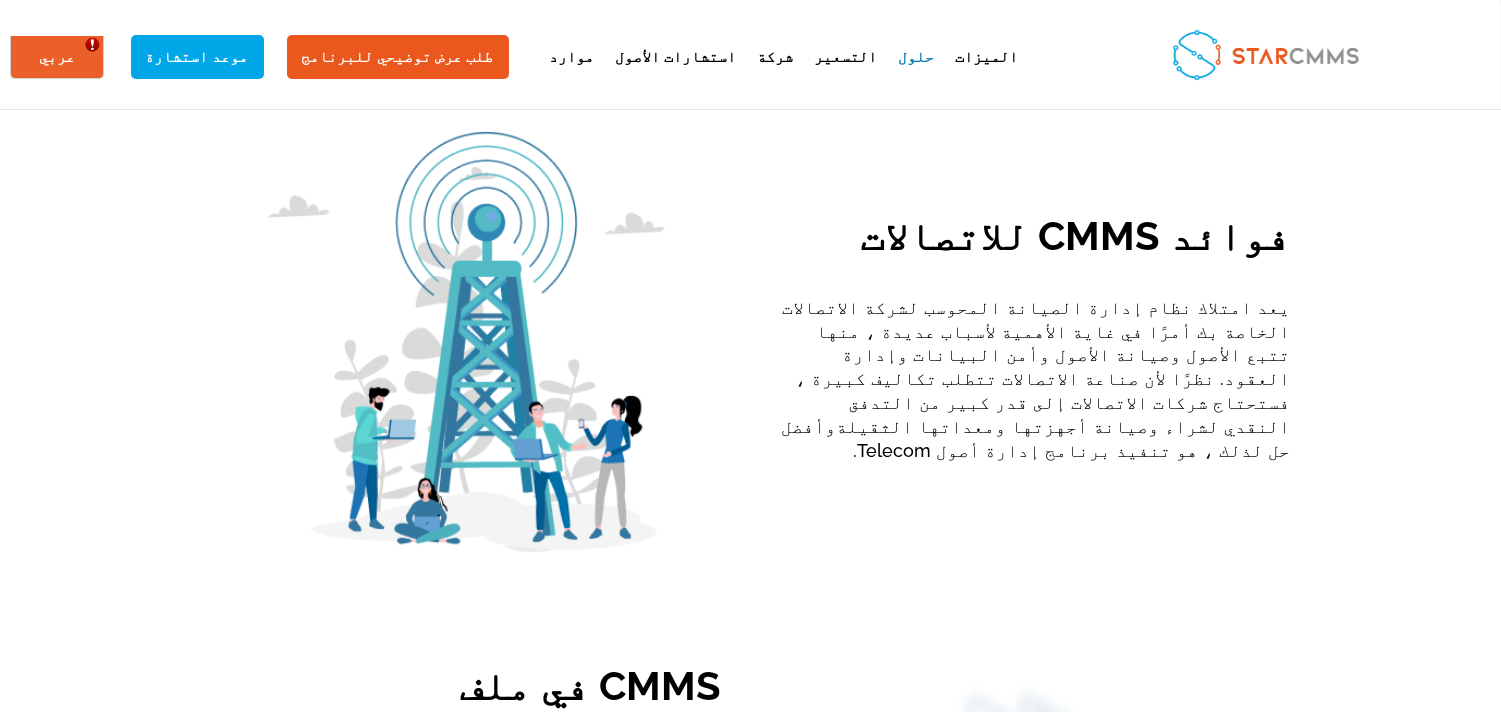 scroll, scrollTop: 555, scrollLeft: 0, axis: vertical 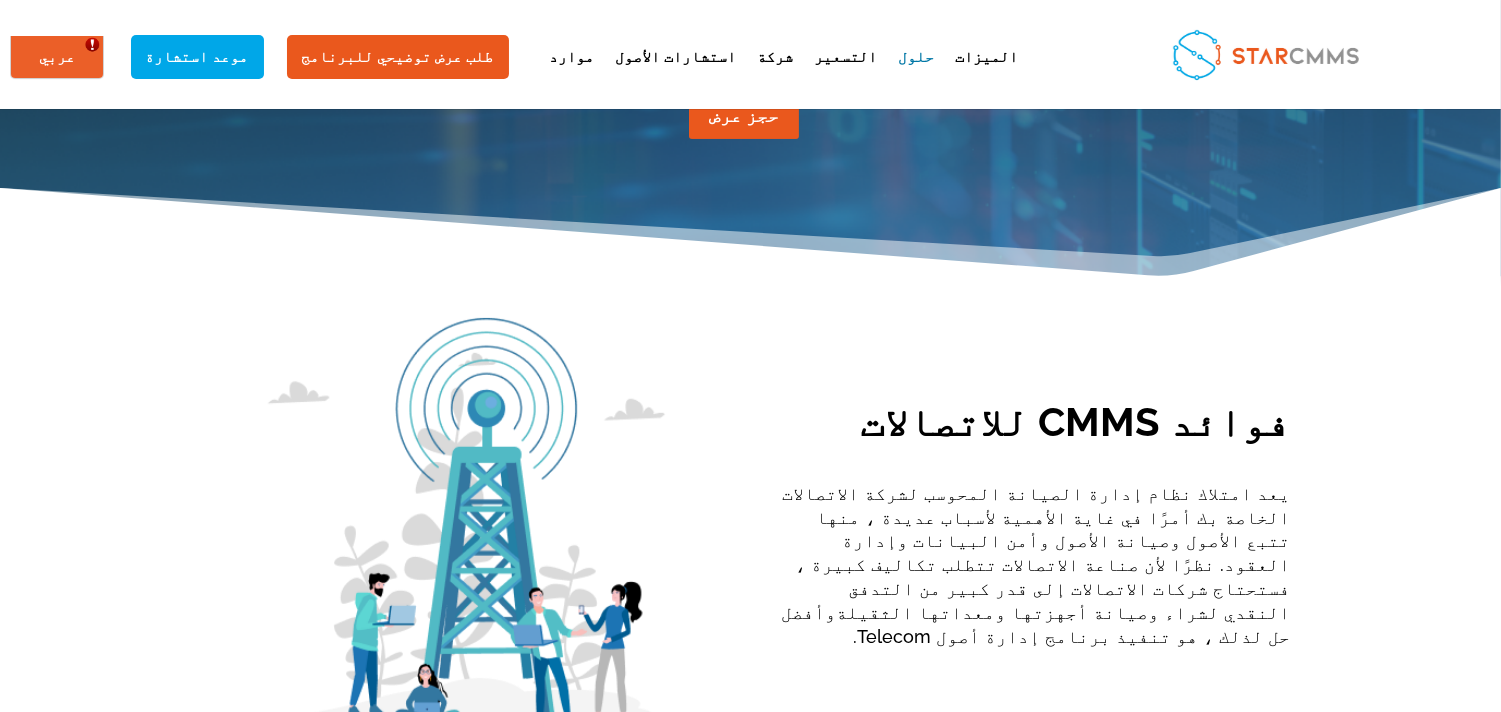 click on "فوائد CMMS للاتصالات" at bounding box center (1035, 427) 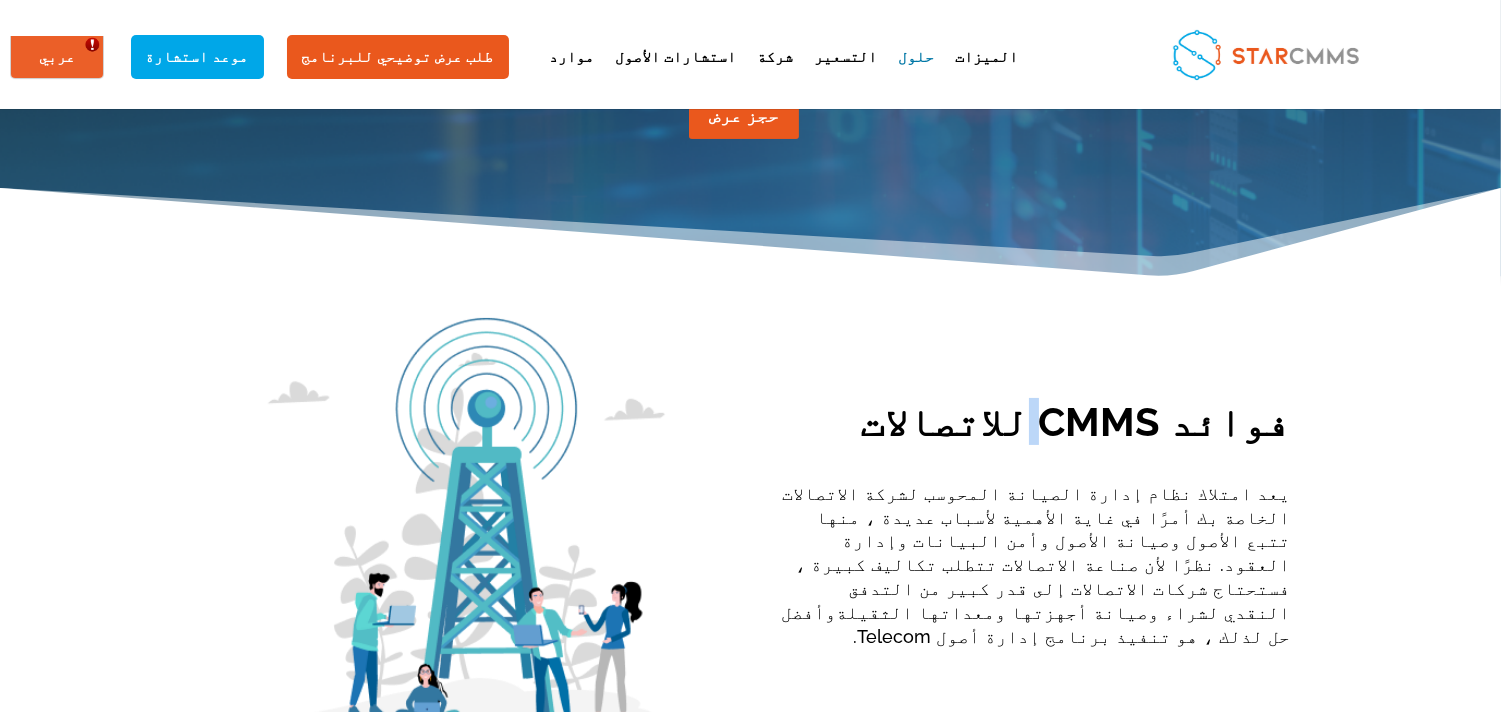 click on "فوائد CMMS للاتصالات" at bounding box center (1035, 427) 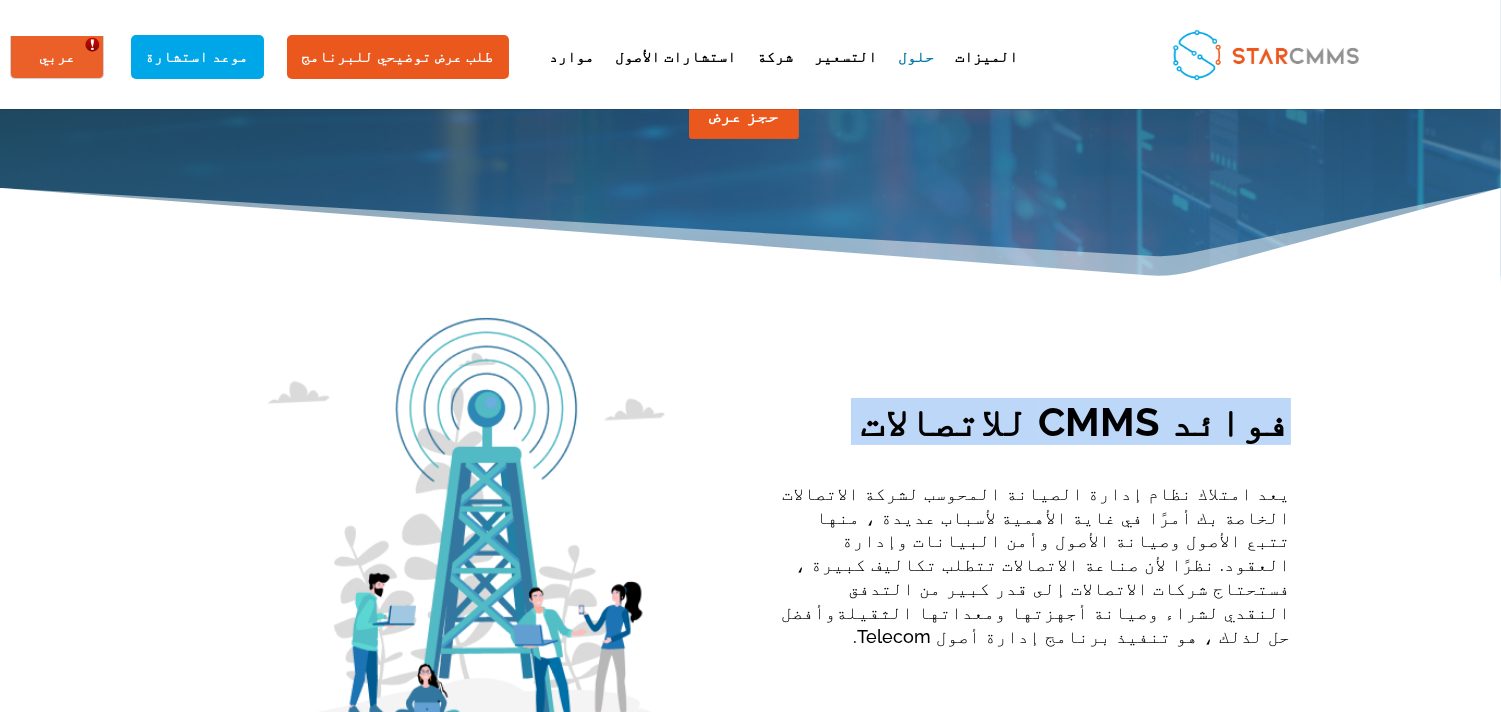 click on "فوائد CMMS للاتصالات" at bounding box center [1035, 427] 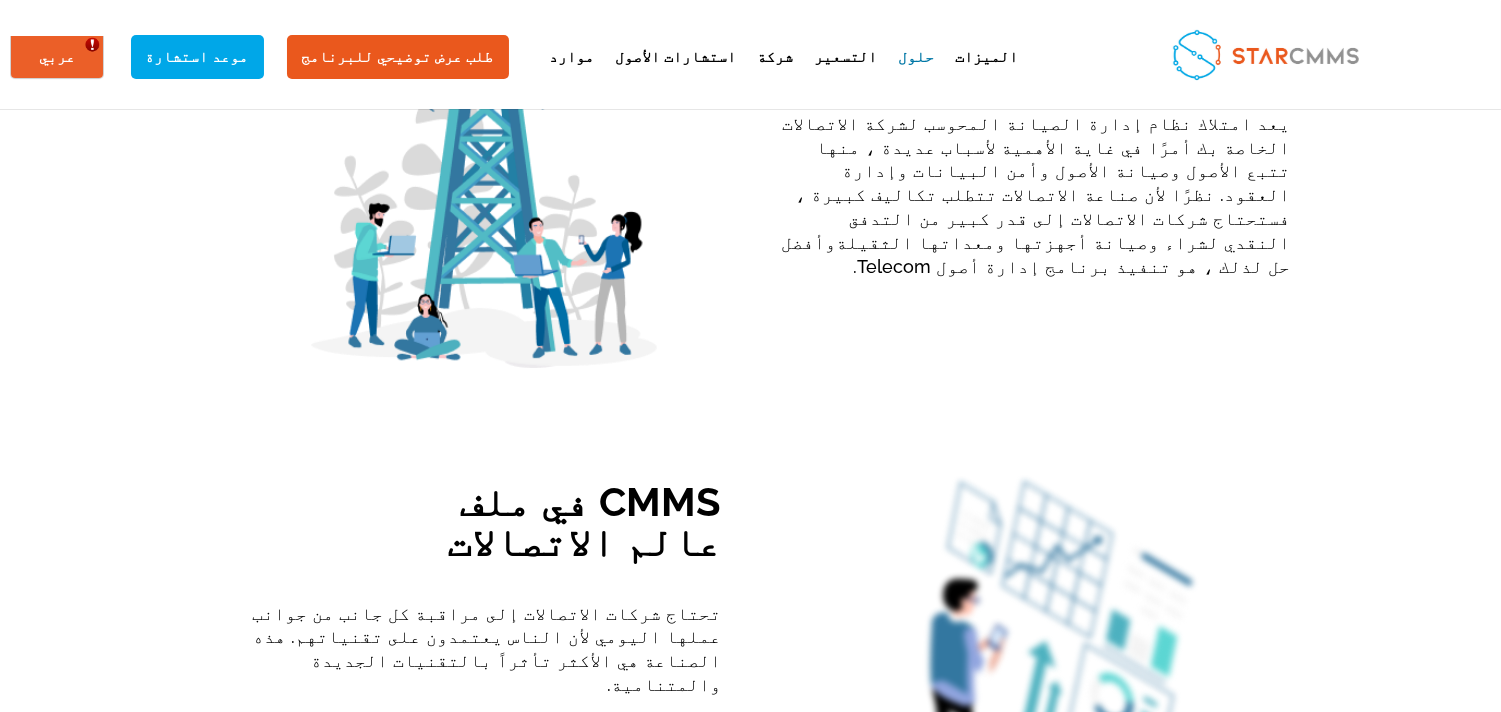 scroll, scrollTop: 741, scrollLeft: 0, axis: vertical 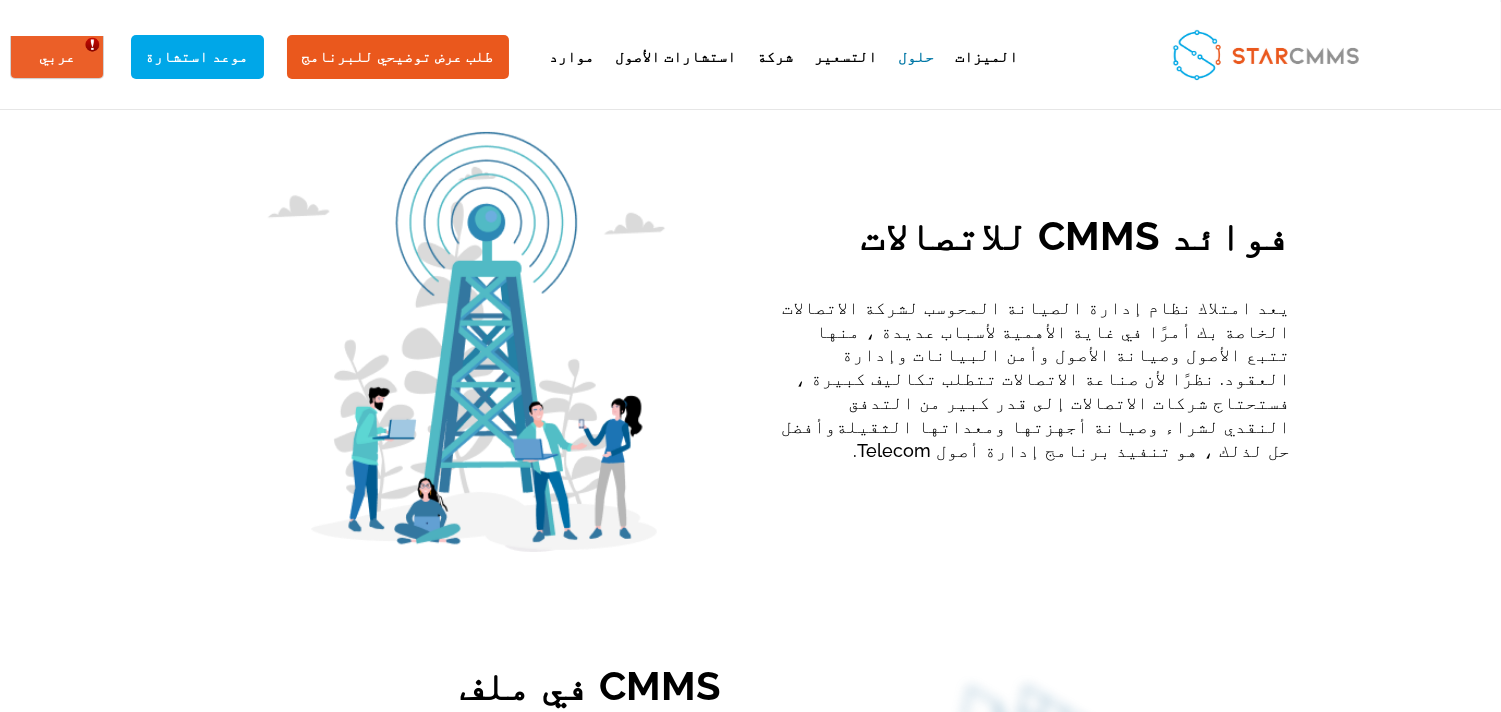 click on "يعد امتلاك نظام إدارة الصيانة المحوسب لشركة الاتصالات الخاصة بك أمرًا في غاية الأهمية لأسباب عديدة ، منها تتبع الأصول وصيانة الأصول وأمن البيانات وإدارة العقود. نظرًا لأن صناعة الاتصالات تتطلب تكاليف كبيرة ، فستحتاج شركات الاتصالات إلى قدر كبير من التدفق النقدي لشراء وصيانة أجهزتها ومعداتها الثقيلة و  أفضل حل لذلك ، هو تنفيذ برنامج إدارة أصول Telecom." at bounding box center [1035, 379] 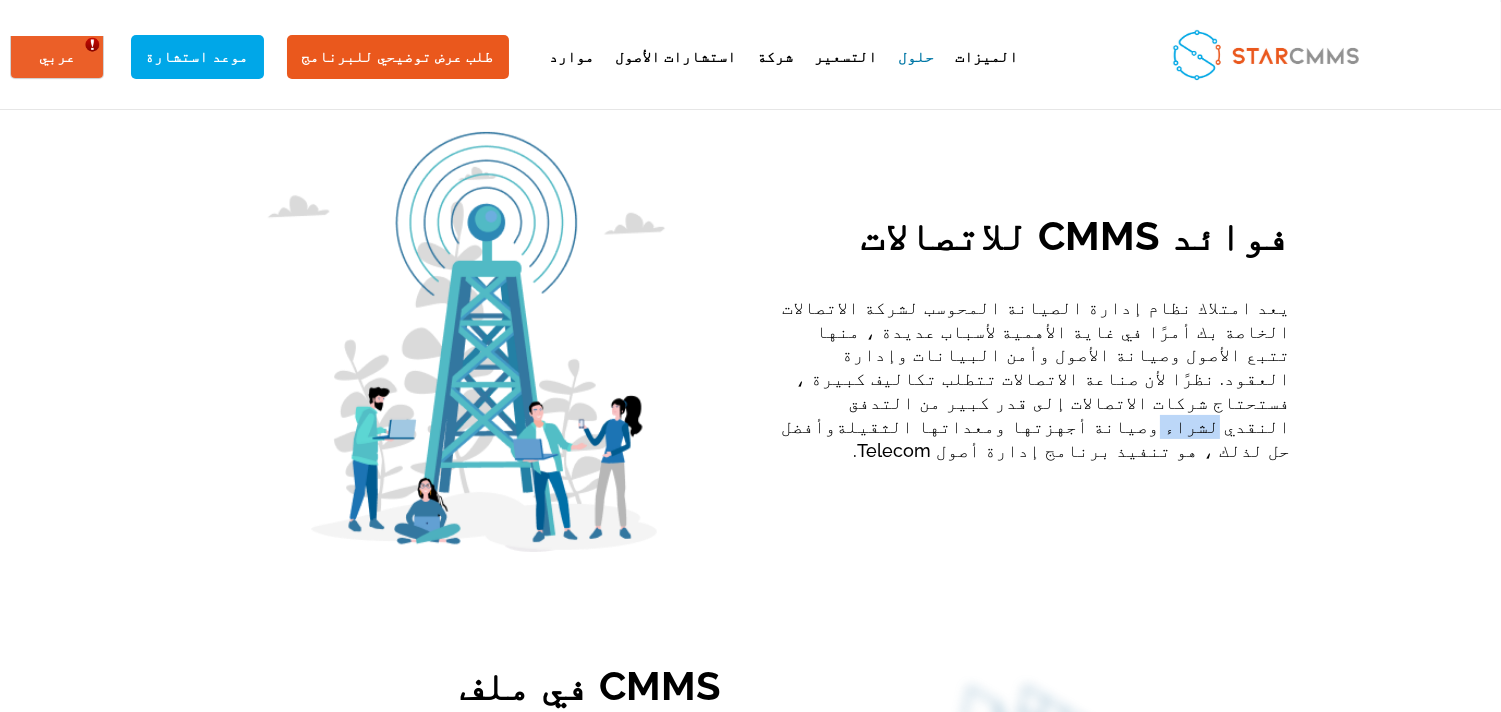 click on "يعد امتلاك نظام إدارة الصيانة المحوسب لشركة الاتصالات الخاصة بك أمرًا في غاية الأهمية لأسباب عديدة ، منها تتبع الأصول وصيانة الأصول وأمن البيانات وإدارة العقود. نظرًا لأن صناعة الاتصالات تتطلب تكاليف كبيرة ، فستحتاج شركات الاتصالات إلى قدر كبير من التدفق النقدي لشراء وصيانة أجهزتها ومعداتها الثقيلة و  أفضل حل لذلك ، هو تنفيذ برنامج إدارة أصول Telecom." at bounding box center (1035, 379) 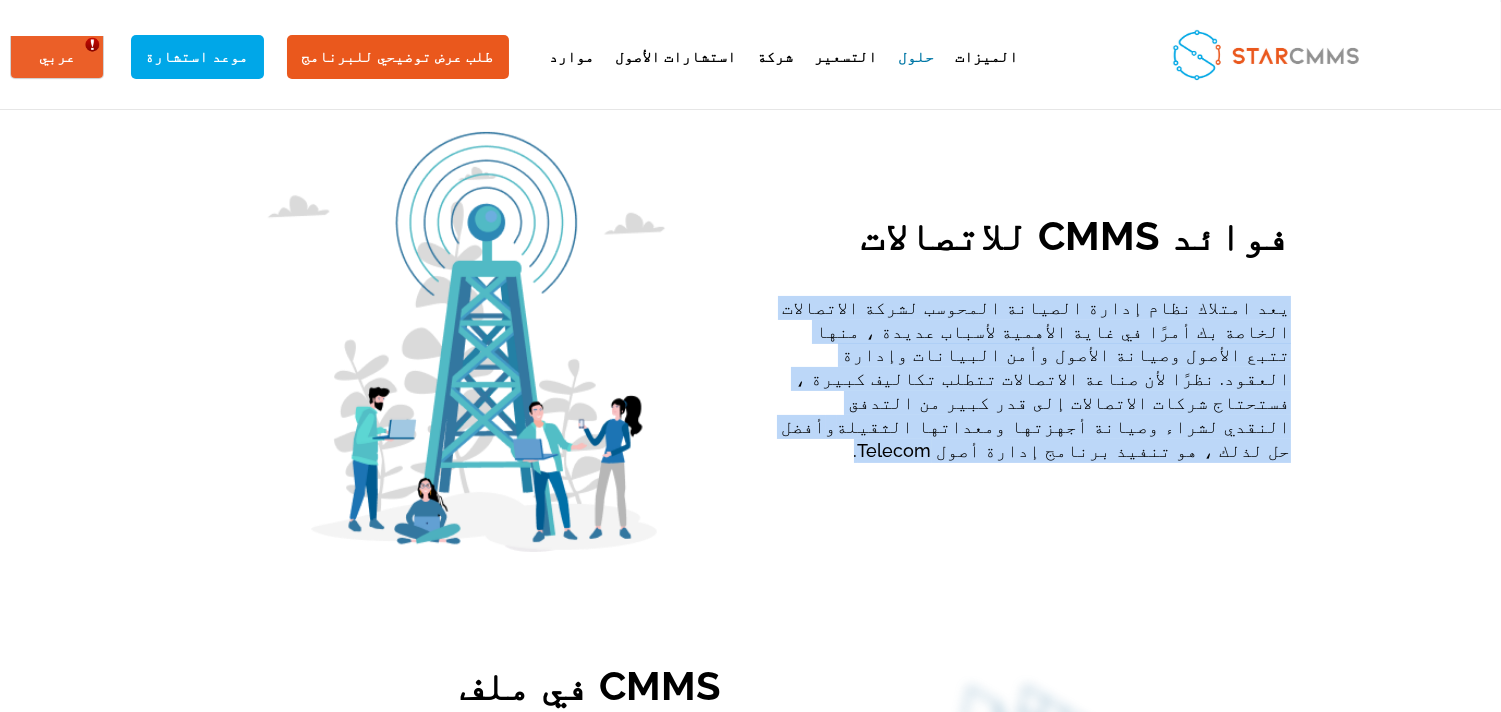 click on "يعد امتلاك نظام إدارة الصيانة المحوسب لشركة الاتصالات الخاصة بك أمرًا في غاية الأهمية لأسباب عديدة ، منها تتبع الأصول وصيانة الأصول وأمن البيانات وإدارة العقود. نظرًا لأن صناعة الاتصالات تتطلب تكاليف كبيرة ، فستحتاج شركات الاتصالات إلى قدر كبير من التدفق النقدي لشراء وصيانة أجهزتها ومعداتها الثقيلة و  أفضل حل لذلك ، هو تنفيذ برنامج إدارة أصول Telecom." at bounding box center [1035, 379] 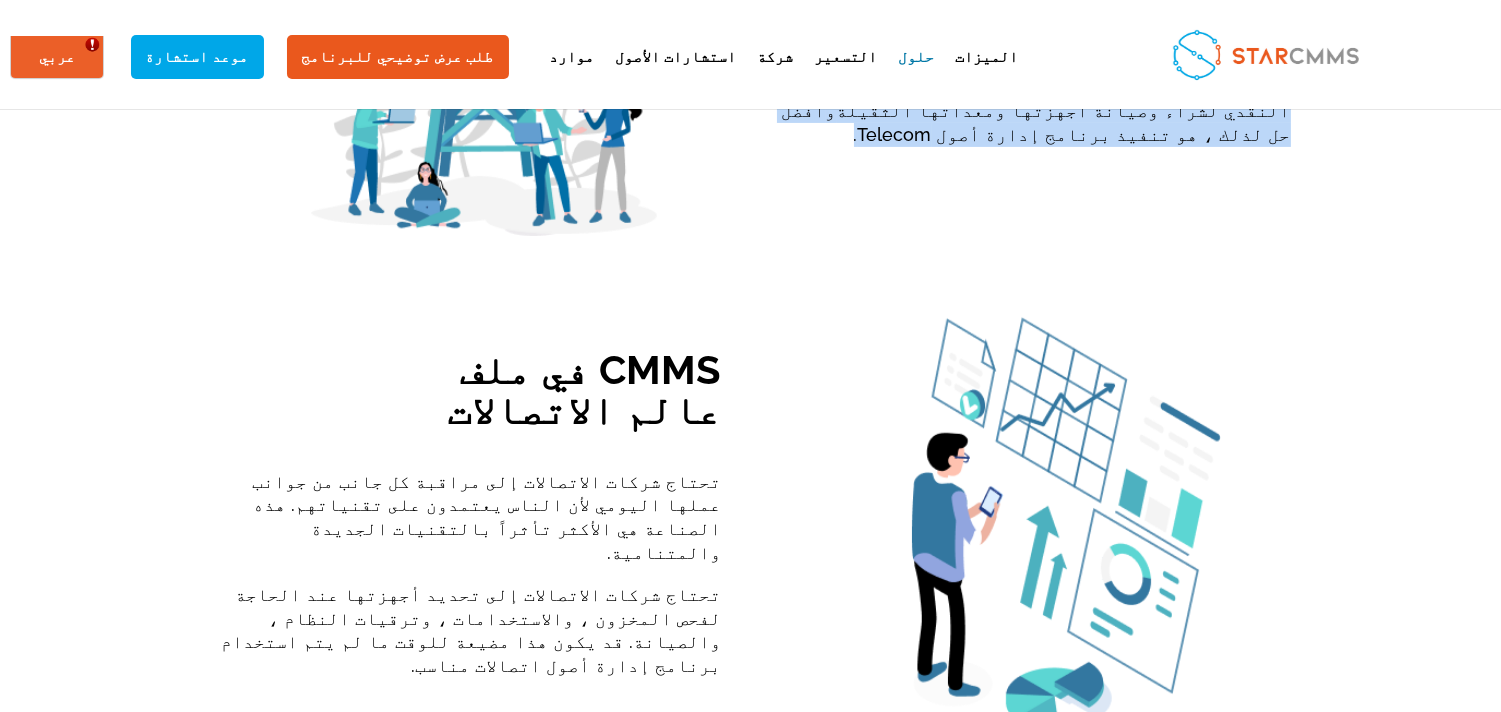 scroll, scrollTop: 1111, scrollLeft: 0, axis: vertical 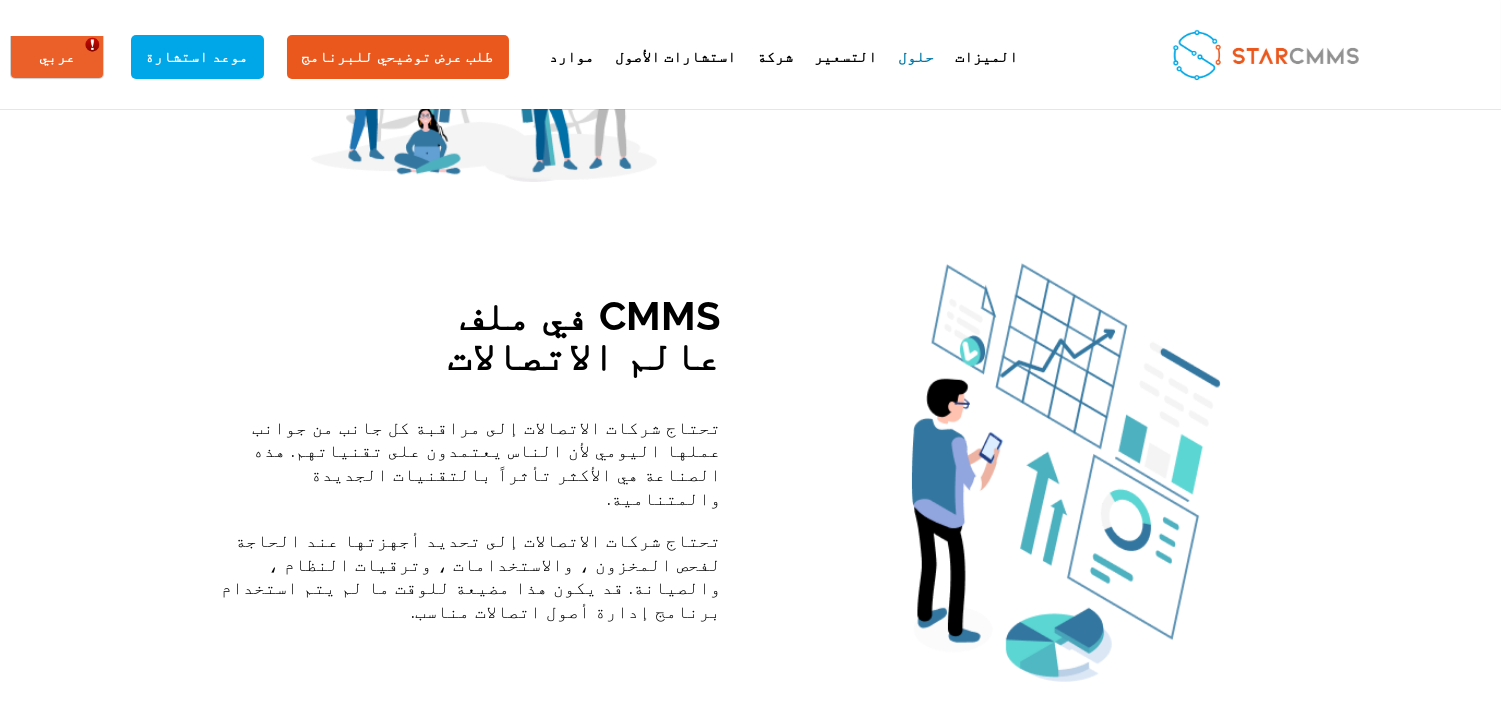 click on "CMMS في ملف عالم الاتصالات" at bounding box center [466, 341] 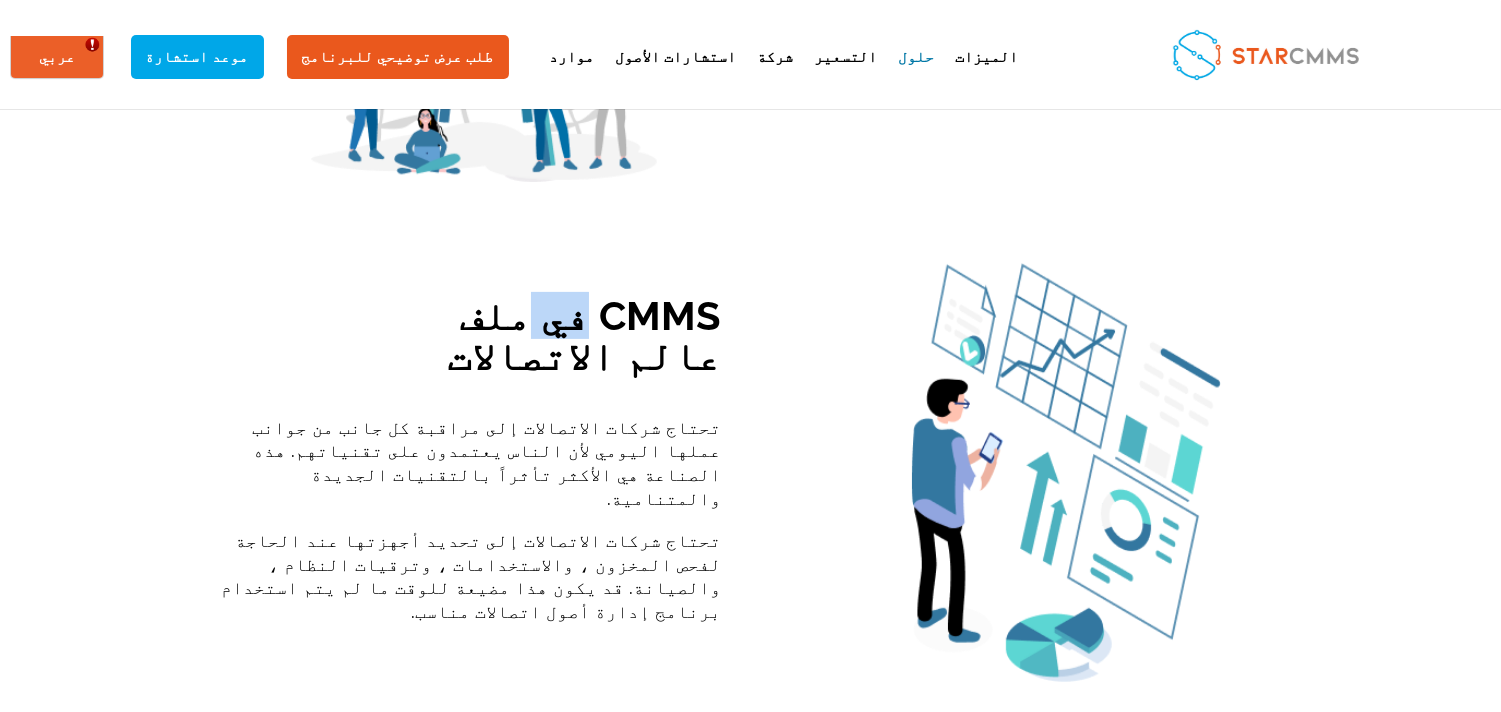 click on "CMMS في ملف عالم الاتصالات" at bounding box center [466, 341] 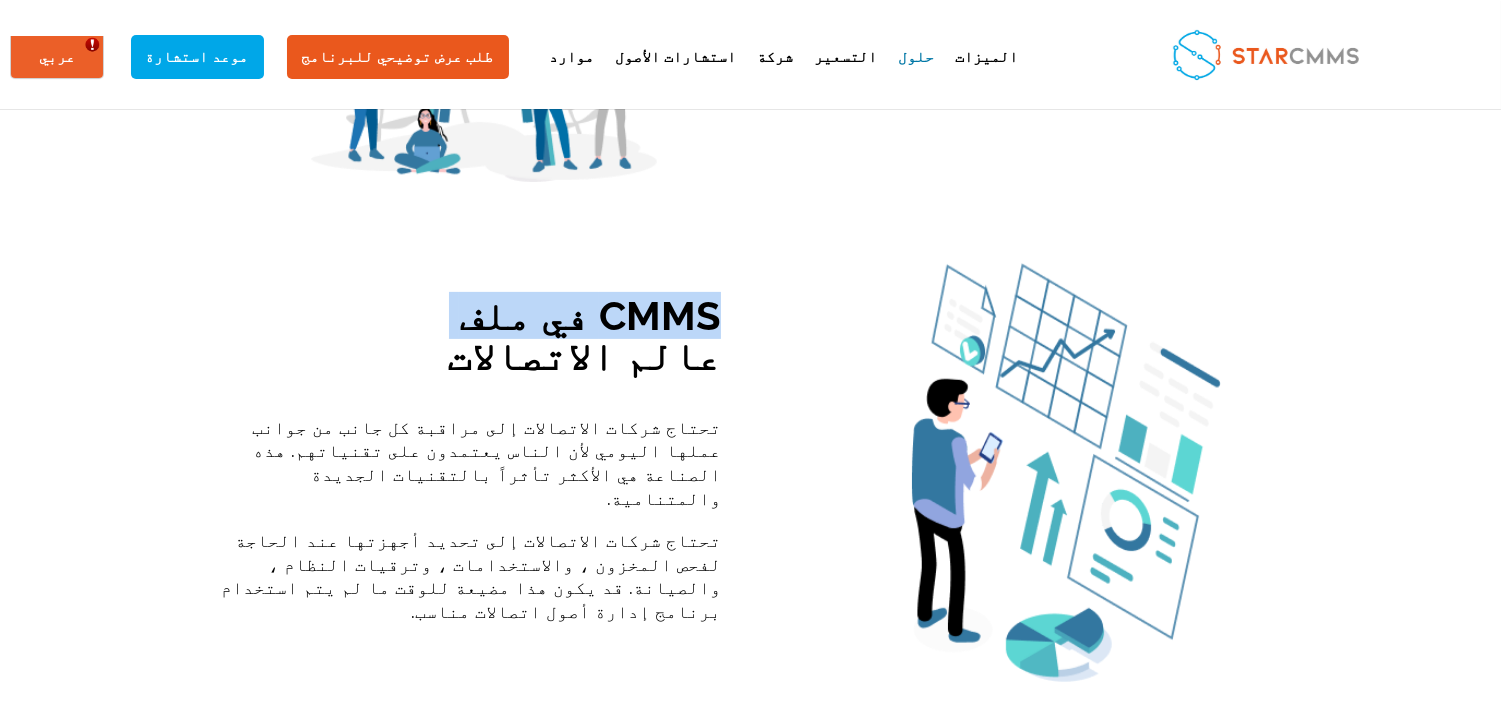 click on "CMMS في ملف عالم الاتصالات" at bounding box center [466, 341] 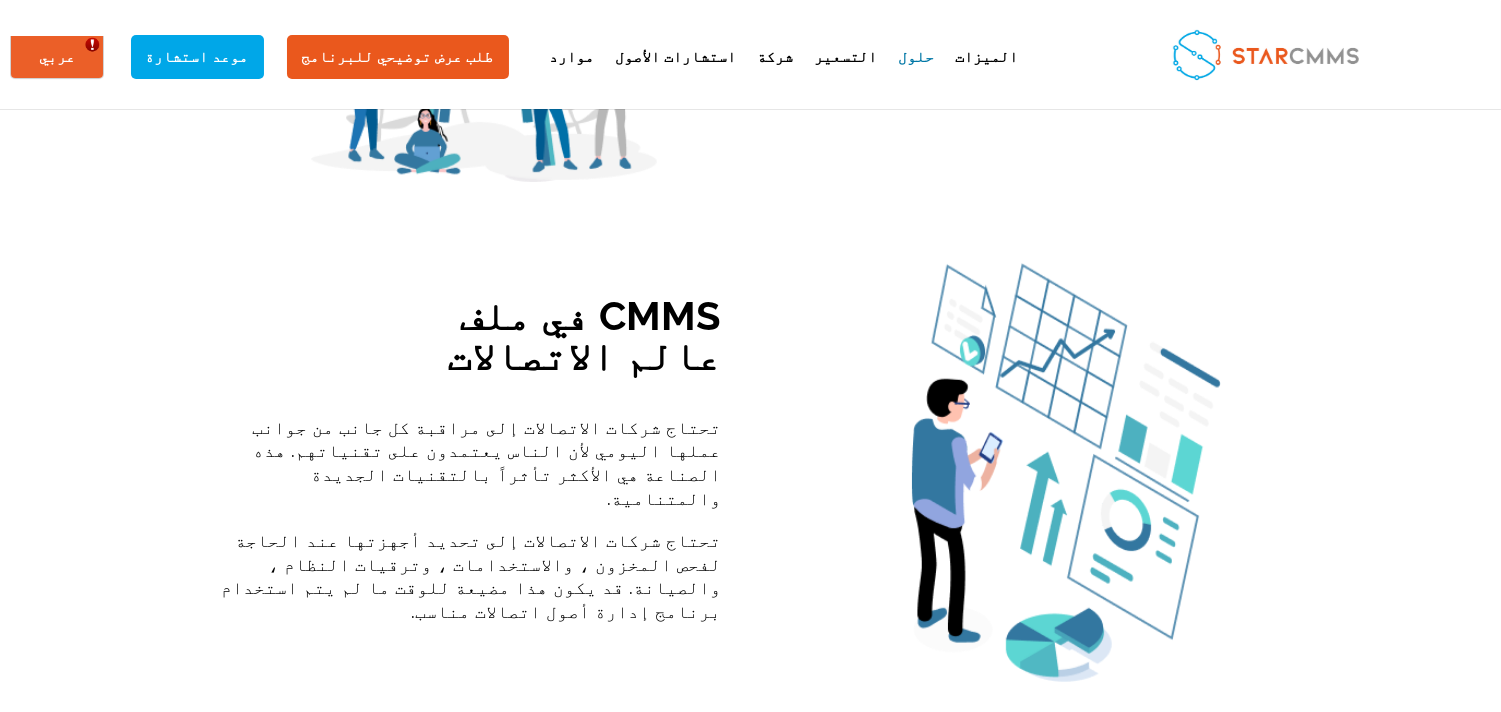 click on "CMMS في ملف عالم الاتصالات" at bounding box center [466, 341] 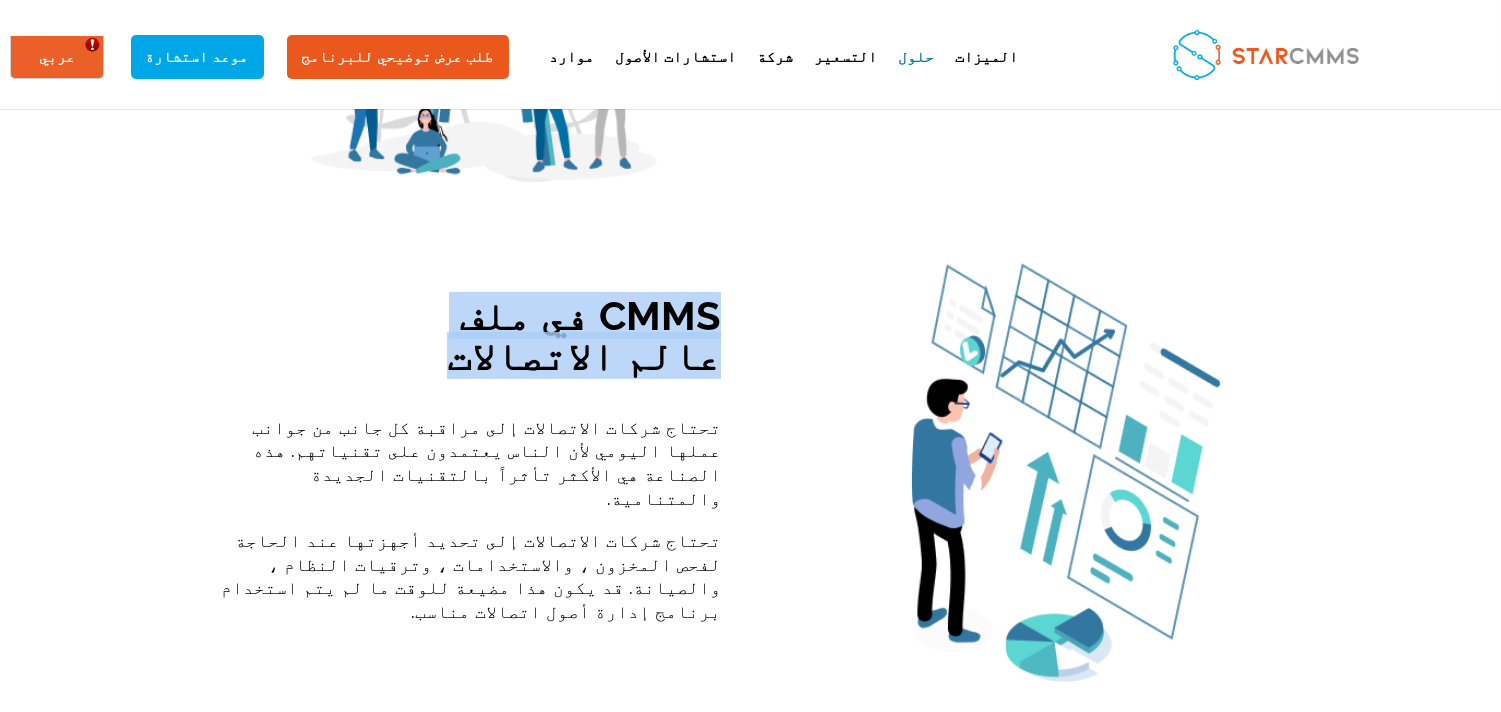 copy on "CMMS في ملف عالم الاتصالات" 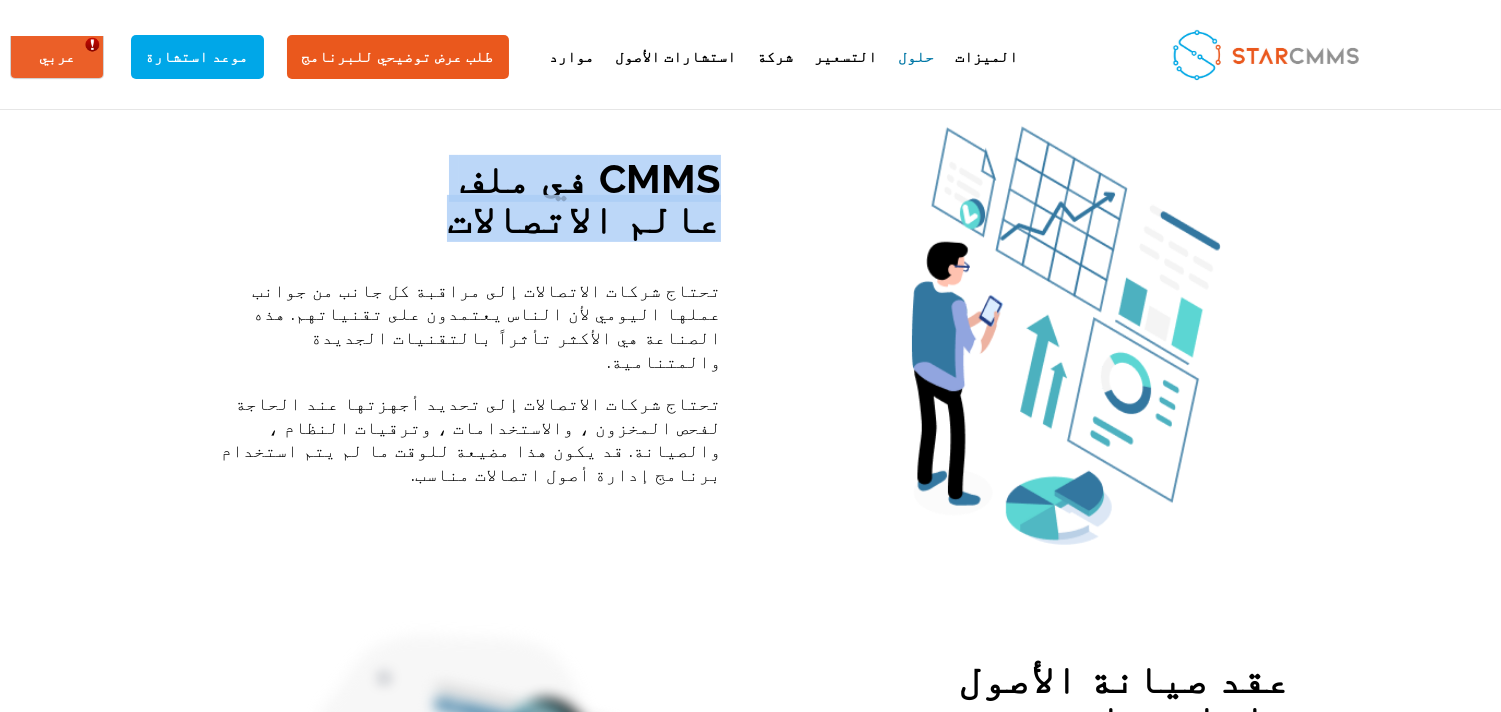 scroll, scrollTop: 1296, scrollLeft: 0, axis: vertical 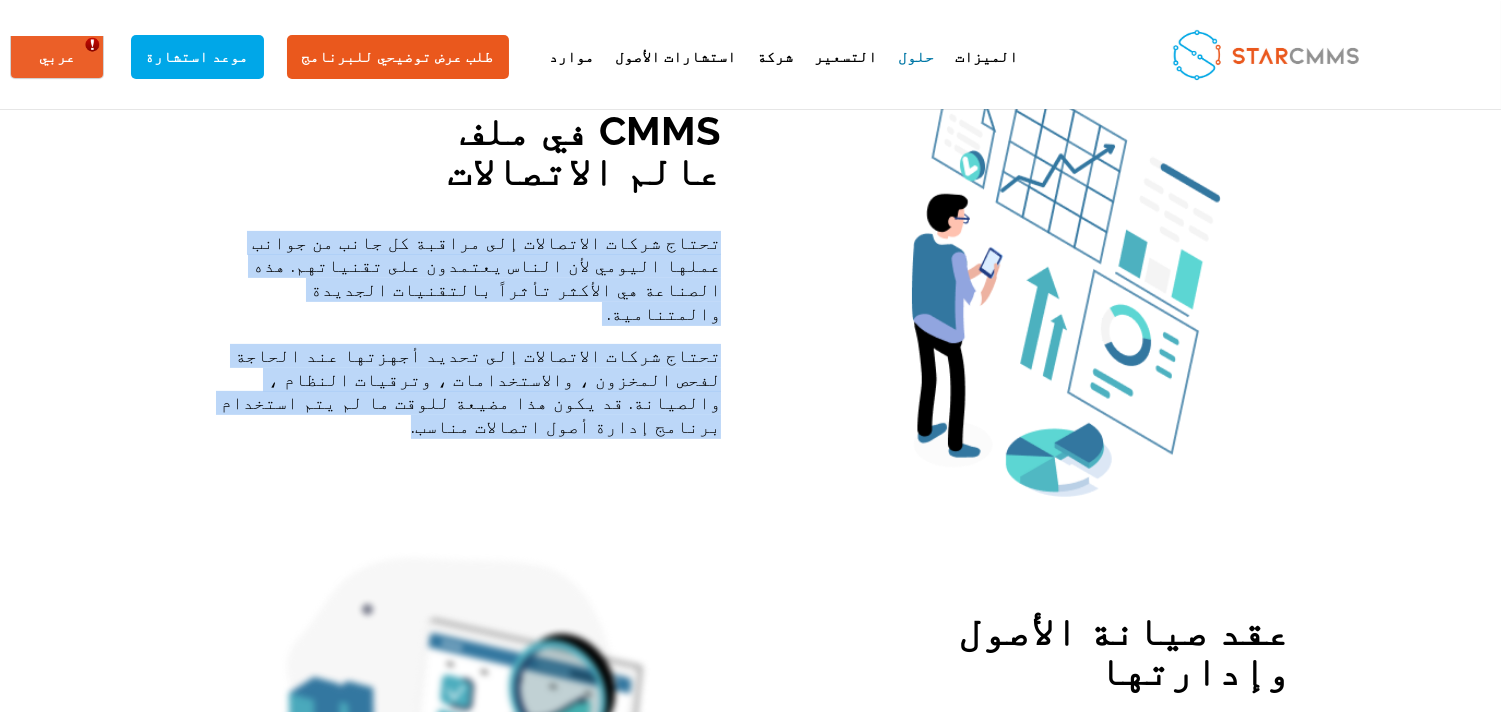 drag, startPoint x: 913, startPoint y: 263, endPoint x: 751, endPoint y: 153, distance: 195.81624 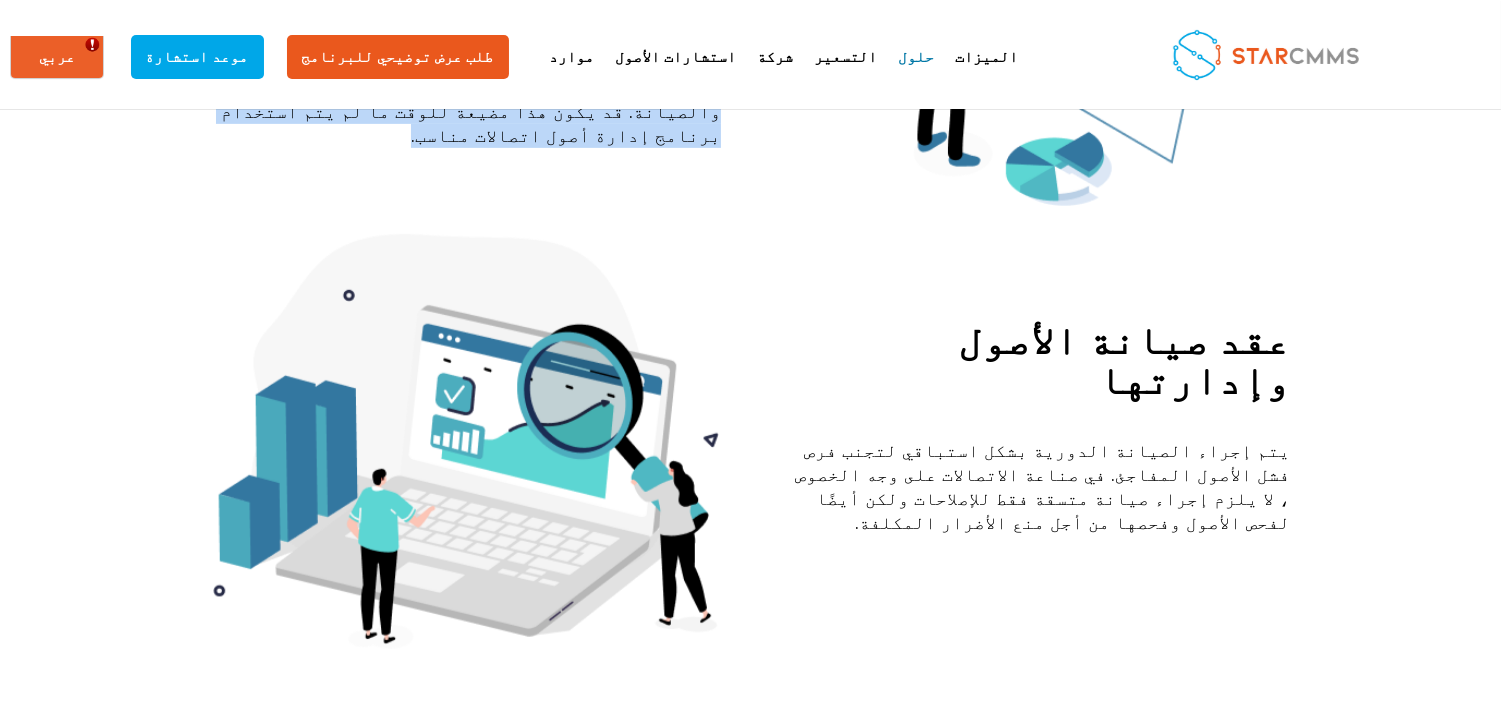 scroll, scrollTop: 1666, scrollLeft: 0, axis: vertical 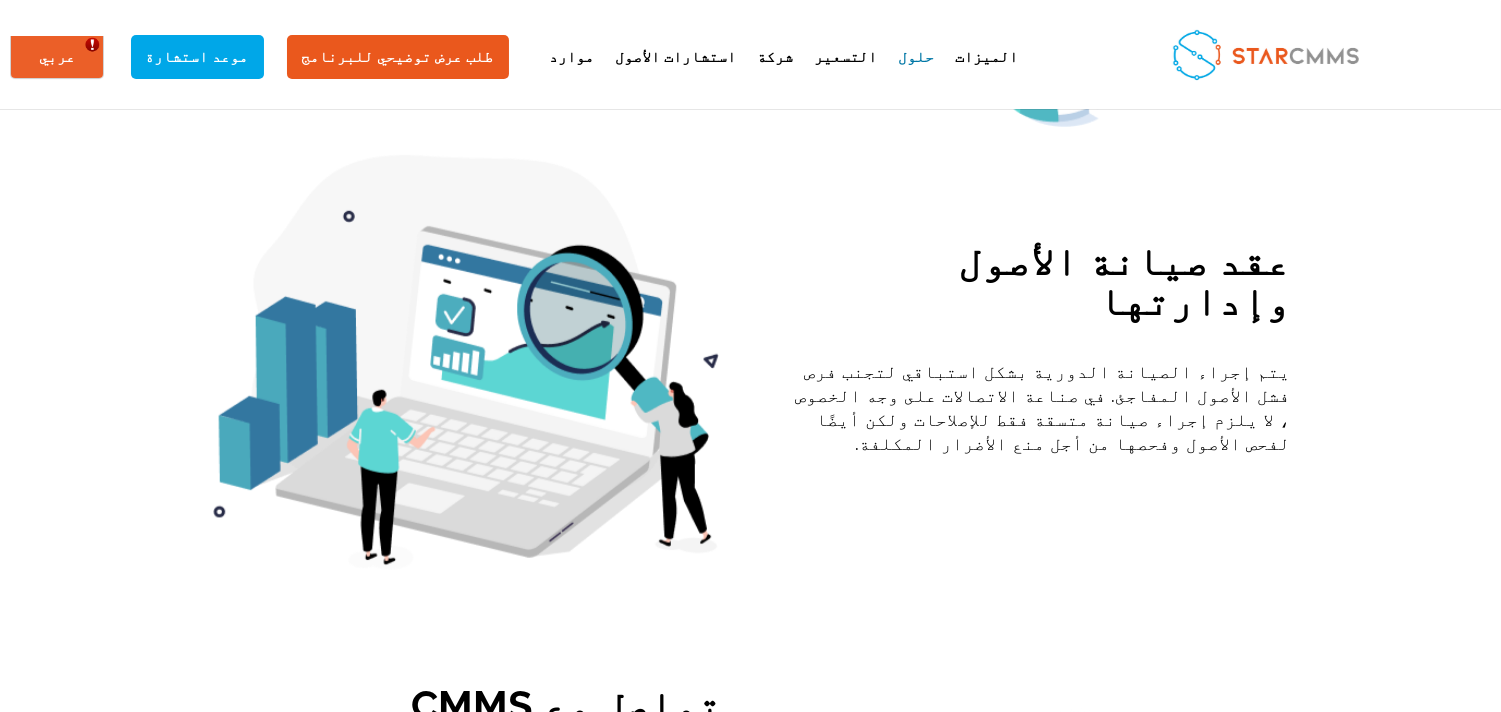 click on "عقد صيانة الأصول وإدارتها" at bounding box center [1035, 286] 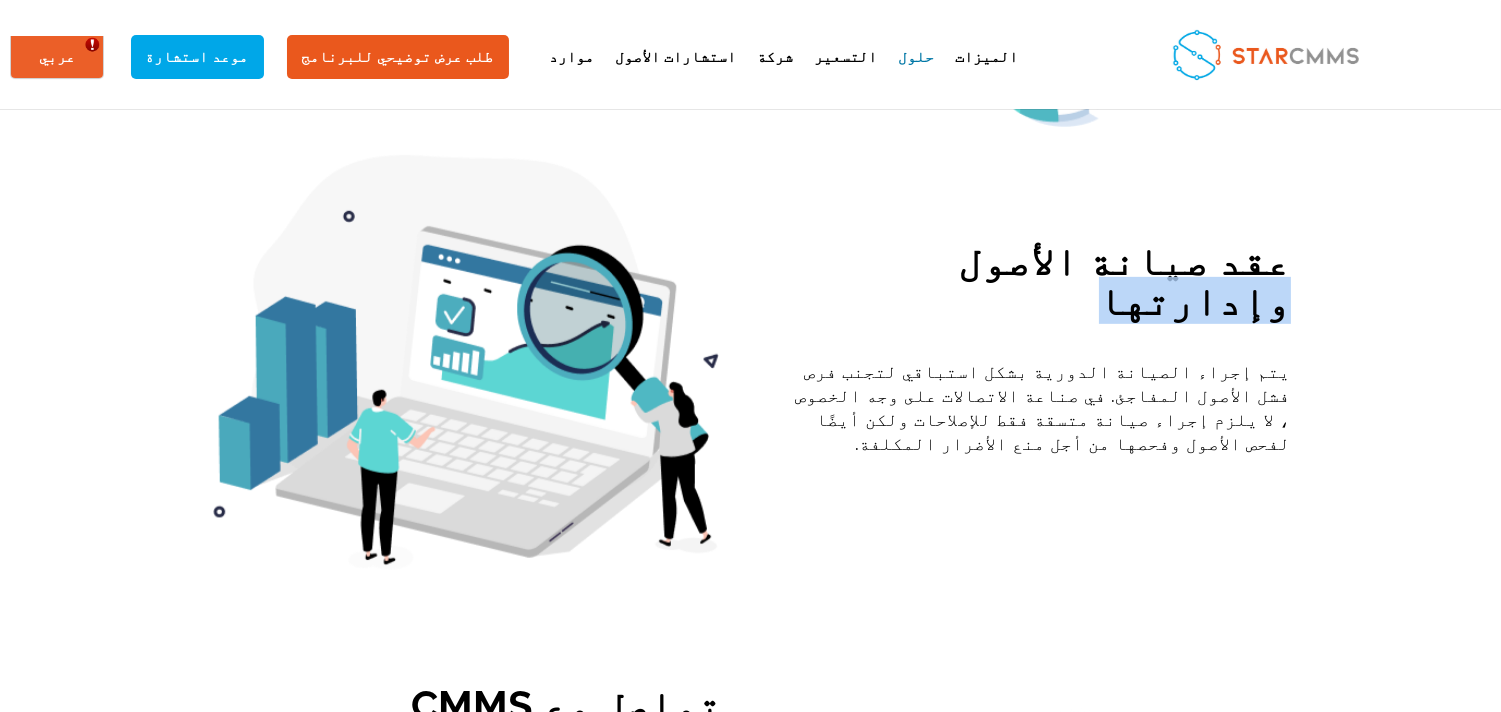click on "عقد صيانة الأصول وإدارتها" at bounding box center [1035, 286] 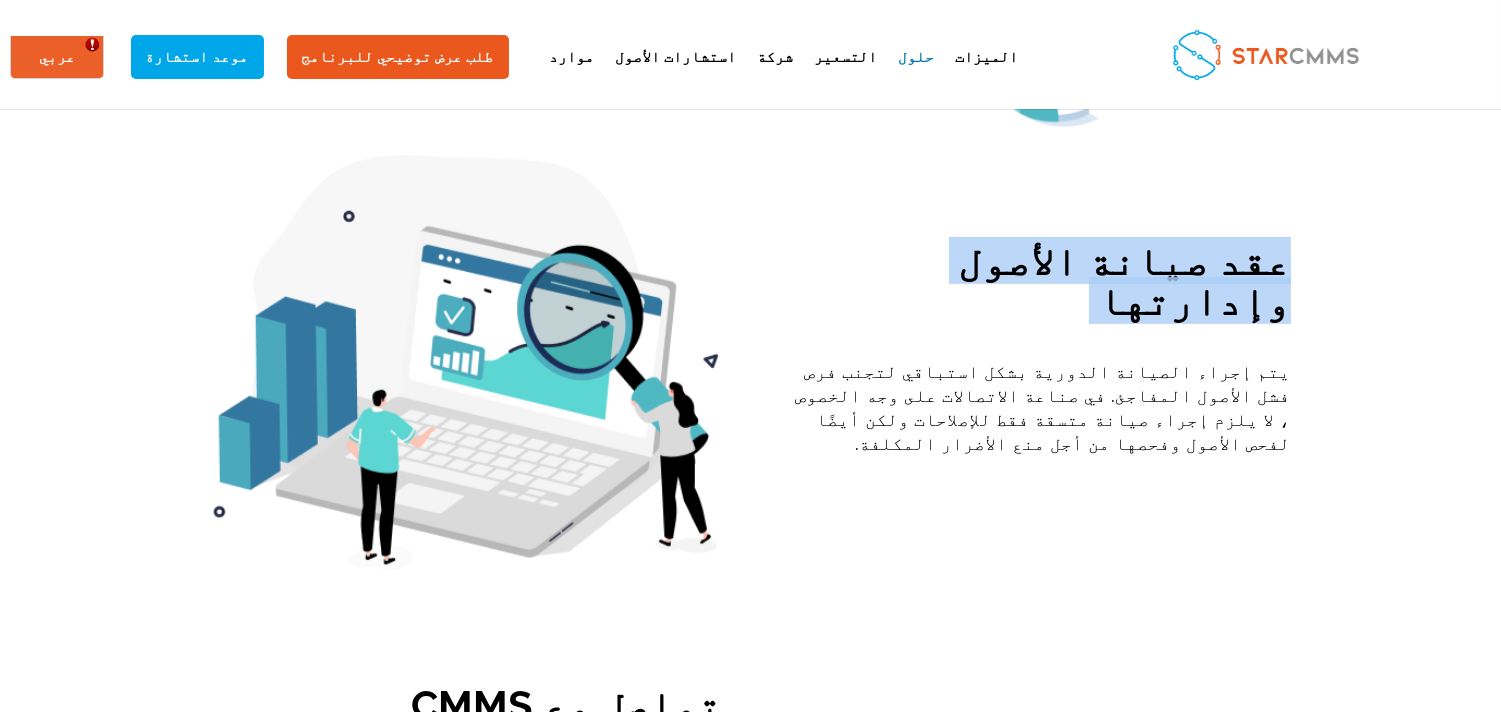 click on "عقد صيانة الأصول وإدارتها" at bounding box center [1035, 286] 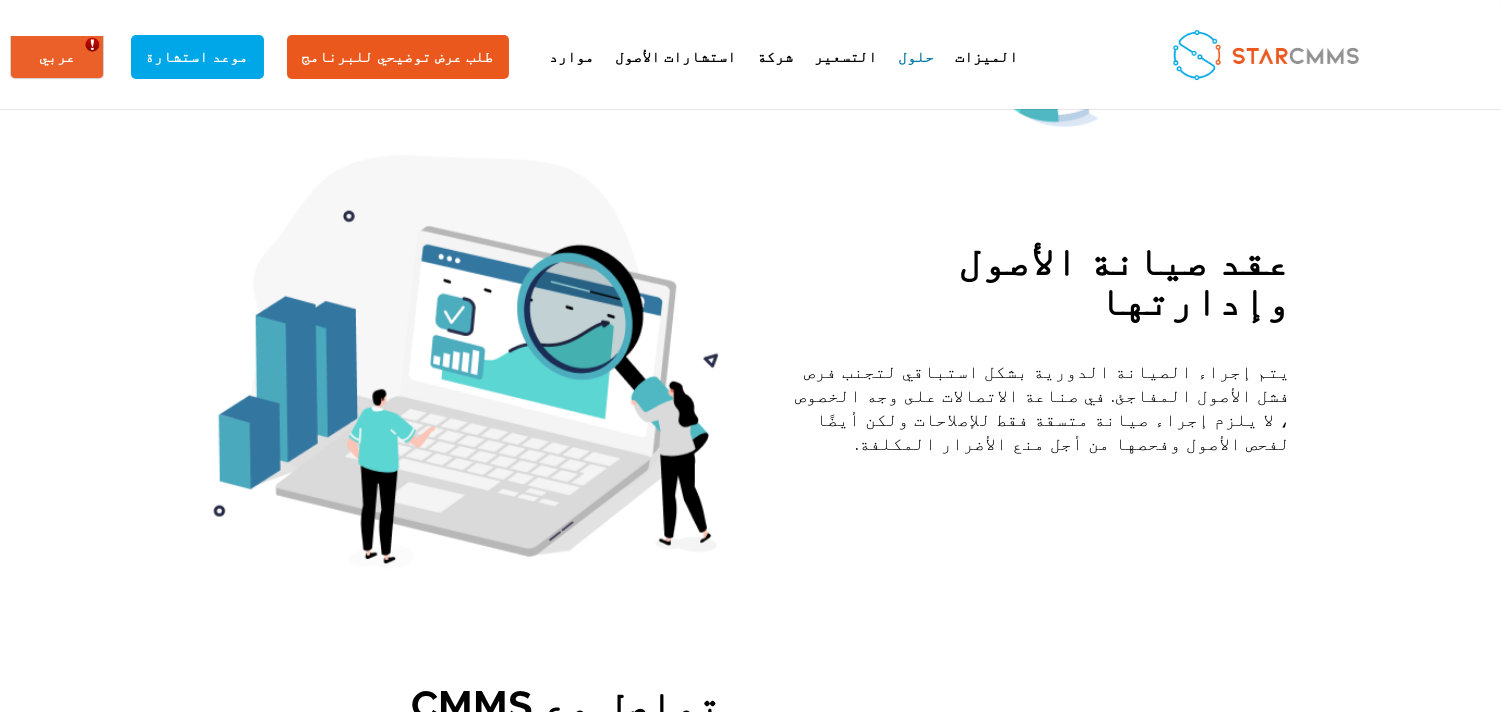 click on "يتم إجراء الصيانة الدورية بشكل استباقي لتجنب فرص فشل الأصول المفاجئ. في صناعة الاتصالات على وجه الخصوص ، لا يلزم إجراء صيانة متسقة فقط للإصلاحات ولكن أيضًا لفحص الأصول وفحصها من أجل منع الأضرار المكلفة." at bounding box center [1035, 407] 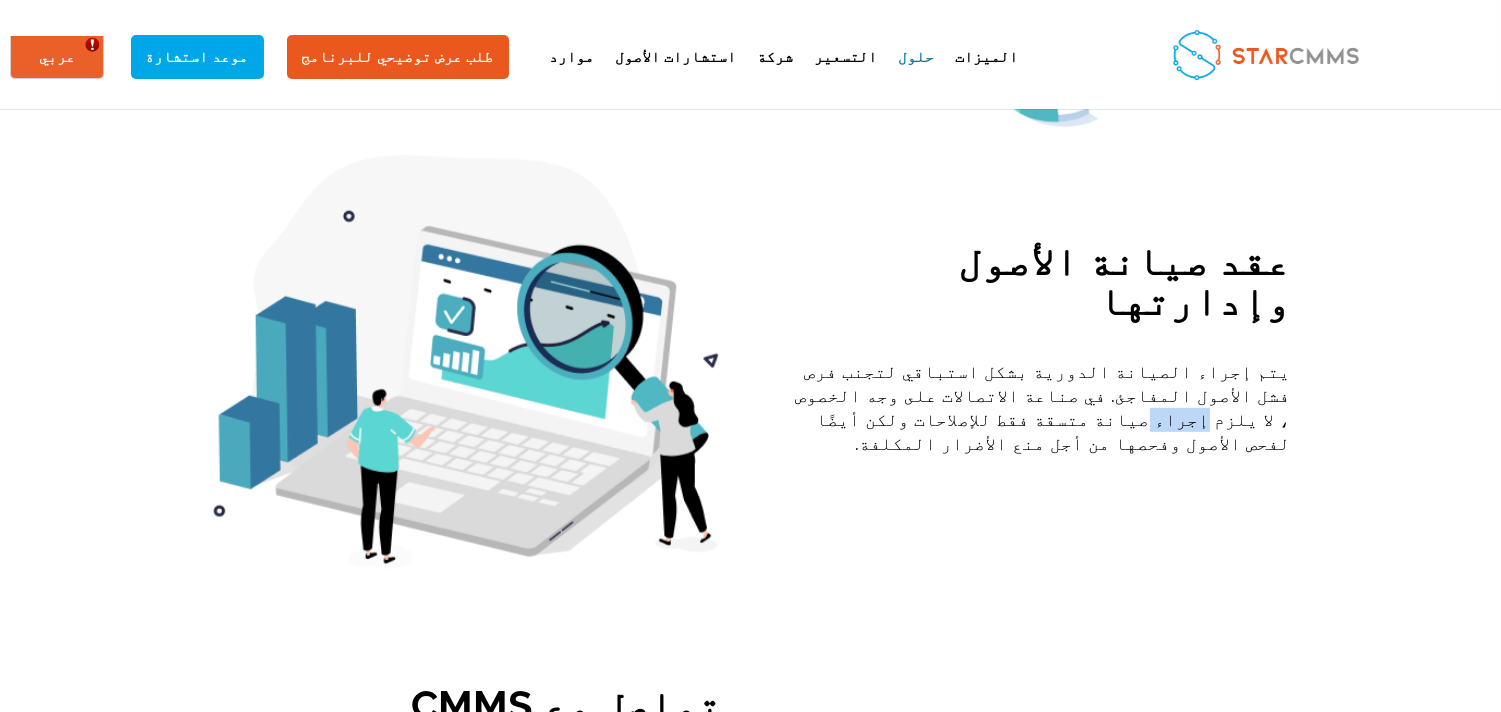 click on "يتم إجراء الصيانة الدورية بشكل استباقي لتجنب فرص فشل الأصول المفاجئ. في صناعة الاتصالات على وجه الخصوص ، لا يلزم إجراء صيانة متسقة فقط للإصلاحات ولكن أيضًا لفحص الأصول وفحصها من أجل منع الأضرار المكلفة." at bounding box center (1035, 407) 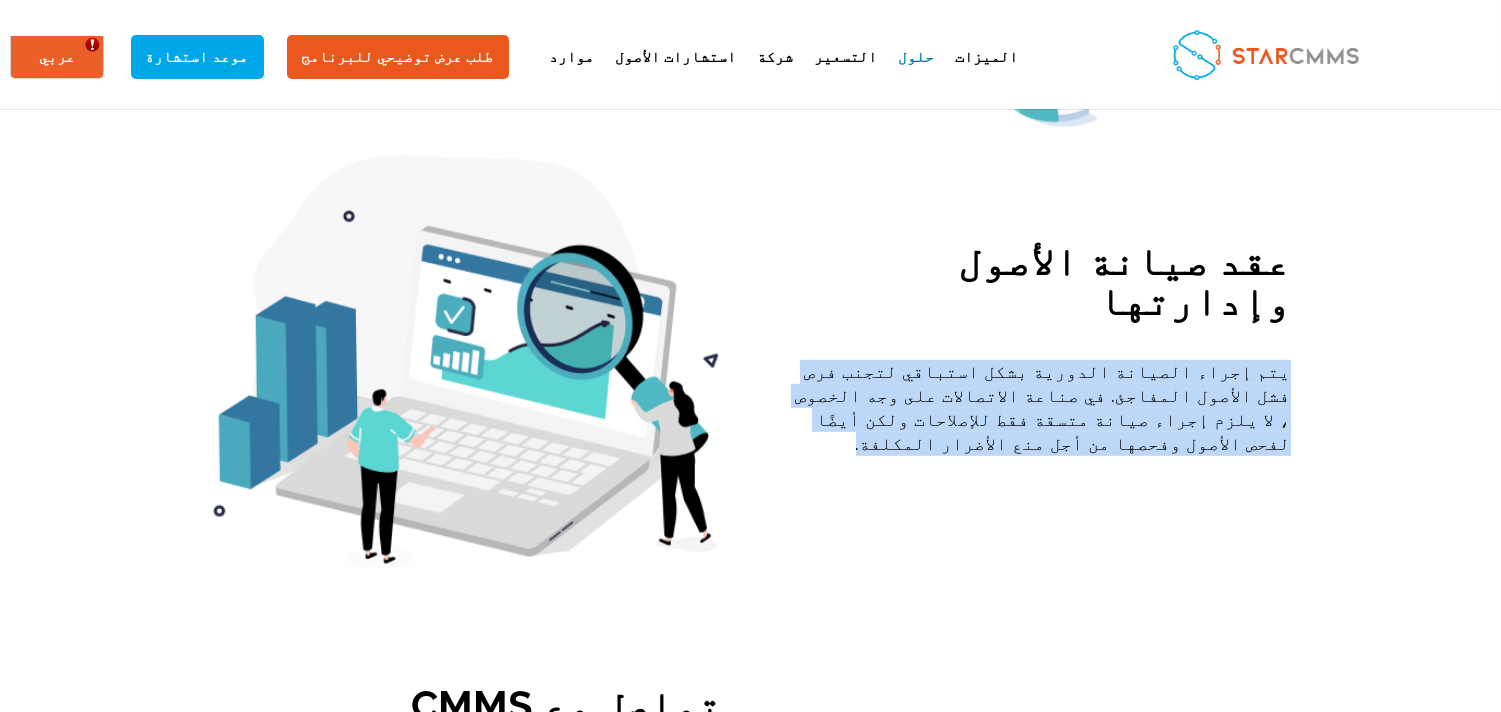 click on "يتم إجراء الصيانة الدورية بشكل استباقي لتجنب فرص فشل الأصول المفاجئ. في صناعة الاتصالات على وجه الخصوص ، لا يلزم إجراء صيانة متسقة فقط للإصلاحات ولكن أيضًا لفحص الأصول وفحصها من أجل منع الأضرار المكلفة." at bounding box center [1035, 407] 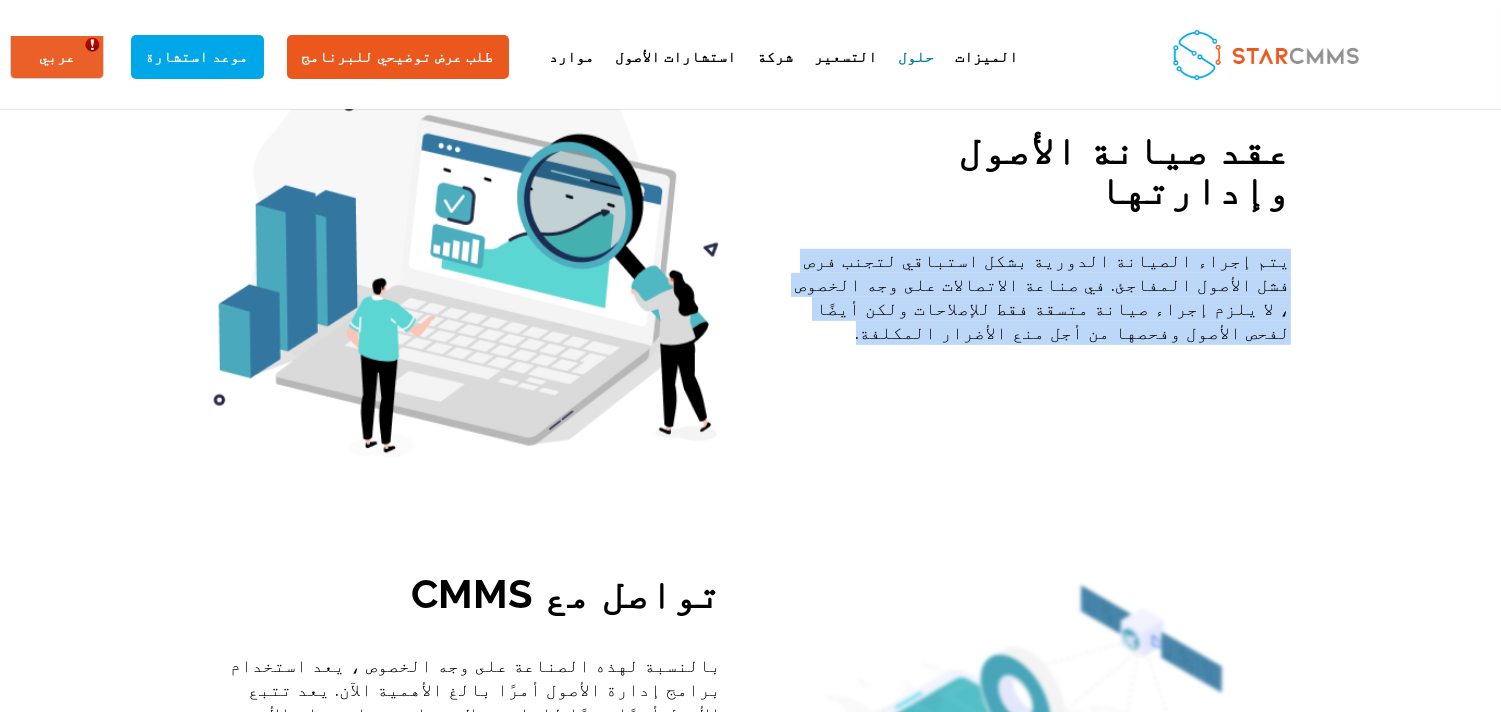scroll, scrollTop: 1852, scrollLeft: 0, axis: vertical 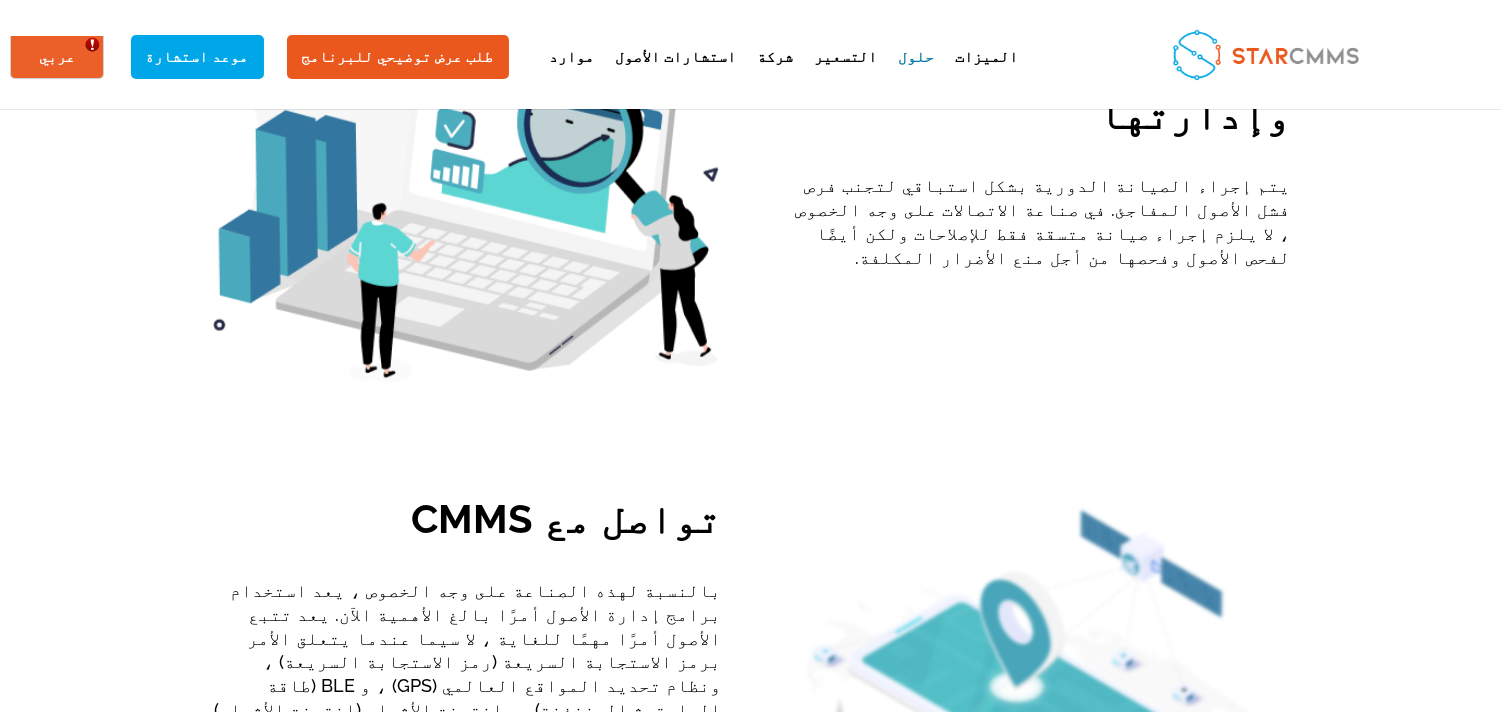 click on "تواصل مع CMMS" at bounding box center (466, 524) 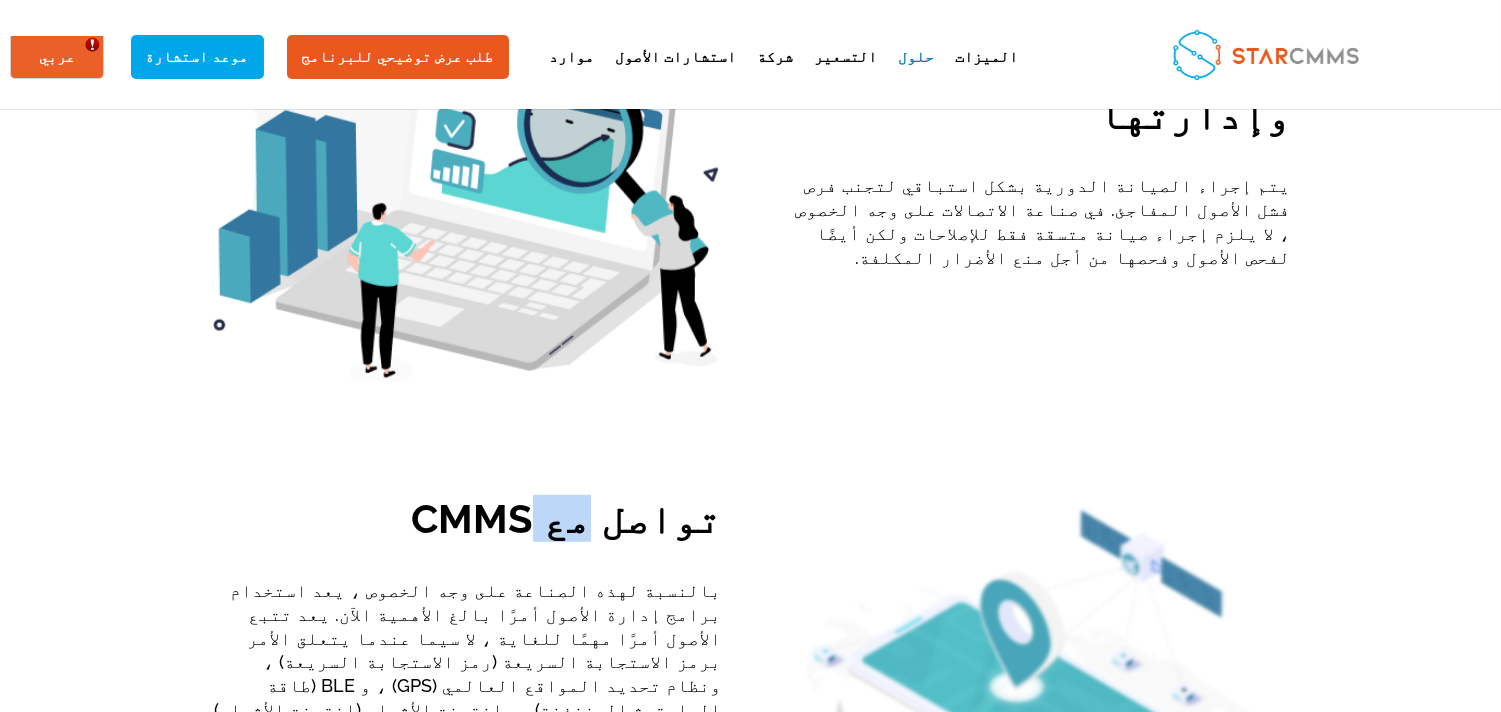 click on "تواصل مع CMMS" at bounding box center (466, 524) 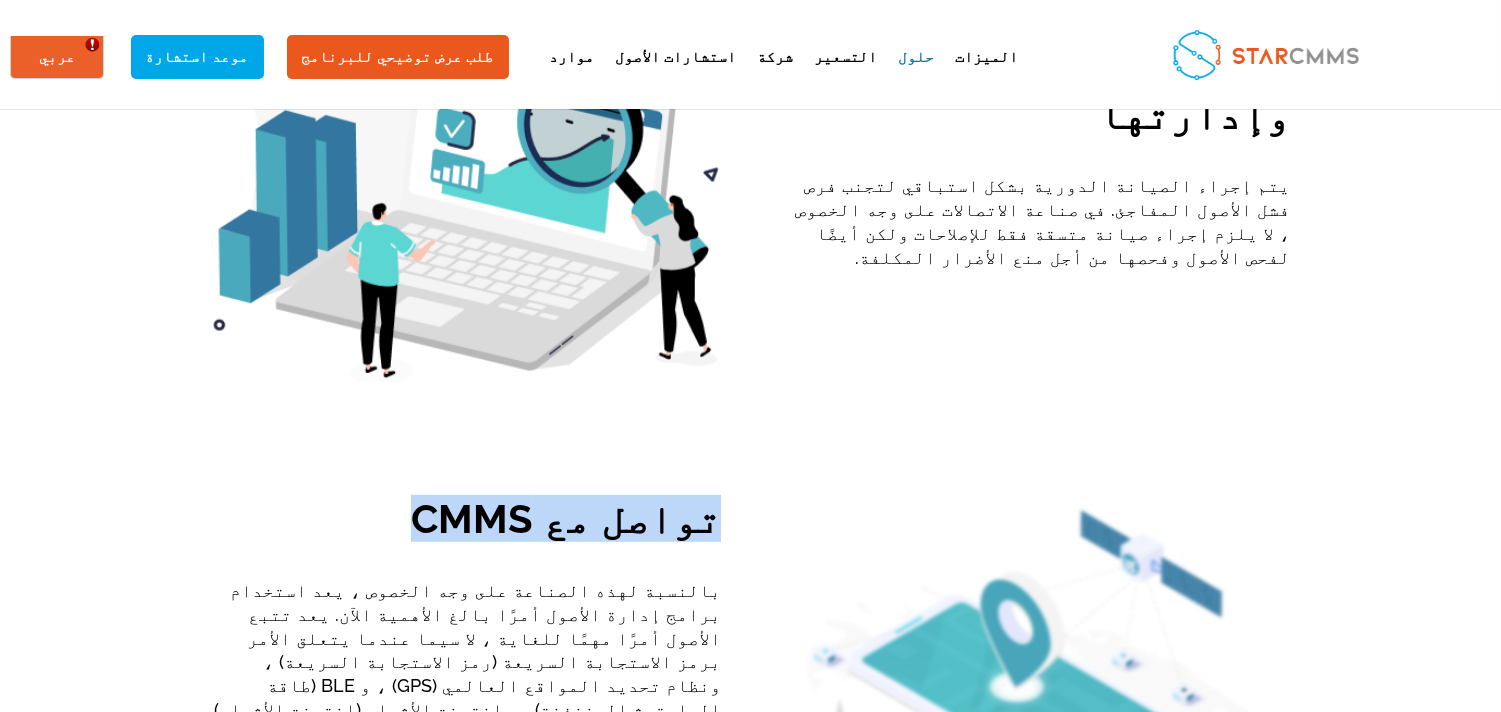 click on "تواصل مع CMMS" at bounding box center (466, 524) 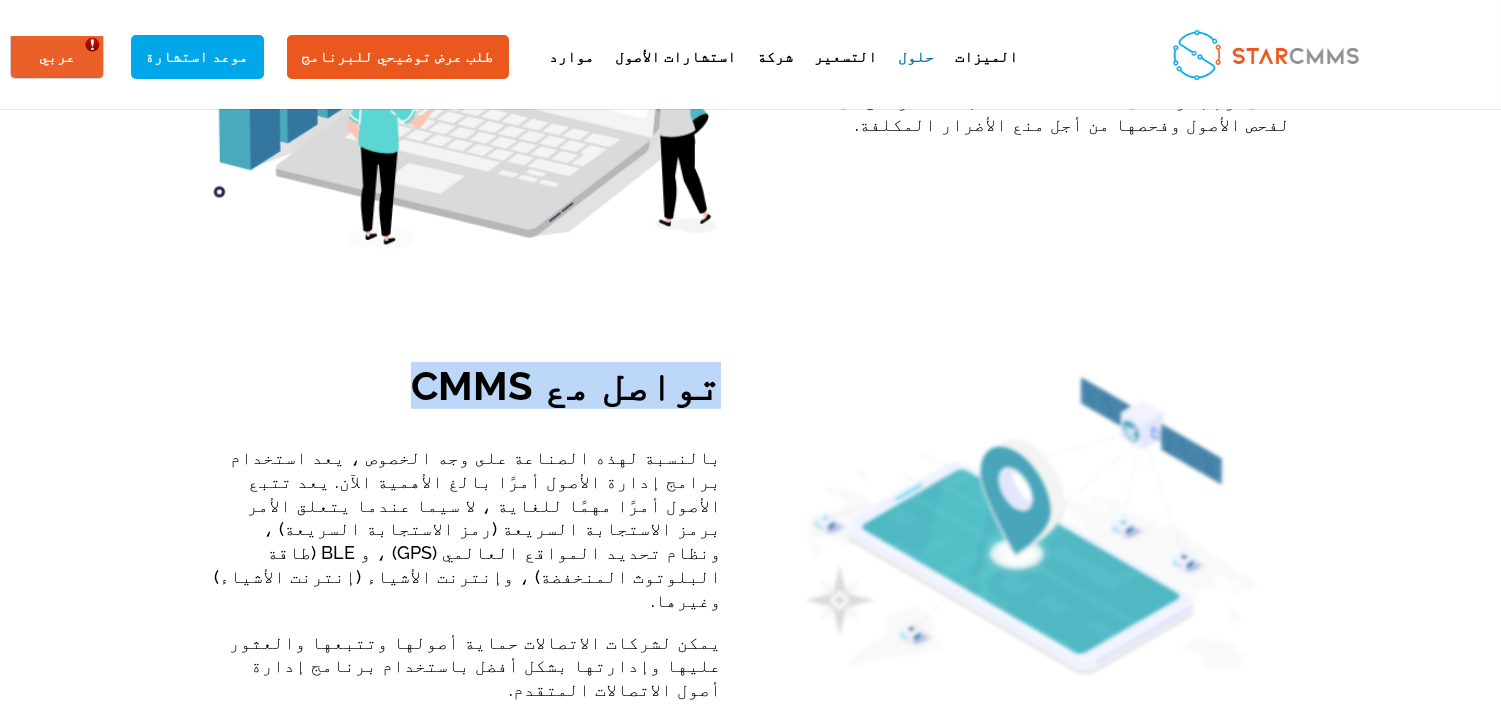 scroll, scrollTop: 2036, scrollLeft: 0, axis: vertical 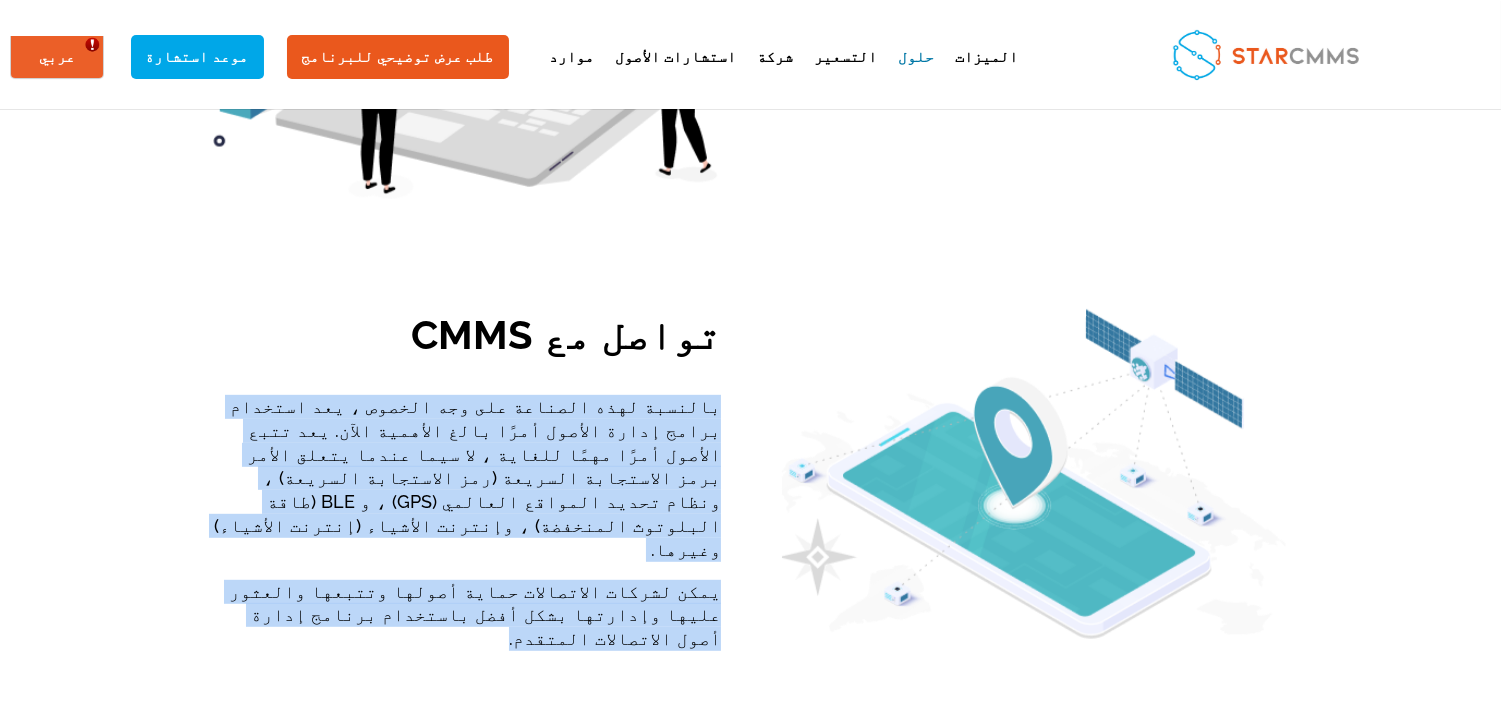 drag, startPoint x: 1057, startPoint y: 456, endPoint x: 771, endPoint y: 318, distance: 317.55313 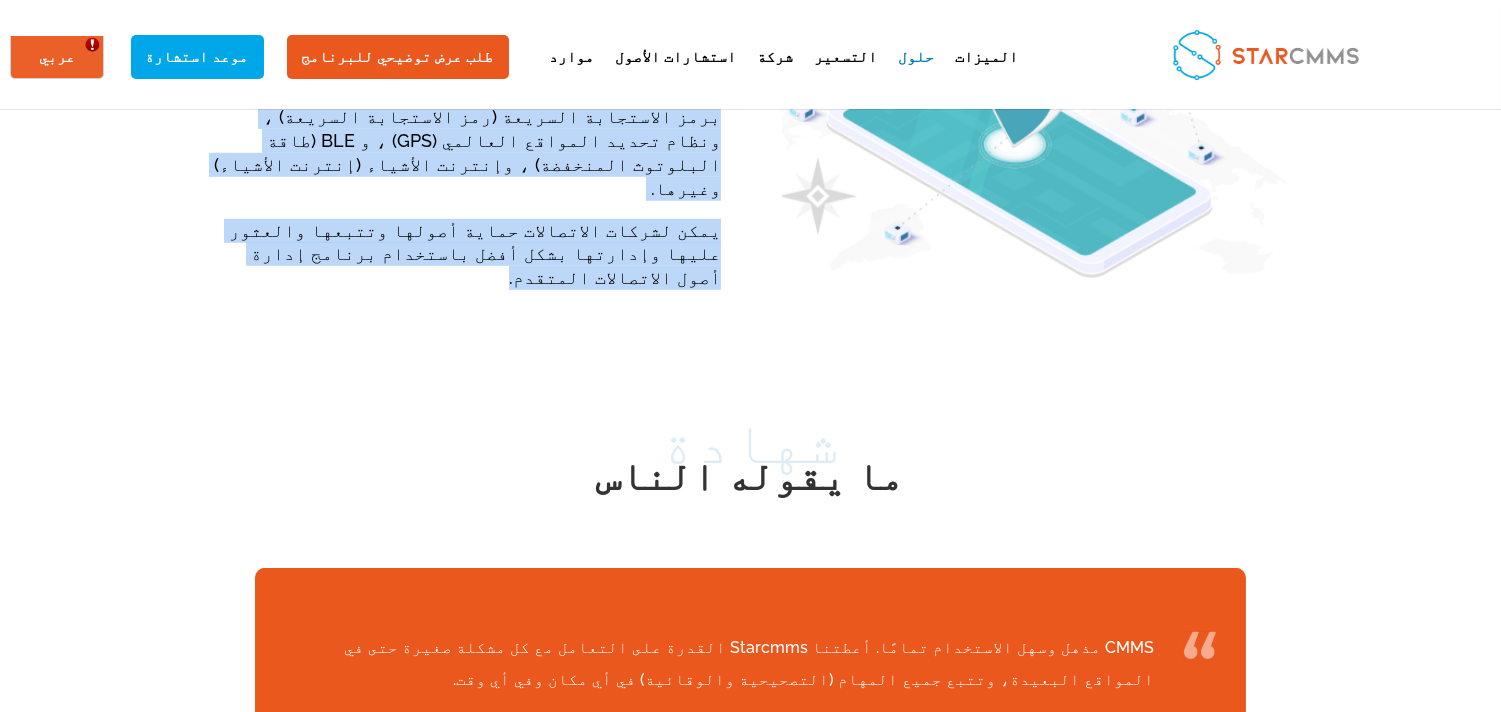 scroll, scrollTop: 2407, scrollLeft: 0, axis: vertical 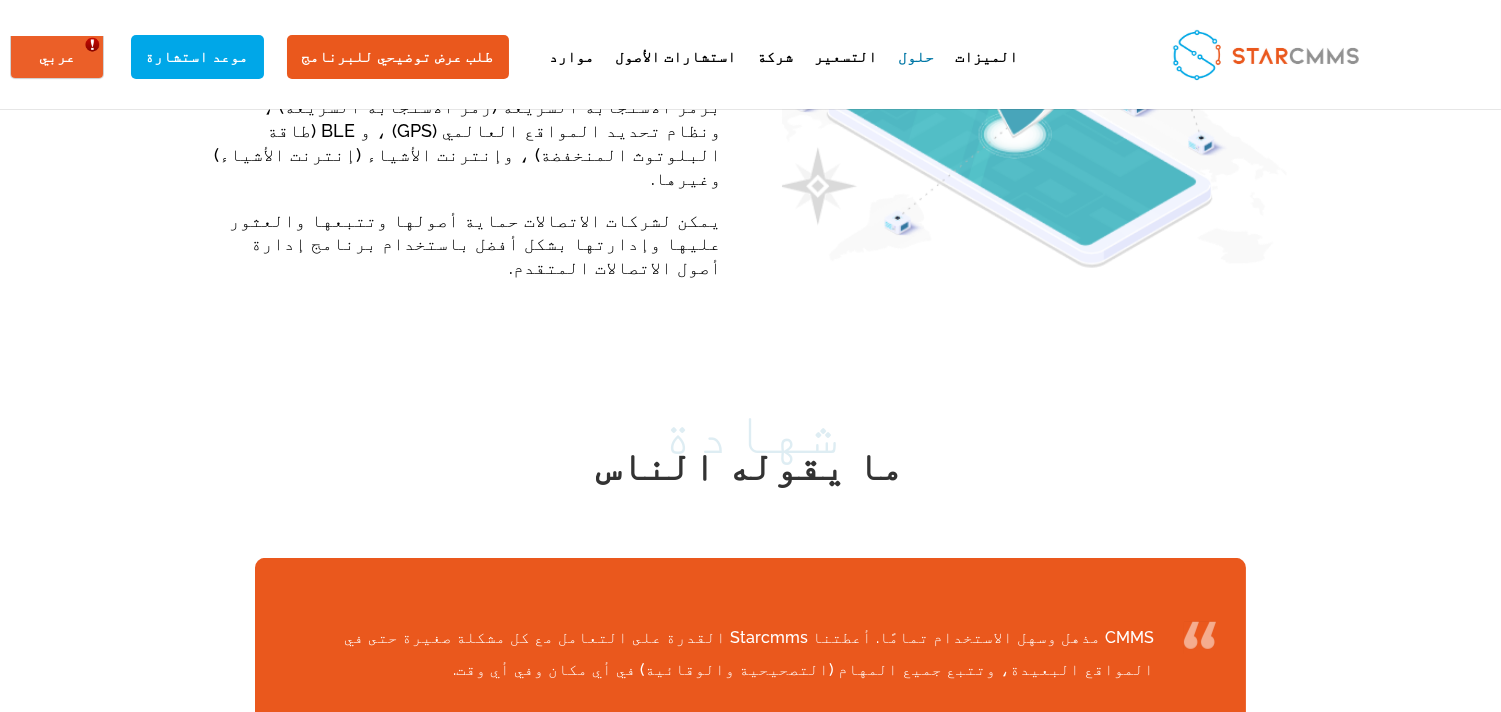 click on "شهادة" at bounding box center (751, 432) 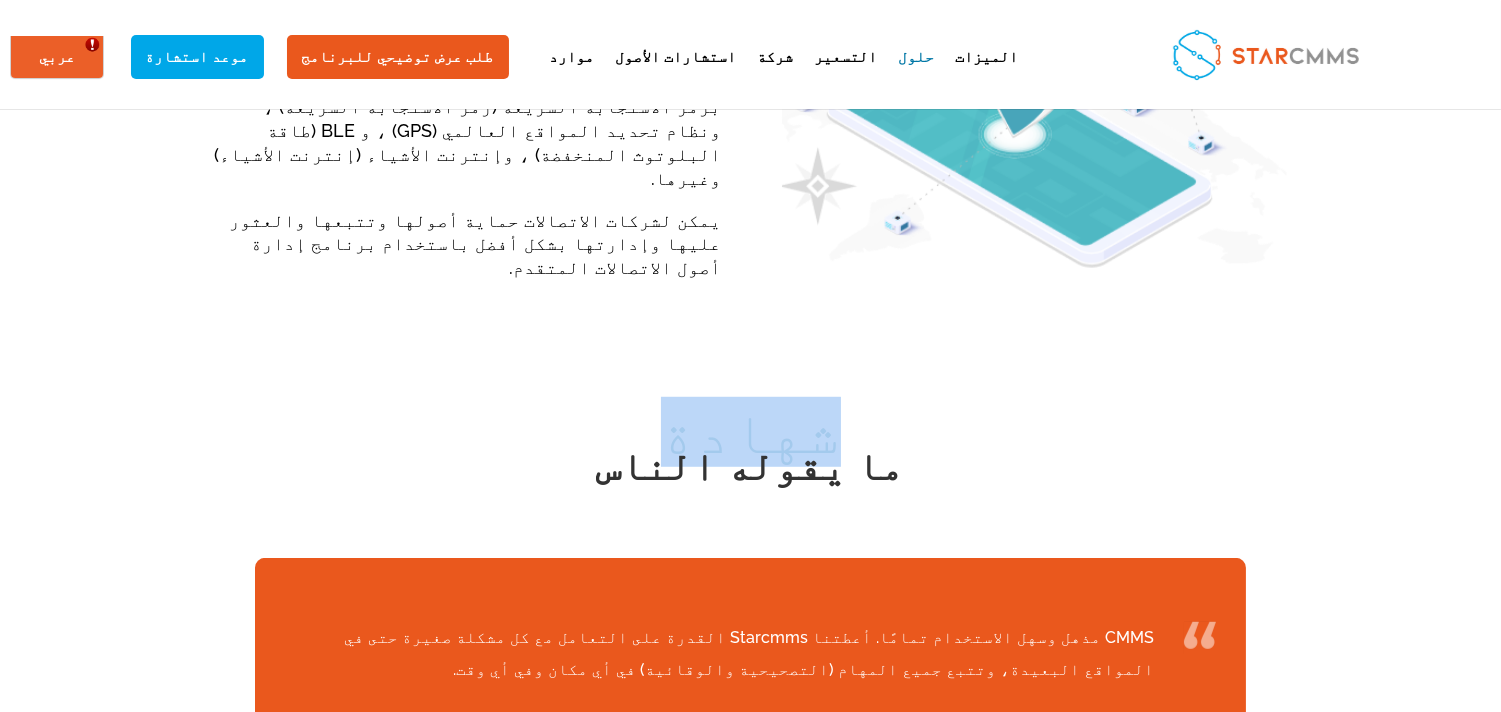 click on "شهادة" at bounding box center (751, 432) 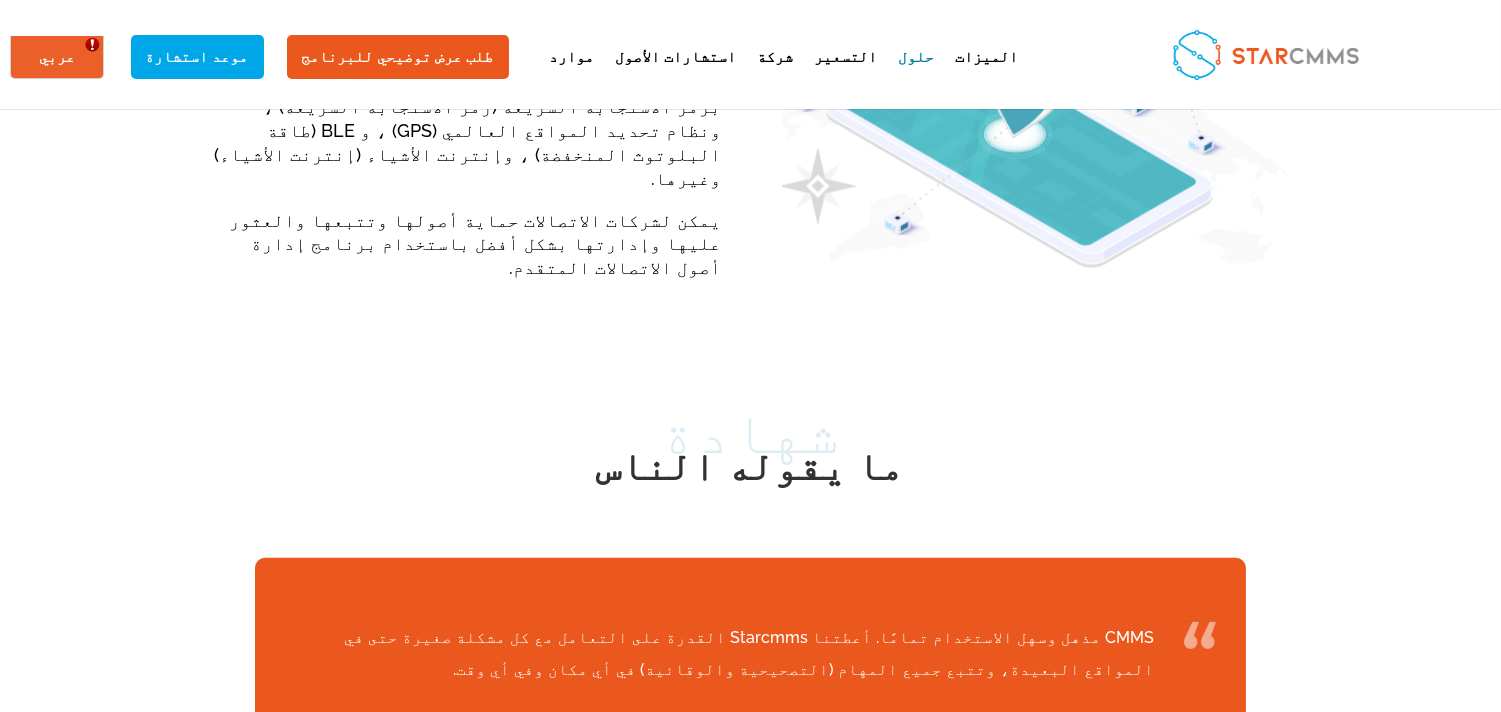 click on "ما يقوله الناس" at bounding box center (751, 471) 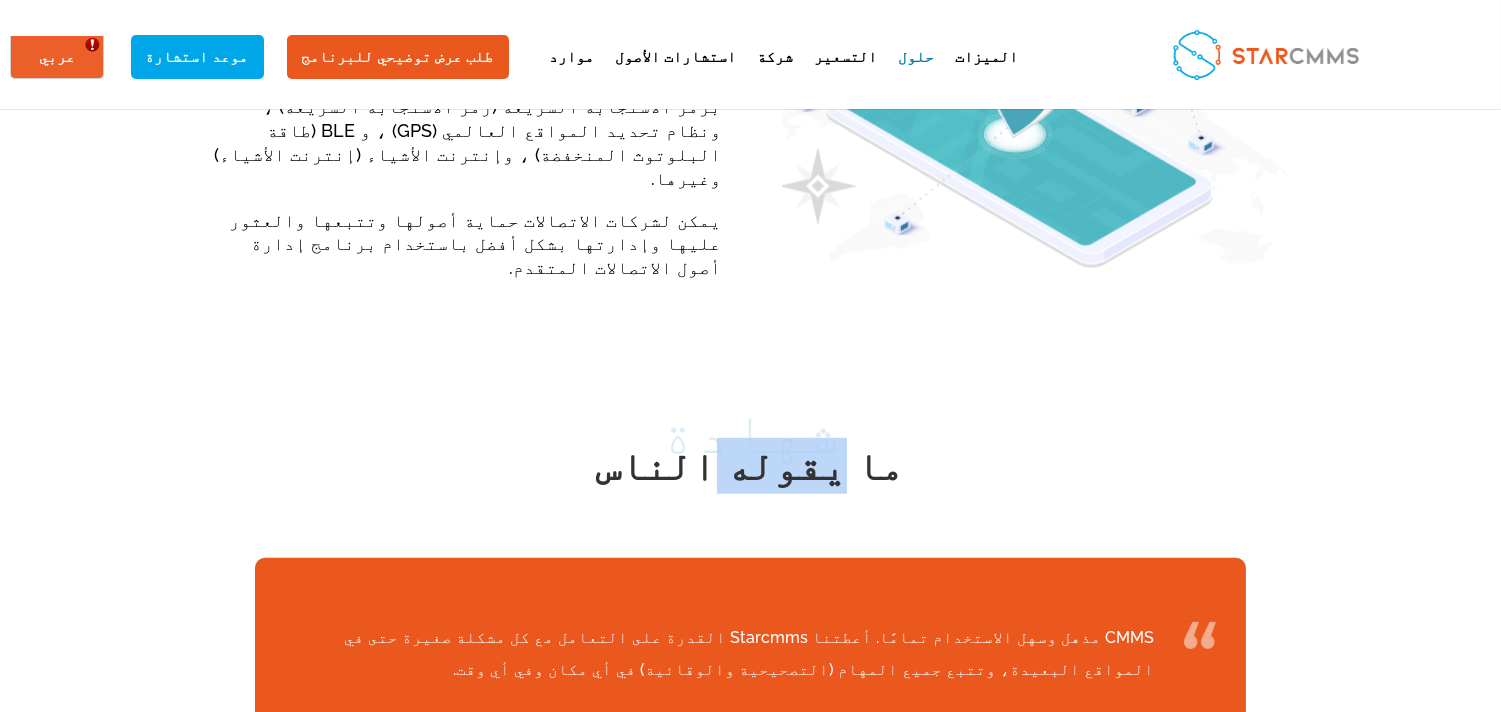 click on "ما يقوله الناس" at bounding box center [751, 471] 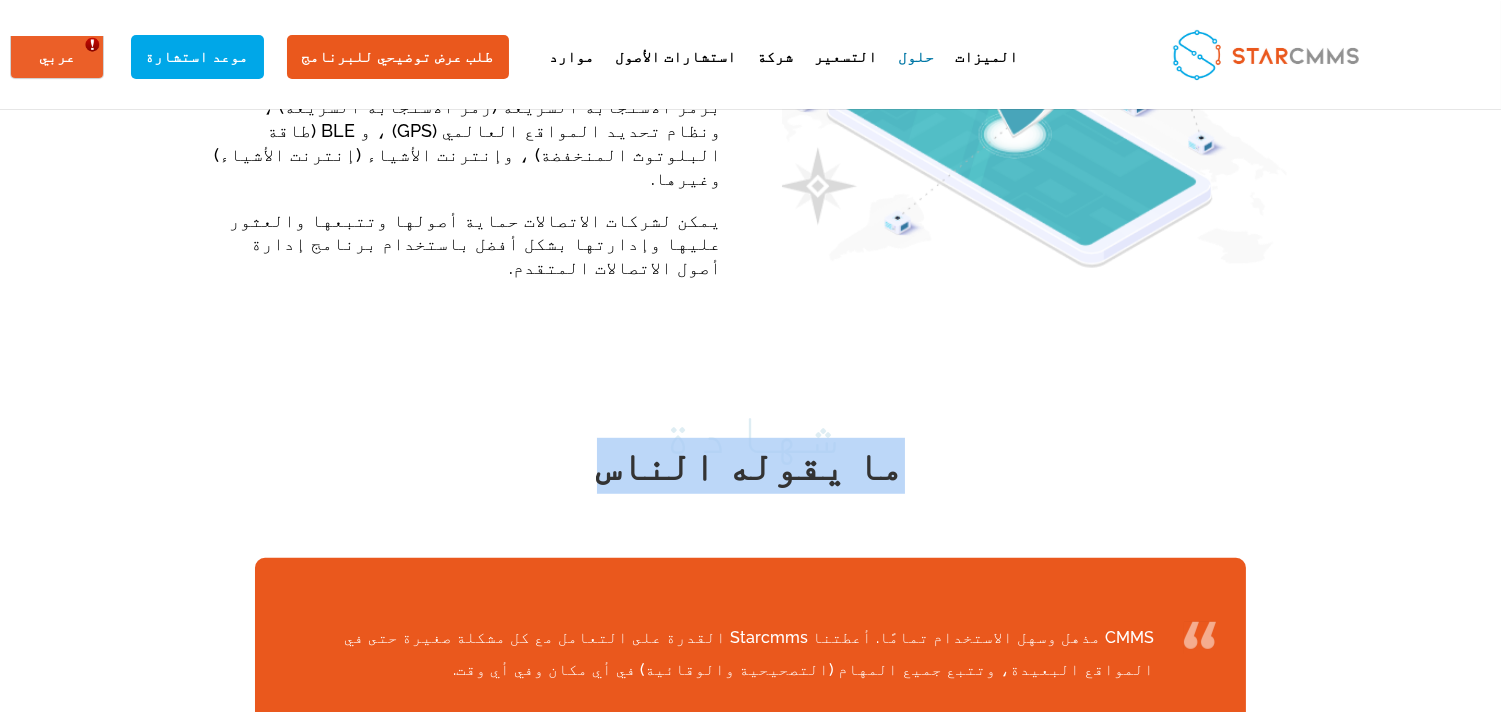click on "ما يقوله الناس" at bounding box center (751, 471) 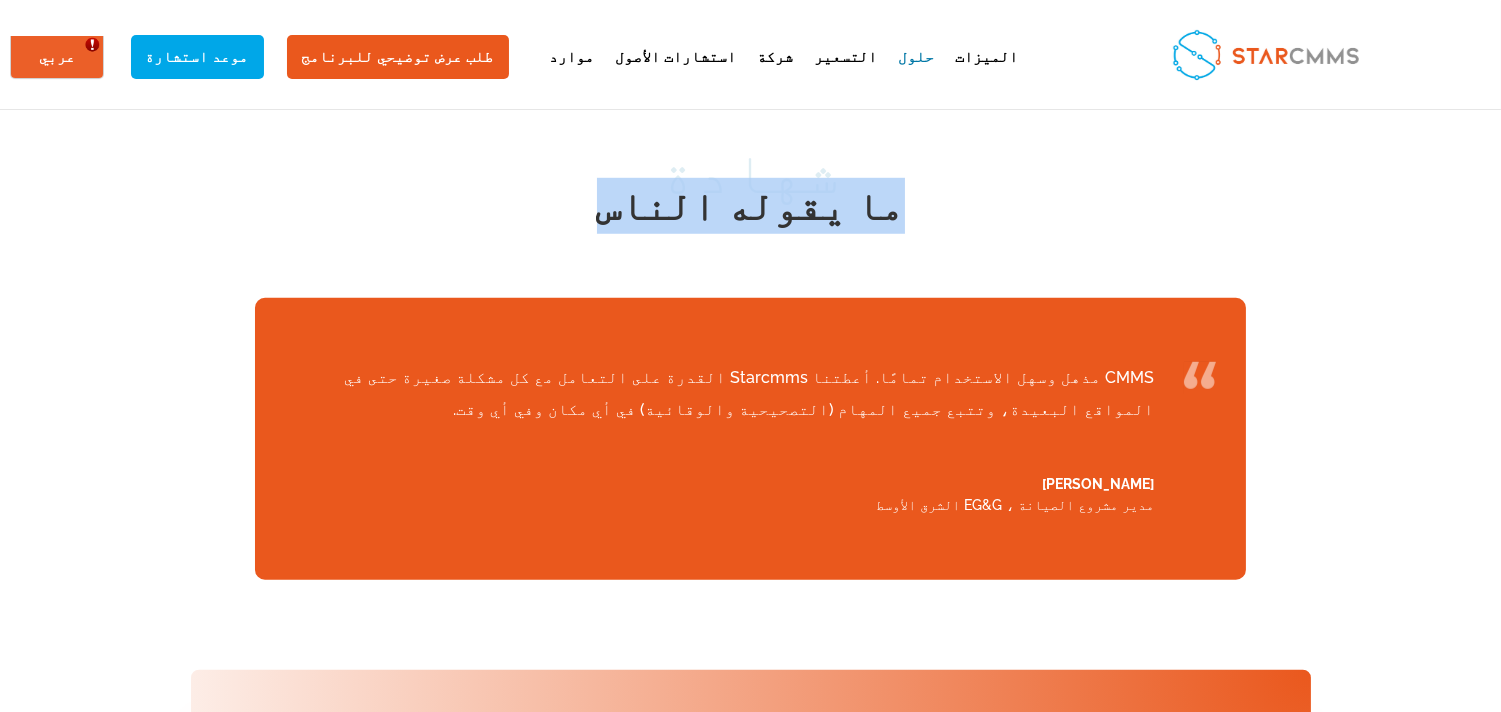 scroll, scrollTop: 2777, scrollLeft: 0, axis: vertical 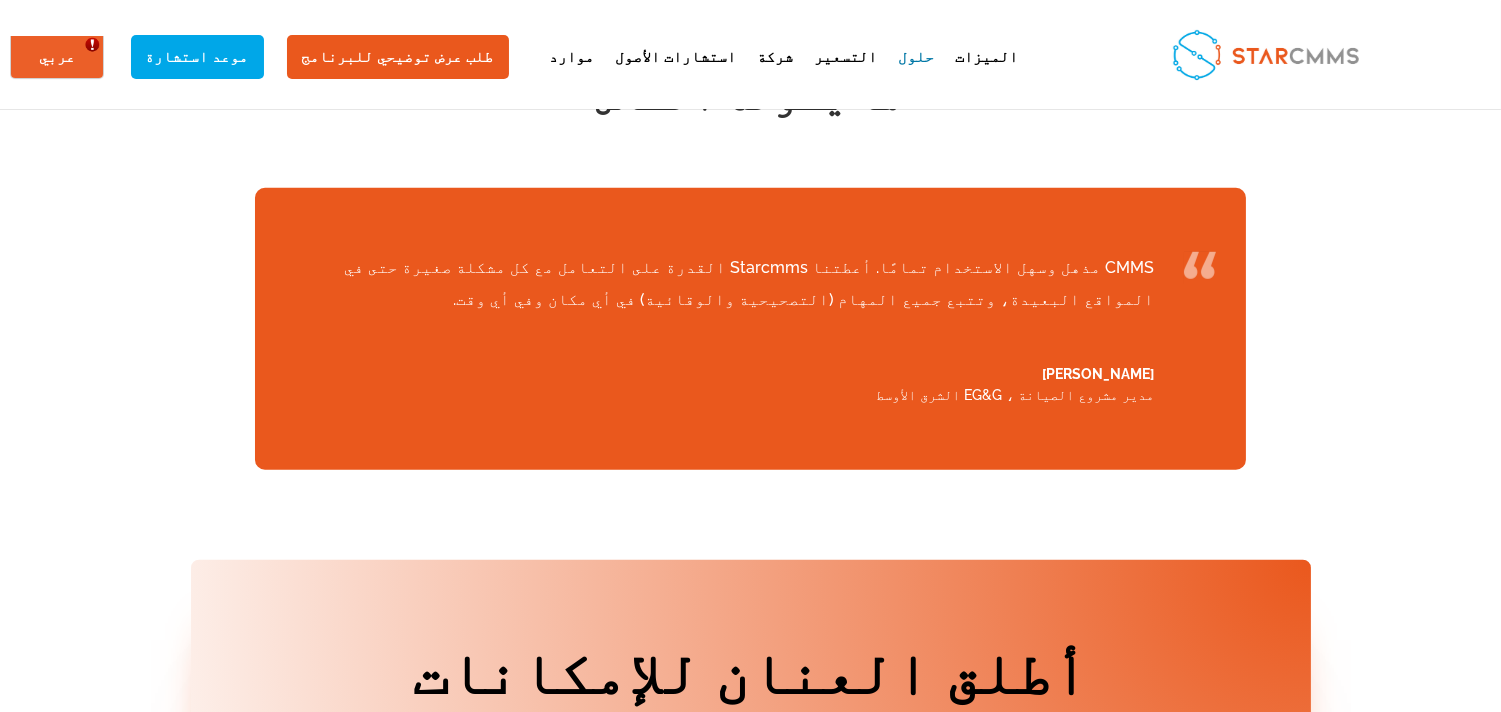 click on "CMMS مذهل وسهل الاستخدام تمامًا. أعطتنا Starcmms القدرة على التعامل مع كل مشكلة صغيرة حتى في المواقع البعيدة، وتتبع جميع المهام (التصحيحية والوقائية) في أي مكان وفي أي وقت." at bounding box center (719, 292) 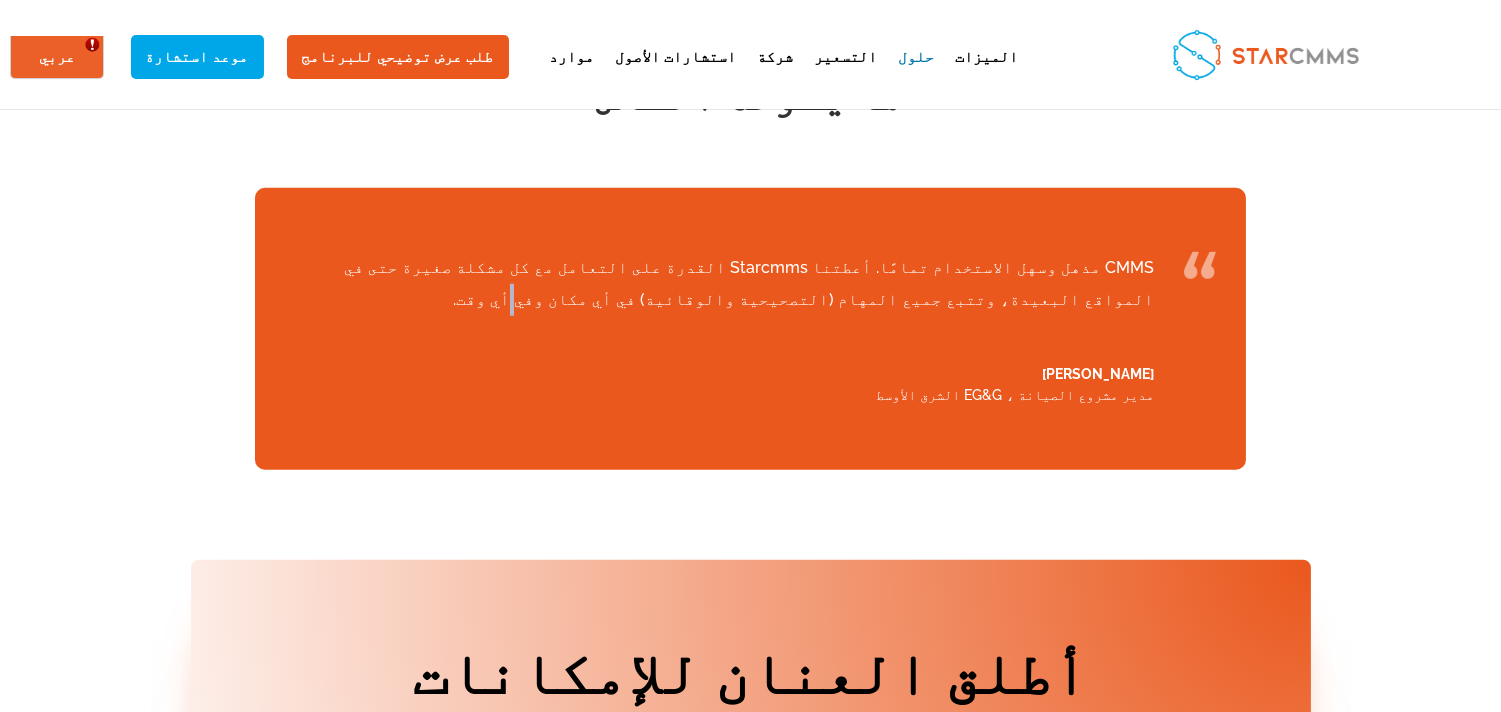 click on "CMMS مذهل وسهل الاستخدام تمامًا. أعطتنا Starcmms القدرة على التعامل مع كل مشكلة صغيرة حتى في المواقع البعيدة، وتتبع جميع المهام (التصحيحية والوقائية) في أي مكان وفي أي وقت." at bounding box center (719, 292) 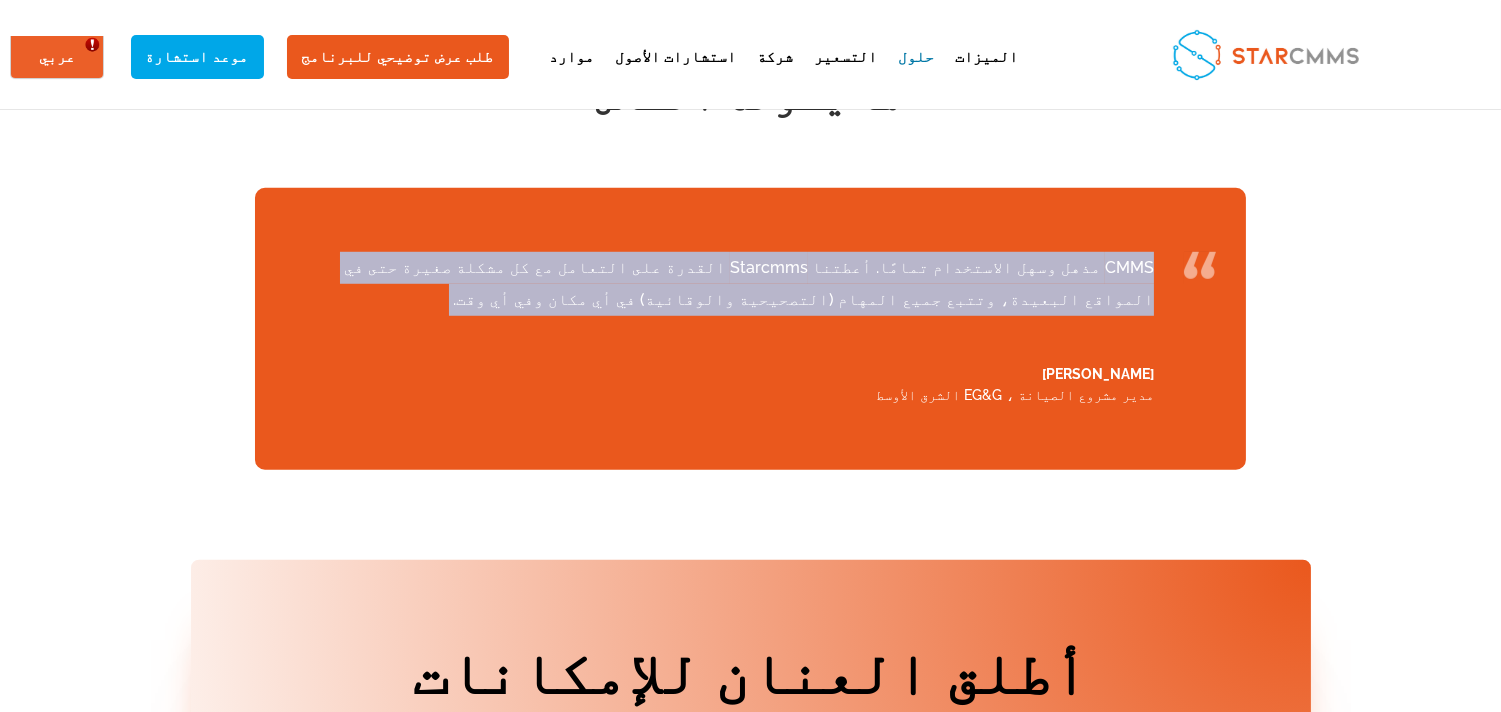 click on "CMMS مذهل وسهل الاستخدام تمامًا. أعطتنا Starcmms القدرة على التعامل مع كل مشكلة صغيرة حتى في المواقع البعيدة، وتتبع جميع المهام (التصحيحية والوقائية) في أي مكان وفي أي وقت." at bounding box center [719, 292] 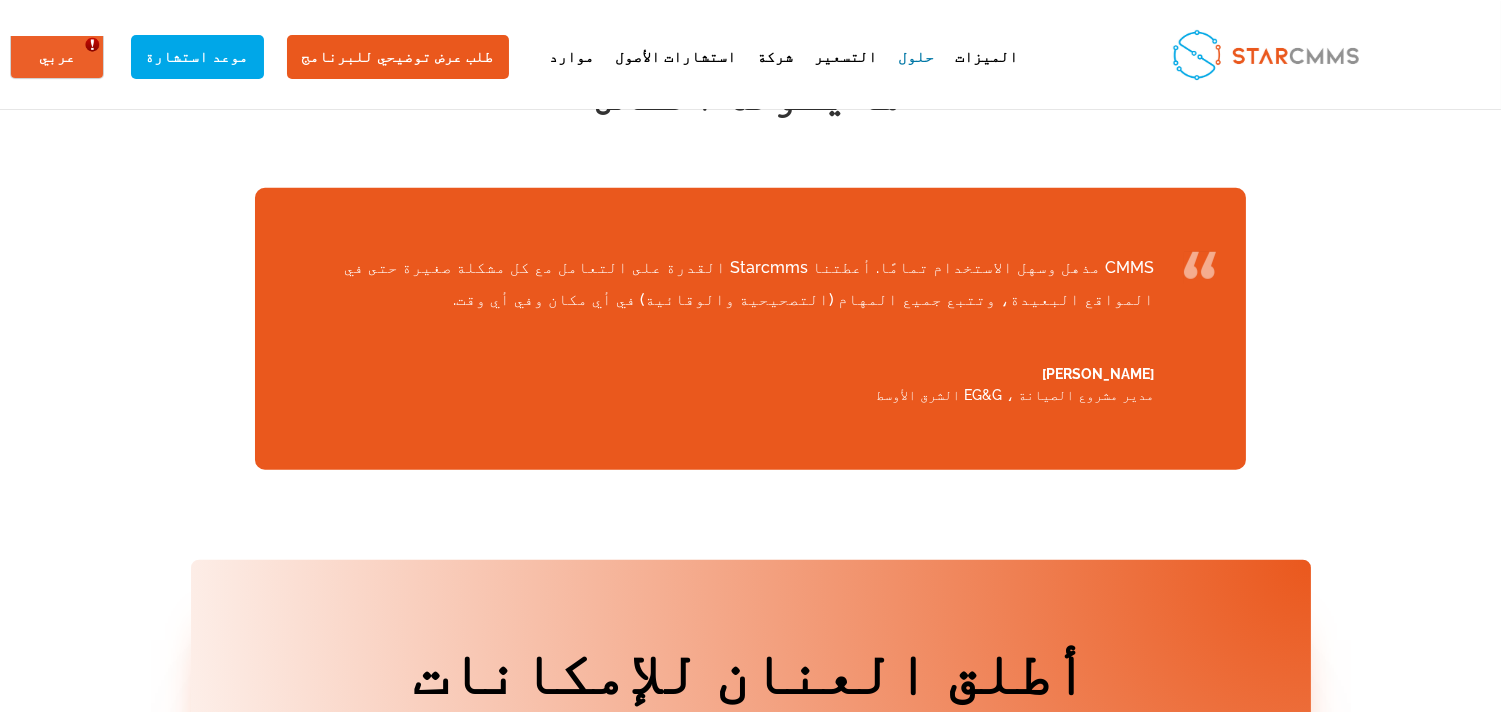 click on "[PERSON_NAME]" at bounding box center [719, 374] 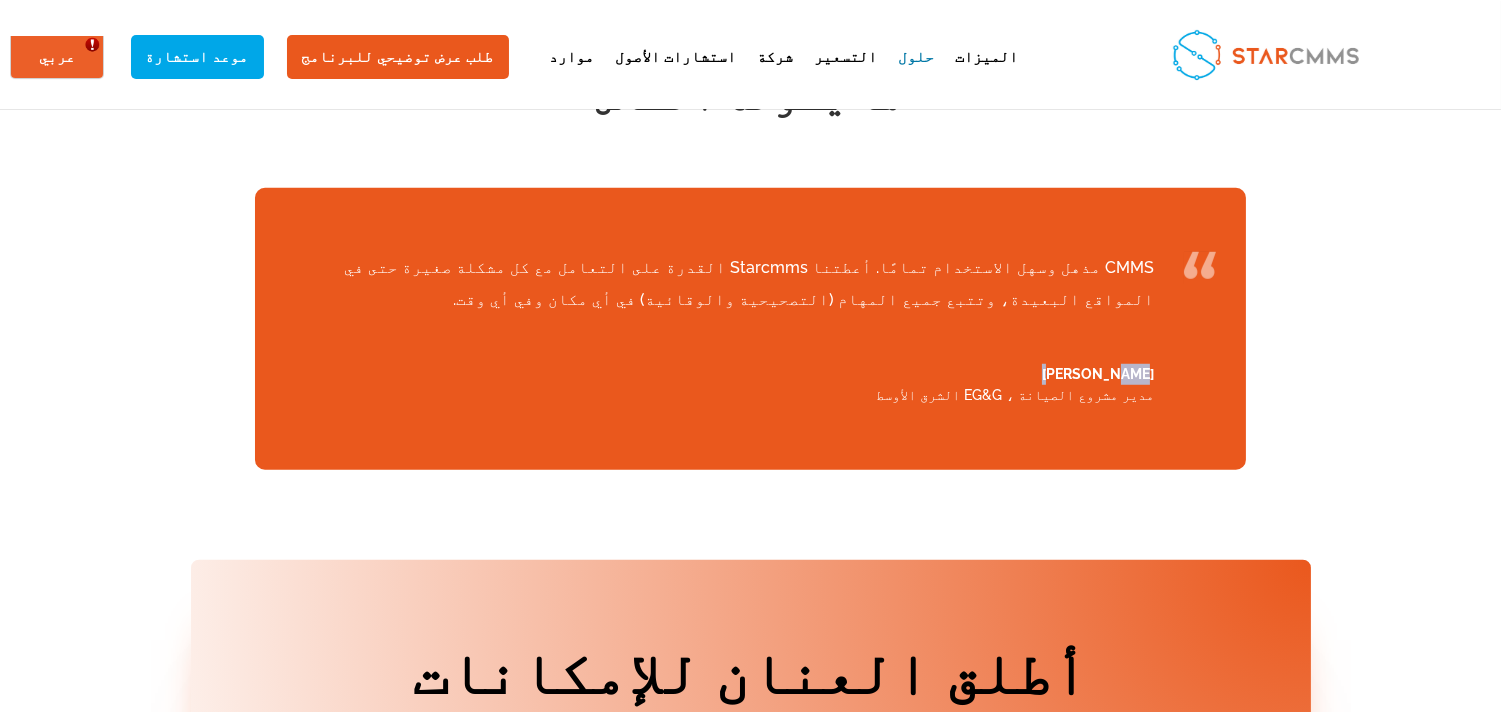 click on "[PERSON_NAME]" at bounding box center (719, 374) 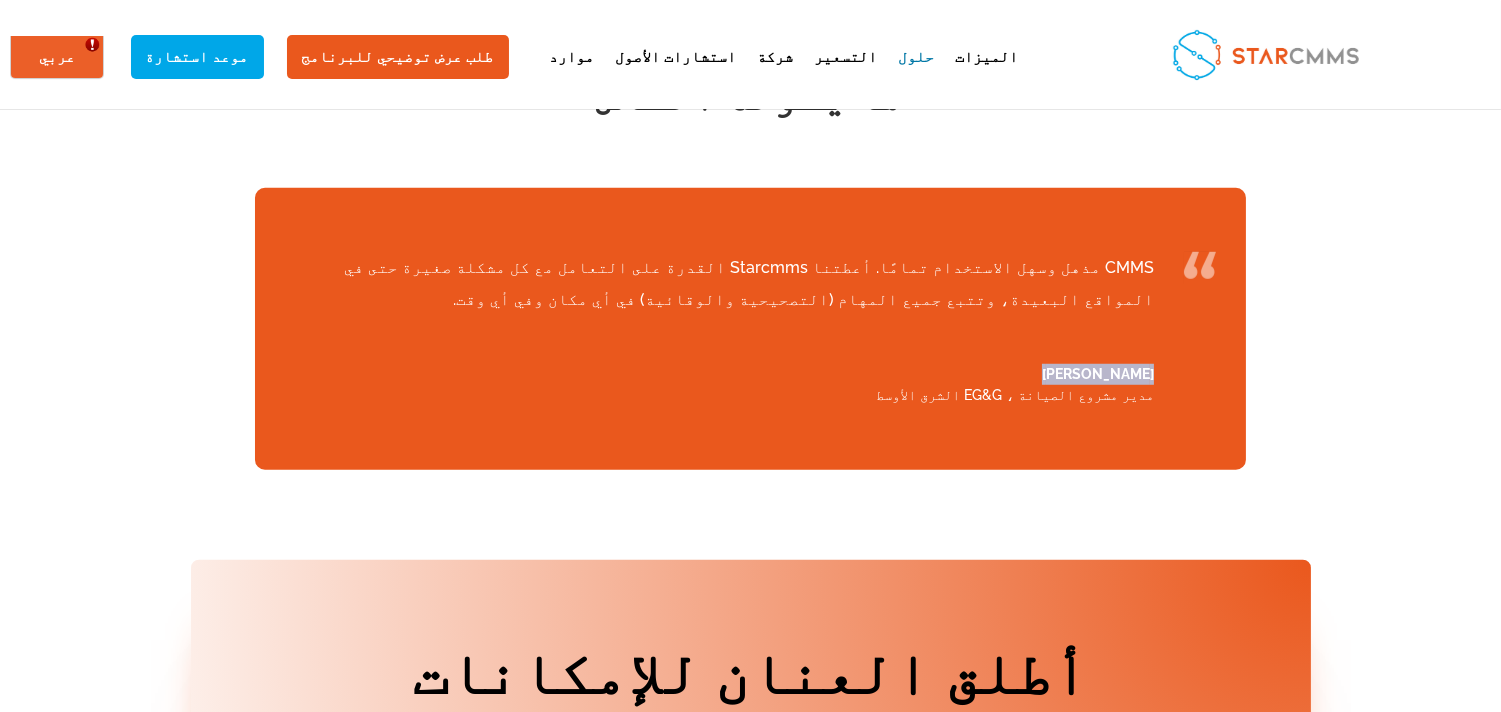 click on "[PERSON_NAME]" at bounding box center [719, 374] 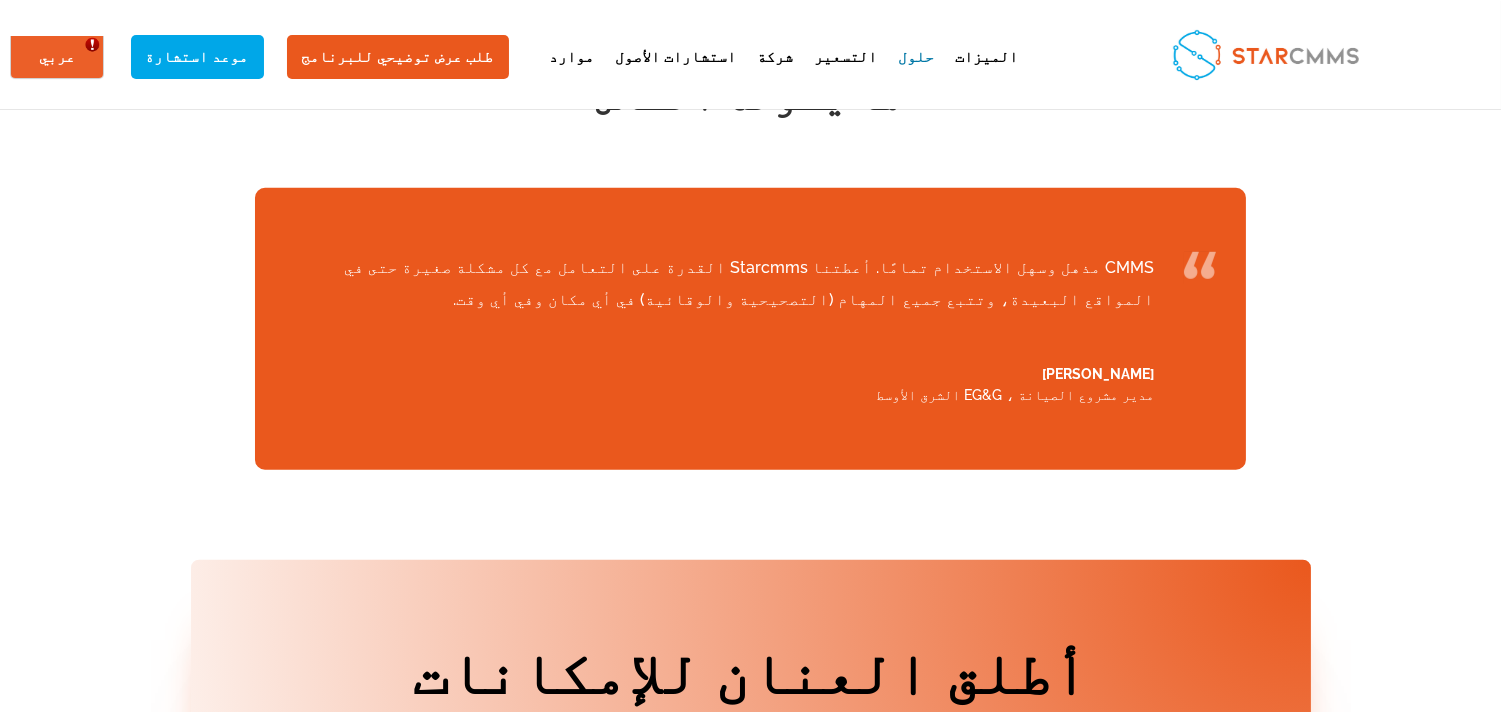 click on "مدير مشروع الصيانة ، EG&G الشرق الأوسط" at bounding box center (719, 395) 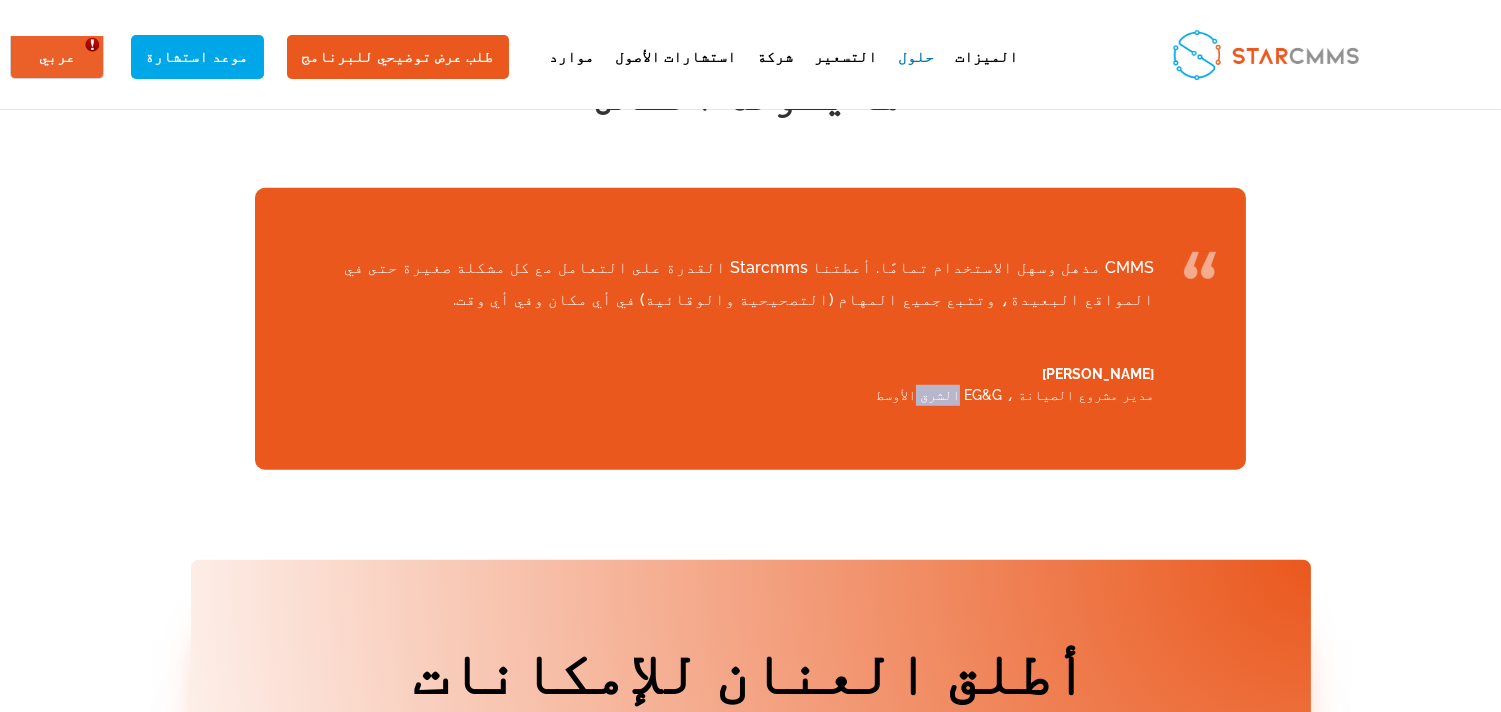 click on "مدير مشروع الصيانة ، EG&G الشرق الأوسط" at bounding box center (719, 395) 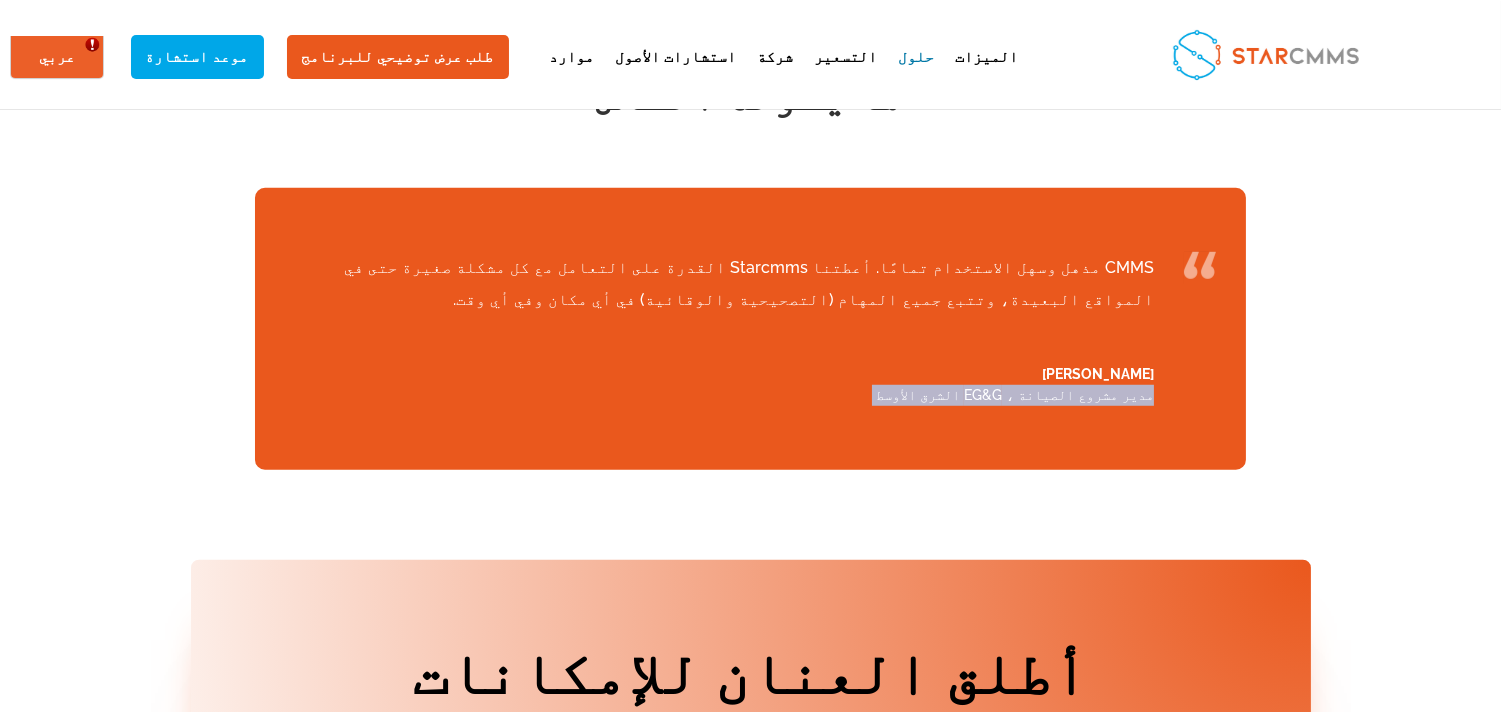 click on "مدير مشروع الصيانة ، EG&G الشرق الأوسط" at bounding box center (719, 395) 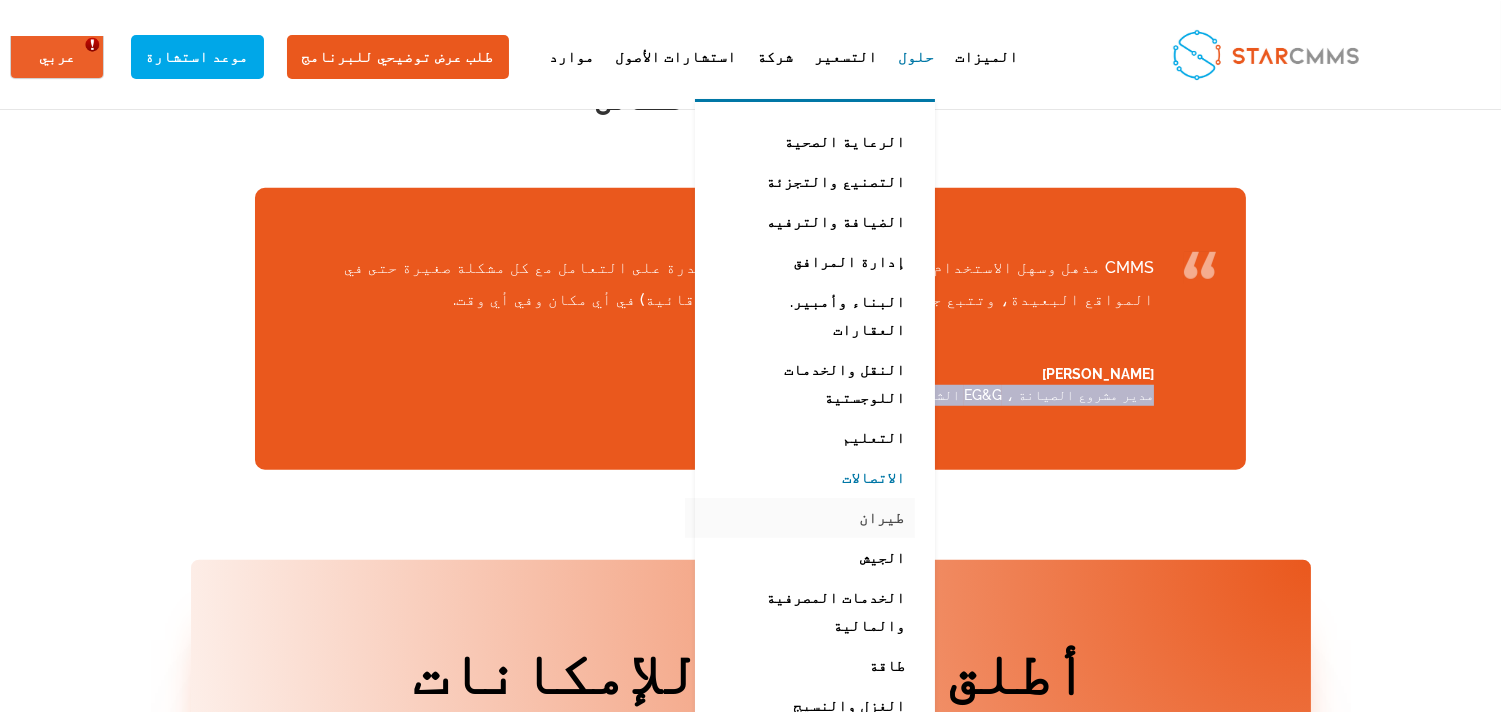click on "طيران" at bounding box center (800, 518) 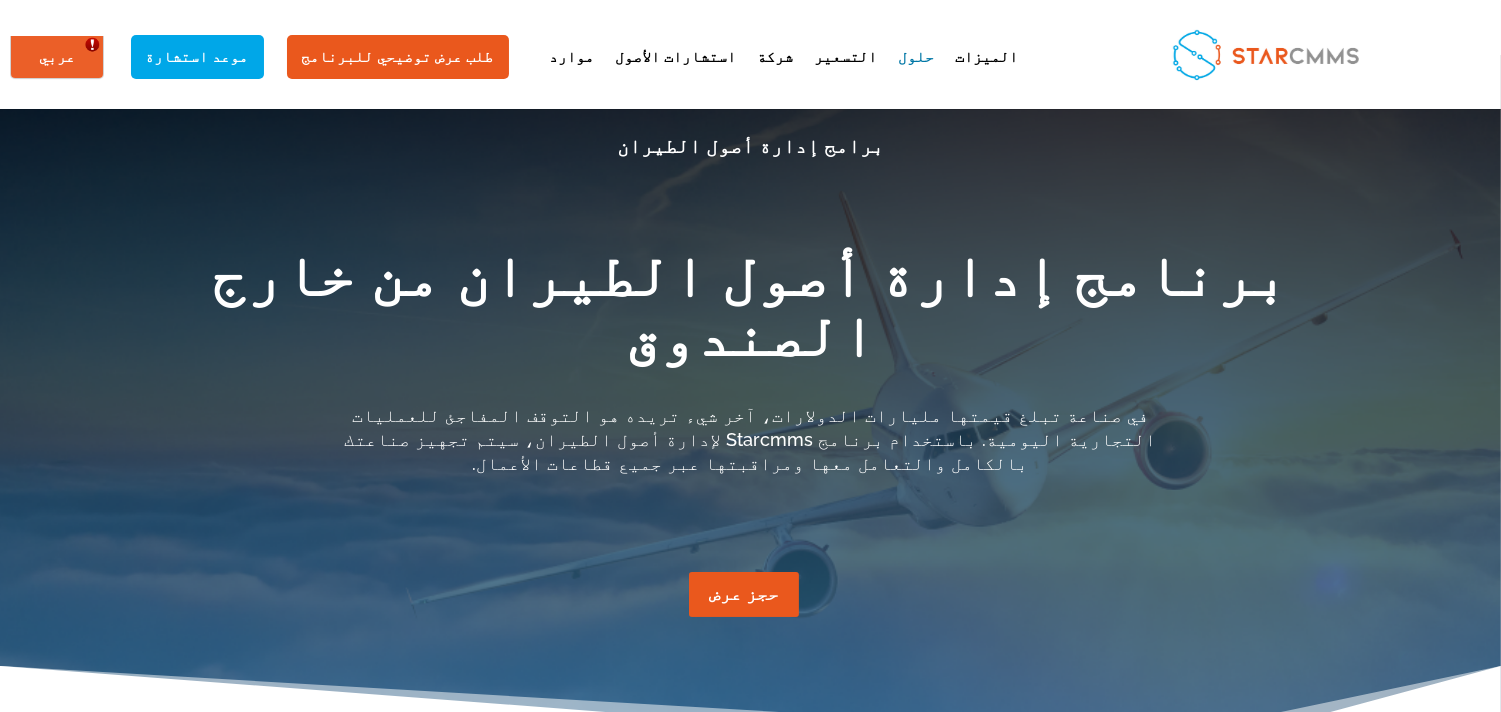 scroll, scrollTop: 0, scrollLeft: 0, axis: both 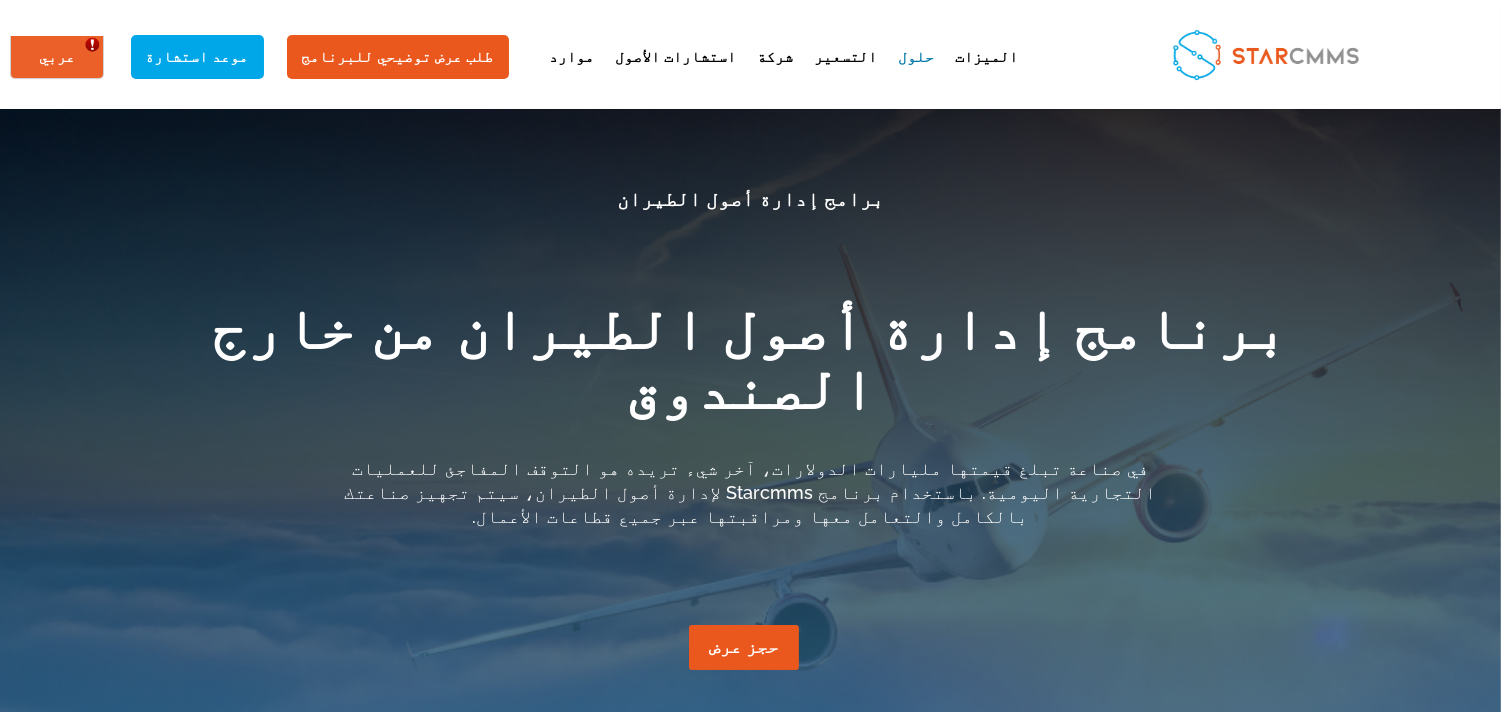 click on "برامج إدارة أصول الطيران" at bounding box center [751, 200] 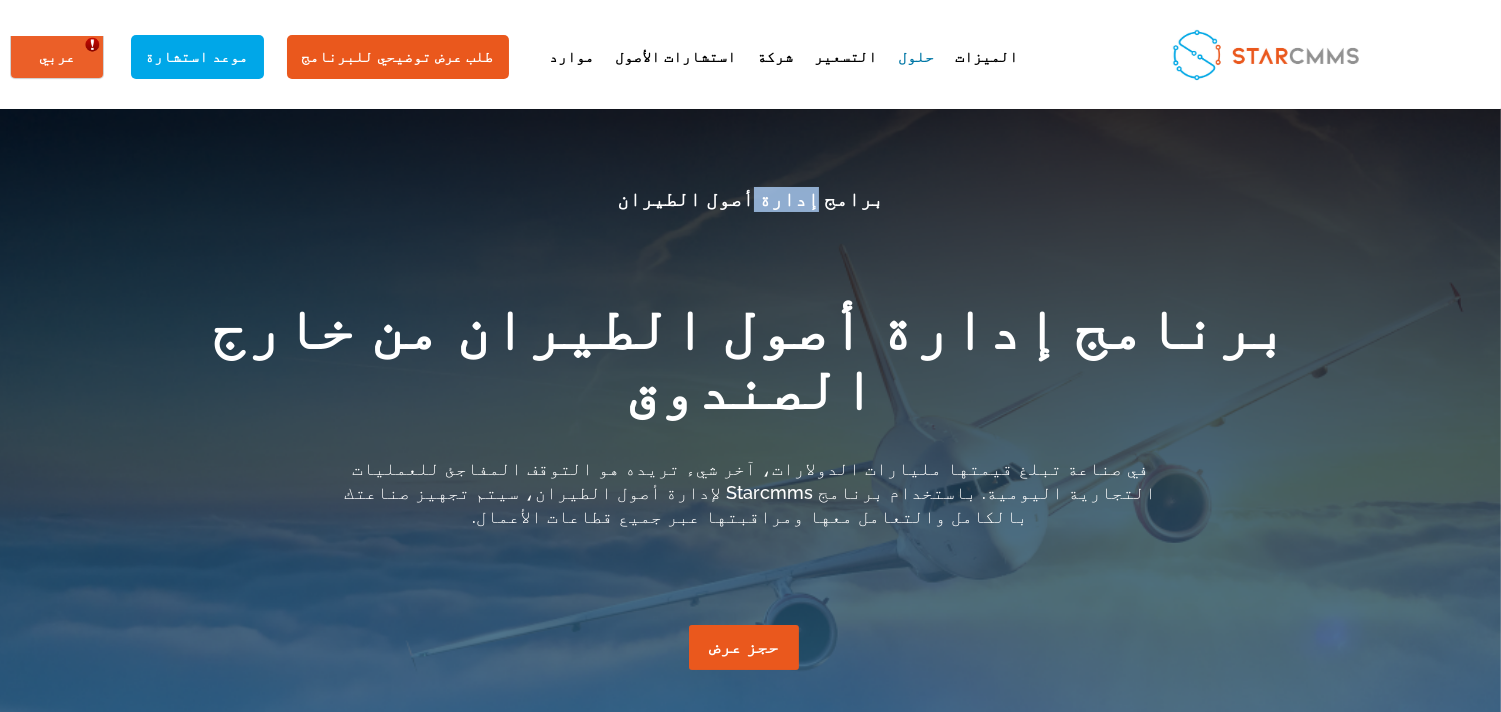 click on "برامج إدارة أصول الطيران" at bounding box center [751, 200] 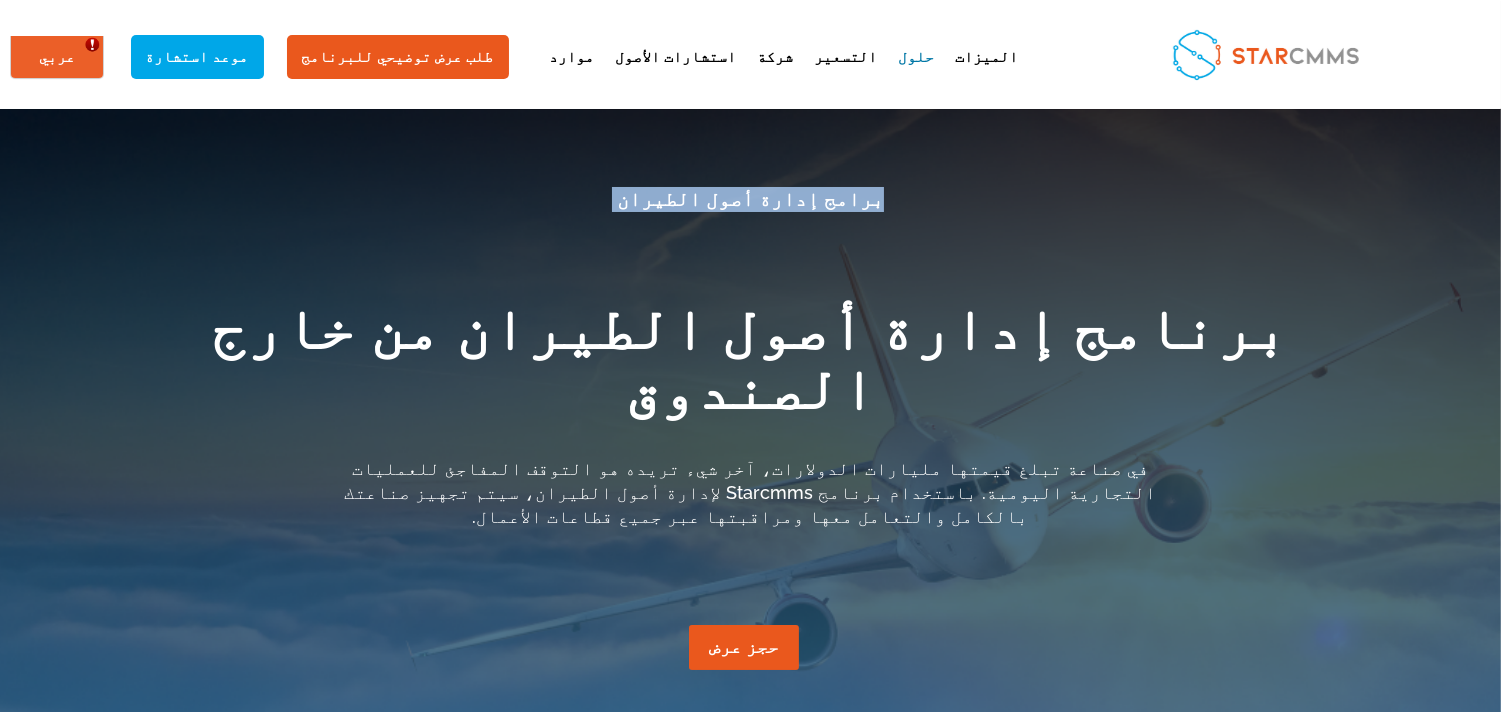 click on "برامج إدارة أصول الطيران" at bounding box center [751, 200] 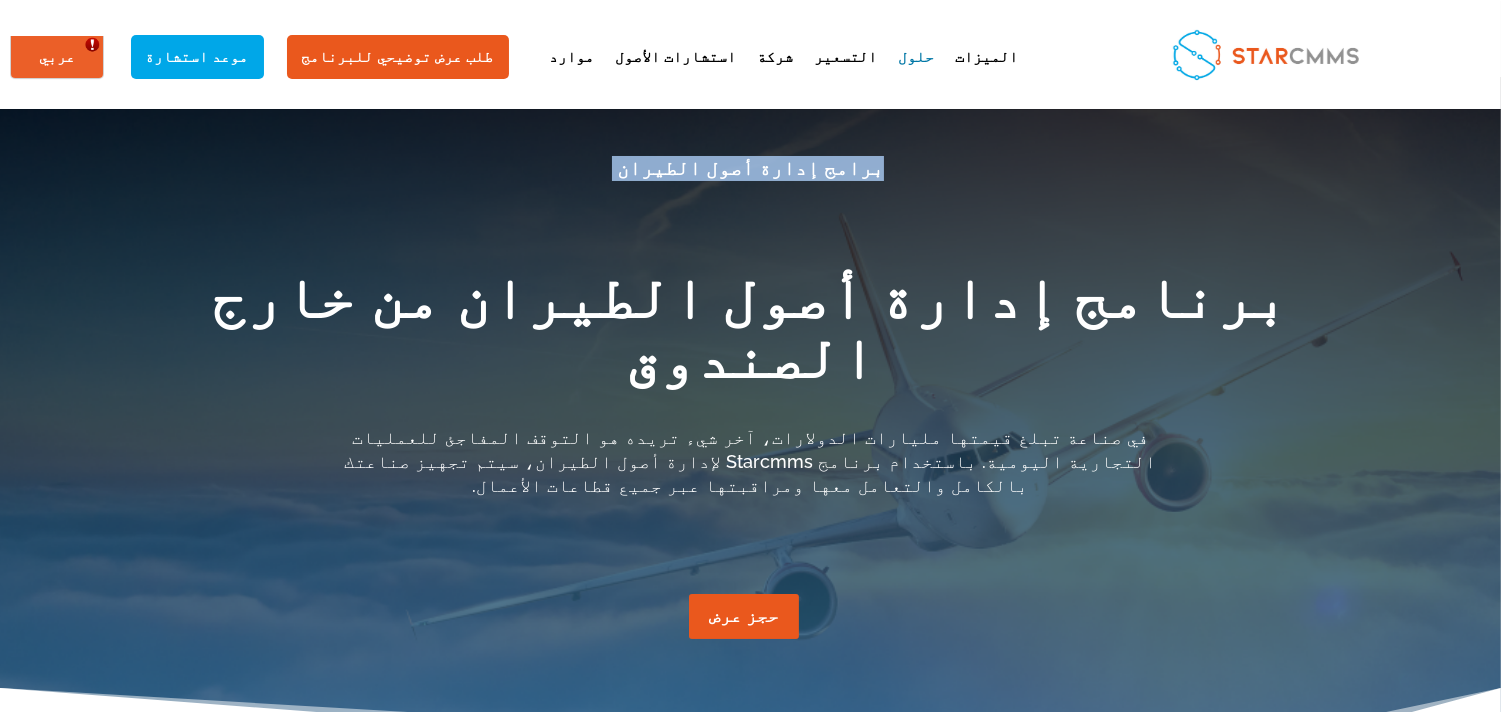 scroll, scrollTop: 0, scrollLeft: 0, axis: both 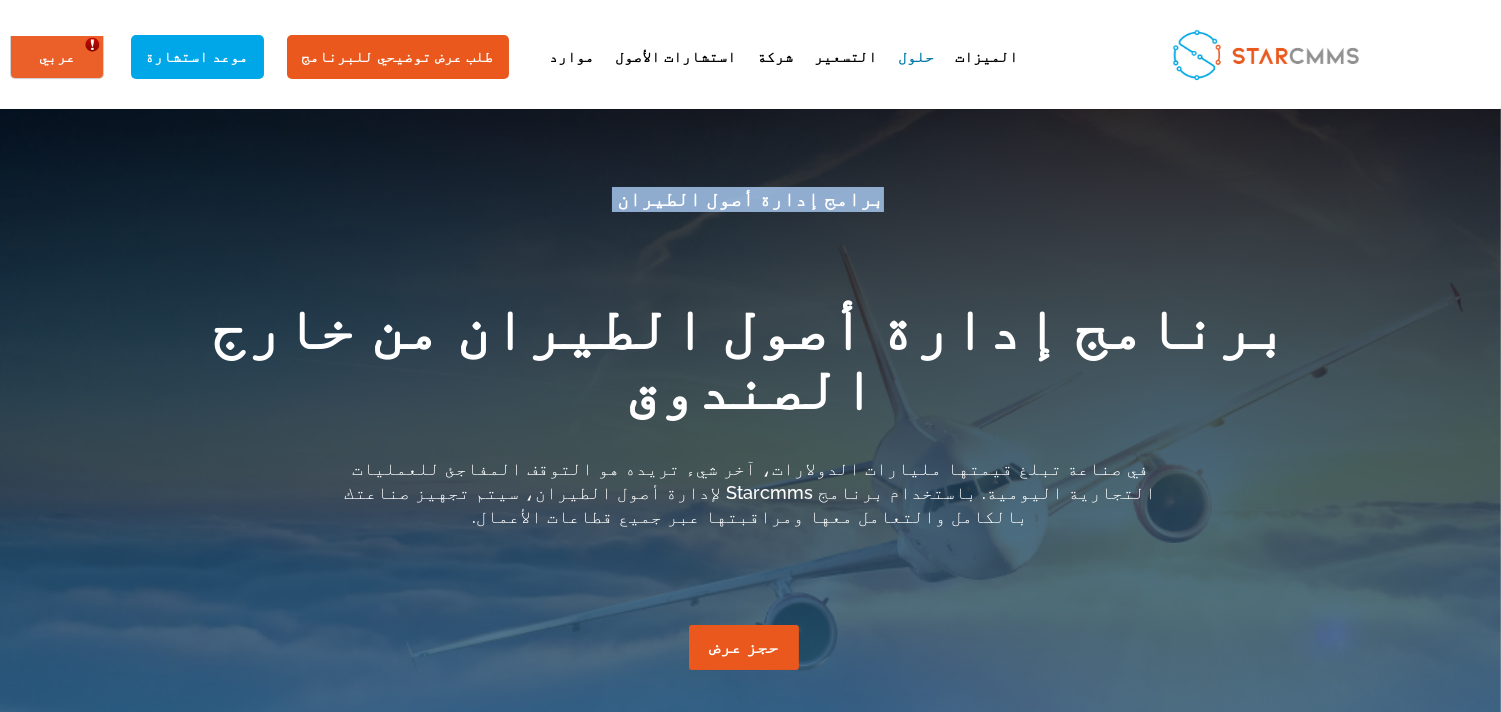 copy on "برامج إدارة أصول الطيران" 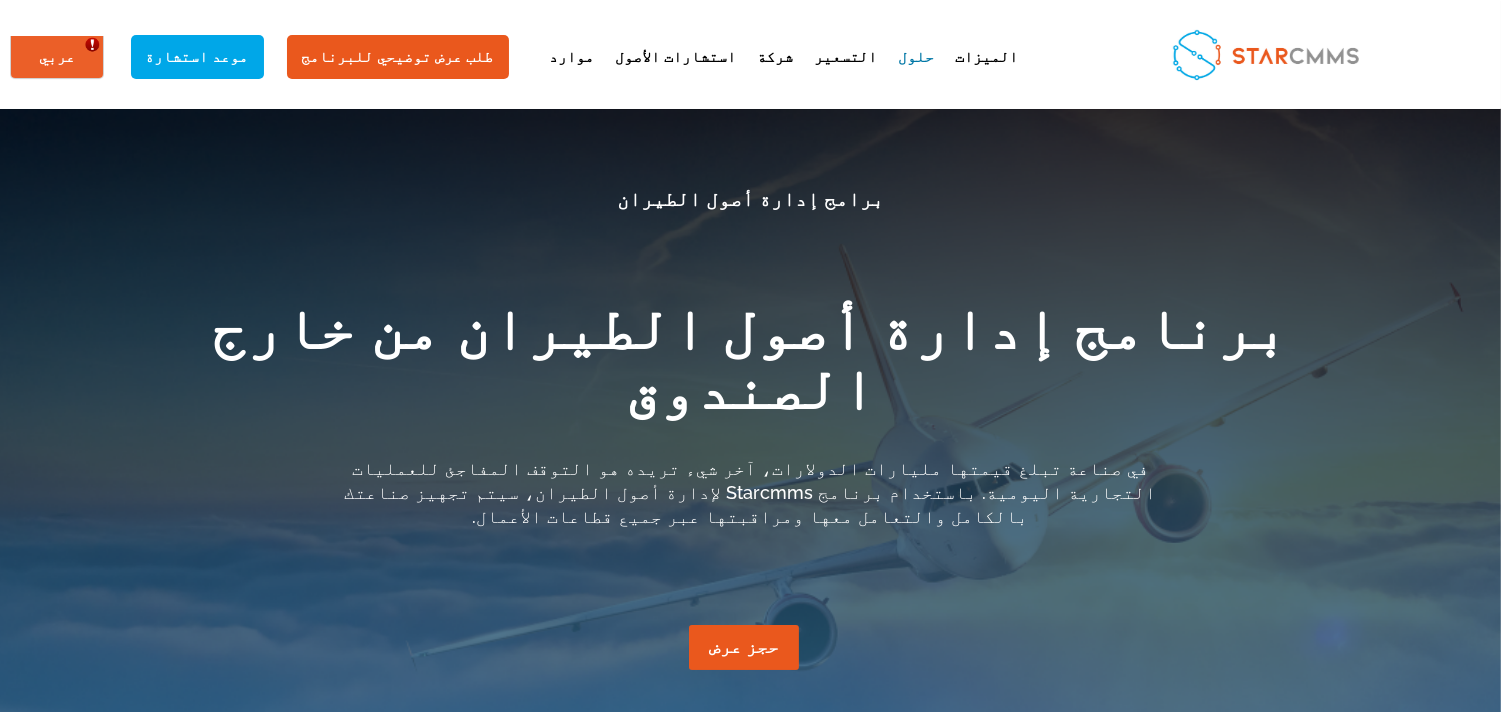 click on "برنامج إدارة أصول الطيران من خارج الصندوق" at bounding box center (751, 363) 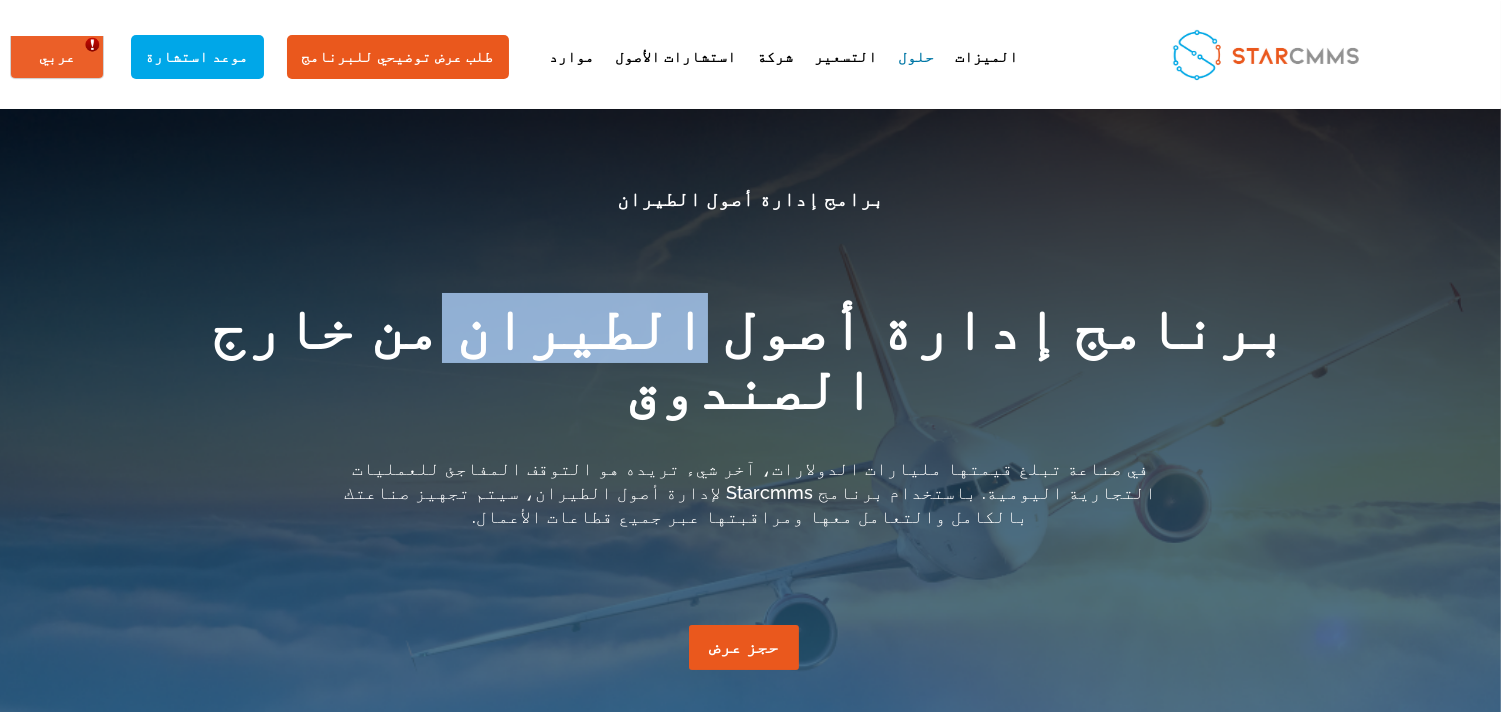 click on "برنامج إدارة أصول الطيران من خارج الصندوق" at bounding box center (751, 363) 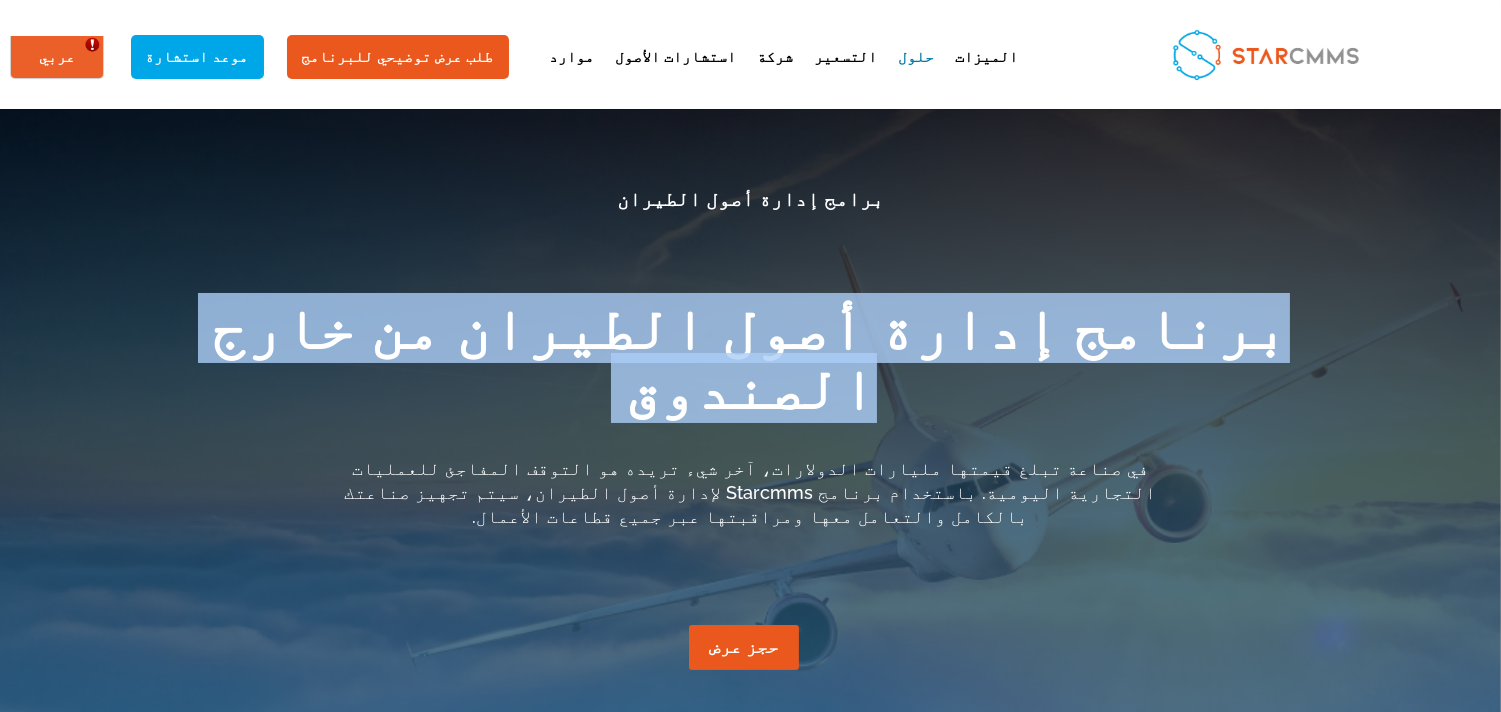 click on "برنامج إدارة أصول الطيران من خارج الصندوق" at bounding box center [751, 363] 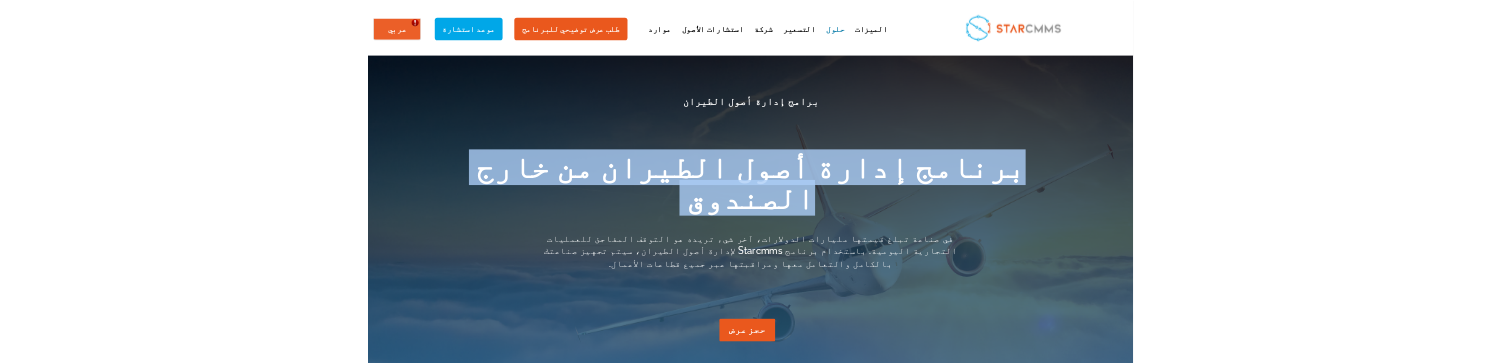 scroll, scrollTop: 185, scrollLeft: 0, axis: vertical 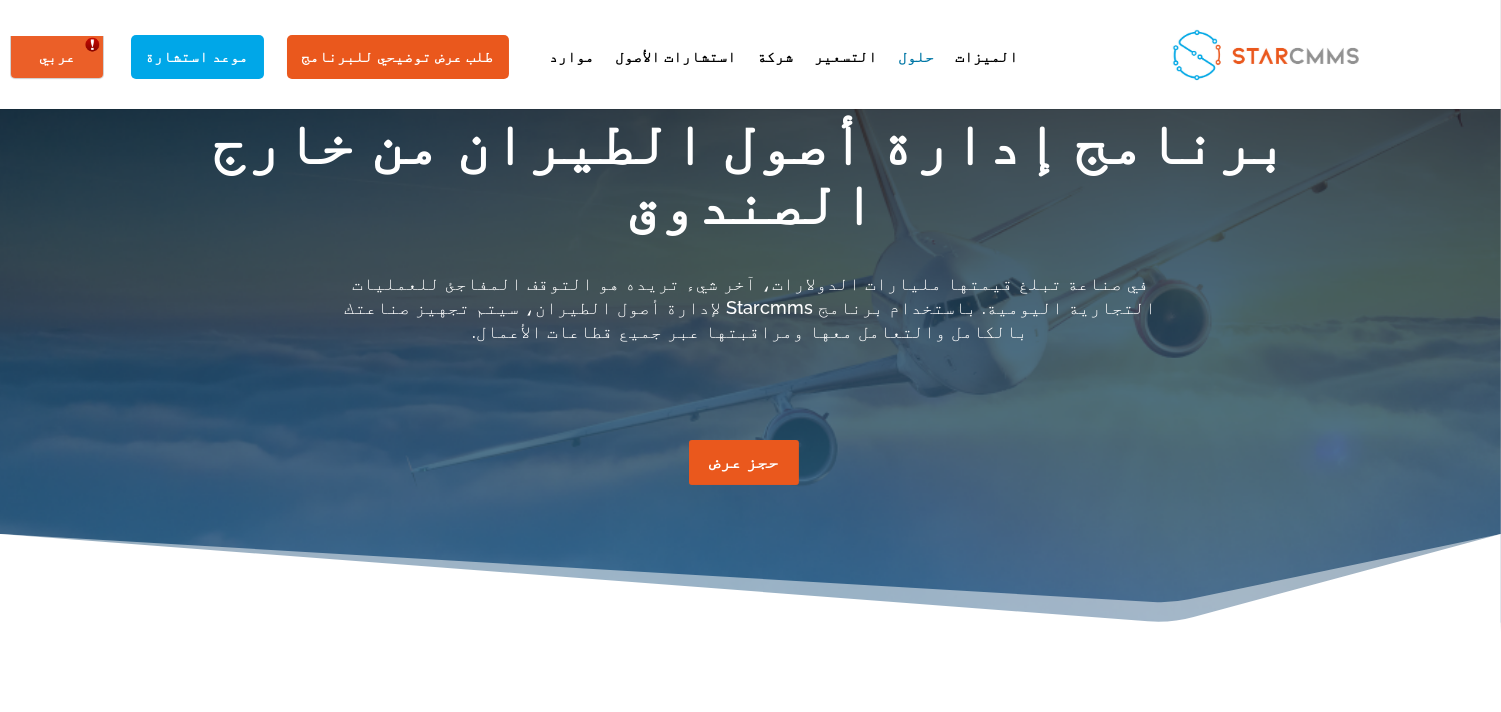 click on "في صناعة تبلغ قيمتها مليارات الدولارات، آخر شيء تريده هو التوقف المفاجئ للعمليات التجارية اليومية. باستخدام برنامج Starcmms لإدارة أصول الطيران، سيتم تجهيز صناعتك بالكامل والتعامل معها ومراقبتها عبر جميع قطاعات الأعمال." at bounding box center (751, 307) 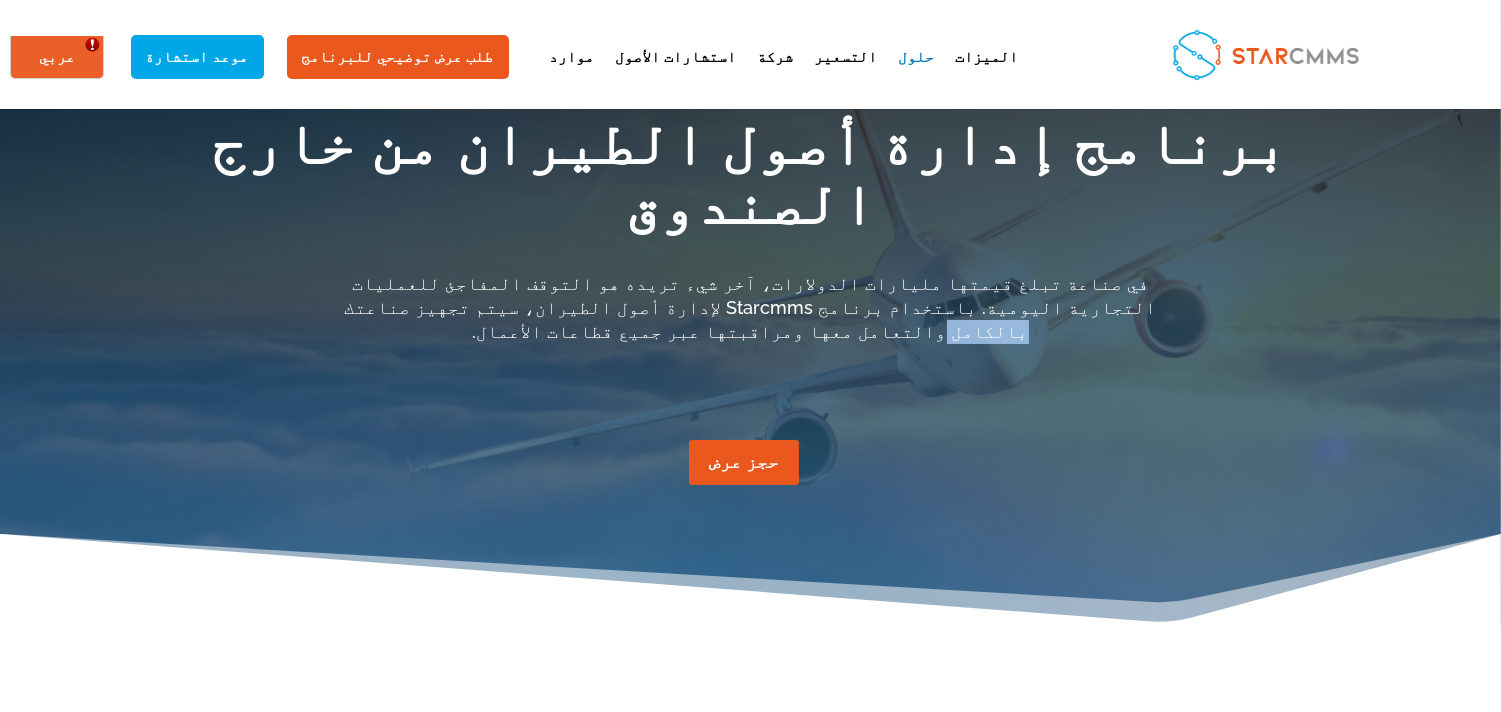 click on "في صناعة تبلغ قيمتها مليارات الدولارات، آخر شيء تريده هو التوقف المفاجئ للعمليات التجارية اليومية. باستخدام برنامج Starcmms لإدارة أصول الطيران، سيتم تجهيز صناعتك بالكامل والتعامل معها ومراقبتها عبر جميع قطاعات الأعمال." at bounding box center (751, 307) 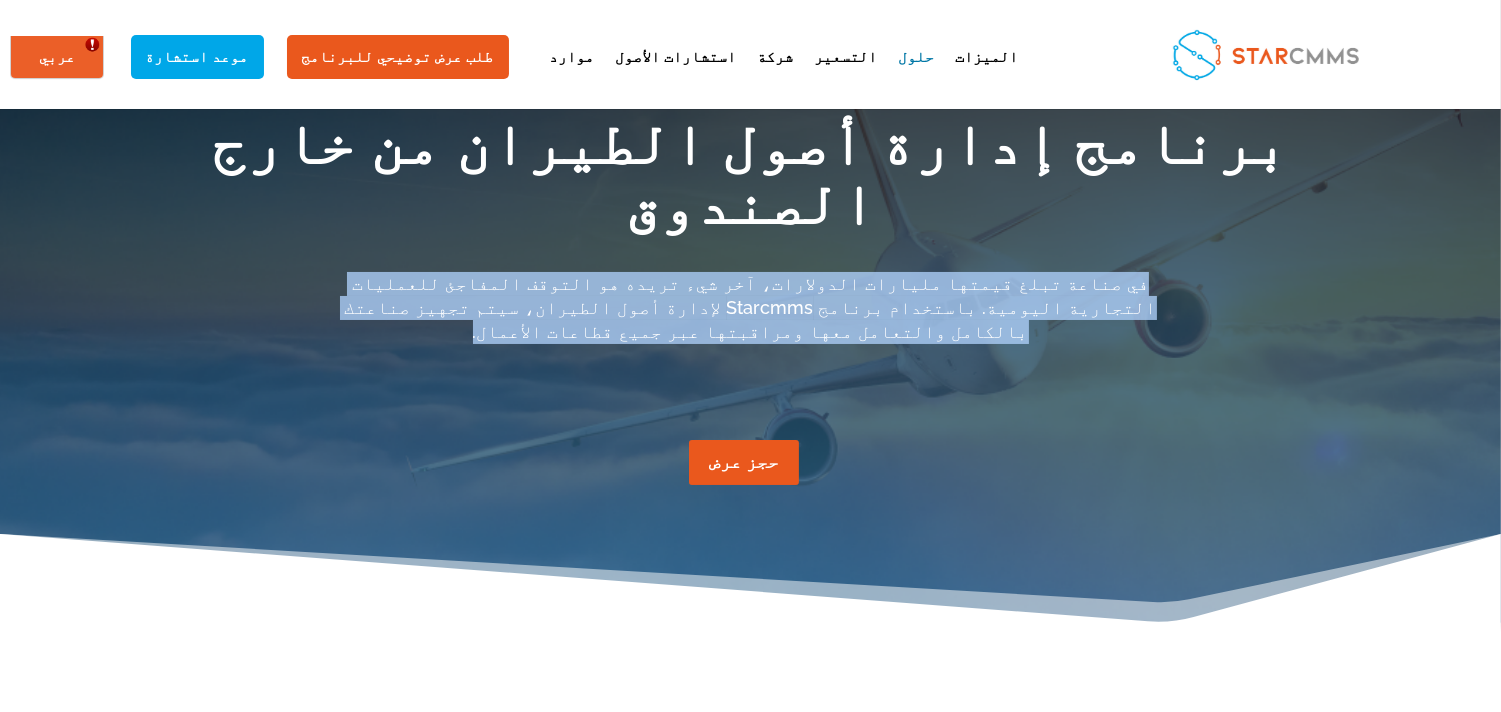 click on "في صناعة تبلغ قيمتها مليارات الدولارات، آخر شيء تريده هو التوقف المفاجئ للعمليات التجارية اليومية. باستخدام برنامج Starcmms لإدارة أصول الطيران، سيتم تجهيز صناعتك بالكامل والتعامل معها ومراقبتها عبر جميع قطاعات الأعمال." at bounding box center [751, 307] 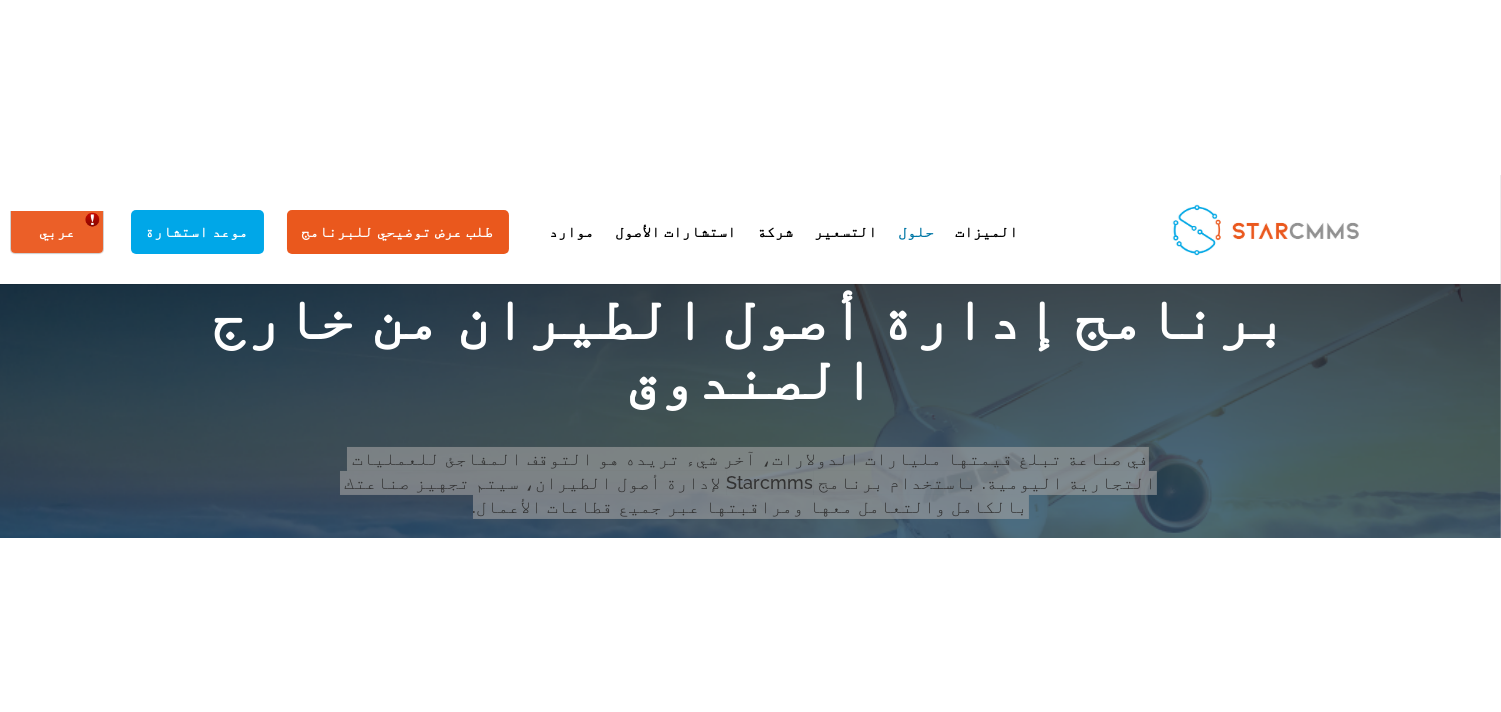 scroll, scrollTop: 370, scrollLeft: 0, axis: vertical 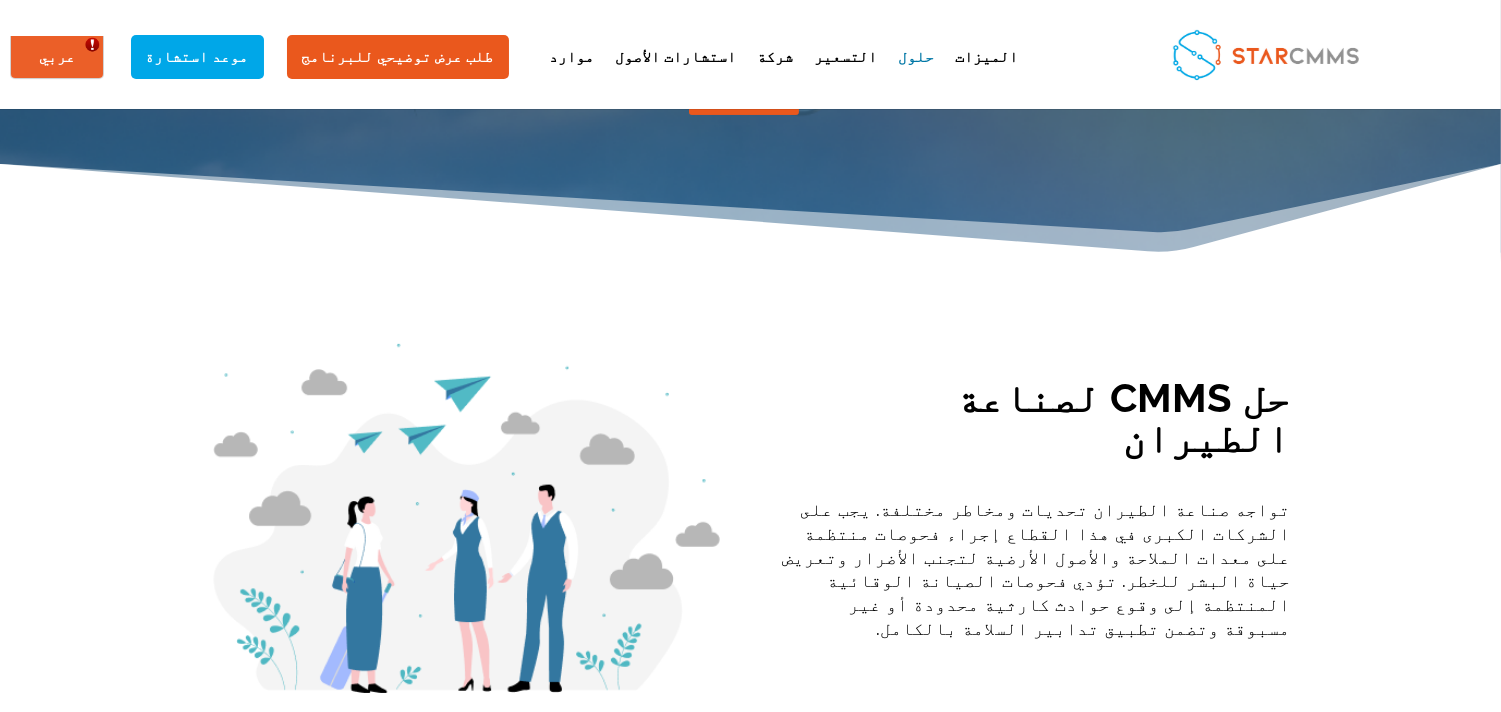click on "حل CMMS لصناعة الطيران" at bounding box center (1035, 423) 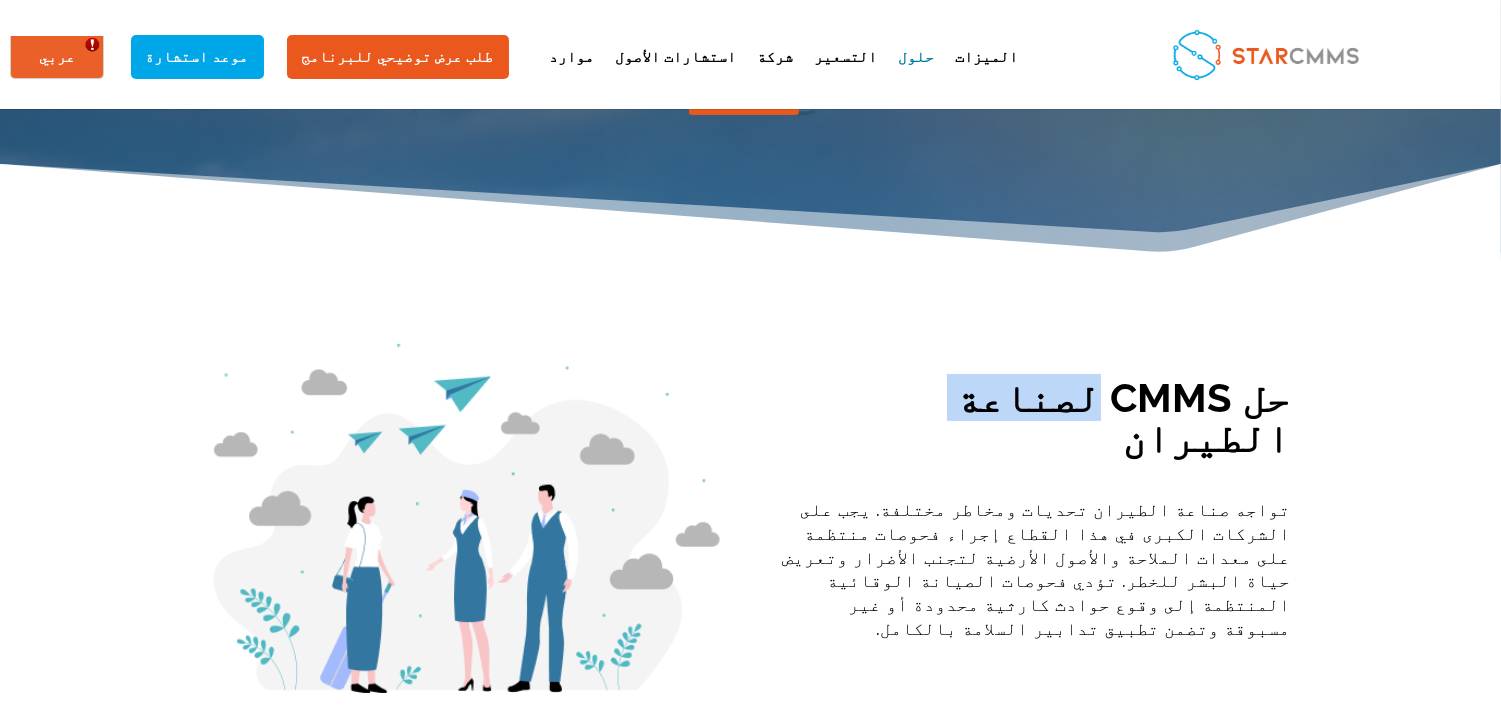 click on "حل CMMS لصناعة الطيران" at bounding box center [1035, 423] 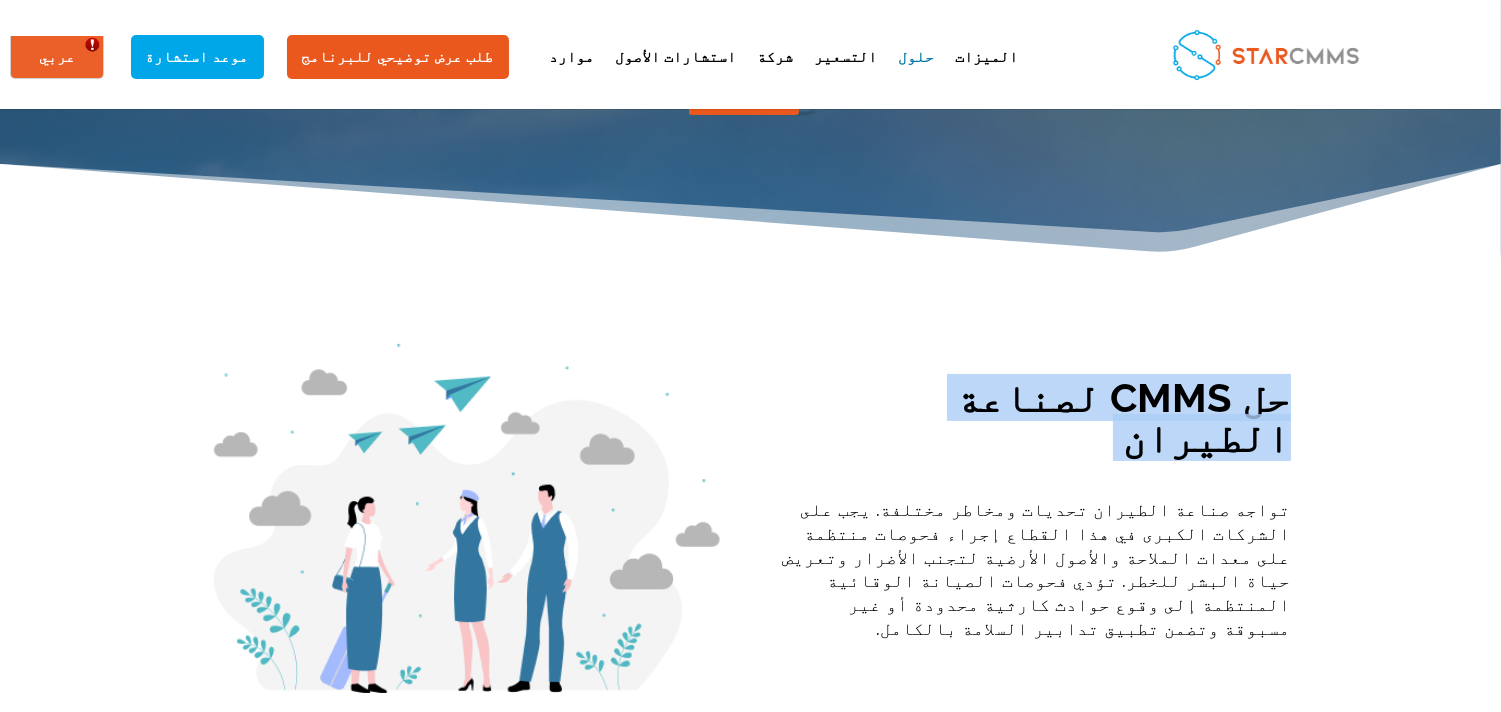 click on "حل CMMS لصناعة الطيران" at bounding box center [1035, 423] 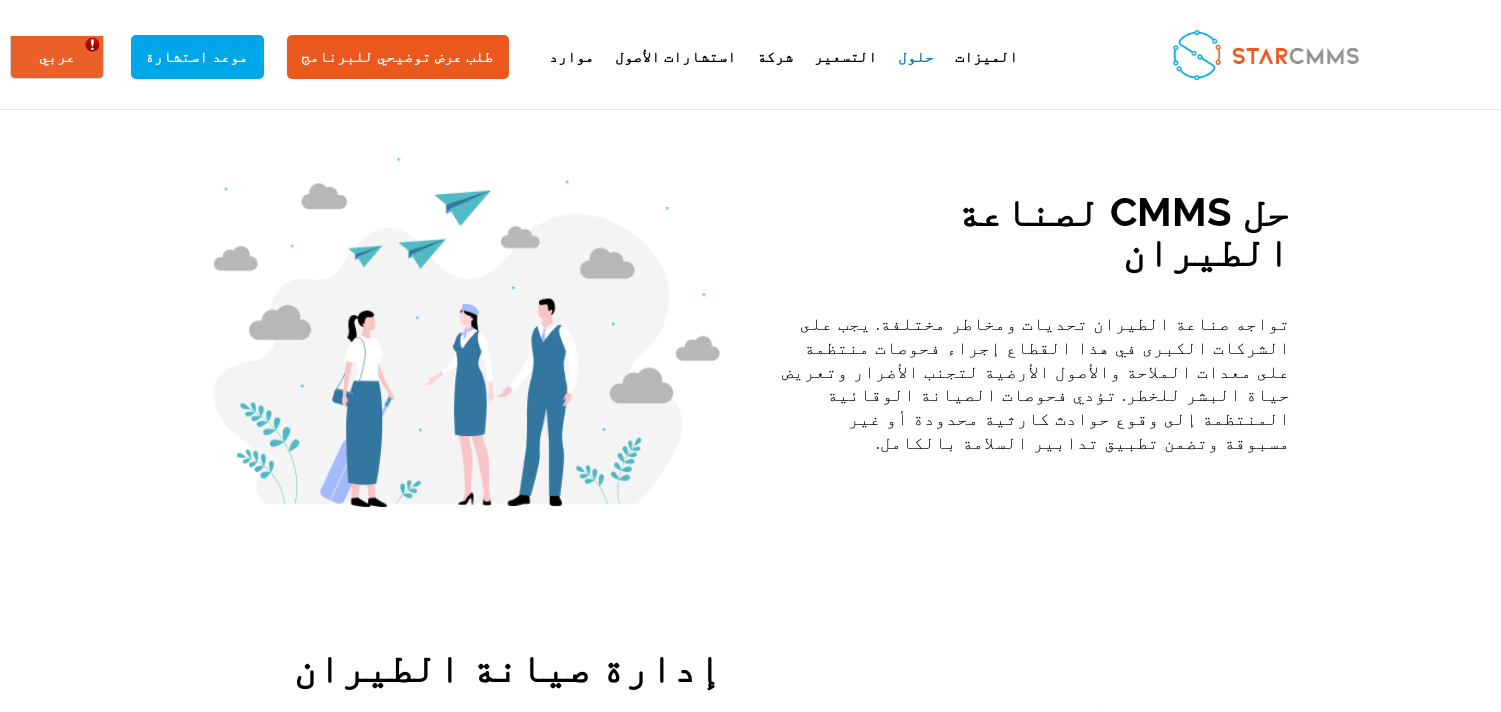 click on "تواجه صناعة الطيران تحديات ومخاطر مختلفة. يجب على الشركات الكبرى في هذا القطاع إجراء فحوصات منتظمة على معدات الملاحة والأصول الأرضية لتجنب الأضرار وتعريض حياة البشر للخطر. تؤدي فحوصات الصيانة الوقائية المنتظمة إلى وقوع حوادث كارثية محدودة أو غير مسبوقة وتضمن تطبيق تدابير السلامة بالكامل." at bounding box center [1035, 383] 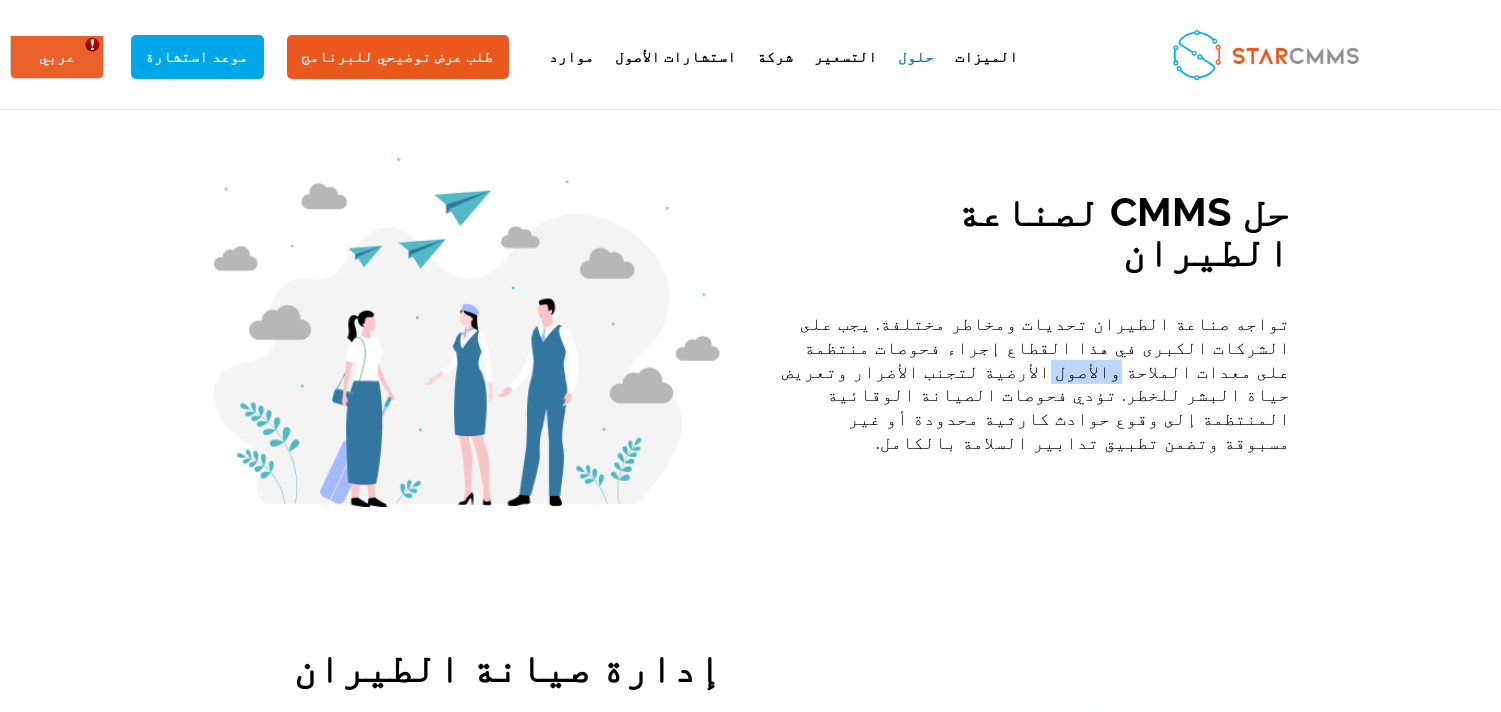 click on "تواجه صناعة الطيران تحديات ومخاطر مختلفة. يجب على الشركات الكبرى في هذا القطاع إجراء فحوصات منتظمة على معدات الملاحة والأصول الأرضية لتجنب الأضرار وتعريض حياة البشر للخطر. تؤدي فحوصات الصيانة الوقائية المنتظمة إلى وقوع حوادث كارثية محدودة أو غير مسبوقة وتضمن تطبيق تدابير السلامة بالكامل." at bounding box center [1035, 383] 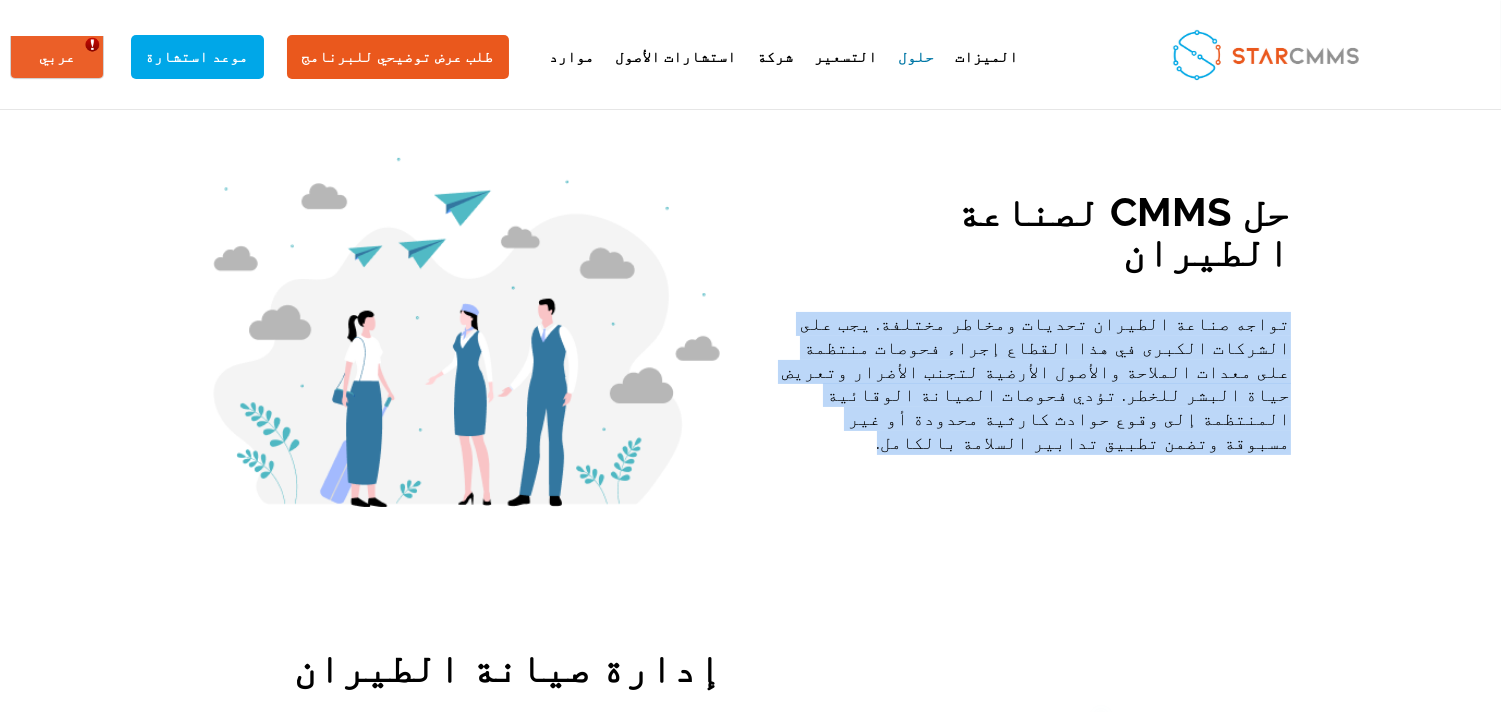 click on "تواجه صناعة الطيران تحديات ومخاطر مختلفة. يجب على الشركات الكبرى في هذا القطاع إجراء فحوصات منتظمة على معدات الملاحة والأصول الأرضية لتجنب الأضرار وتعريض حياة البشر للخطر. تؤدي فحوصات الصيانة الوقائية المنتظمة إلى وقوع حوادث كارثية محدودة أو غير مسبوقة وتضمن تطبيق تدابير السلامة بالكامل." at bounding box center [1035, 383] 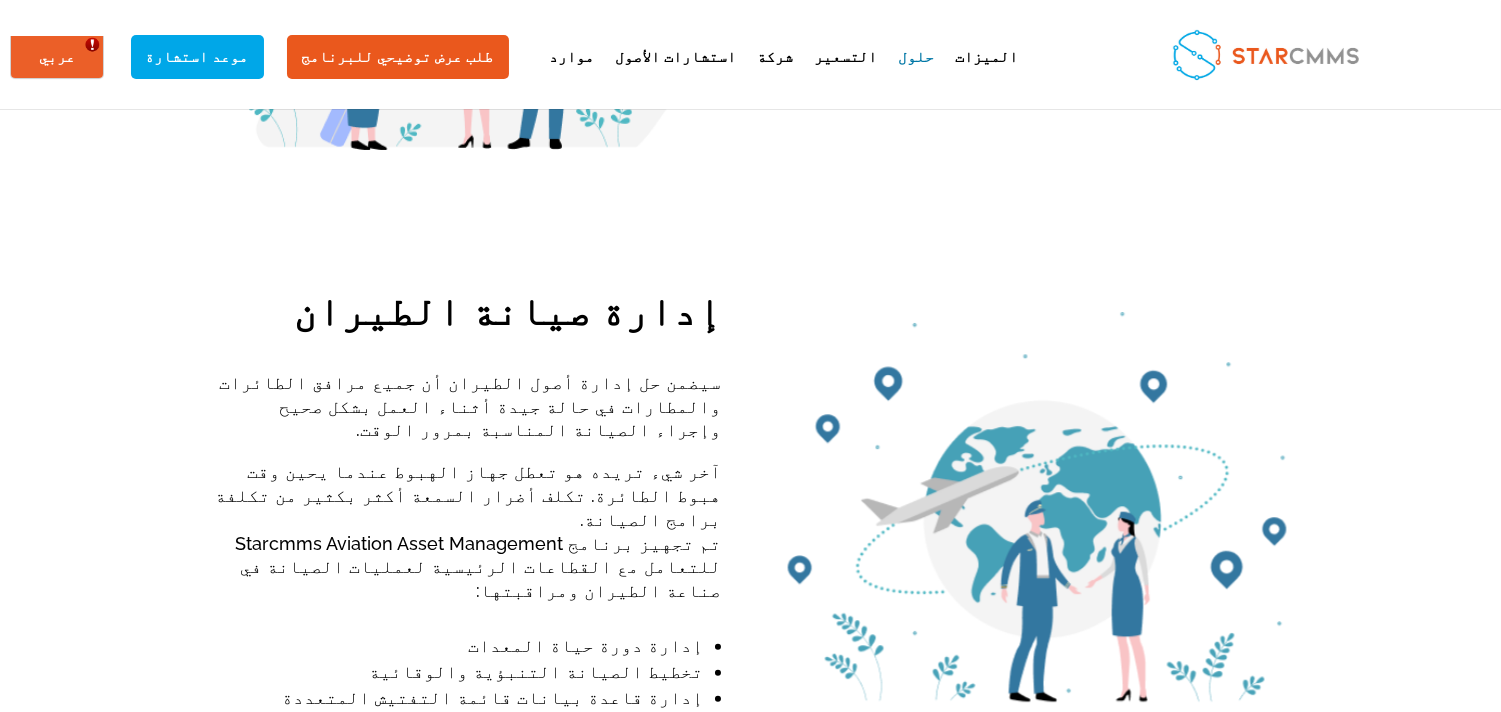 scroll, scrollTop: 1111, scrollLeft: 0, axis: vertical 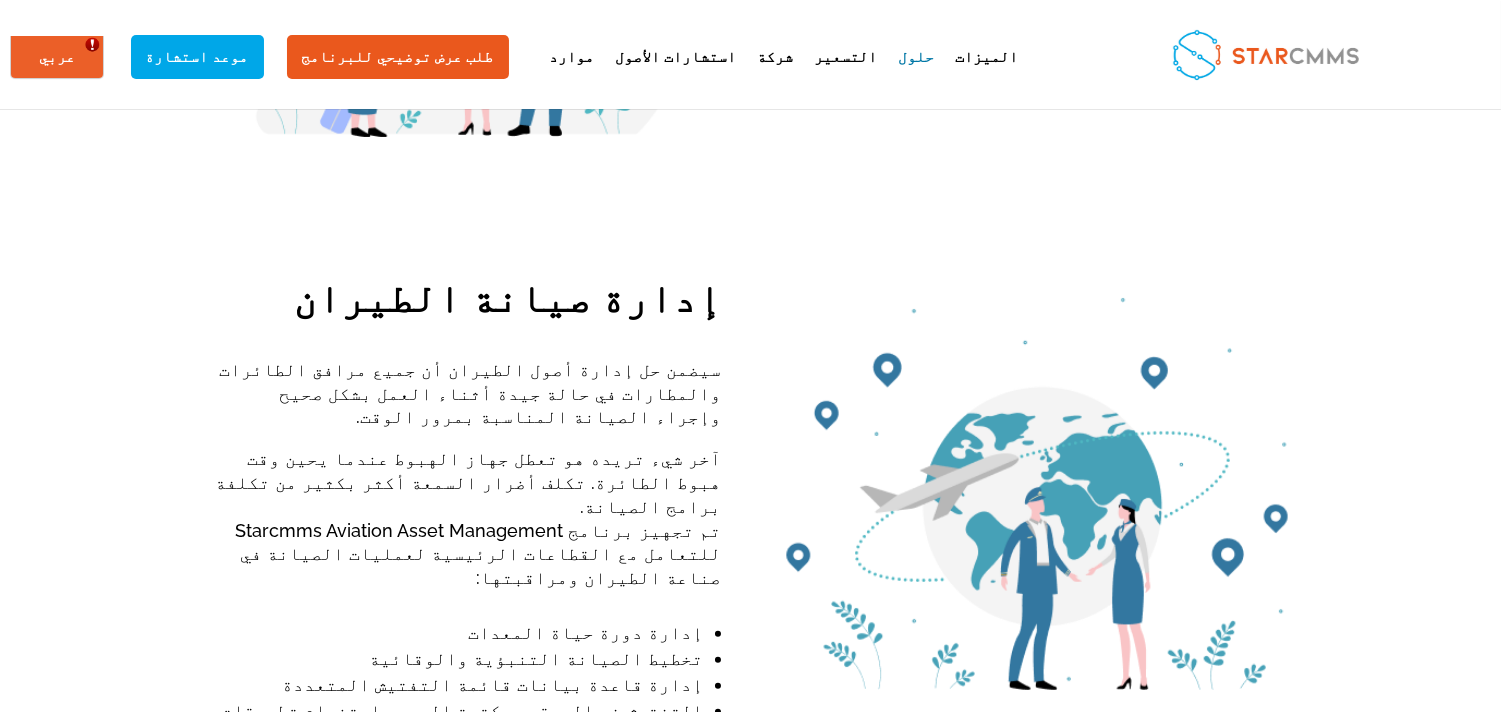 click on "إدارة صيانة الطيران" at bounding box center [466, 303] 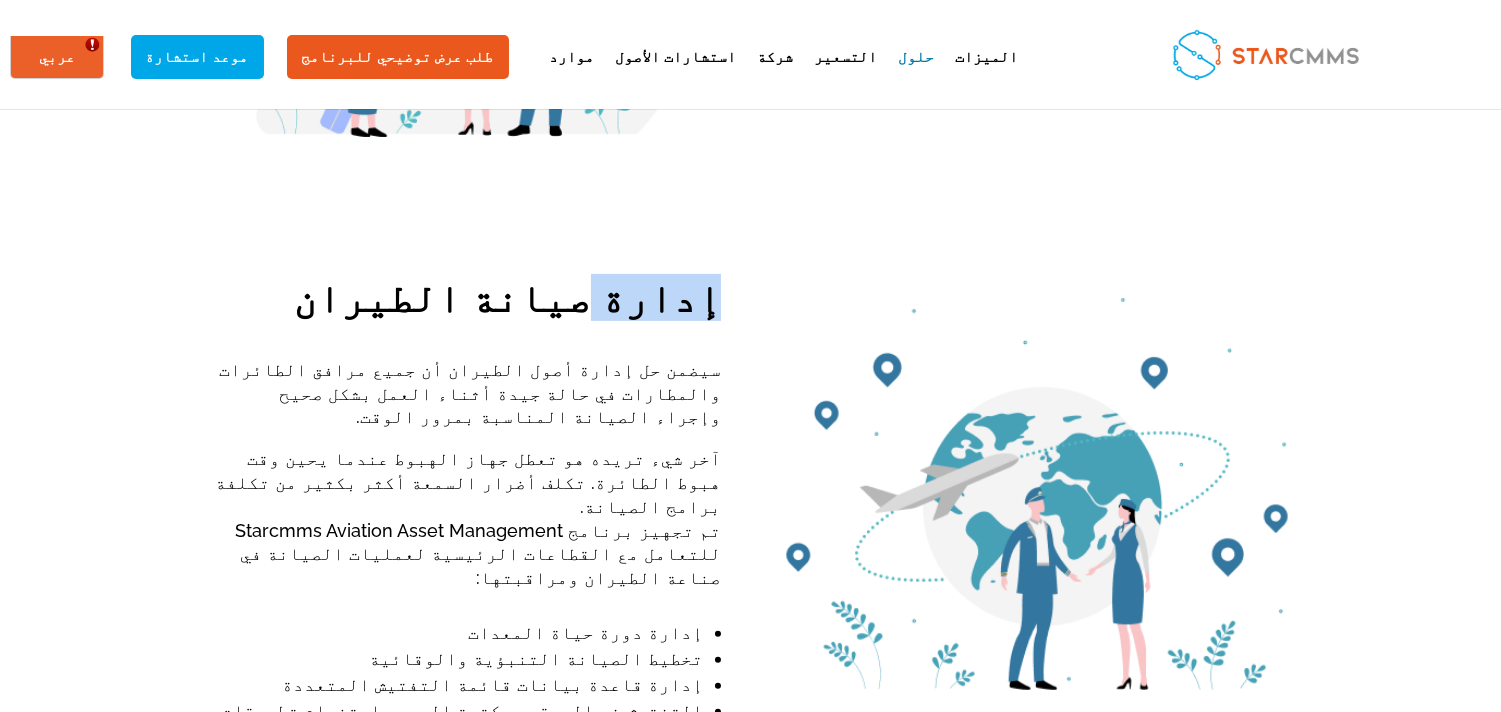 click on "إدارة صيانة الطيران" at bounding box center (466, 303) 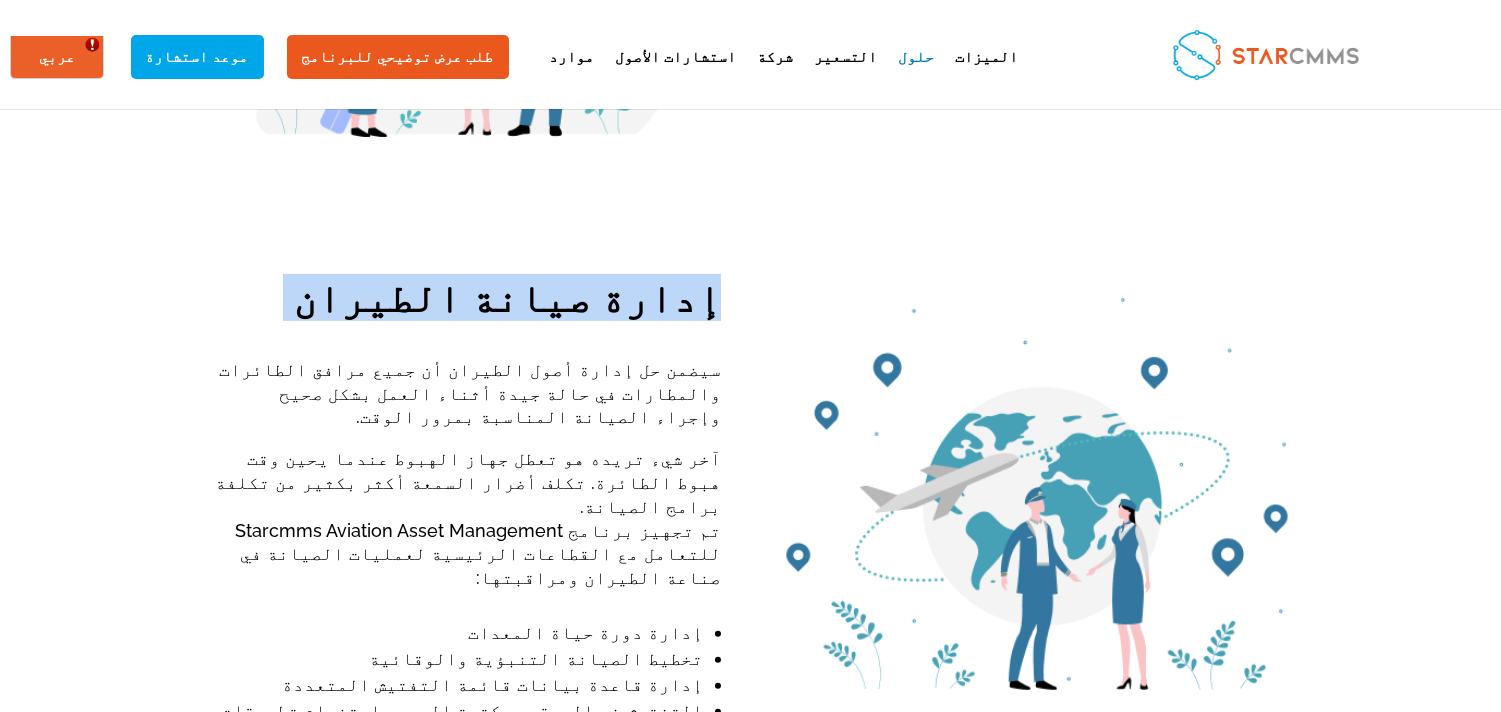 click on "إدارة صيانة الطيران" at bounding box center [466, 303] 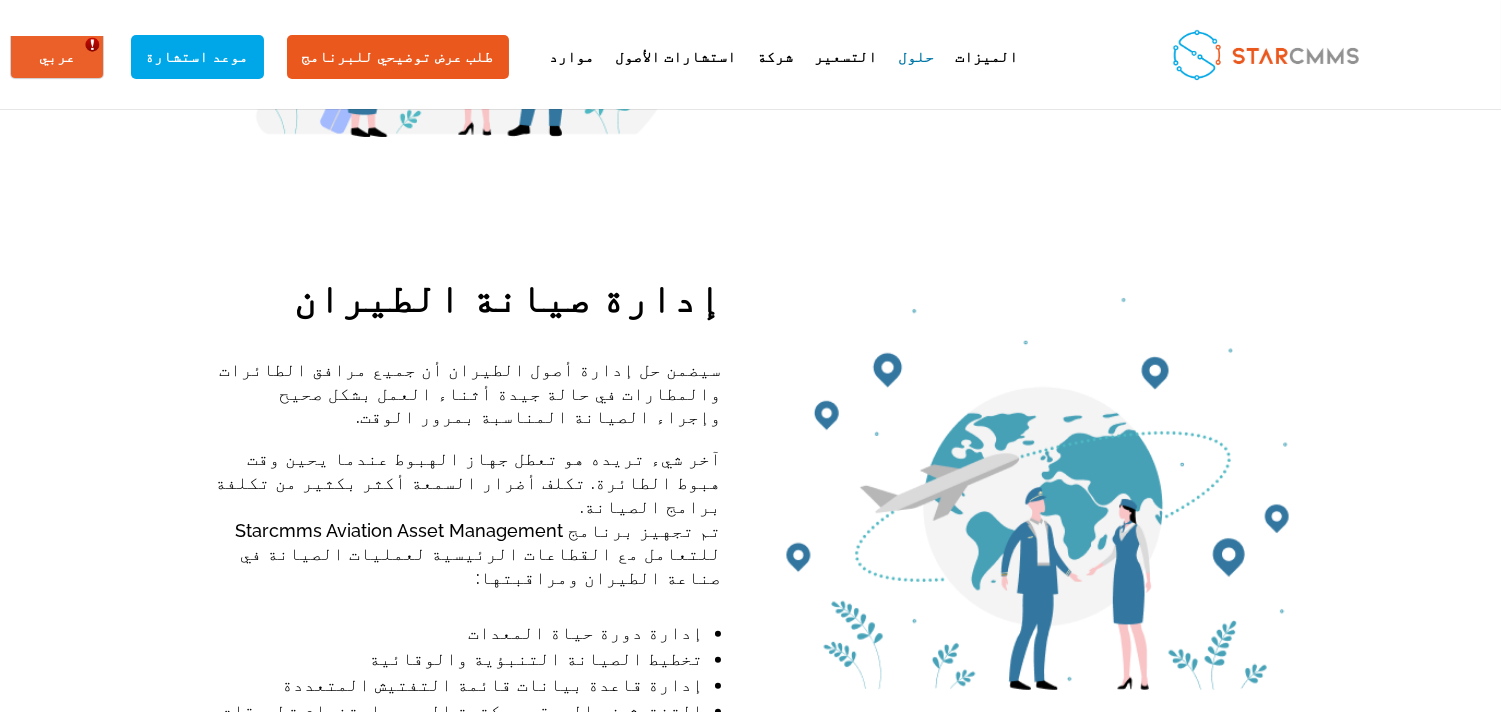 click on "آخر شيء تريده هو تعطل جهاز الهبوط عندما يحين وقت هبوط الطائرة. تكلف أضرار السمعة أكثر بكثير من تكلفة برامج الصيانة. تم تجهيز برنامج Starcmms Aviation Asset Management للتعامل مع القطاعات الرئيسية لعمليات الصيانة في صناعة الطيران ومراقبتها:" at bounding box center (466, 518) 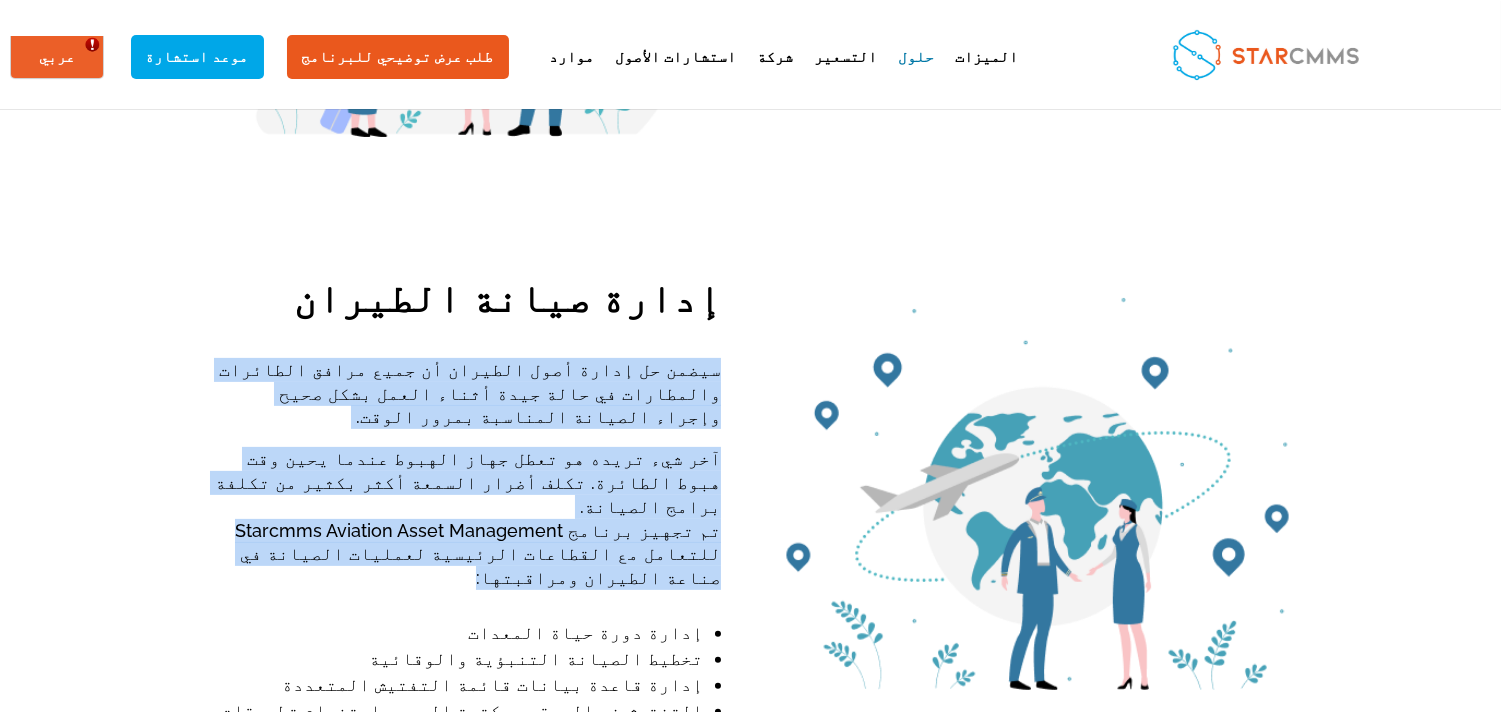 copy on "سيضمن حل إدارة أصول الطيران أن جميع مرافق الطائرات والمطارات في حالة جيدة أثناء العمل بشكل صحيح وإجراء الصيانة المناسبة بمرور الوقت.
آخر شيء تريده هو تعطل جهاز الهبوط عندما يحين وقت هبوط الطائرة. تكلف أضرار السمعة أكثر بكثير من تكلفة برامج الصيانة. تم تجهيز برنامج Starcmms Aviation Asset Management للتعامل مع القطاعات الرئيسية لعمليات الصيانة في صناعة الطيران ومراقبتها:" 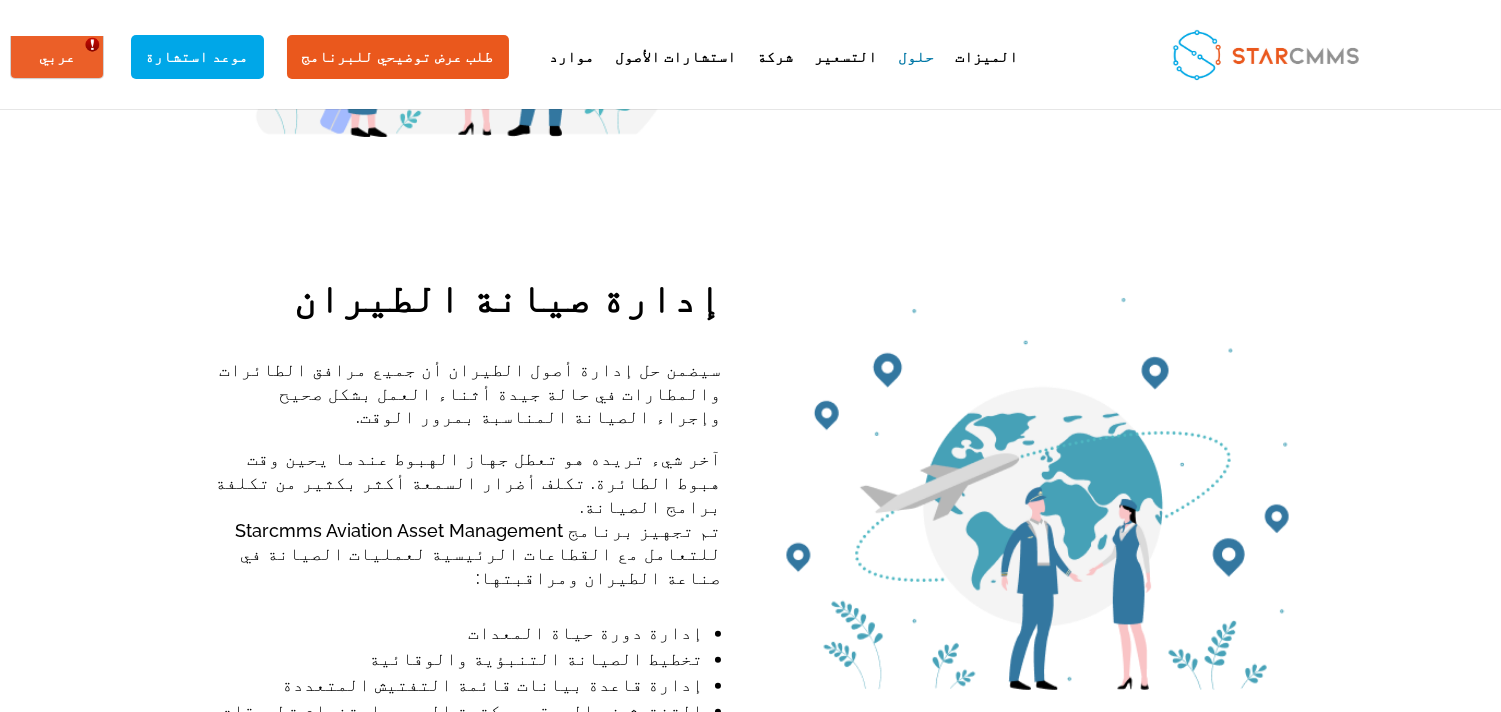 click on "إدارة دورة حياة المعدات" at bounding box center (457, 633) 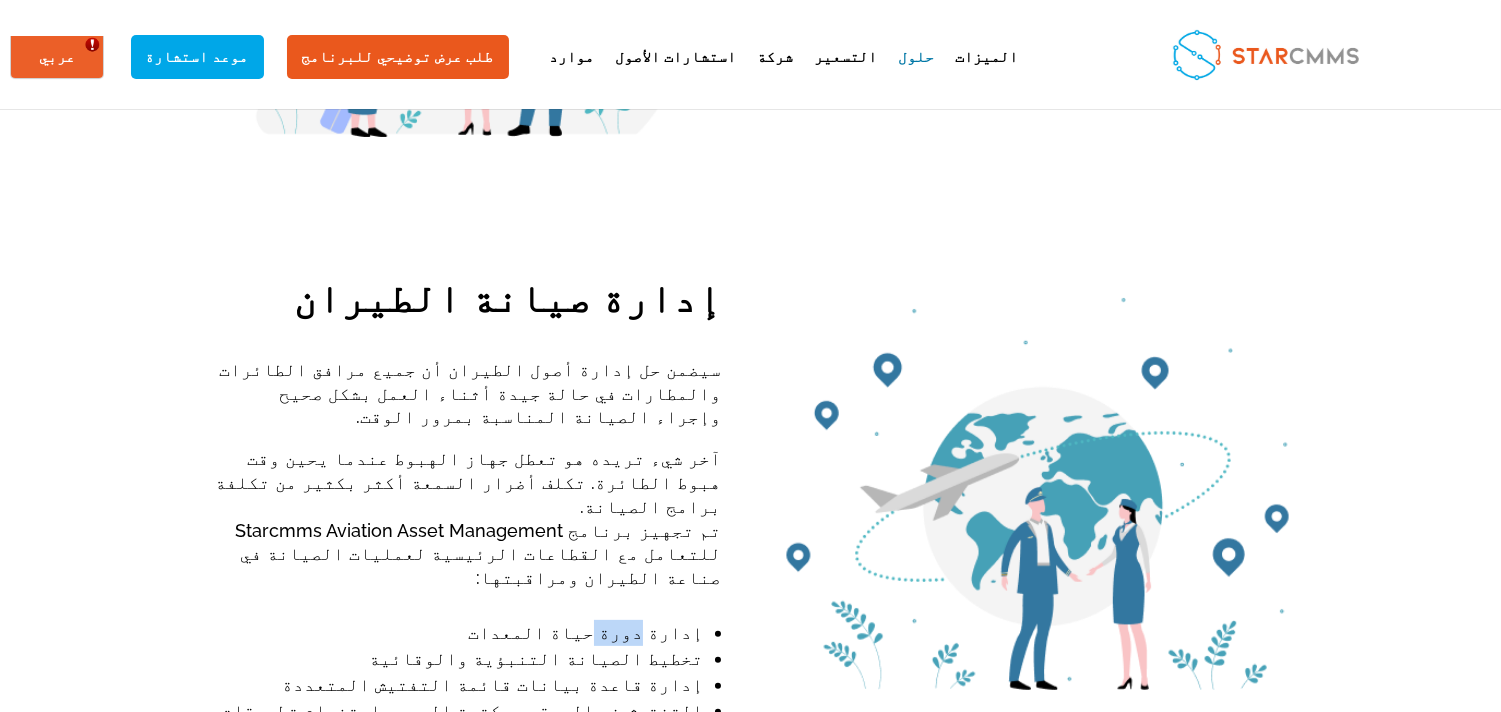 click on "إدارة دورة حياة المعدات" at bounding box center (457, 633) 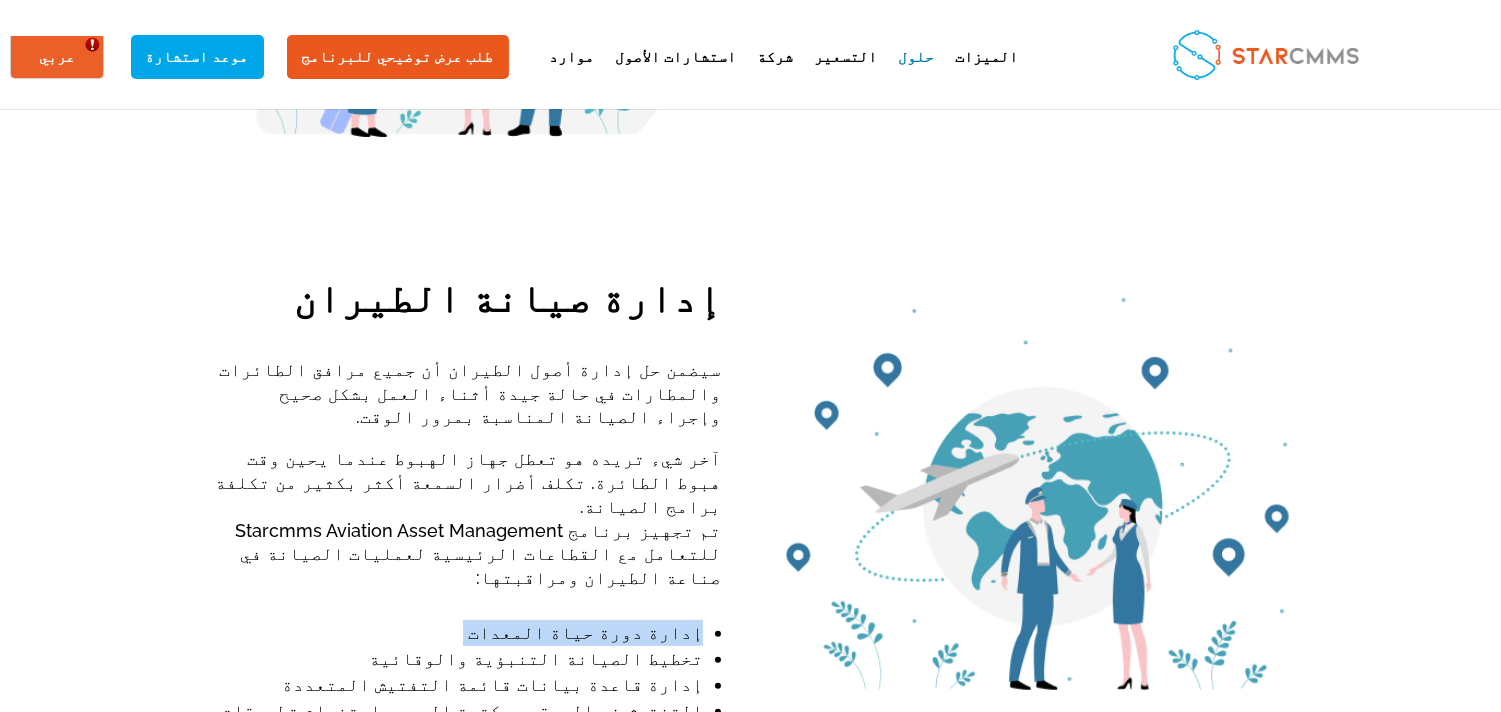 click on "إدارة دورة حياة المعدات" at bounding box center [457, 633] 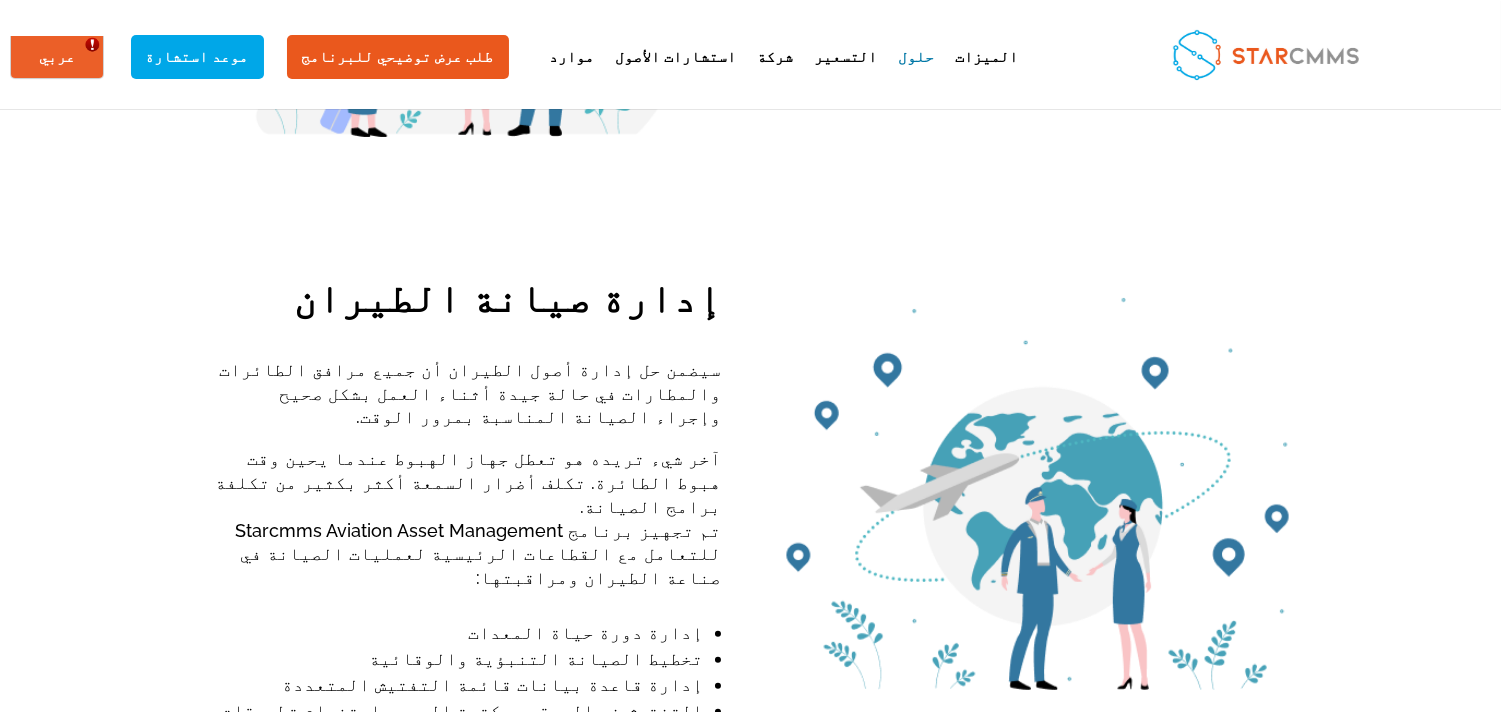 click on "تخطيط الصيانة التنبؤية والوقائية" at bounding box center (457, 659) 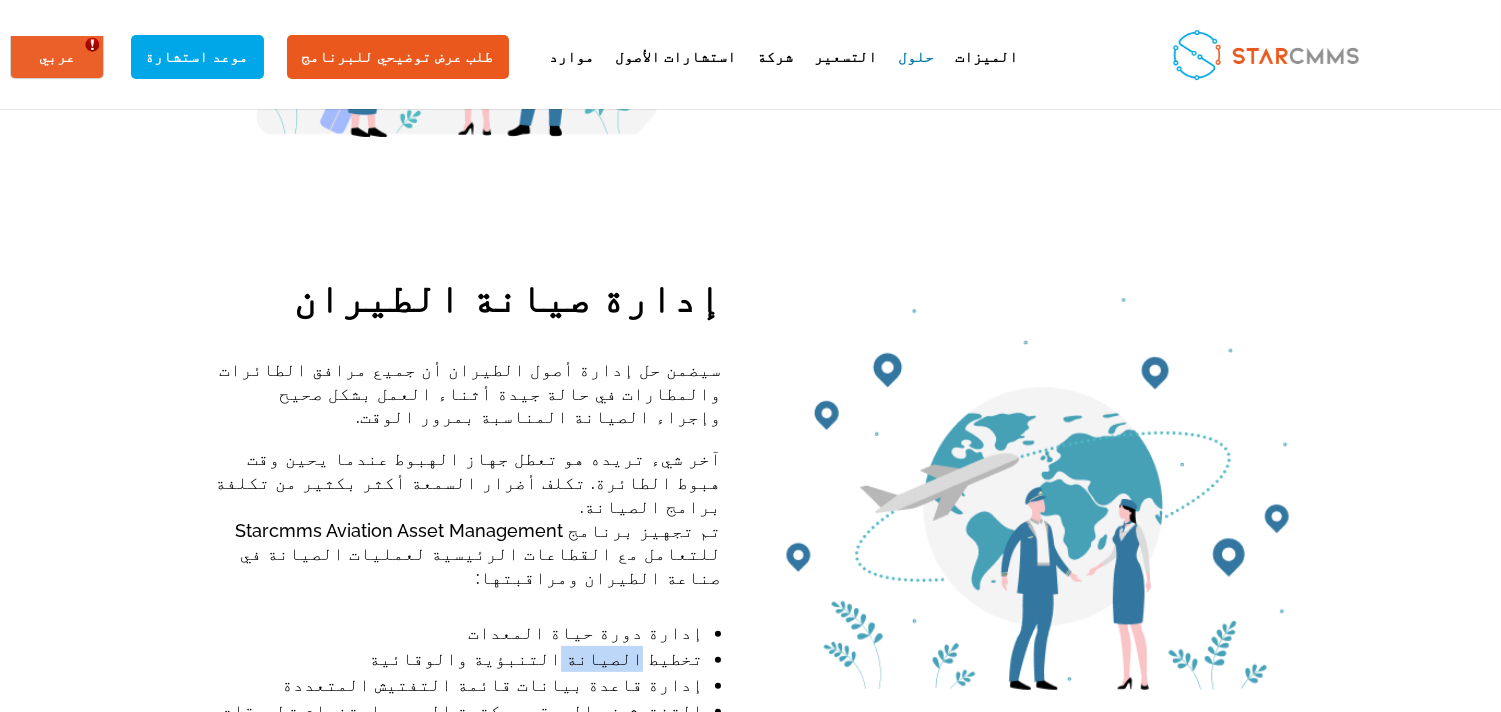 click on "تخطيط الصيانة التنبؤية والوقائية" at bounding box center [457, 659] 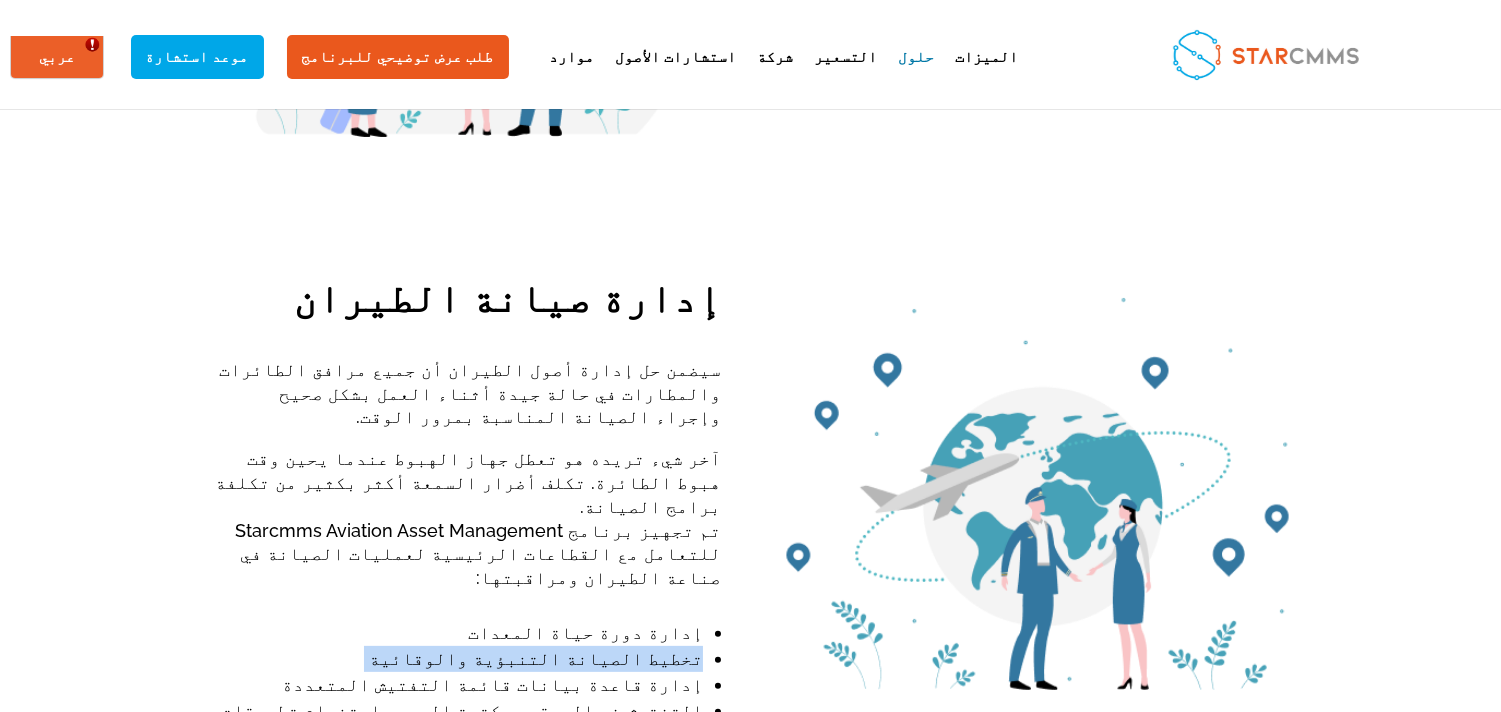 click on "تخطيط الصيانة التنبؤية والوقائية" at bounding box center [457, 659] 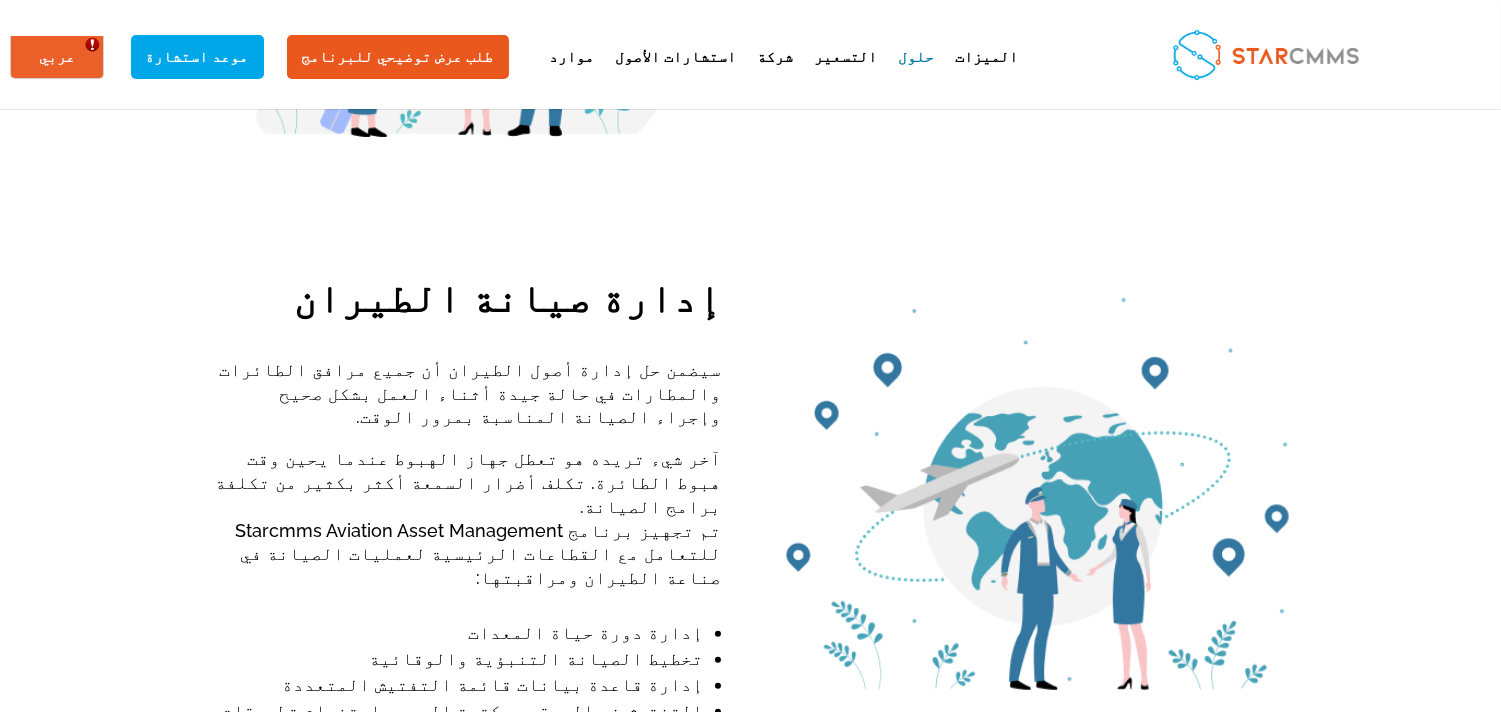 click on "إدارة قاعدة بيانات قائمة التفتيش المتعددة" at bounding box center [457, 685] 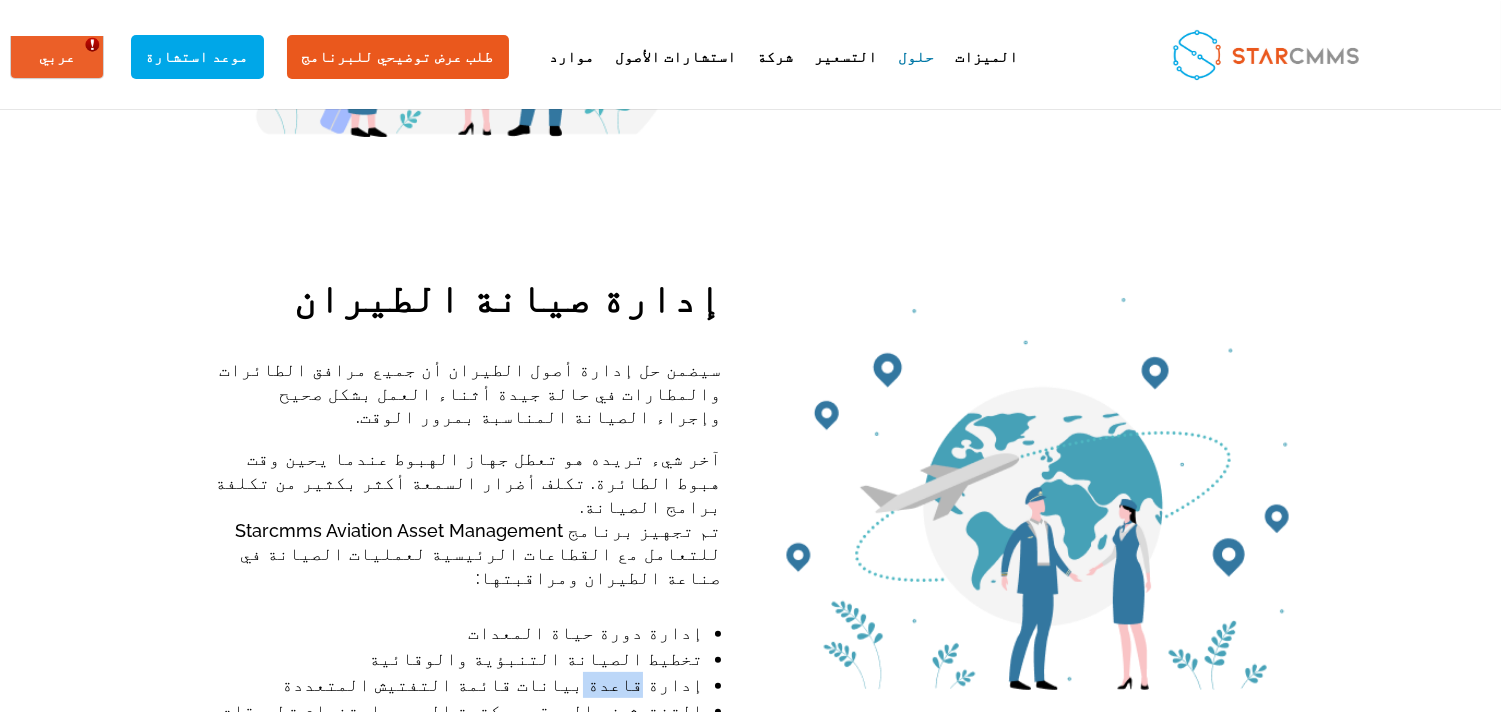click on "إدارة قاعدة بيانات قائمة التفتيش المتعددة" at bounding box center (457, 685) 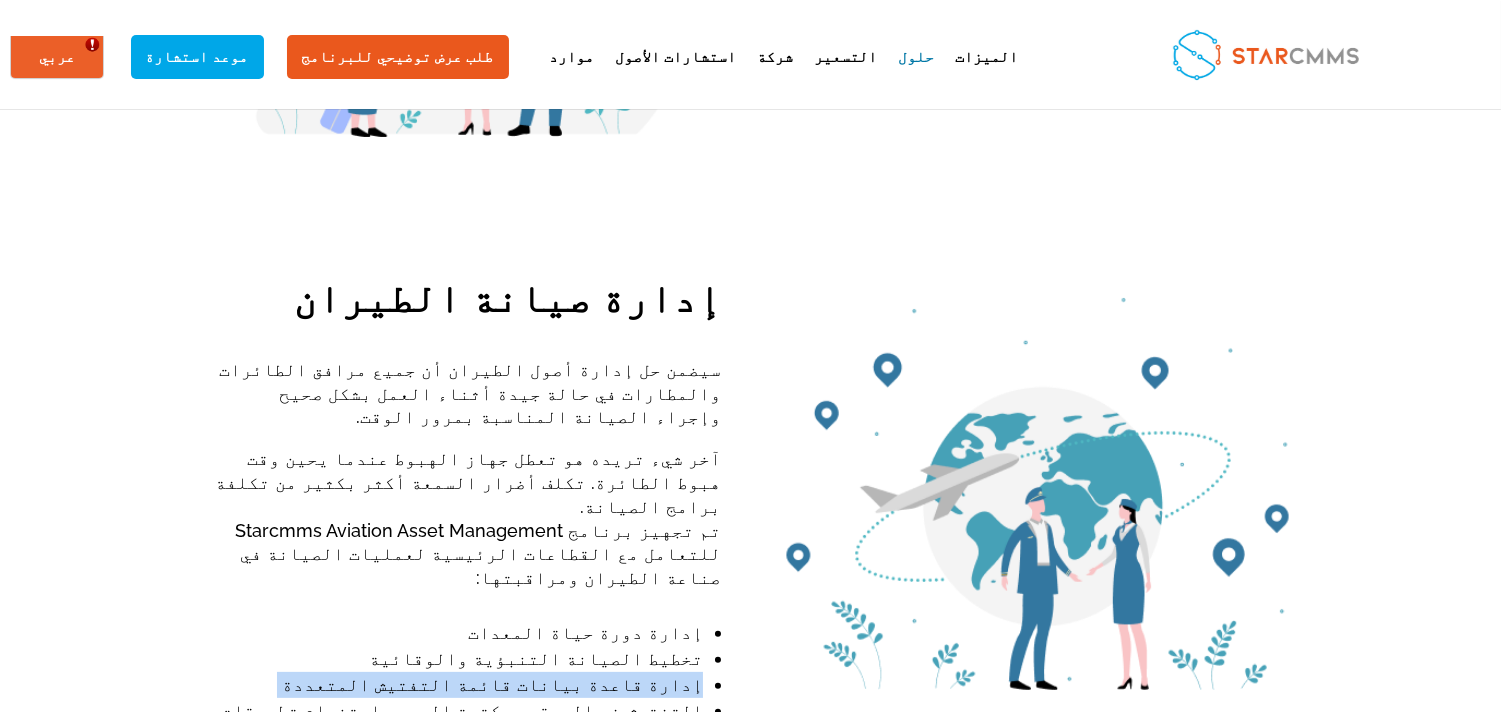 click on "إدارة قاعدة بيانات قائمة التفتيش المتعددة" at bounding box center (457, 685) 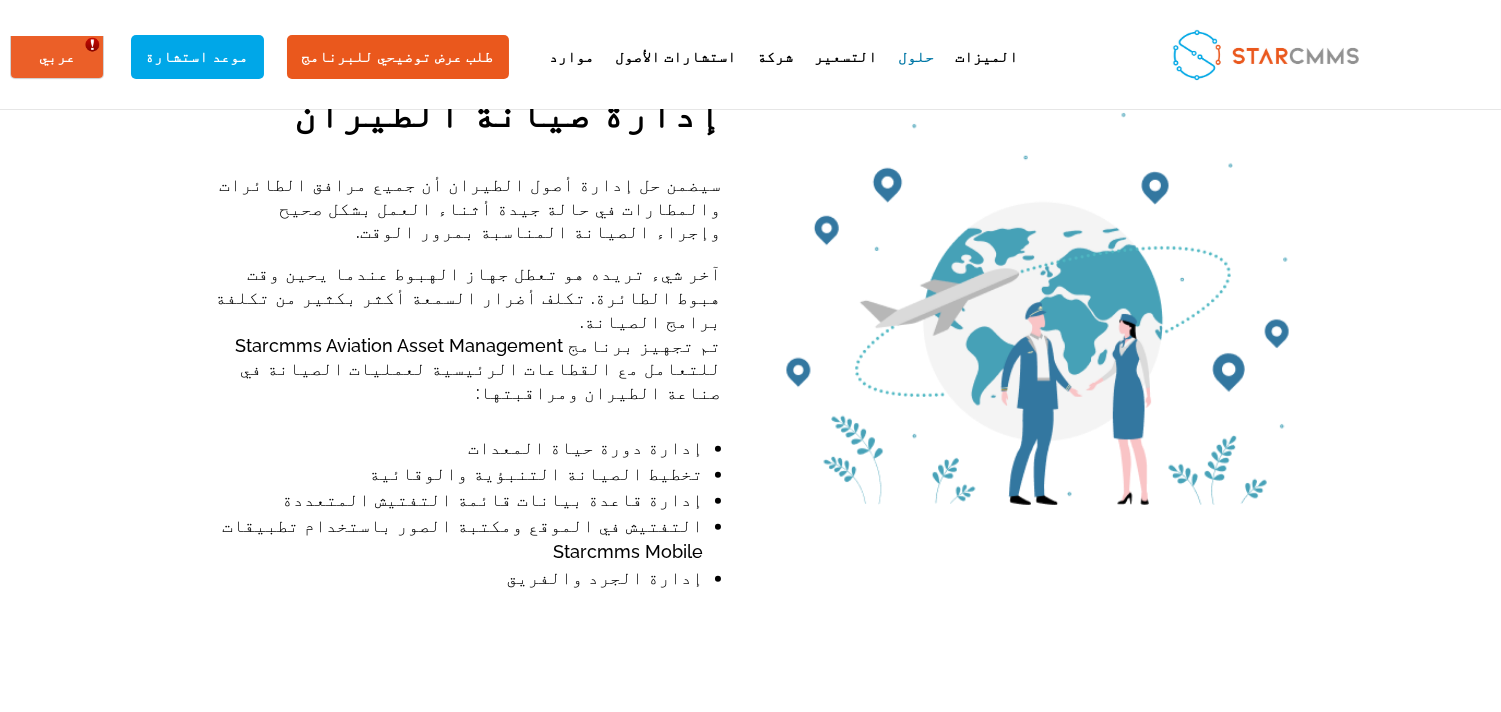 click on "التفتيش في الموقع ومكتبة الصور باستخدام تطبيقات Starcmms Mobile" at bounding box center (457, 539) 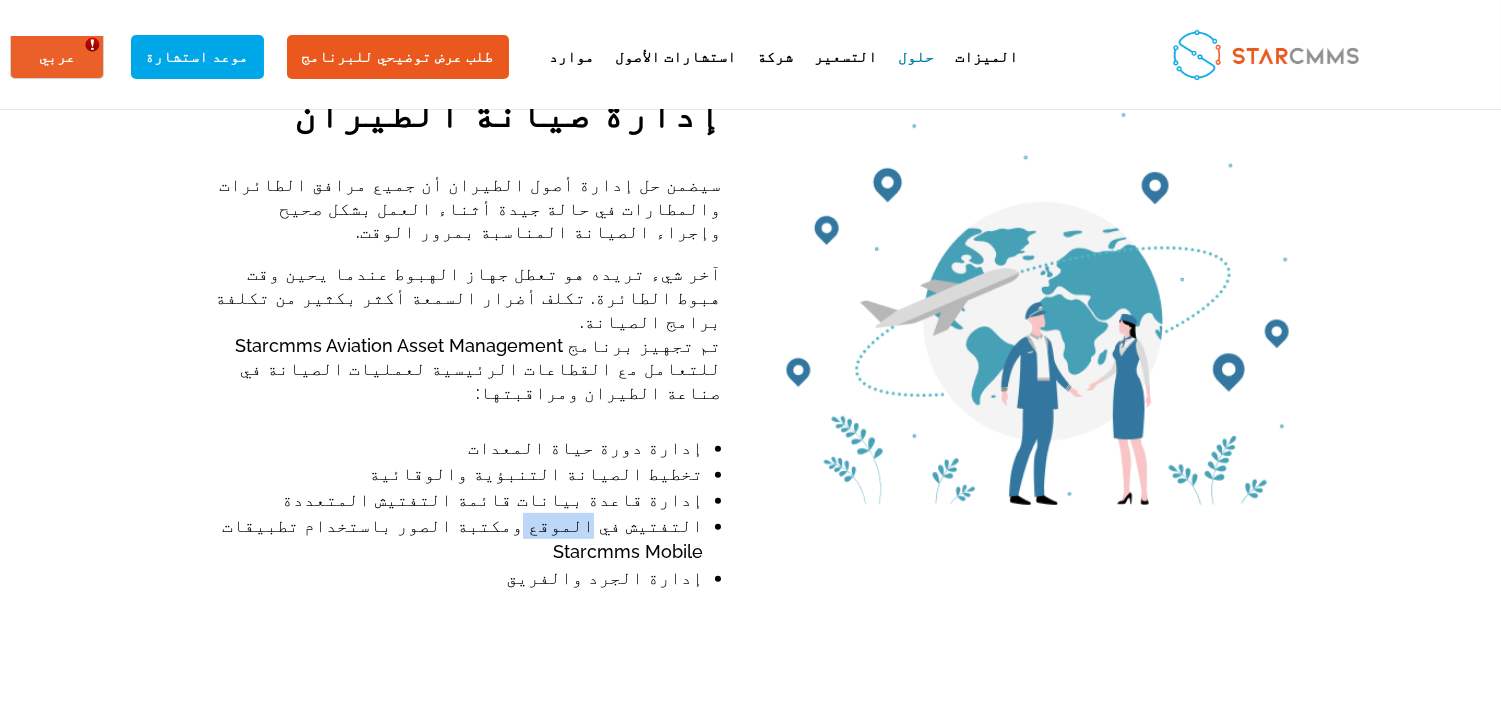 click on "التفتيش في الموقع ومكتبة الصور باستخدام تطبيقات Starcmms Mobile" at bounding box center [457, 539] 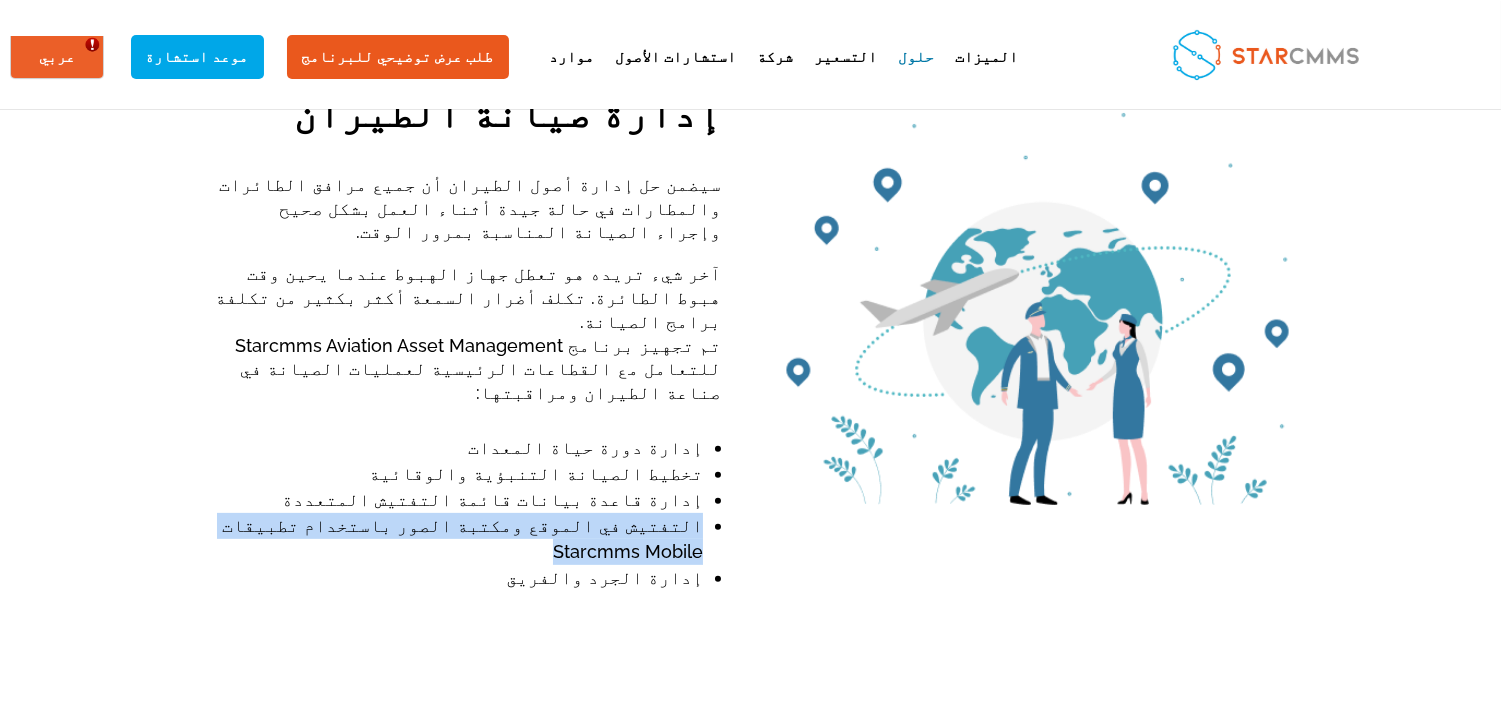 click on "التفتيش في الموقع ومكتبة الصور باستخدام تطبيقات Starcmms Mobile" at bounding box center [457, 539] 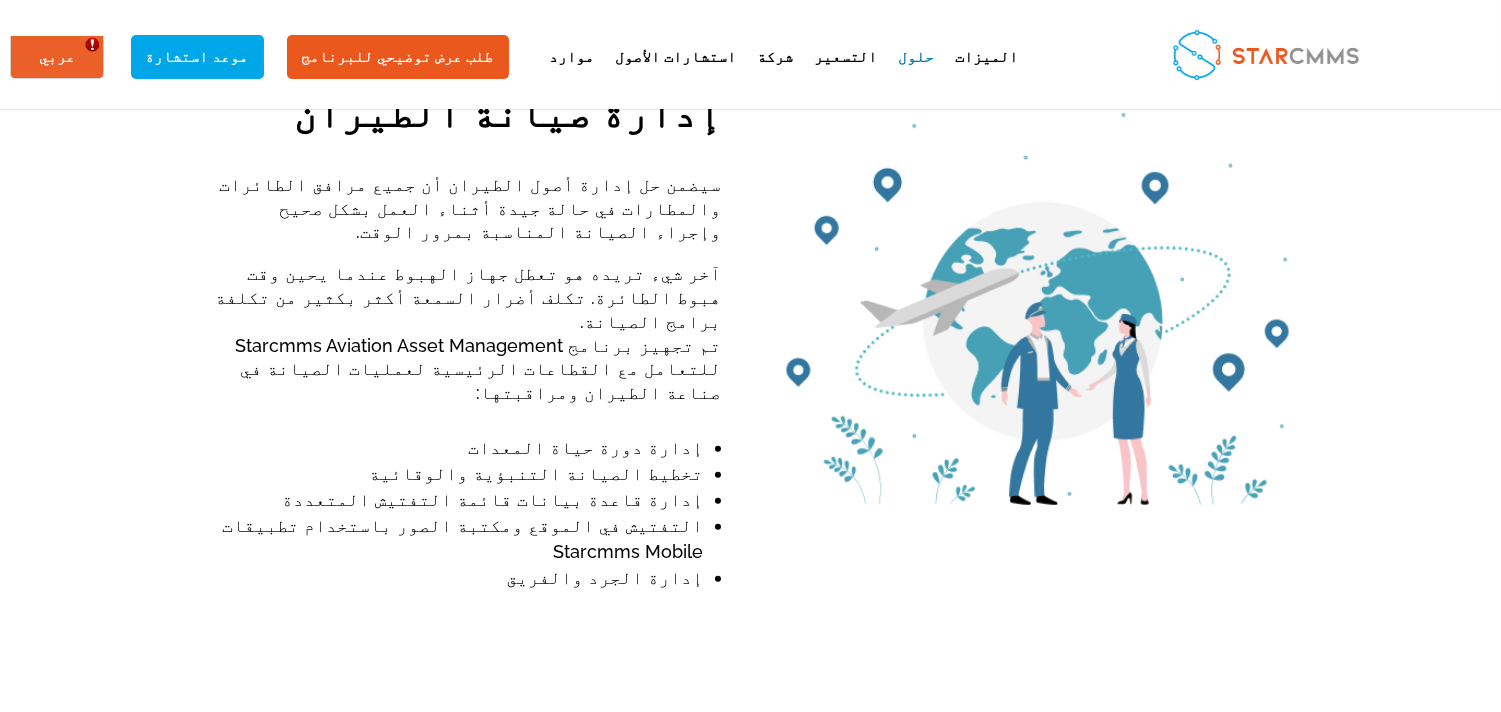 click on "إدارة الجرد والفريق" at bounding box center (457, 578) 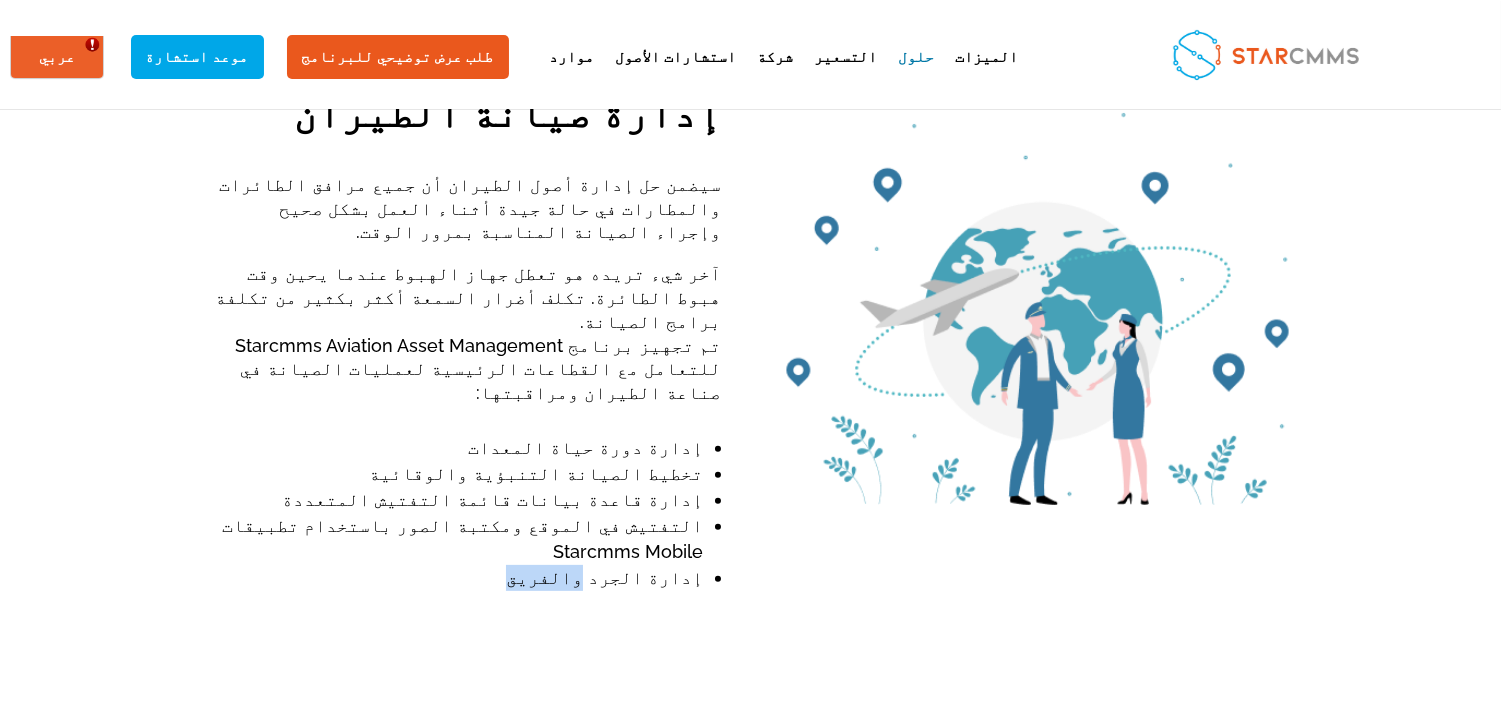 click on "إدارة الجرد والفريق" at bounding box center [457, 578] 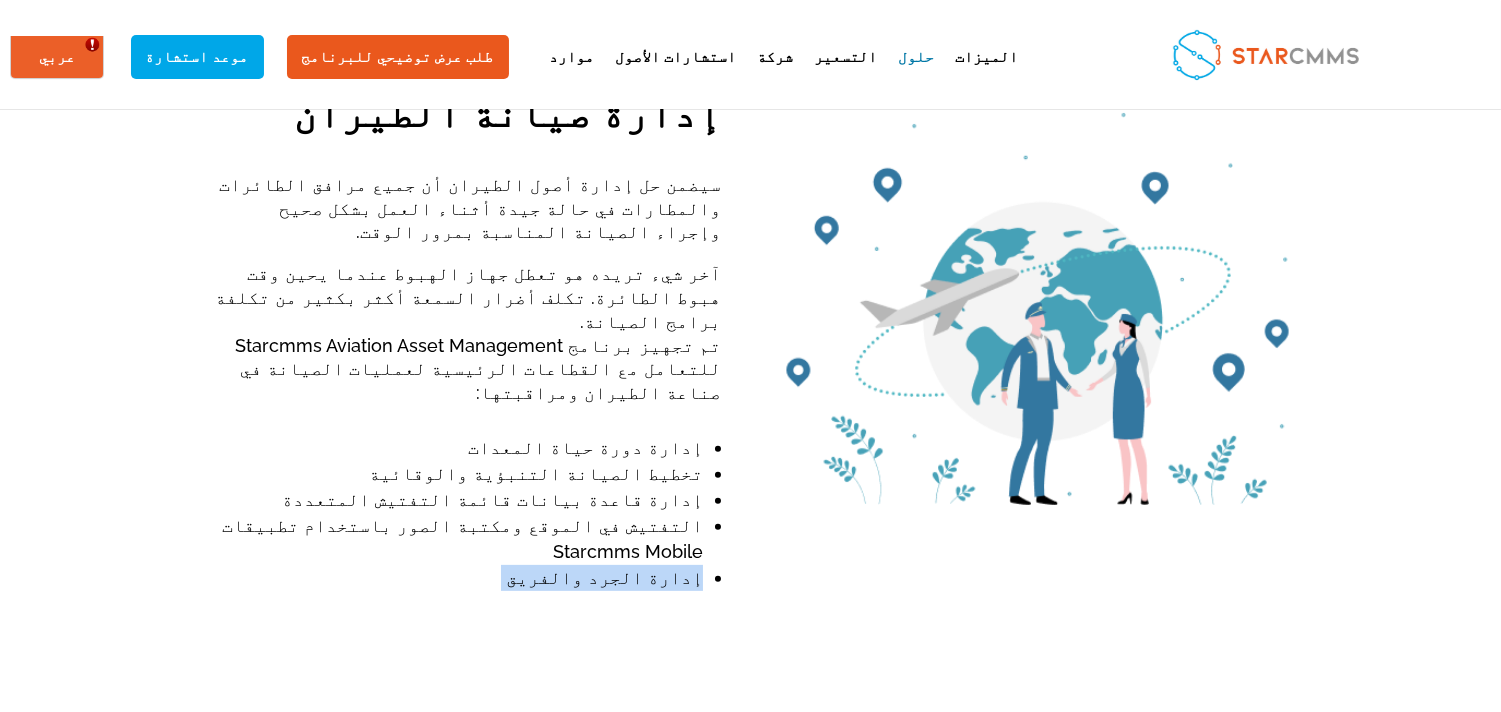 click on "إدارة الجرد والفريق" at bounding box center (457, 578) 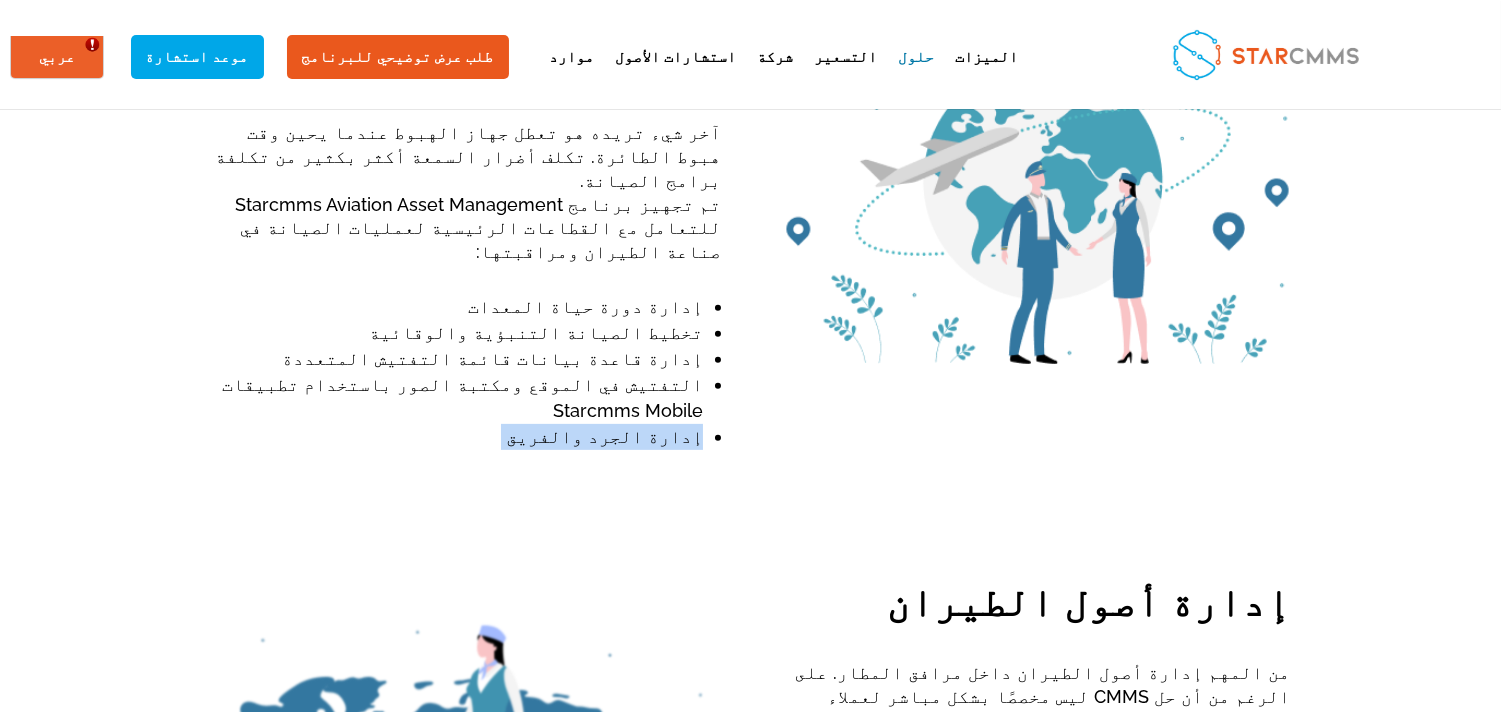 scroll, scrollTop: 1481, scrollLeft: 0, axis: vertical 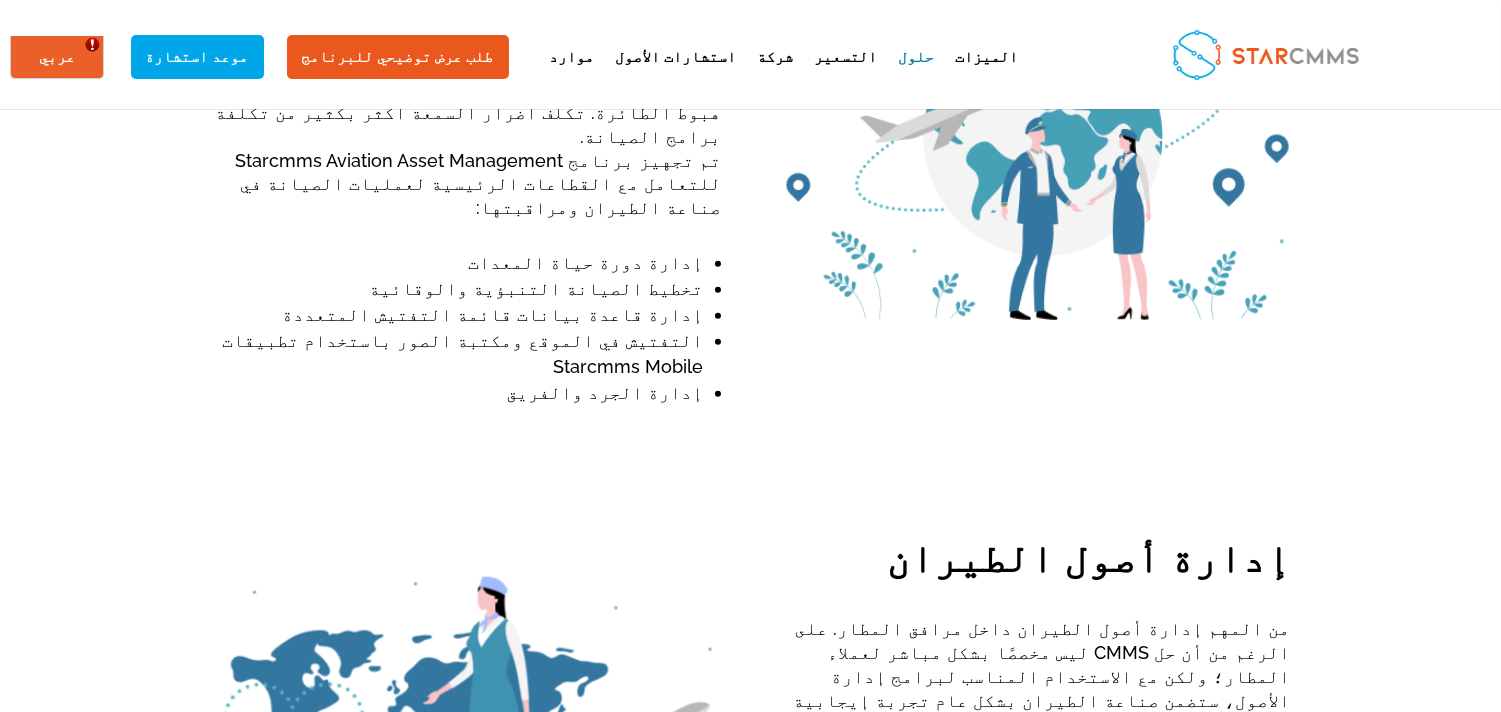 click on "إدارة أصول الطيران" at bounding box center [1035, 563] 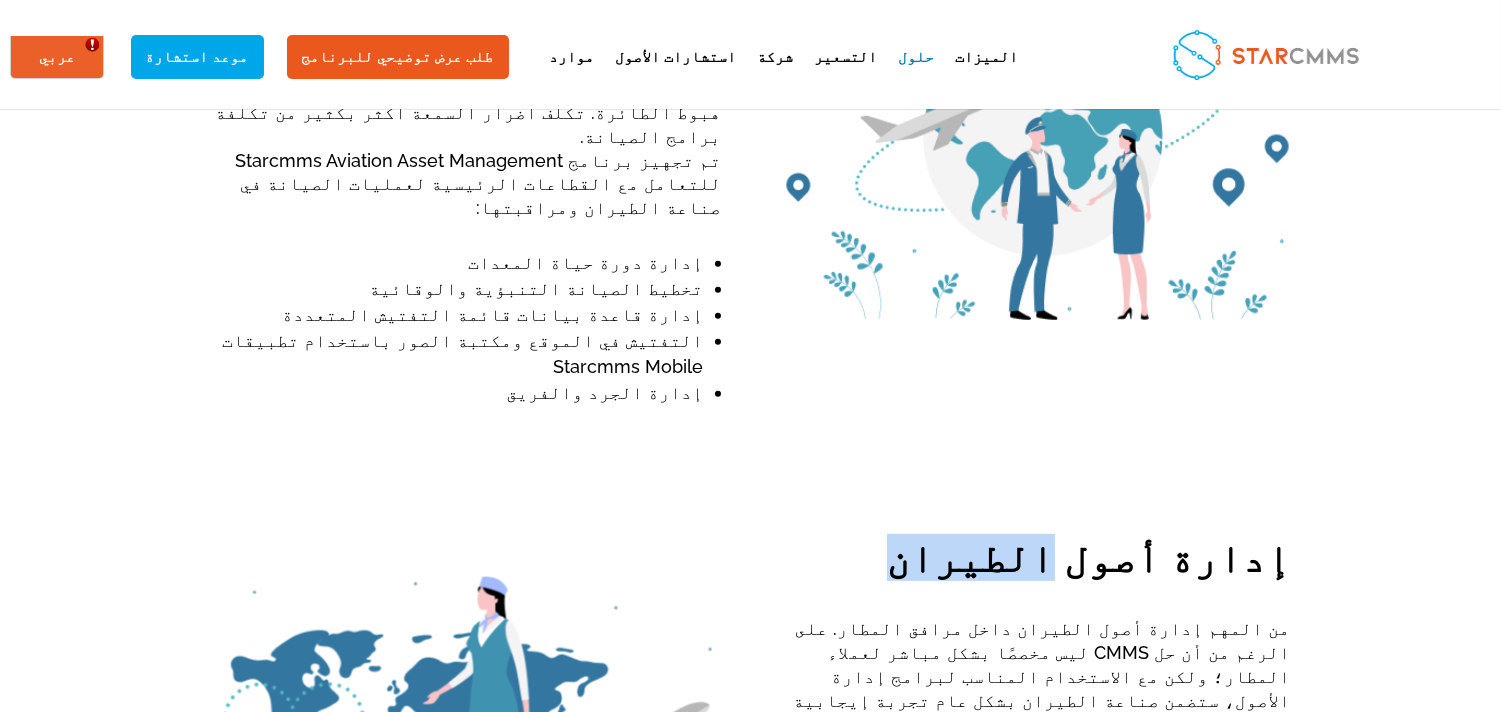 click on "إدارة أصول الطيران" at bounding box center (1035, 563) 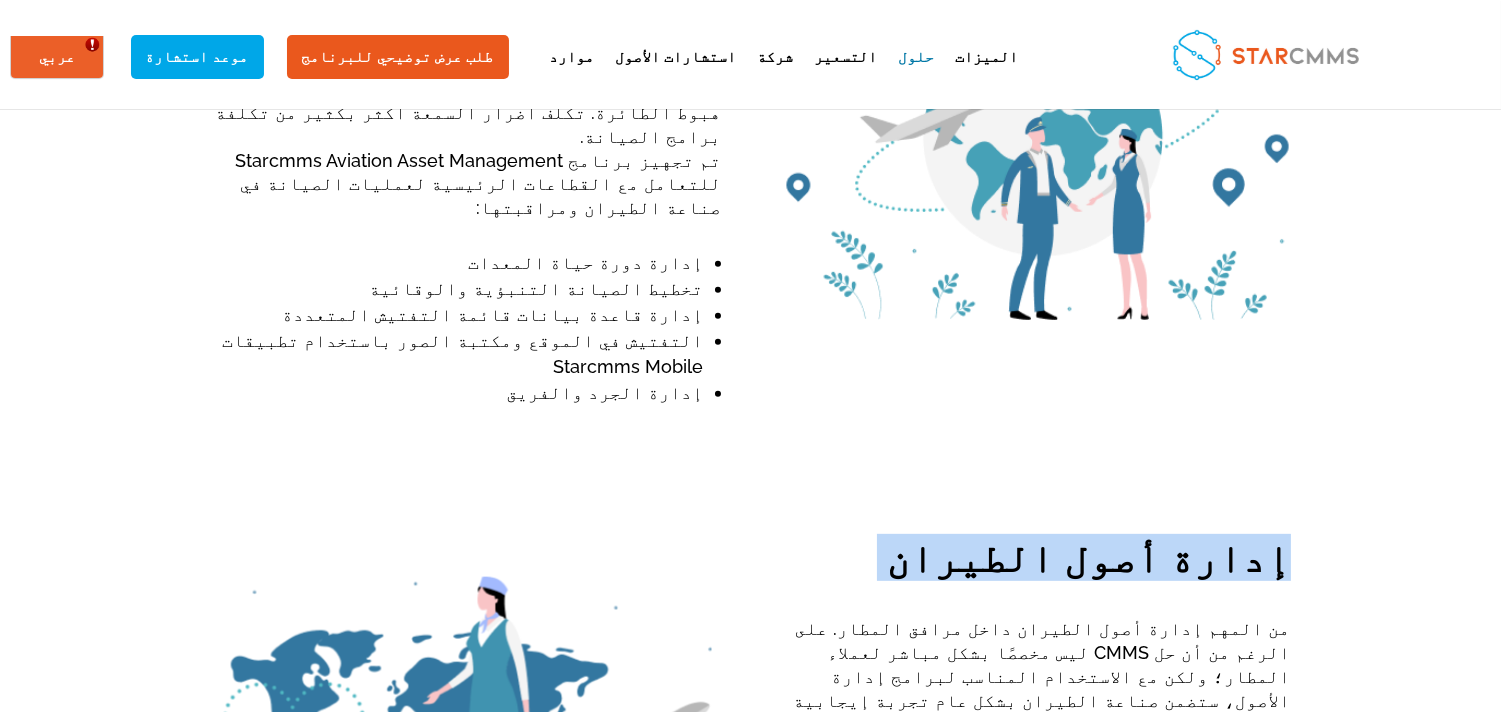 click on "إدارة أصول الطيران" at bounding box center (1035, 563) 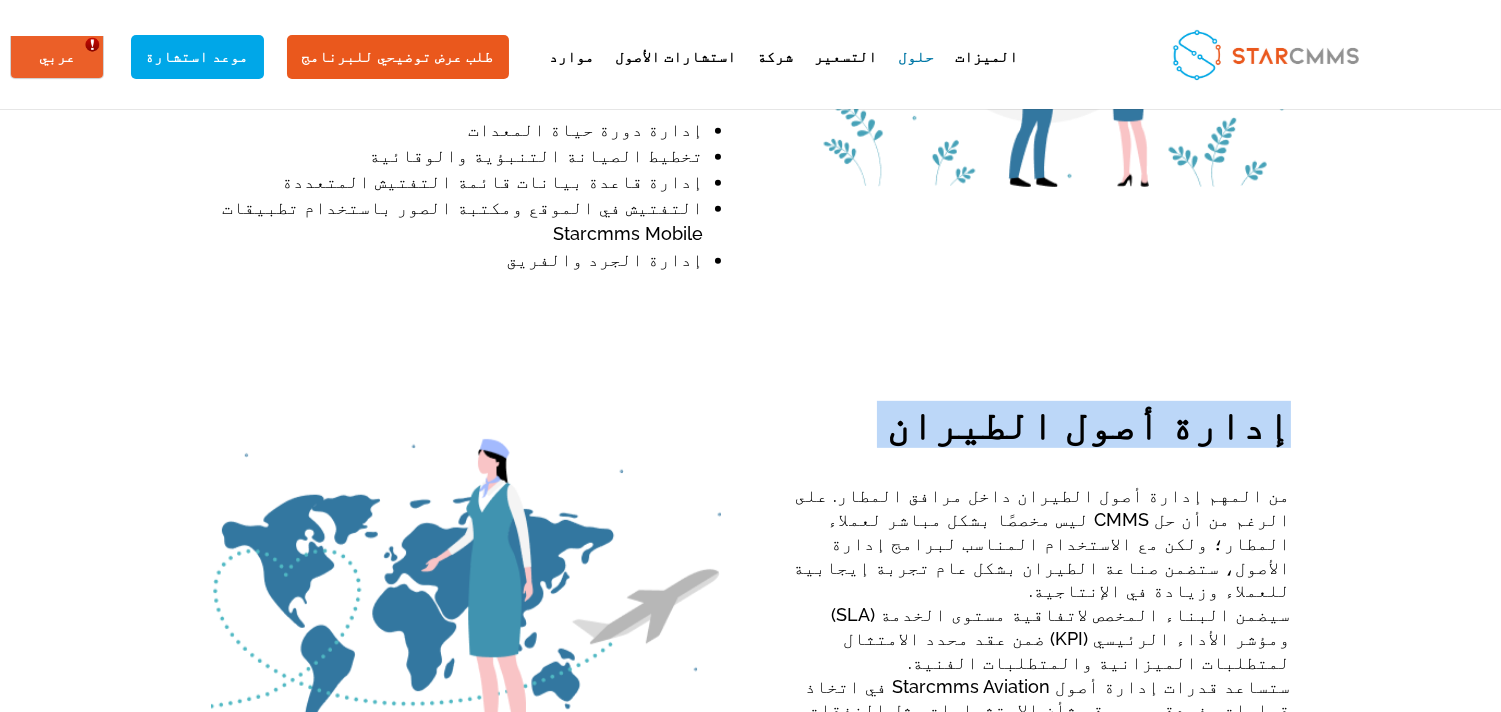 scroll, scrollTop: 1666, scrollLeft: 0, axis: vertical 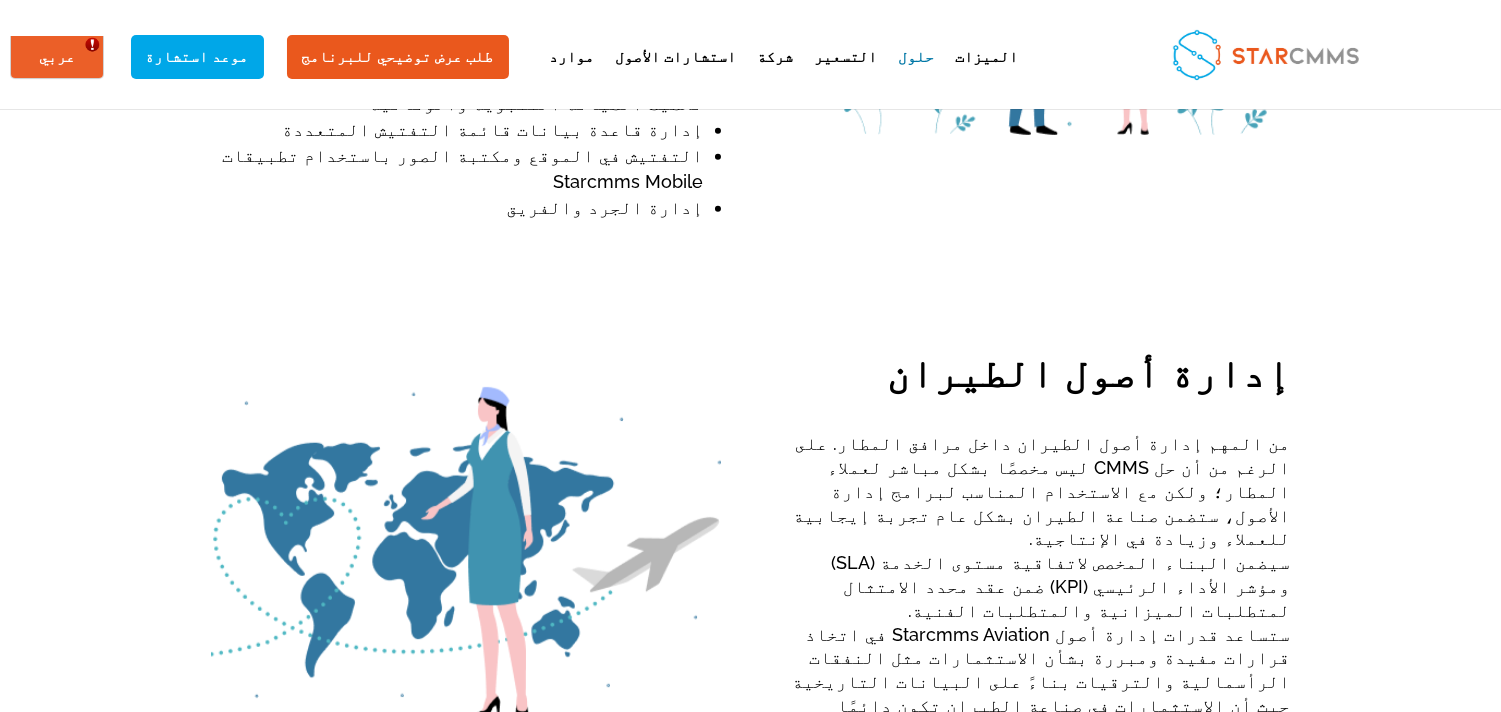 click on "من المهم إدارة أصول الطيران داخل مرافق المطار. على الرغم من أن حل CMMS ليس مخصصًا بشكل مباشر لعملاء المطار؛ ولكن مع الاستخدام المناسب لبرامج إدارة الأصول، ستضمن صناعة الطيران بشكل عام تجربة إيجابية للعملاء وزيادة في الإنتاجية. سيضمن البناء المخصص لاتفاقية مستوى الخدمة (SLA) ومؤشر الأداء الرئيسي (KPI) ضمن عقد محدد الامتثال لمتطلبات الميزانية والمتطلبات الفنية." at bounding box center (1035, 586) 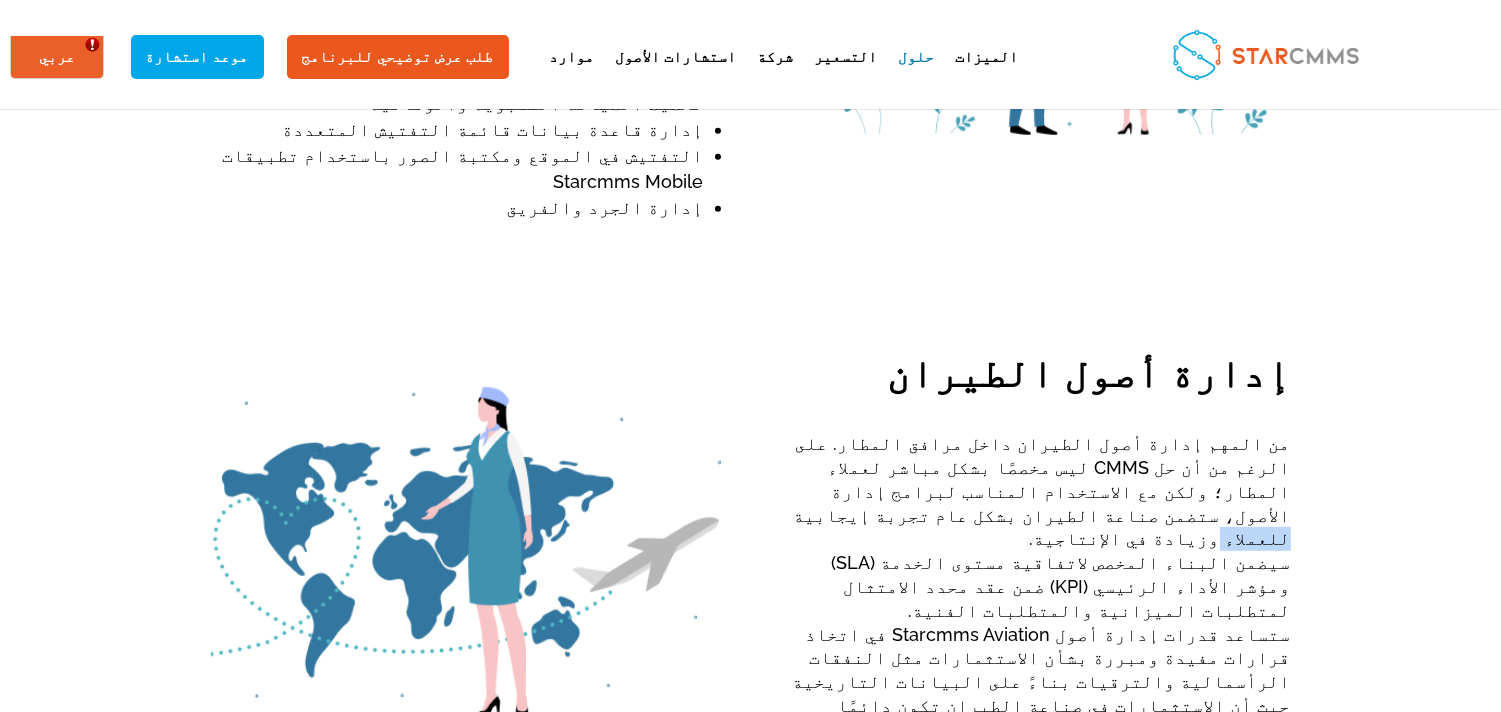 click on "من المهم إدارة أصول الطيران داخل مرافق المطار. على الرغم من أن حل CMMS ليس مخصصًا بشكل مباشر لعملاء المطار؛ ولكن مع الاستخدام المناسب لبرامج إدارة الأصول، ستضمن صناعة الطيران بشكل عام تجربة إيجابية للعملاء وزيادة في الإنتاجية. سيضمن البناء المخصص لاتفاقية مستوى الخدمة (SLA) ومؤشر الأداء الرئيسي (KPI) ضمن عقد محدد الامتثال لمتطلبات الميزانية والمتطلبات الفنية." at bounding box center (1035, 586) 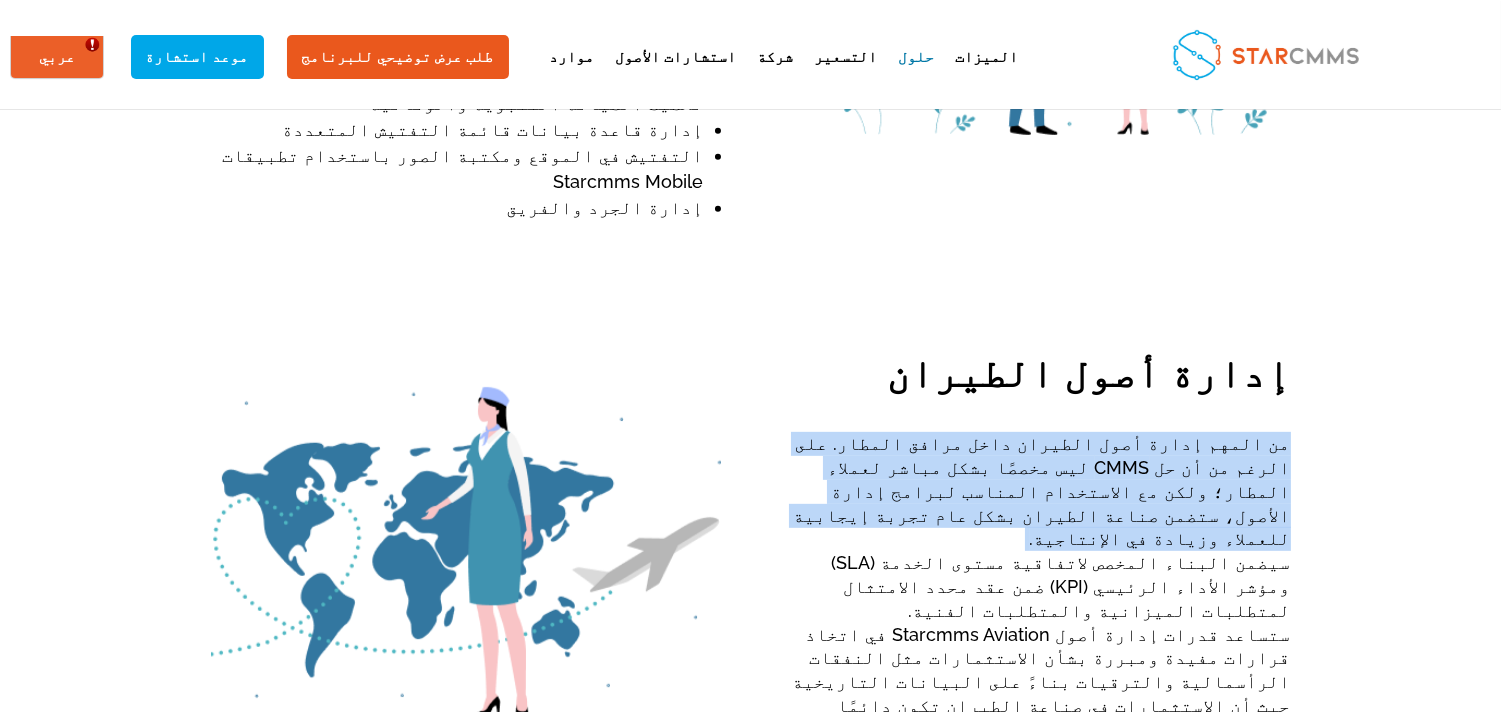 click on "من المهم إدارة أصول الطيران داخل مرافق المطار. على الرغم من أن حل CMMS ليس مخصصًا بشكل مباشر لعملاء المطار؛ ولكن مع الاستخدام المناسب لبرامج إدارة الأصول، ستضمن صناعة الطيران بشكل عام تجربة إيجابية للعملاء وزيادة في الإنتاجية. سيضمن البناء المخصص لاتفاقية مستوى الخدمة (SLA) ومؤشر الأداء الرئيسي (KPI) ضمن عقد محدد الامتثال لمتطلبات الميزانية والمتطلبات الفنية." at bounding box center [1035, 586] 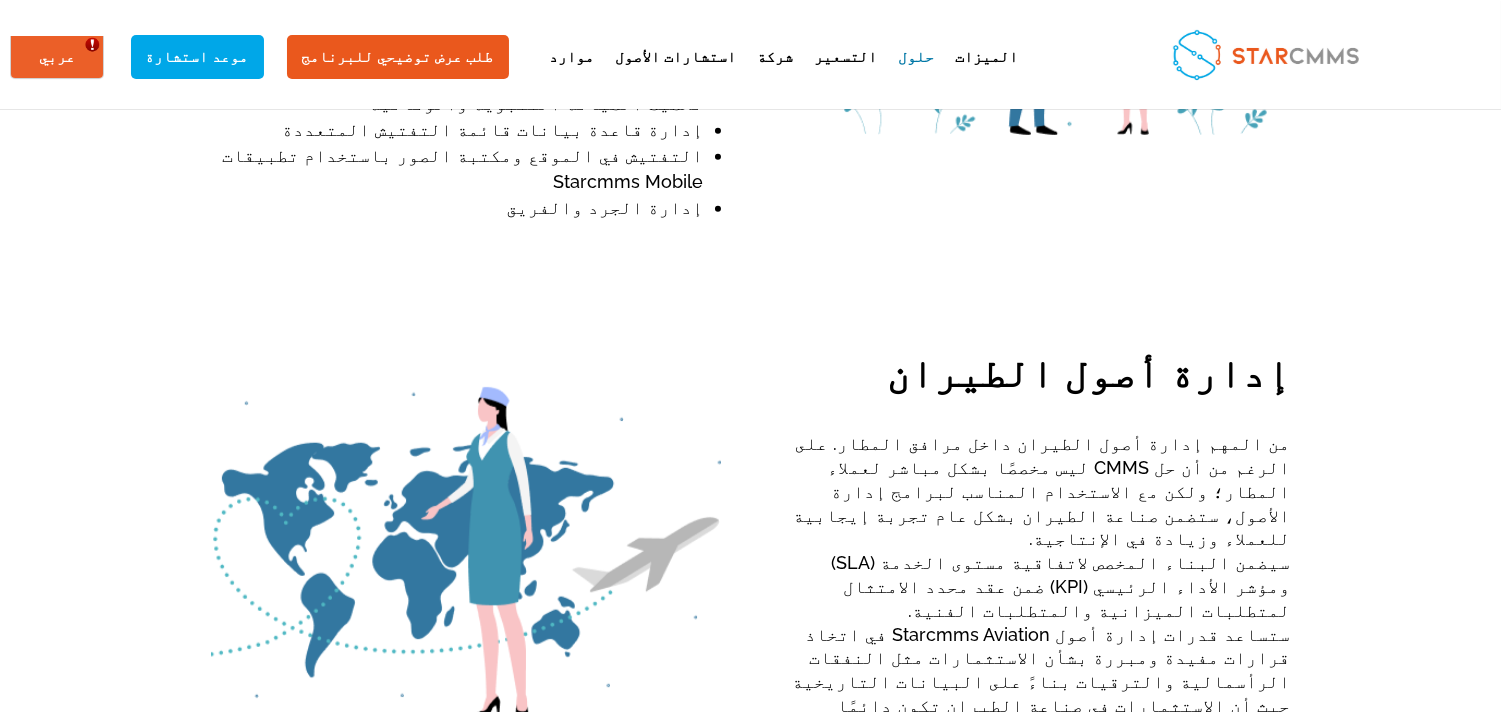 click on "من المهم إدارة أصول الطيران داخل مرافق المطار. على الرغم من أن حل CMMS ليس مخصصًا بشكل مباشر لعملاء المطار؛ ولكن مع الاستخدام المناسب لبرامج إدارة الأصول، ستضمن صناعة الطيران بشكل عام تجربة إيجابية للعملاء وزيادة في الإنتاجية. سيضمن البناء المخصص لاتفاقية مستوى الخدمة (SLA) ومؤشر الأداء الرئيسي (KPI) ضمن عقد محدد الامتثال لمتطلبات الميزانية والمتطلبات الفنية." at bounding box center [1035, 586] 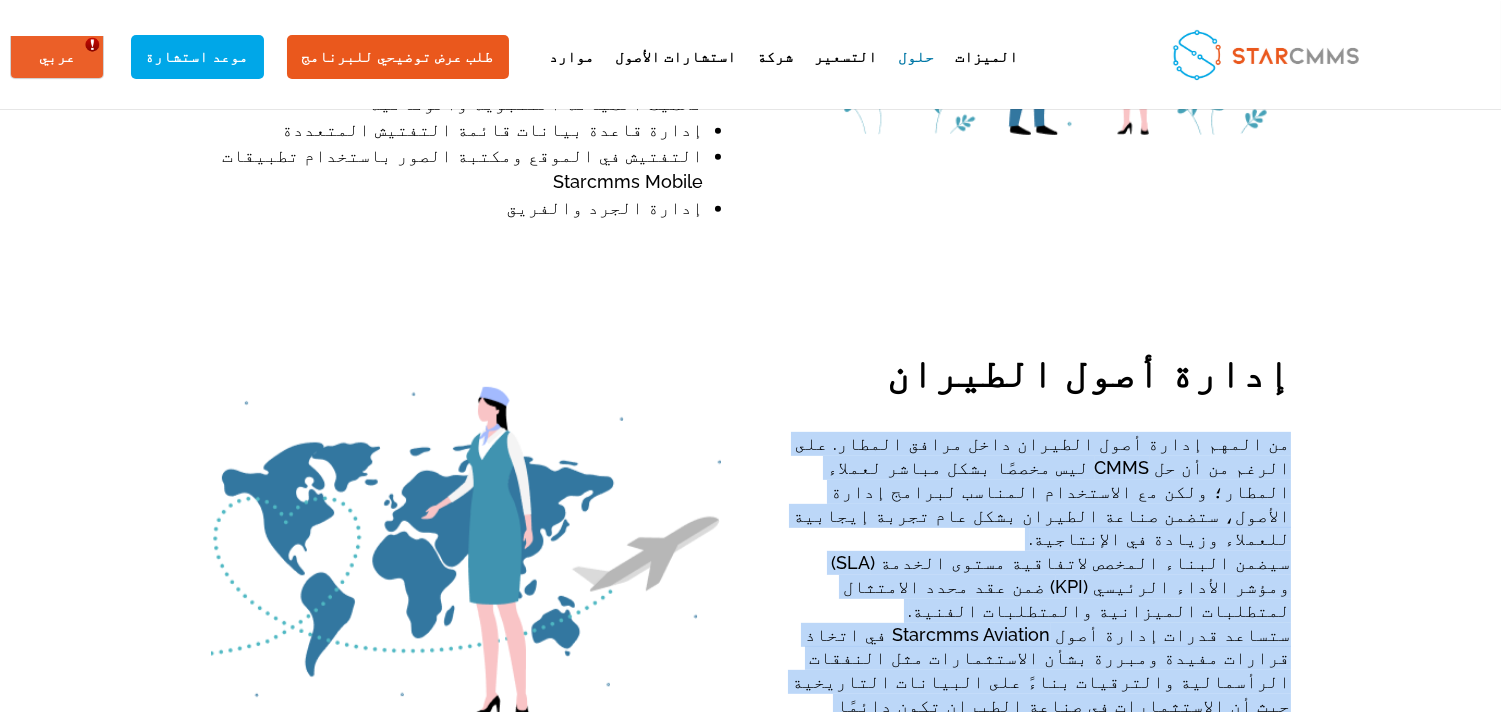 drag, startPoint x: 557, startPoint y: 420, endPoint x: 176, endPoint y: 271, distance: 409.099 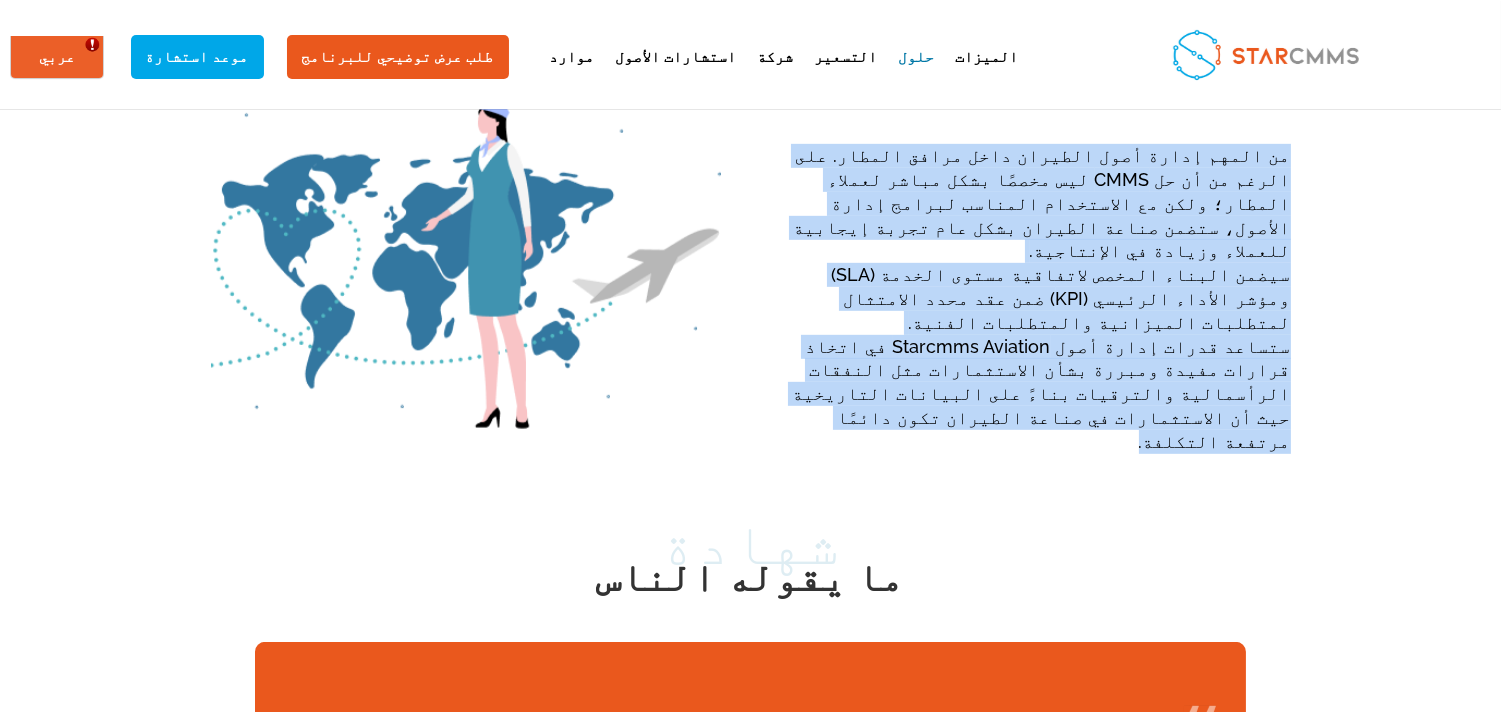 scroll, scrollTop: 2036, scrollLeft: 0, axis: vertical 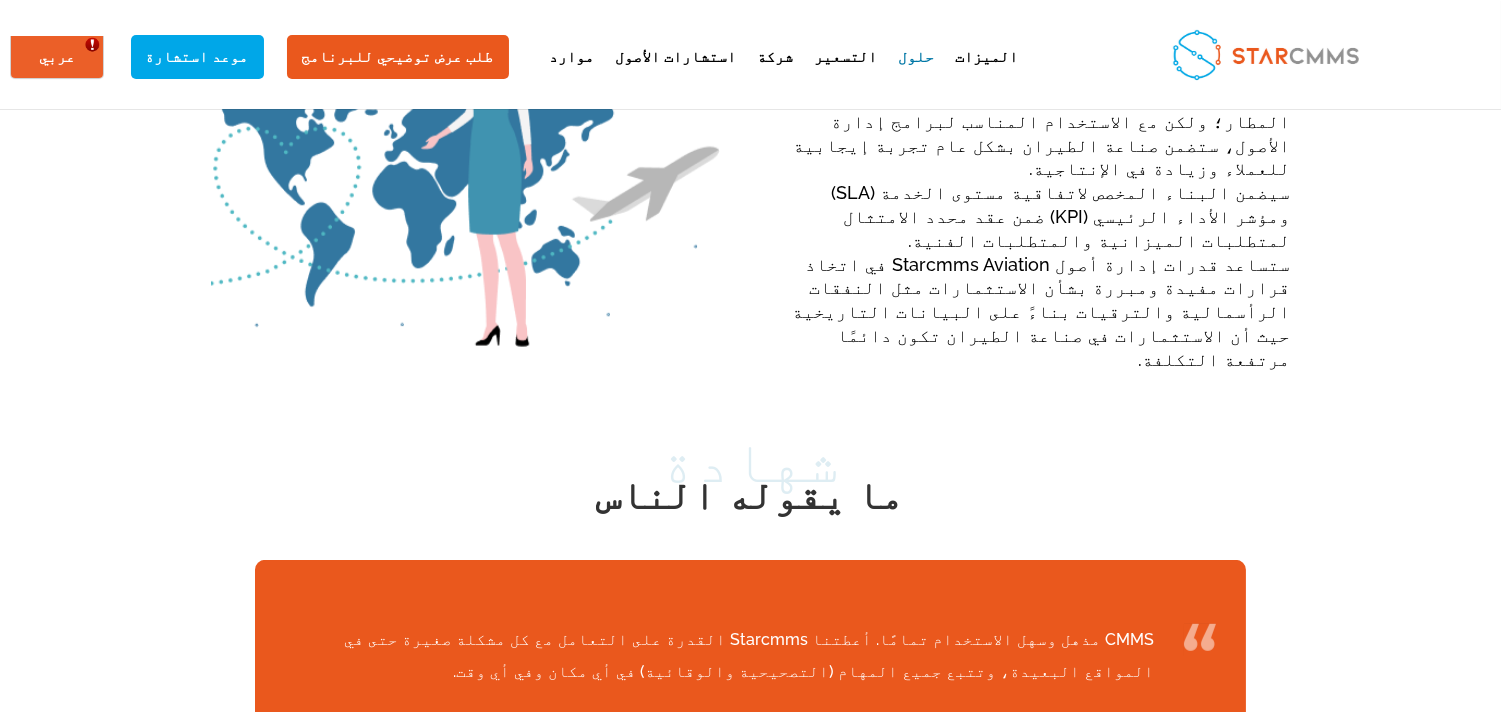 click on "شهادة" at bounding box center (751, 461) 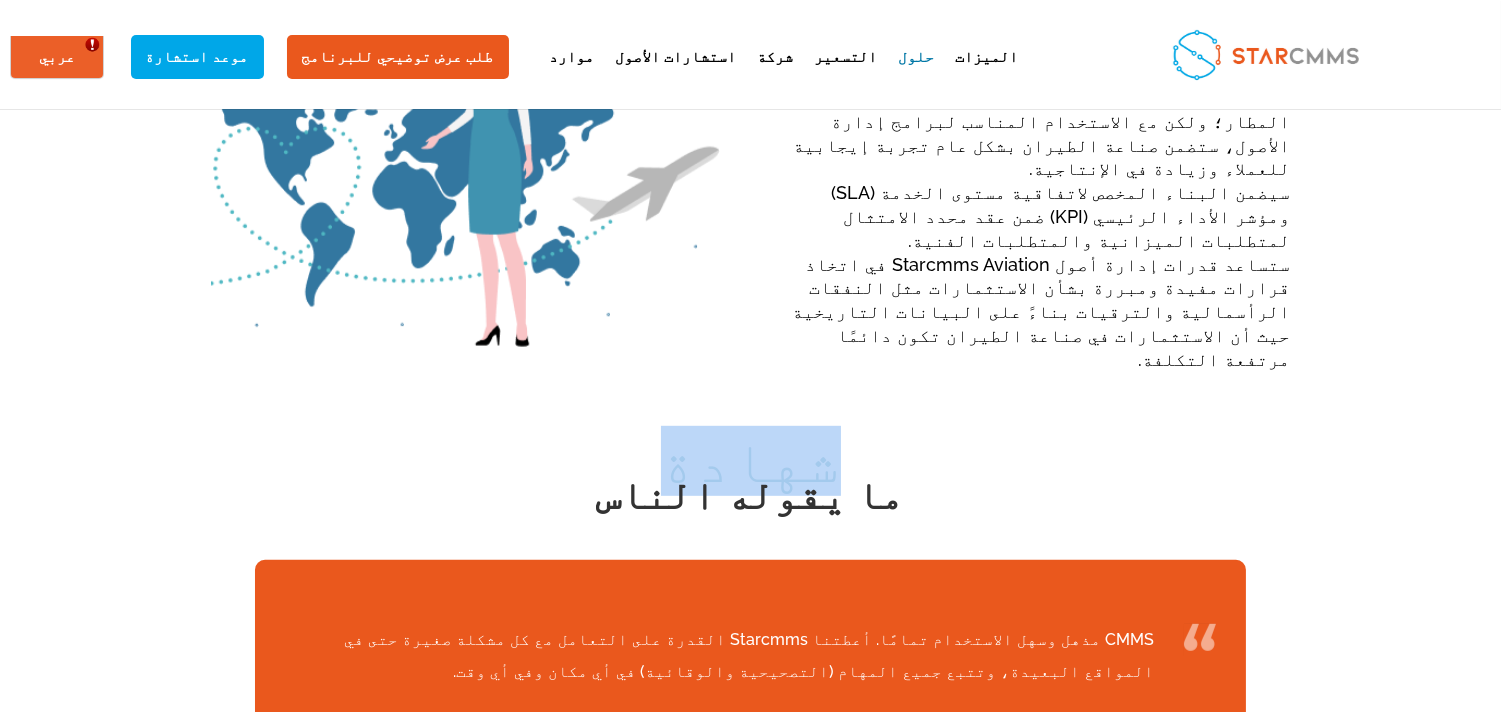 click on "شهادة" at bounding box center [751, 461] 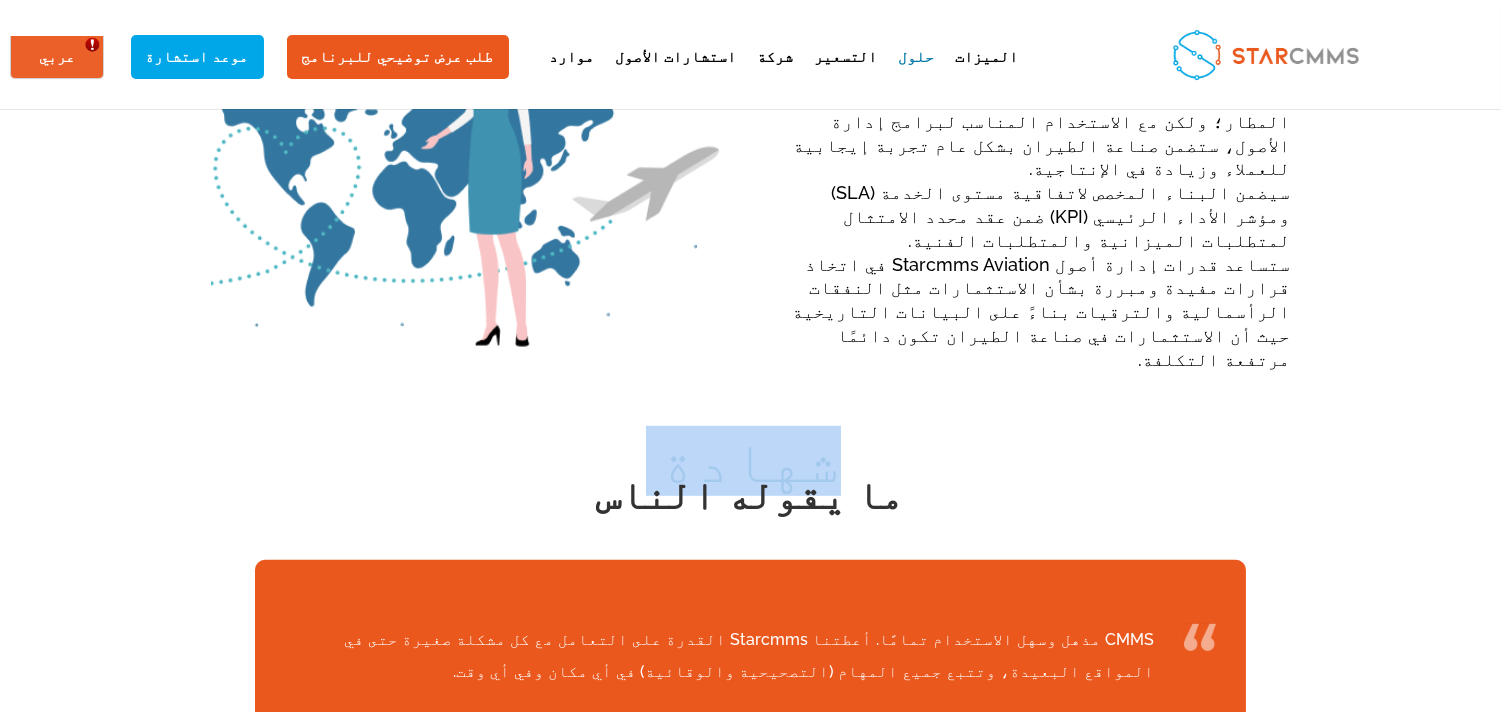 click on "شهادة" at bounding box center (751, 461) 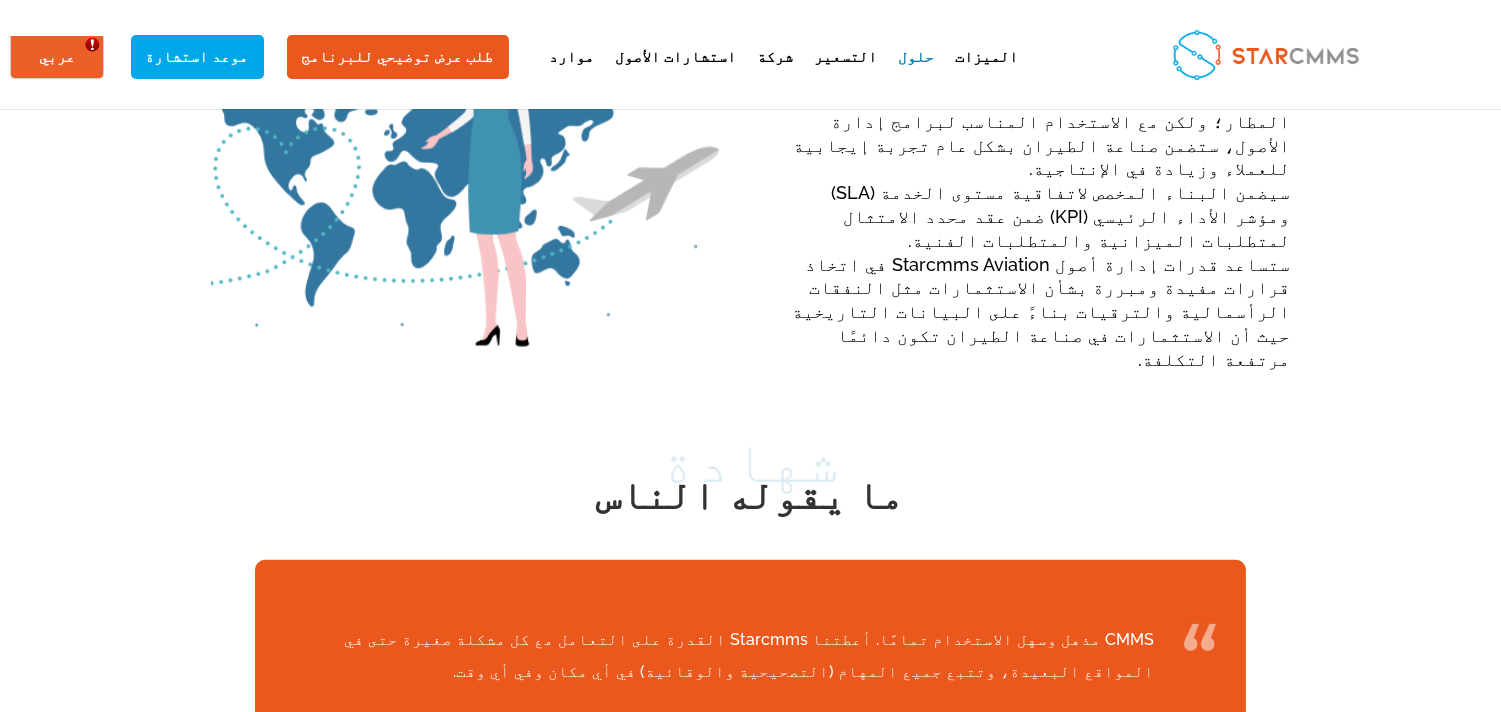 click on "ما يقوله الناس" at bounding box center [751, 500] 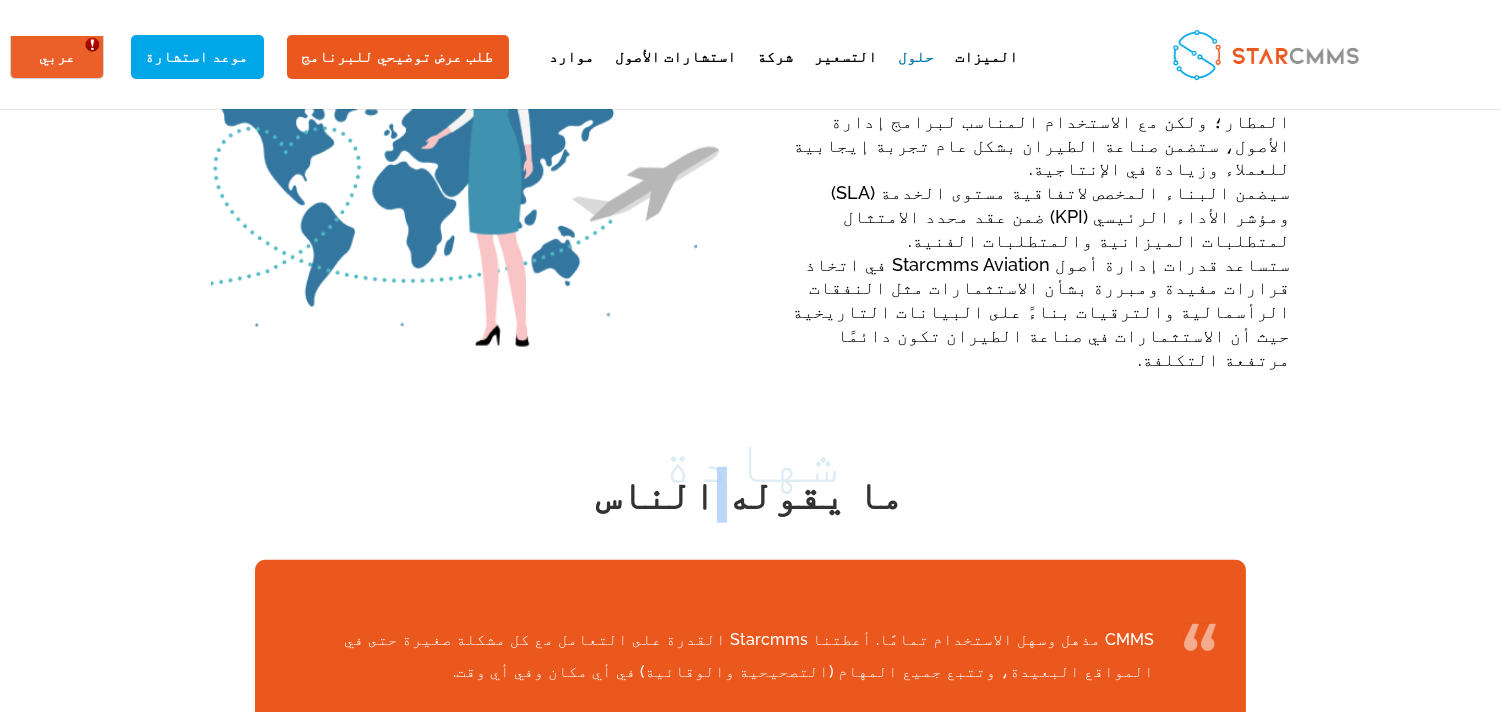 click on "ما يقوله الناس" at bounding box center [751, 500] 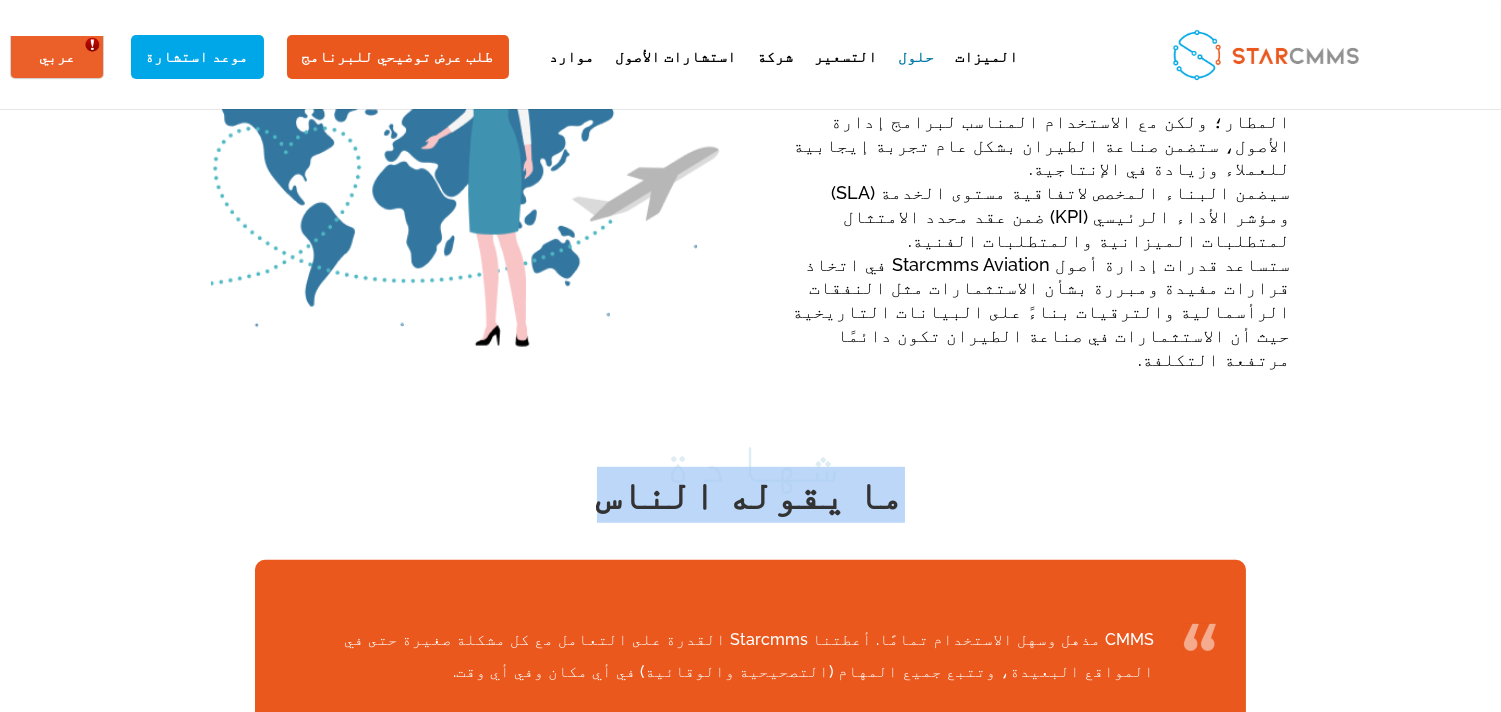 click on "ما يقوله الناس" at bounding box center (751, 500) 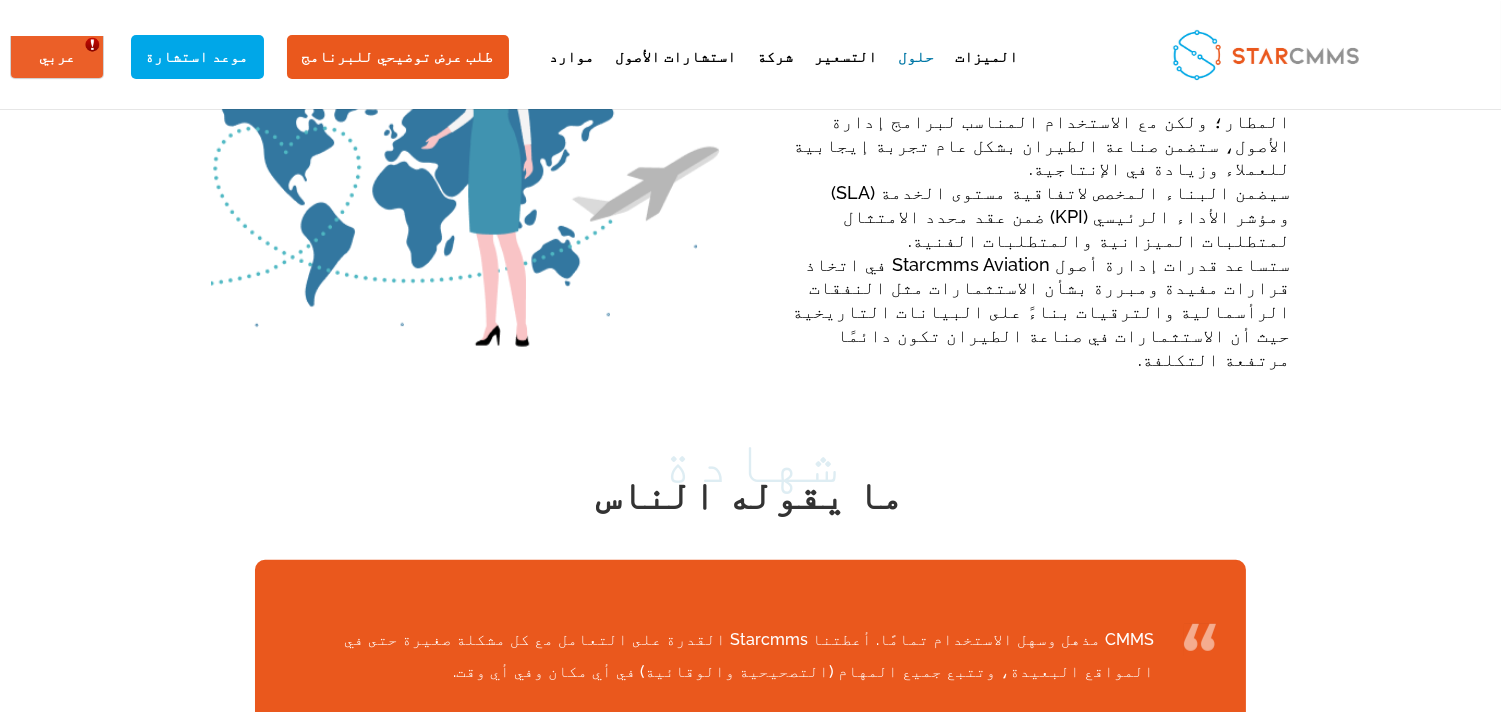 click on "CMMS مذهل وسهل الاستخدام تمامًا. أعطتنا Starcmms القدرة على التعامل مع كل مشكلة صغيرة حتى في المواقع البعيدة، وتتبع جميع المهام (التصحيحية والوقائية) في أي مكان وفي أي وقت." at bounding box center [719, 664] 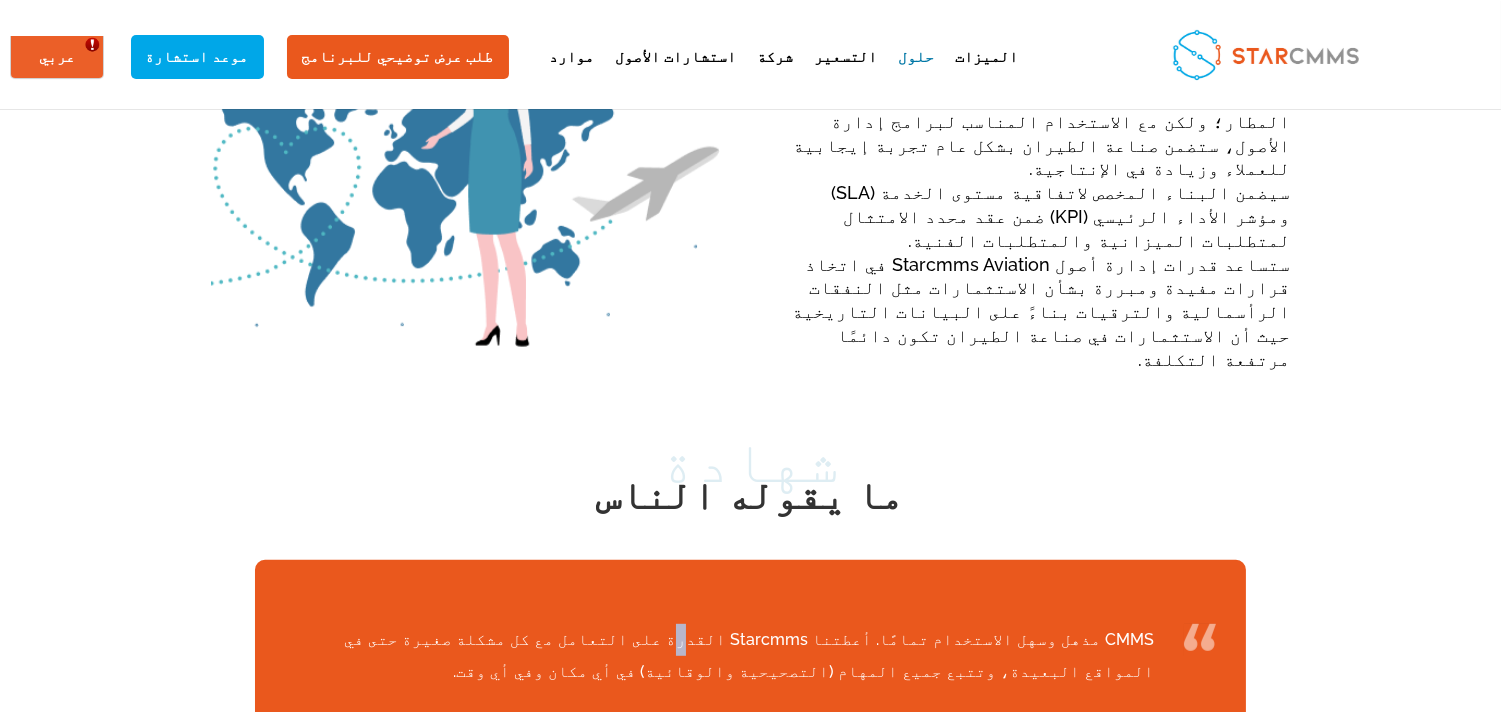click on "CMMS مذهل وسهل الاستخدام تمامًا. أعطتنا Starcmms القدرة على التعامل مع كل مشكلة صغيرة حتى في المواقع البعيدة، وتتبع جميع المهام (التصحيحية والوقائية) في أي مكان وفي أي وقت." at bounding box center (719, 664) 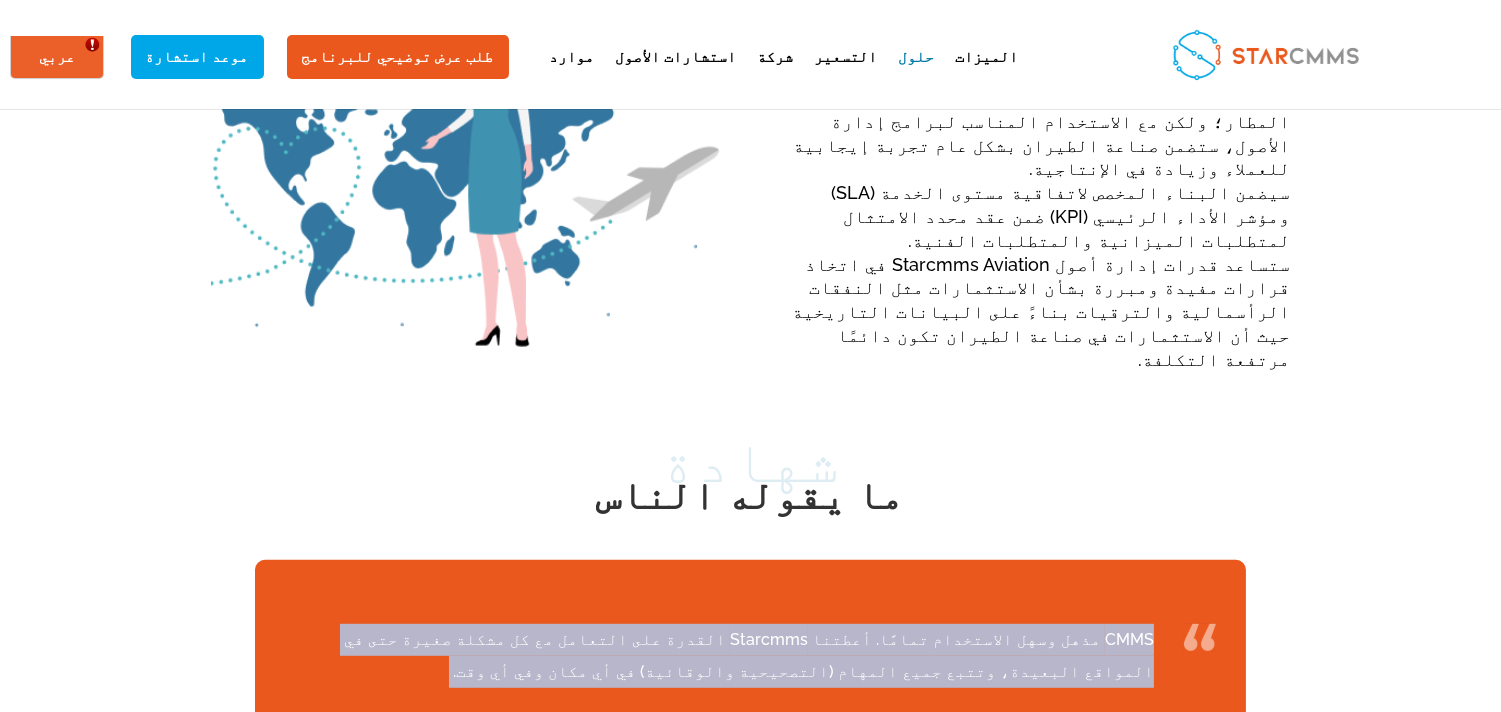click on "CMMS مذهل وسهل الاستخدام تمامًا. أعطتنا Starcmms القدرة على التعامل مع كل مشكلة صغيرة حتى في المواقع البعيدة، وتتبع جميع المهام (التصحيحية والوقائية) في أي مكان وفي أي وقت." at bounding box center [719, 664] 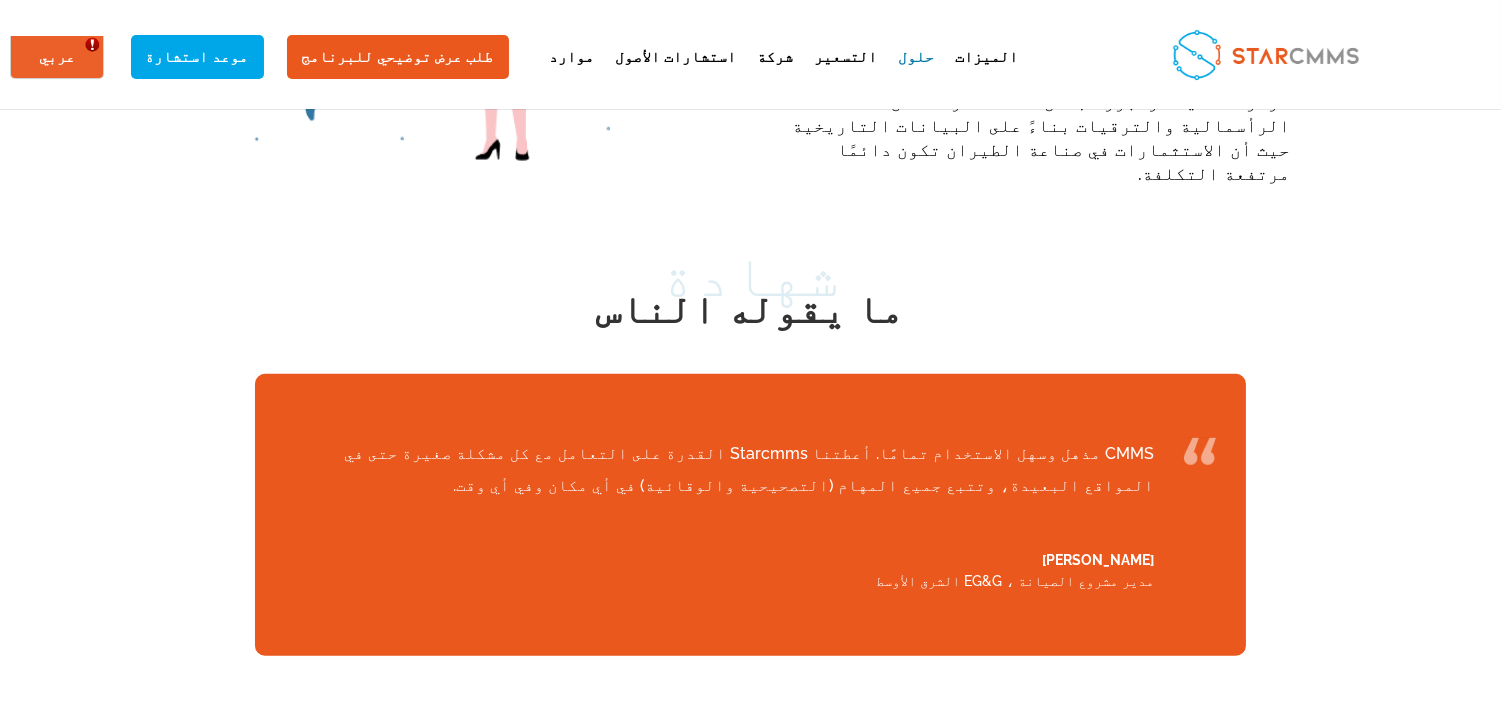 click on "[PERSON_NAME]" at bounding box center (719, 560) 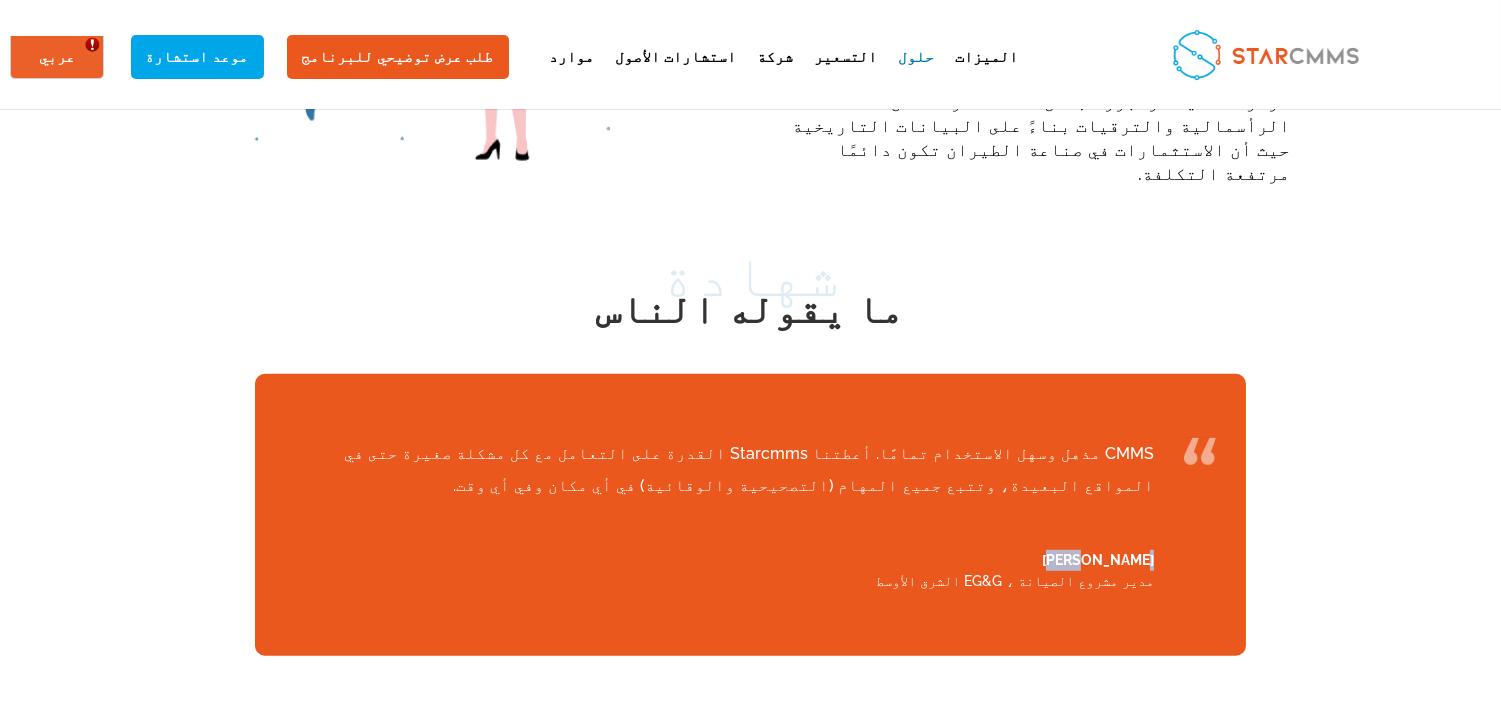 click on "[PERSON_NAME]" at bounding box center (719, 560) 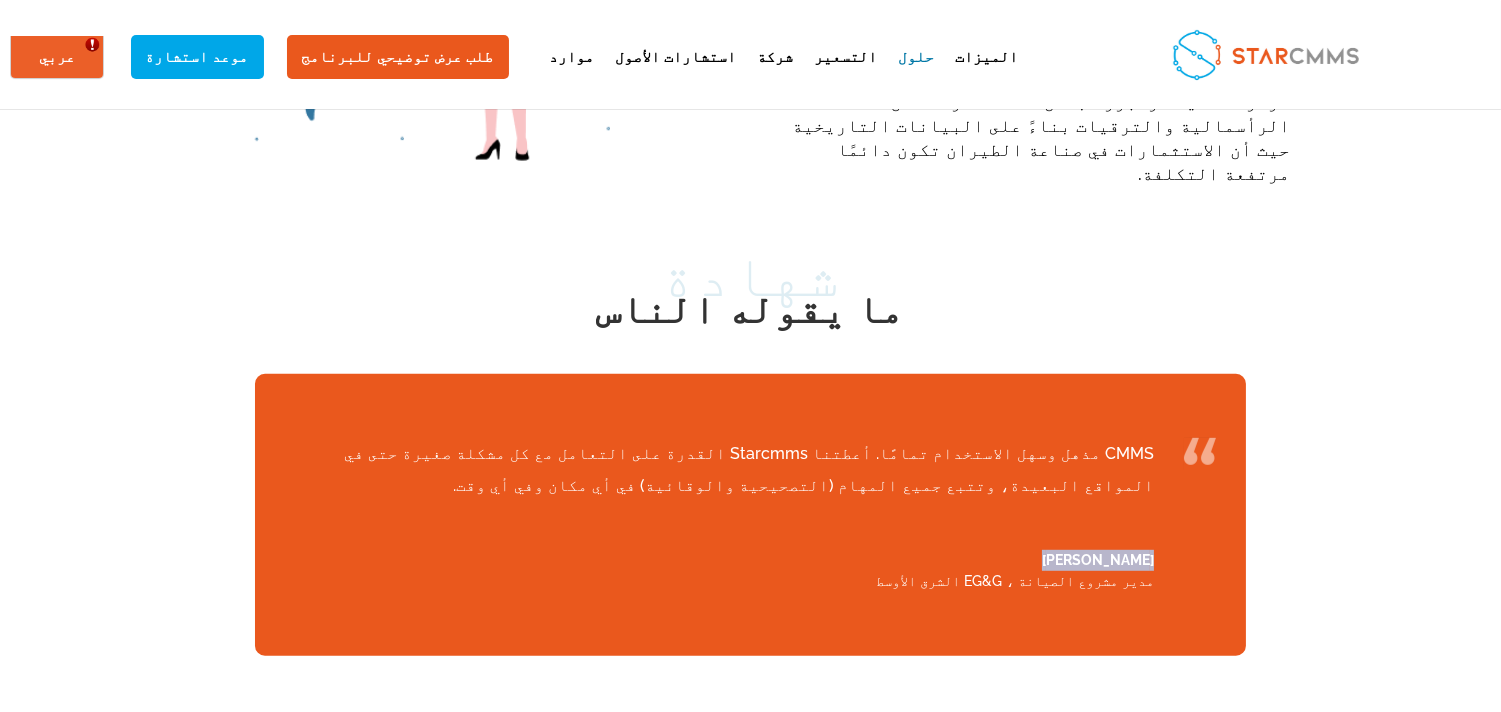click on "[PERSON_NAME]" at bounding box center (719, 560) 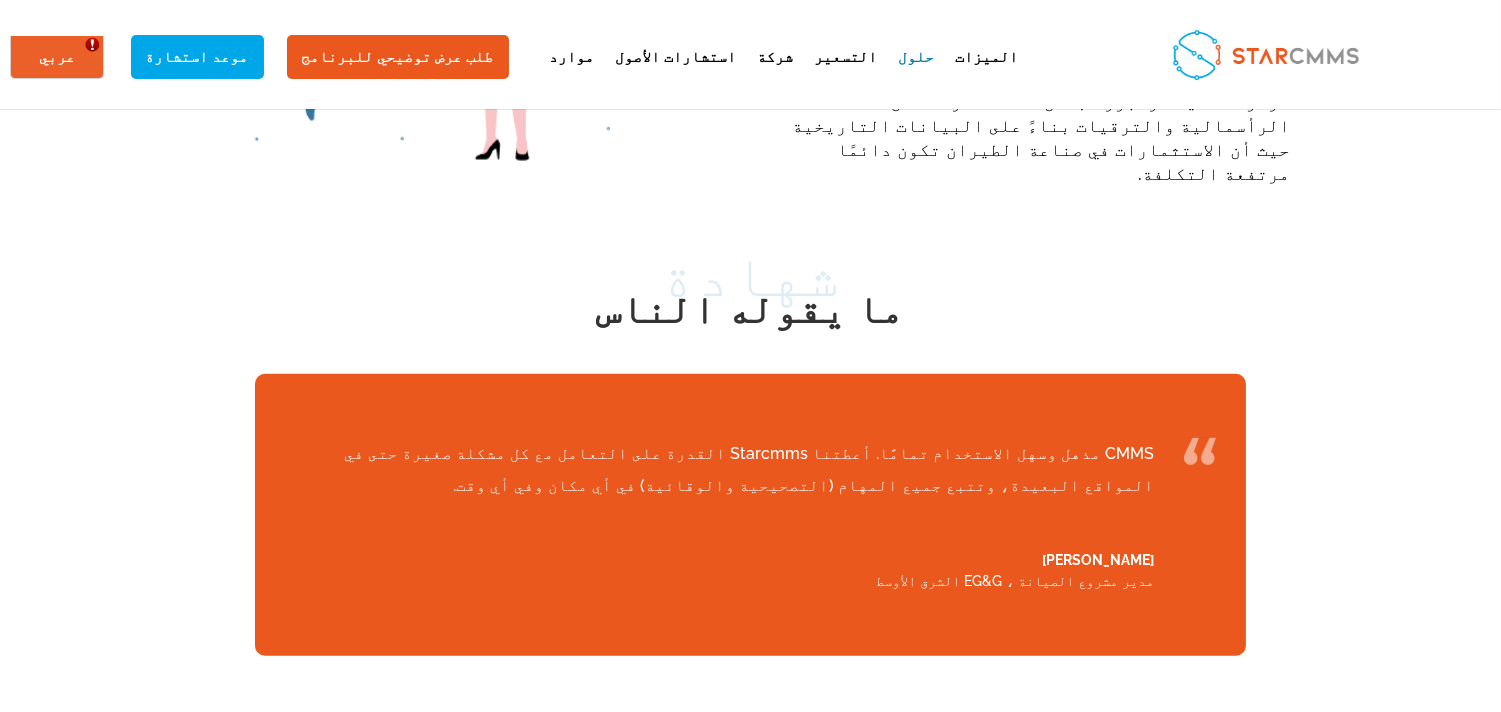 click on "مدير مشروع الصيانة ، EG&G الشرق الأوسط" at bounding box center [1015, 581] 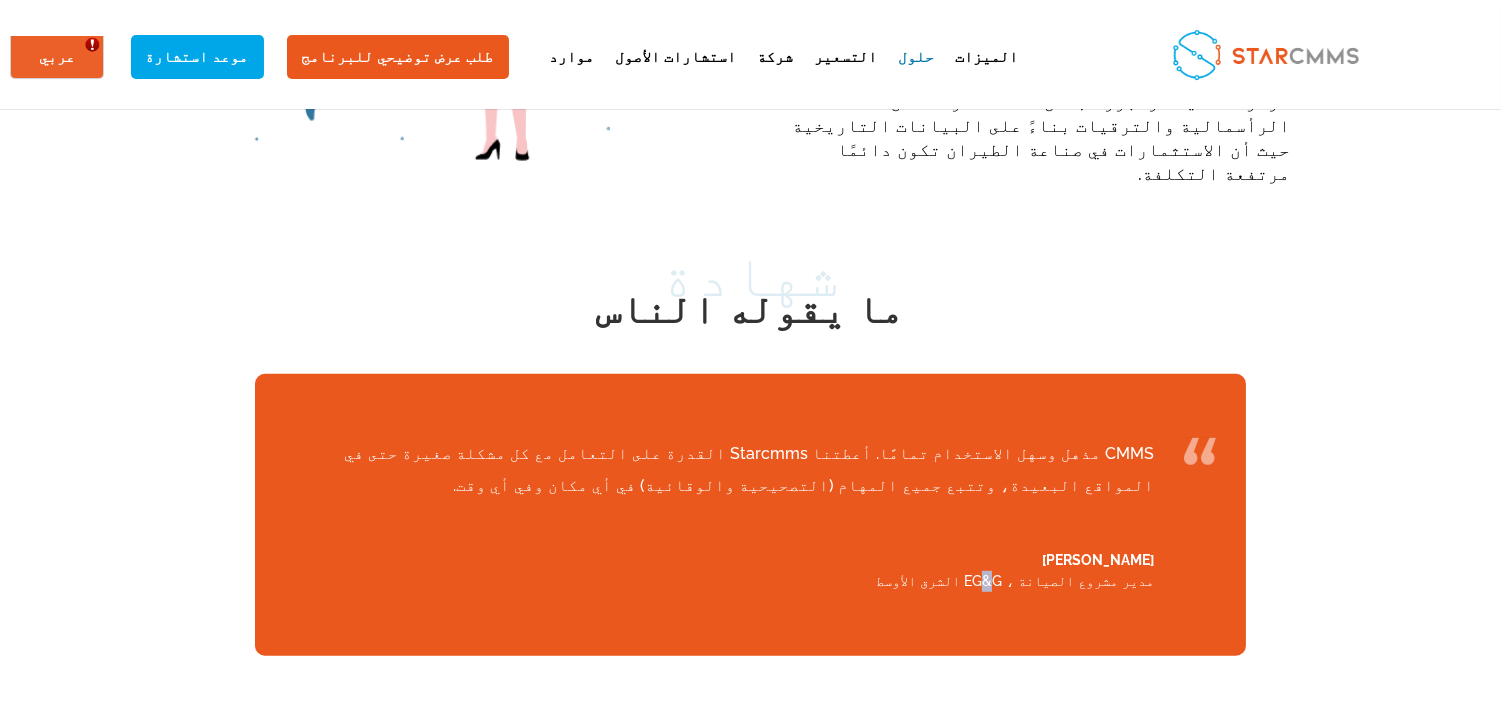 click on "مدير مشروع الصيانة ، EG&G الشرق الأوسط" at bounding box center [1015, 581] 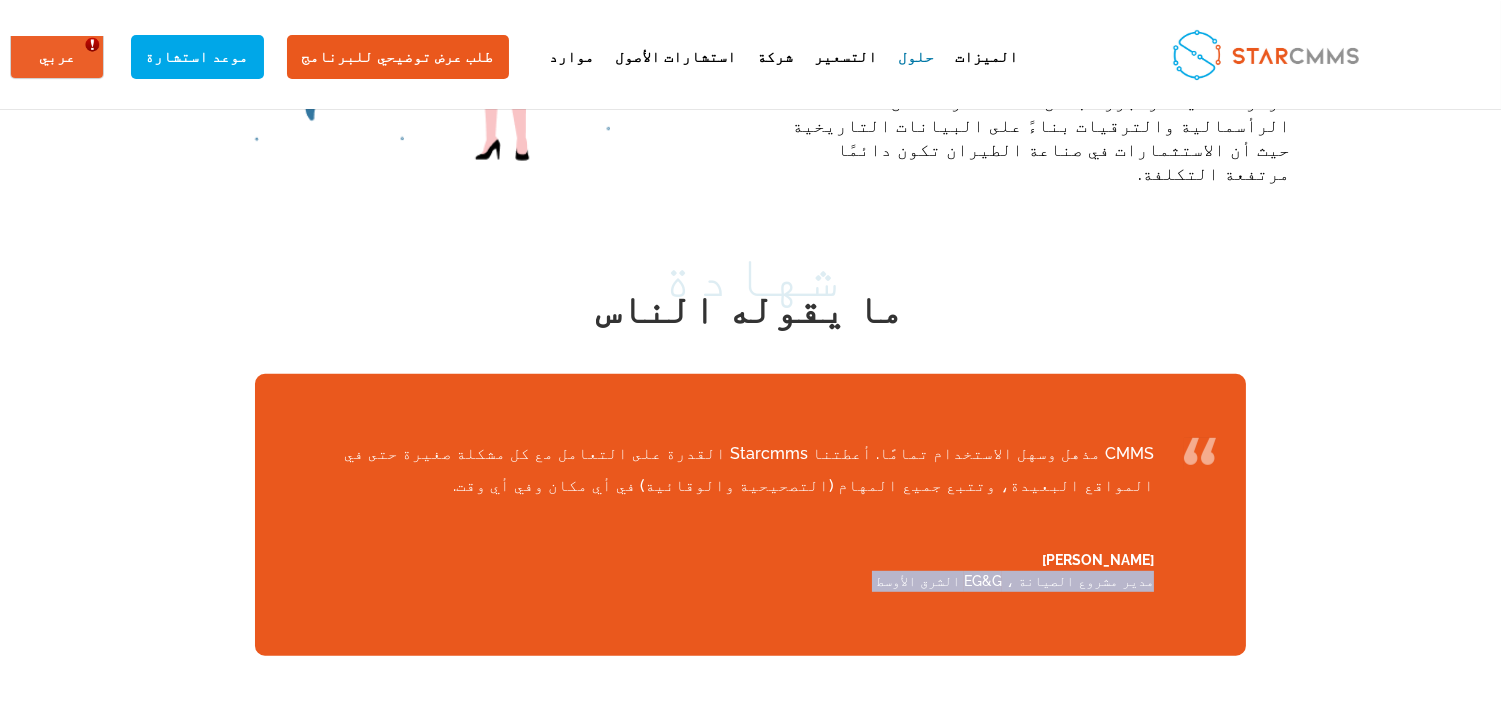 click on "مدير مشروع الصيانة ، EG&G الشرق الأوسط" at bounding box center [1015, 581] 